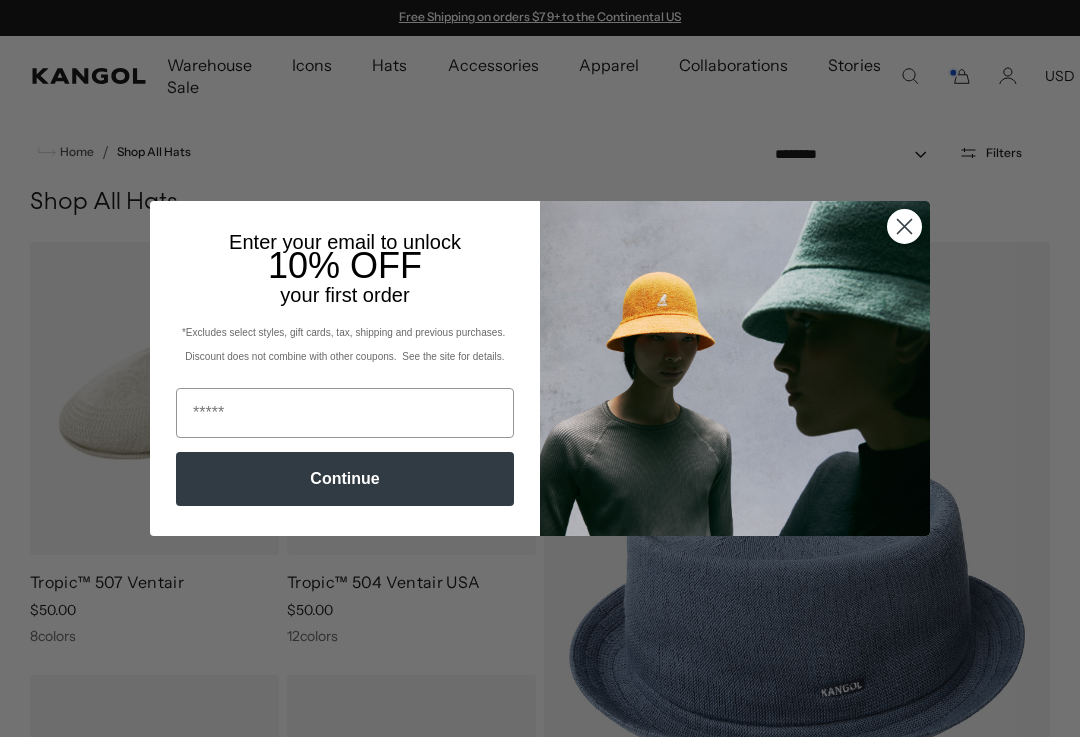 scroll, scrollTop: 0, scrollLeft: 0, axis: both 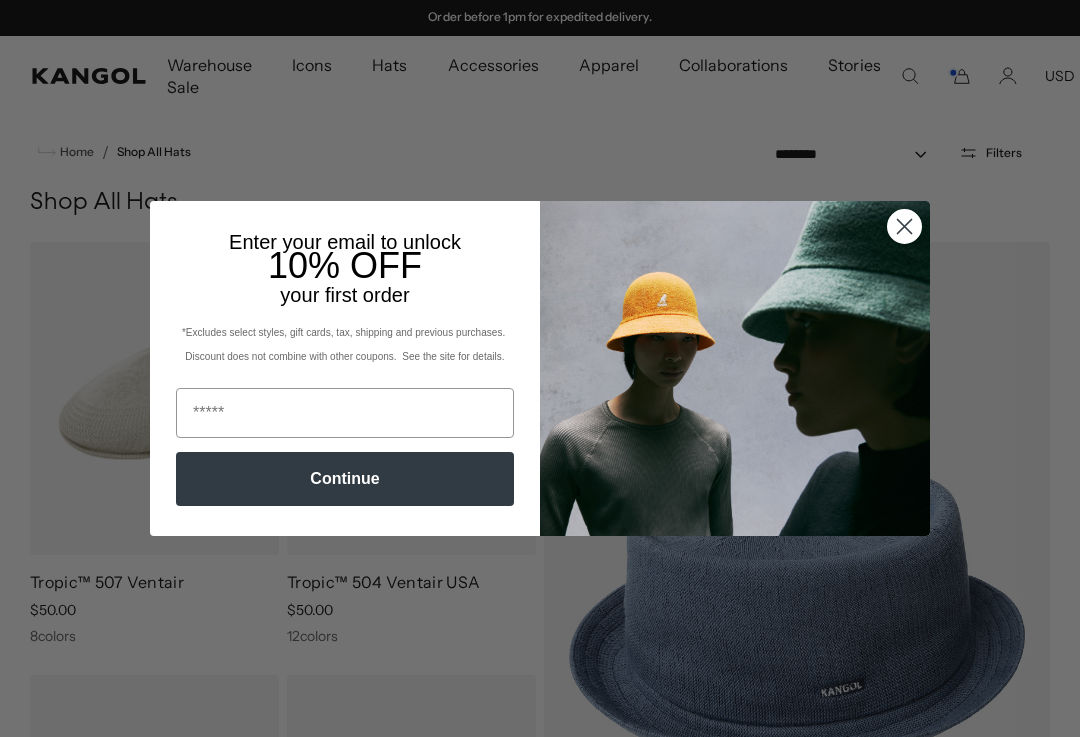 click 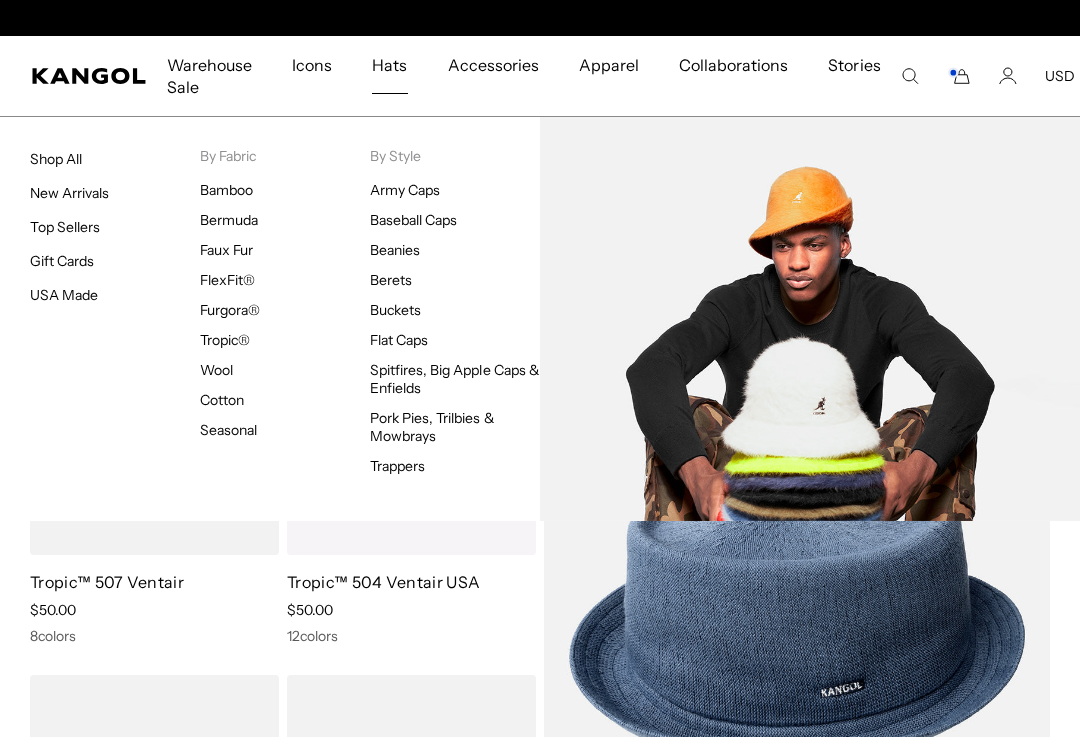 scroll, scrollTop: 0, scrollLeft: 0, axis: both 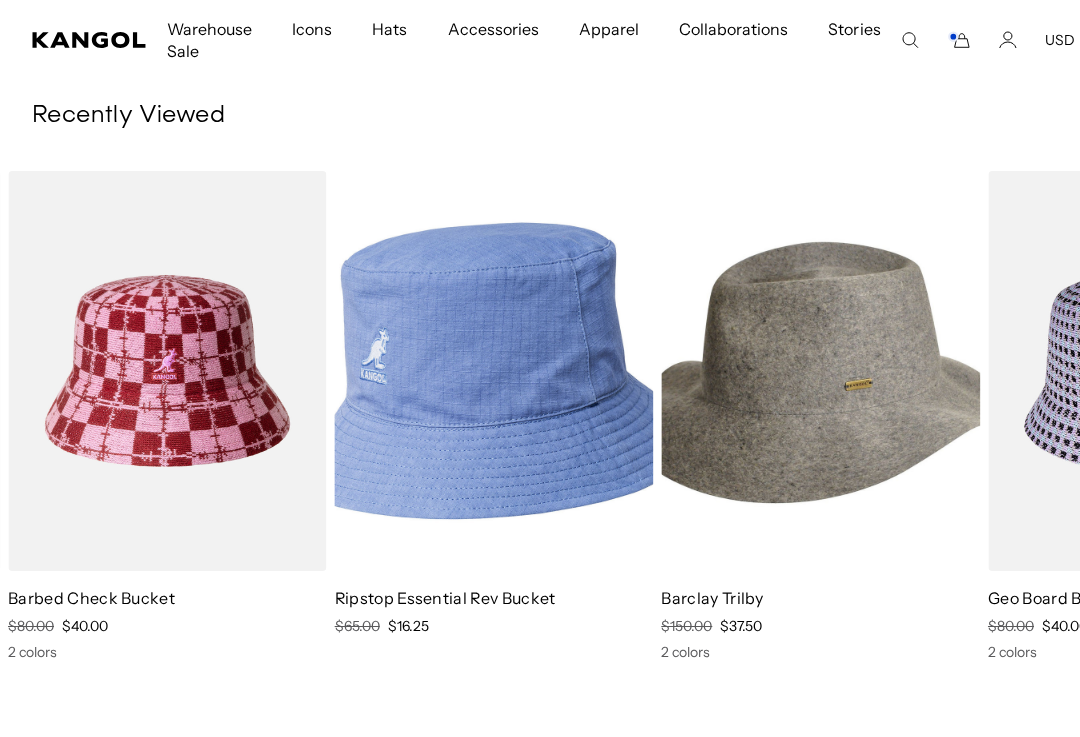 click 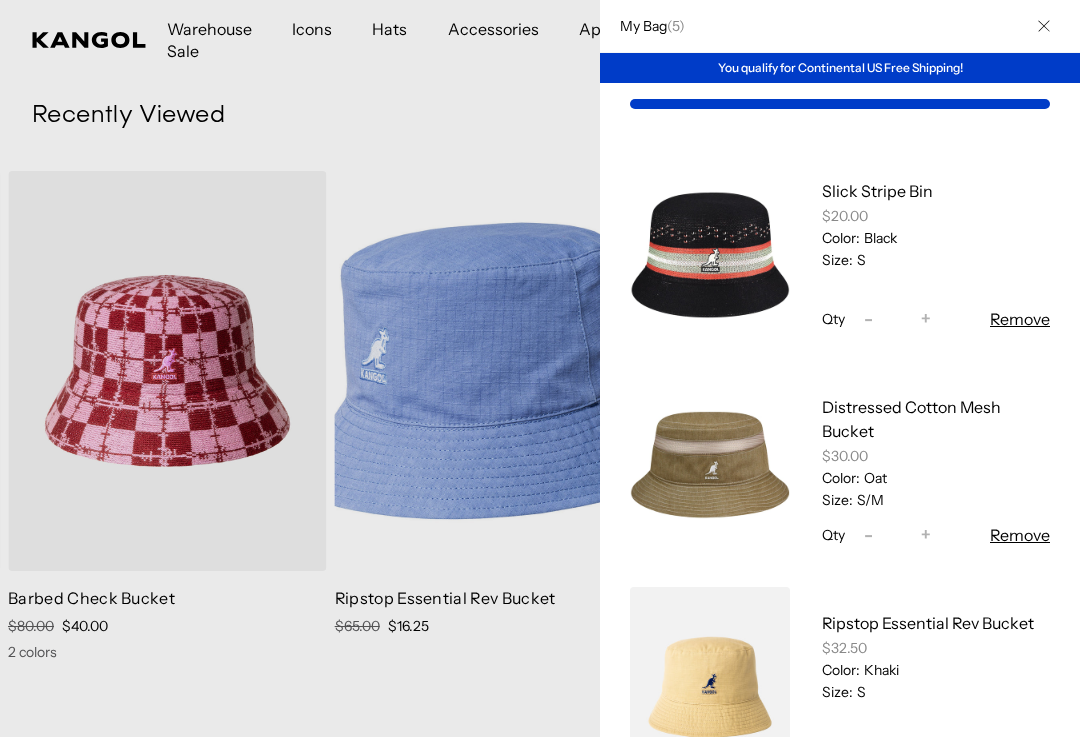scroll, scrollTop: 0, scrollLeft: 412, axis: horizontal 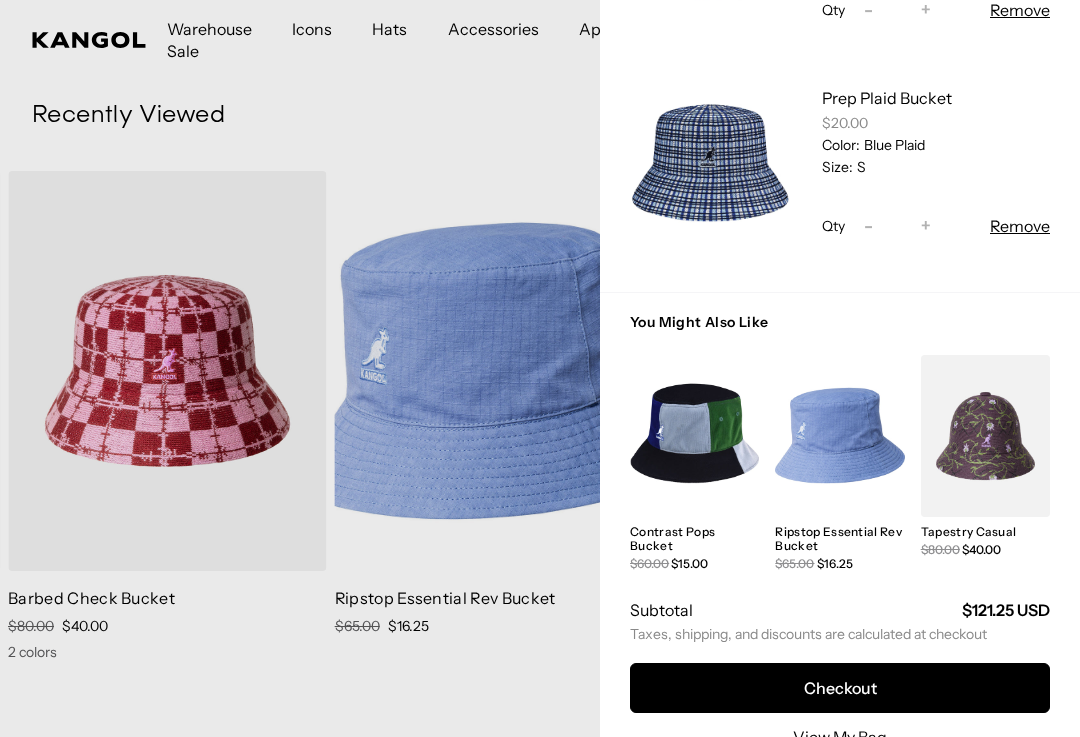 click at bounding box center [839, 436] 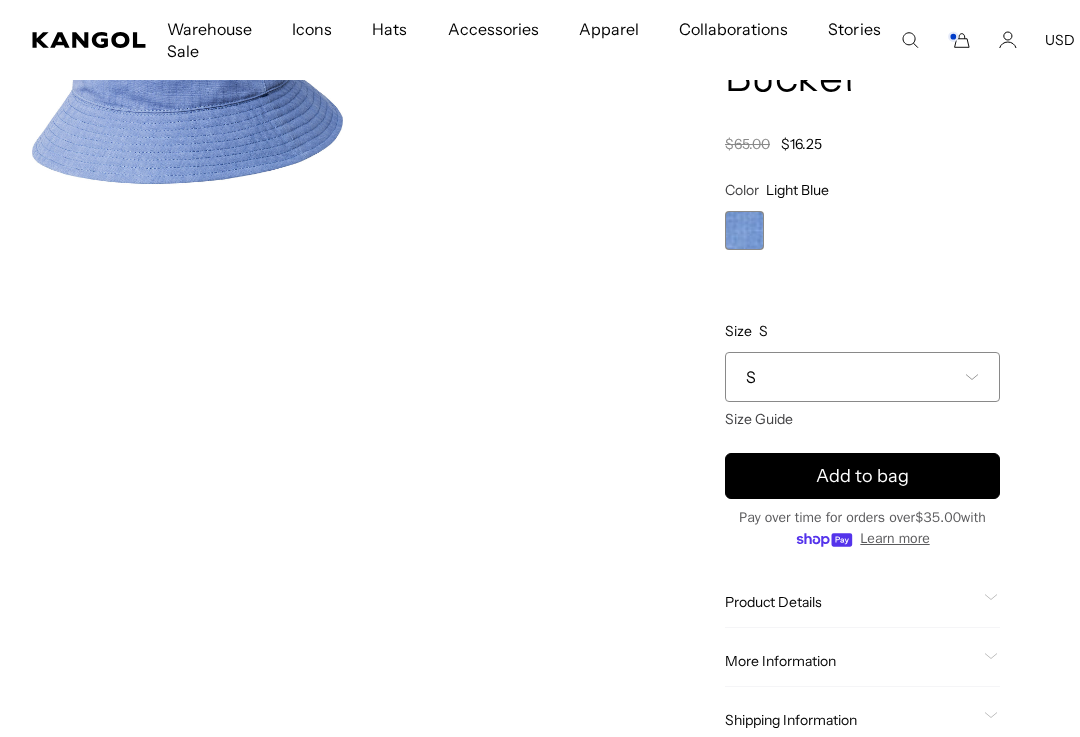 scroll, scrollTop: 284, scrollLeft: 0, axis: vertical 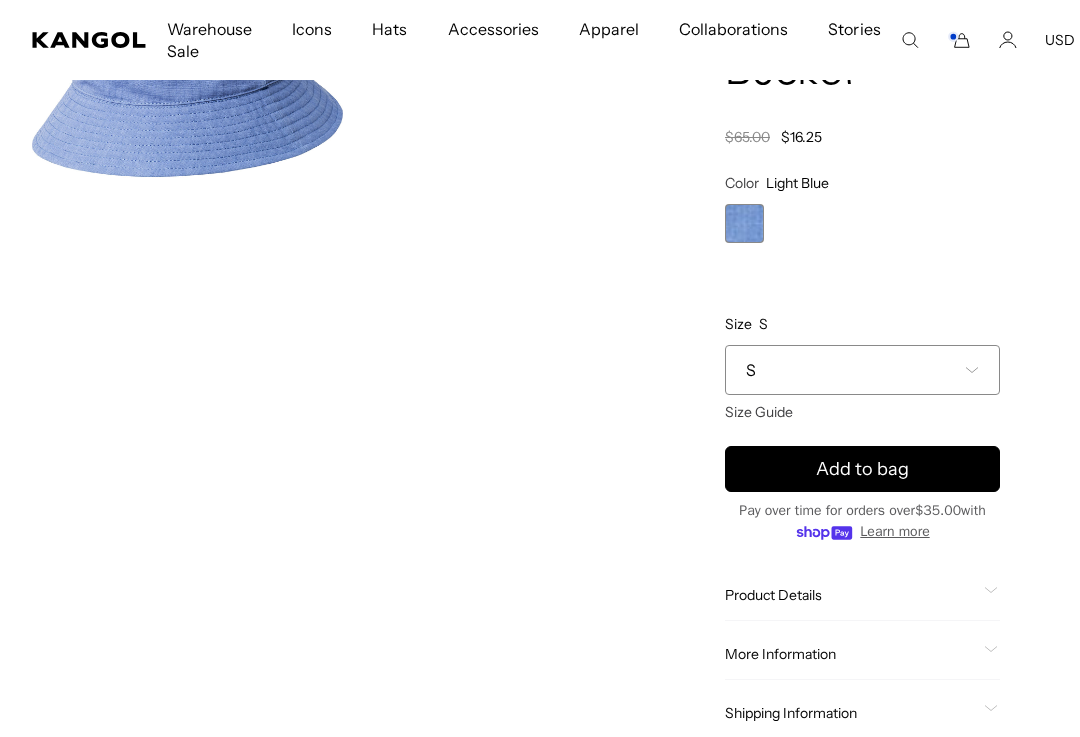 click on "S" at bounding box center (862, 370) 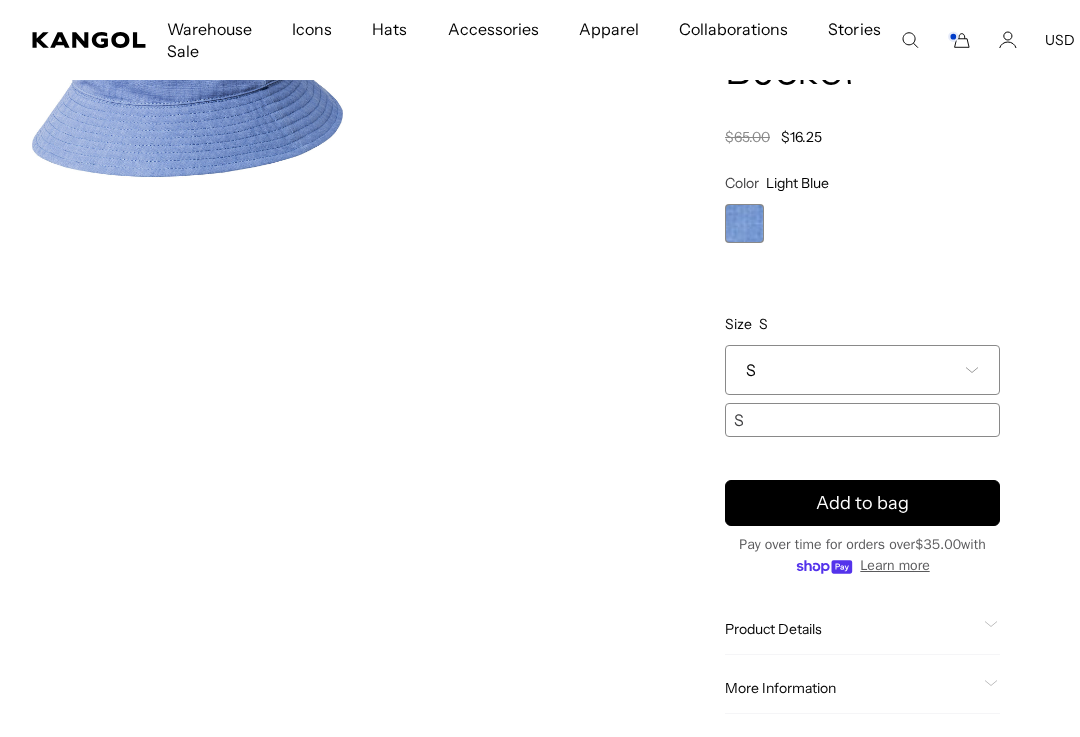scroll, scrollTop: 0, scrollLeft: 412, axis: horizontal 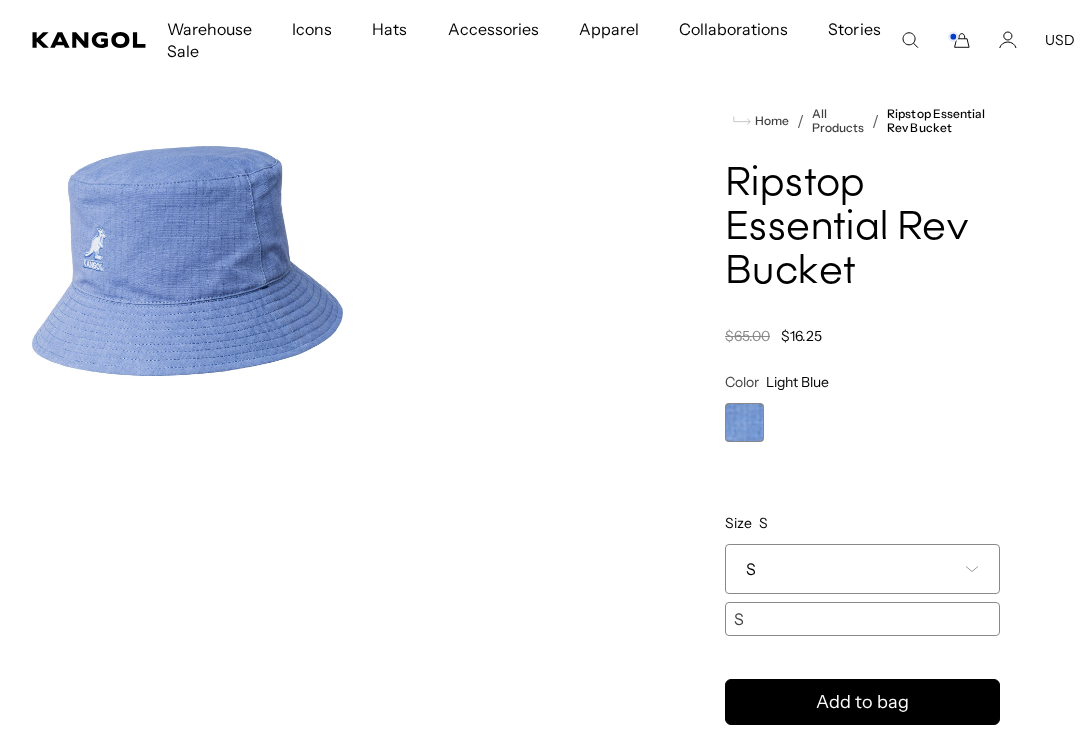 click 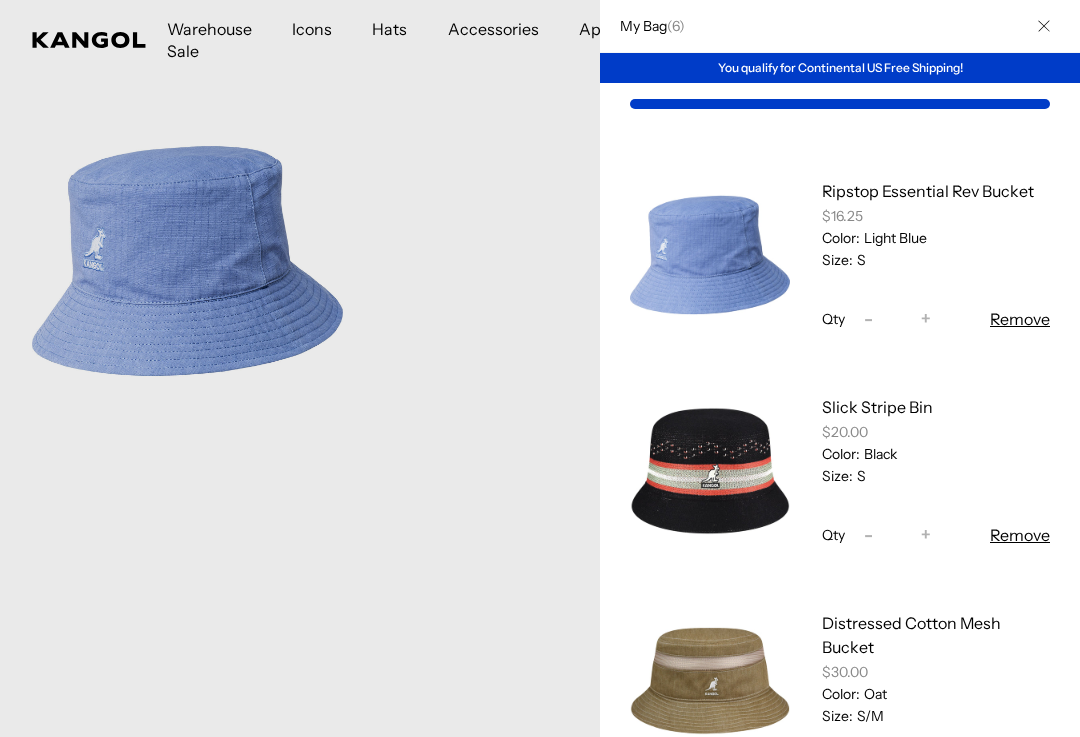 scroll, scrollTop: 0, scrollLeft: 0, axis: both 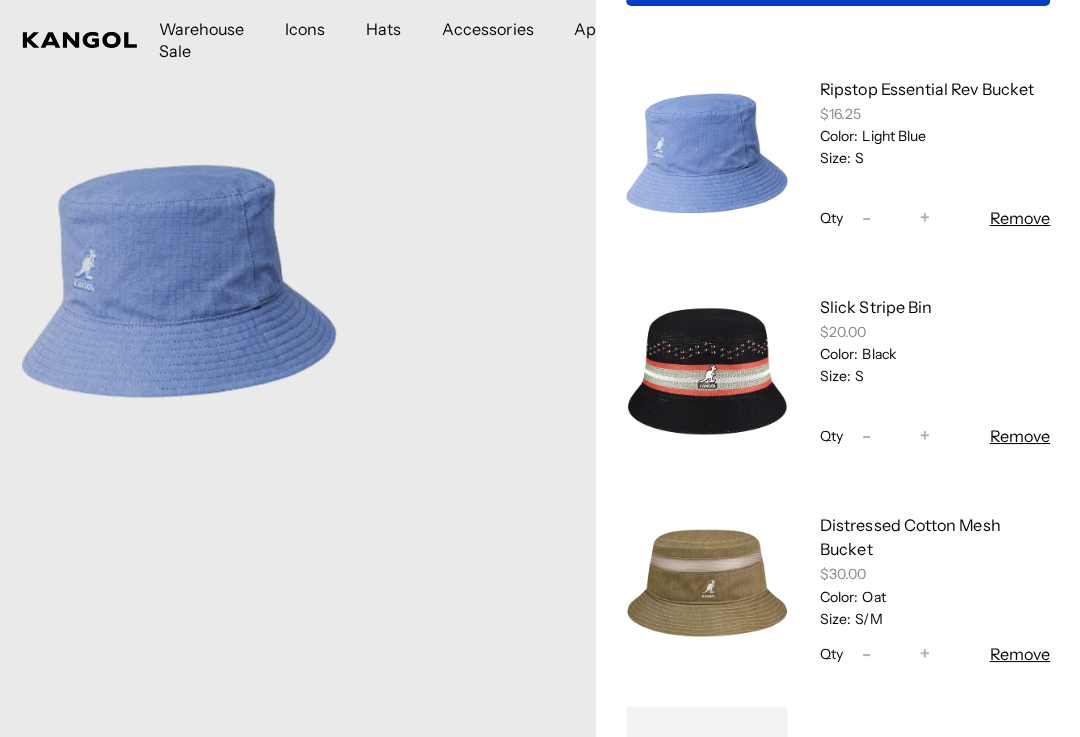 click at bounding box center (710, 584) 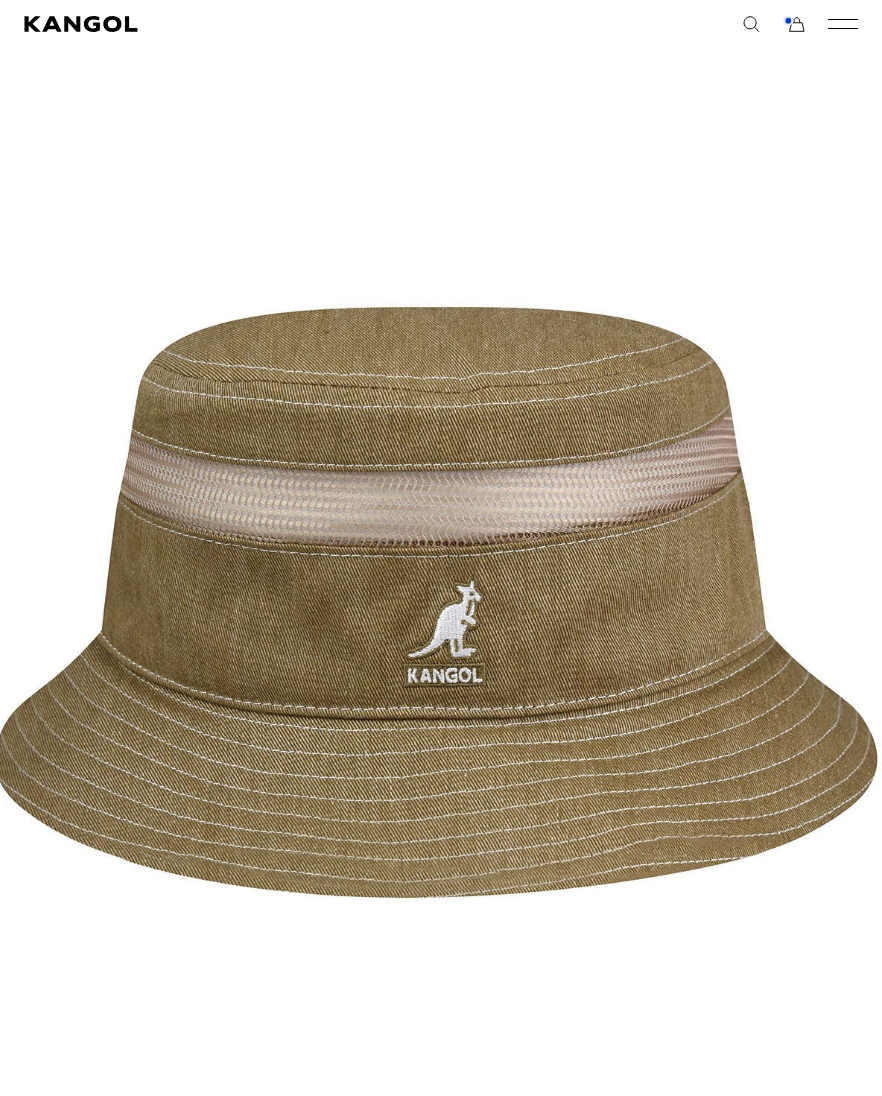 scroll, scrollTop: 0, scrollLeft: 0, axis: both 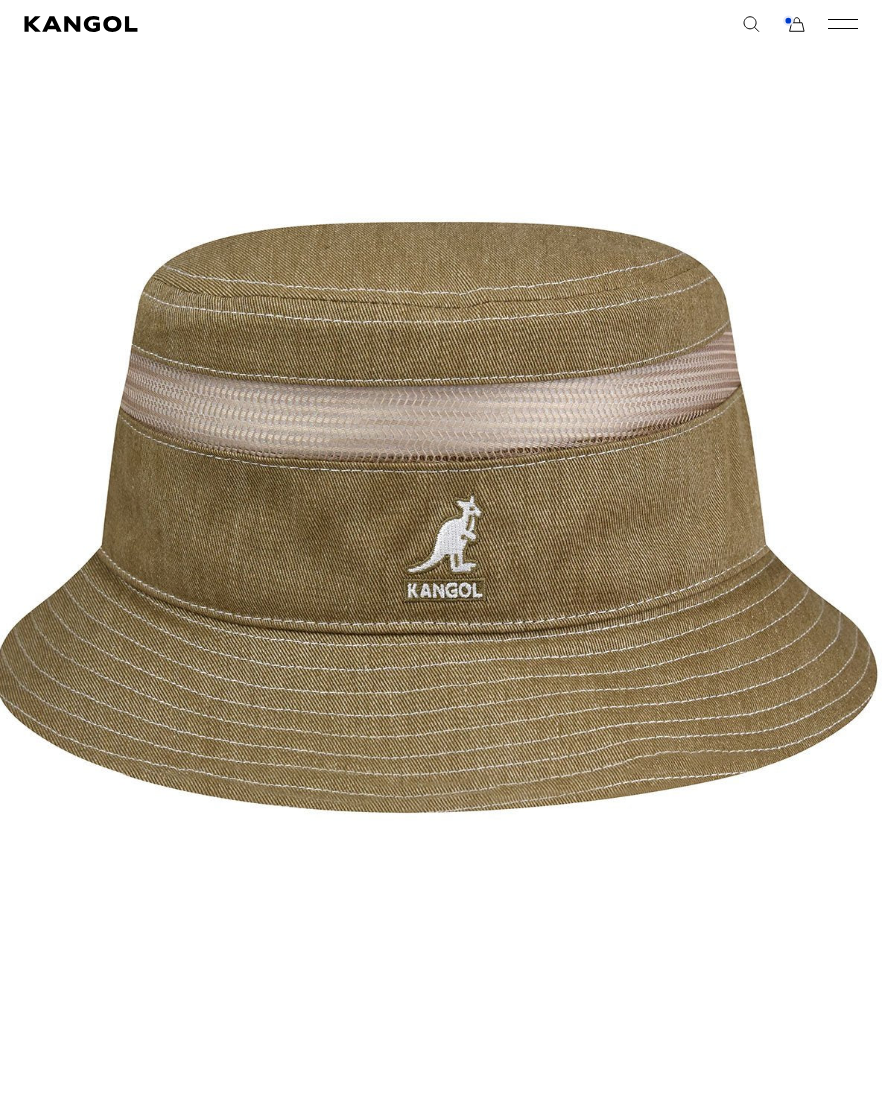 click 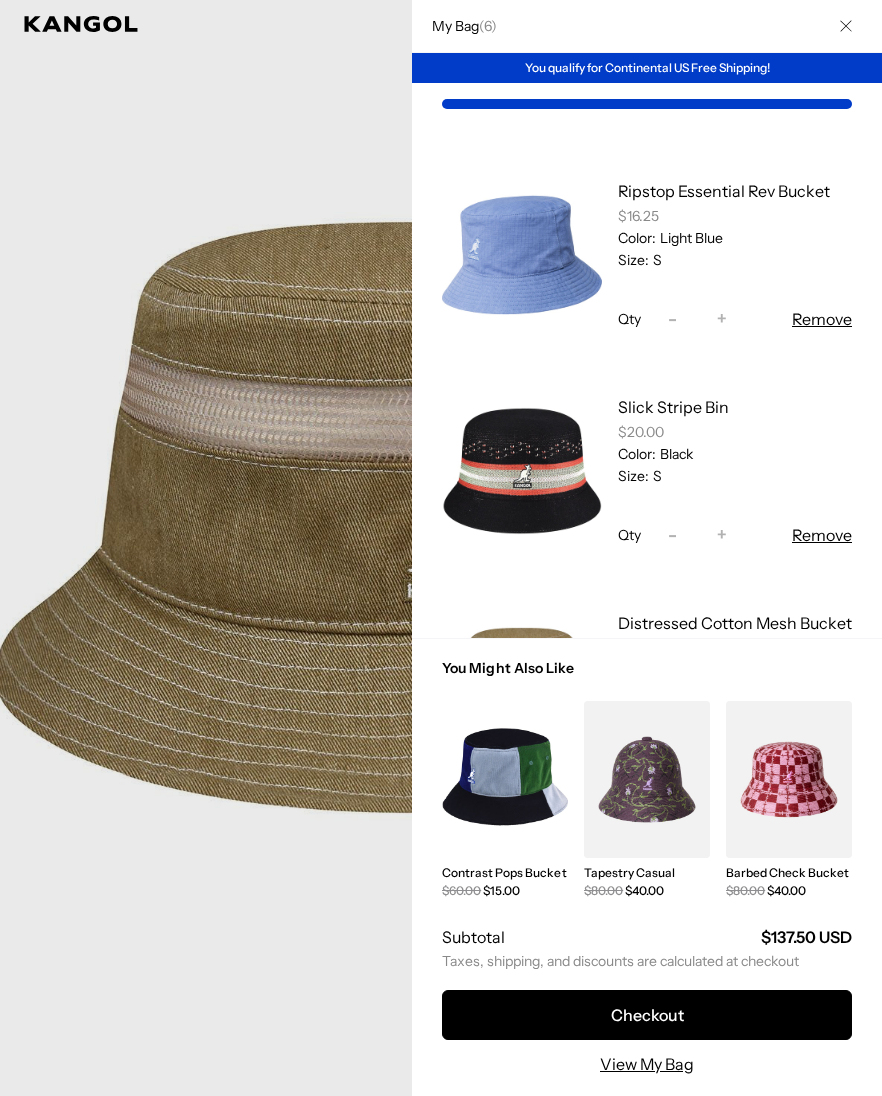 click at bounding box center (522, 471) 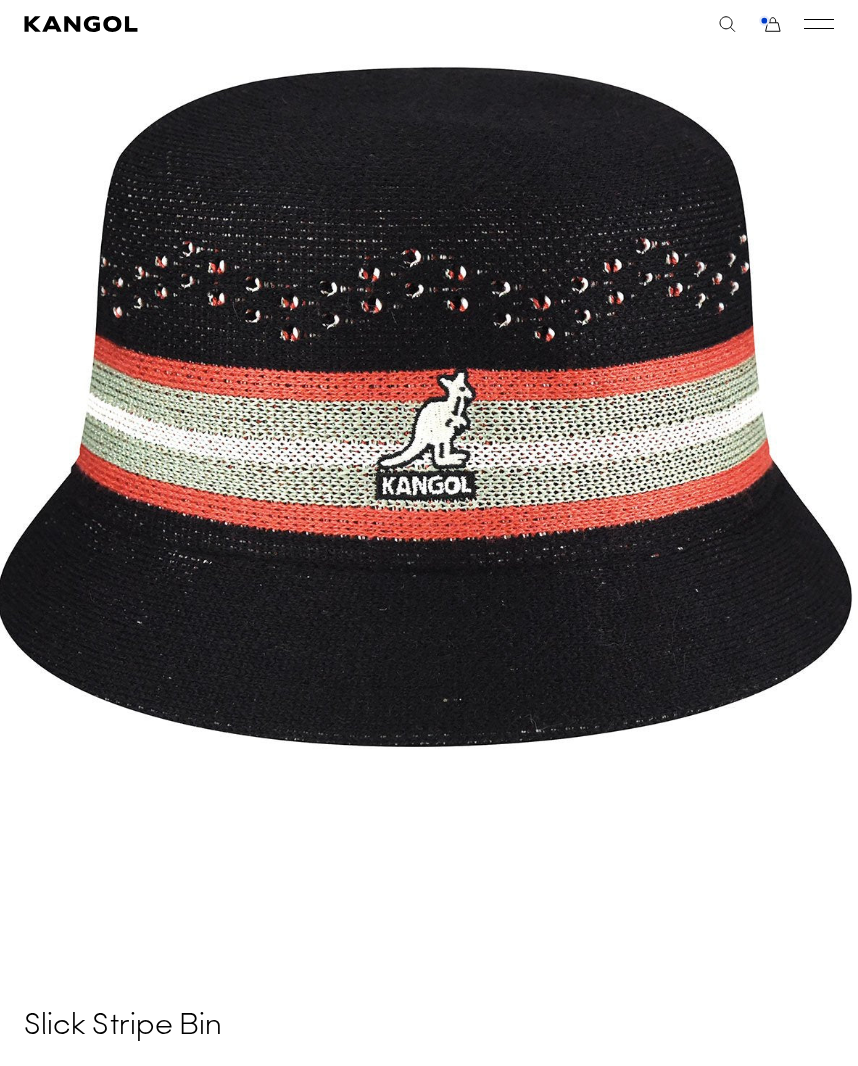 scroll, scrollTop: 317, scrollLeft: 0, axis: vertical 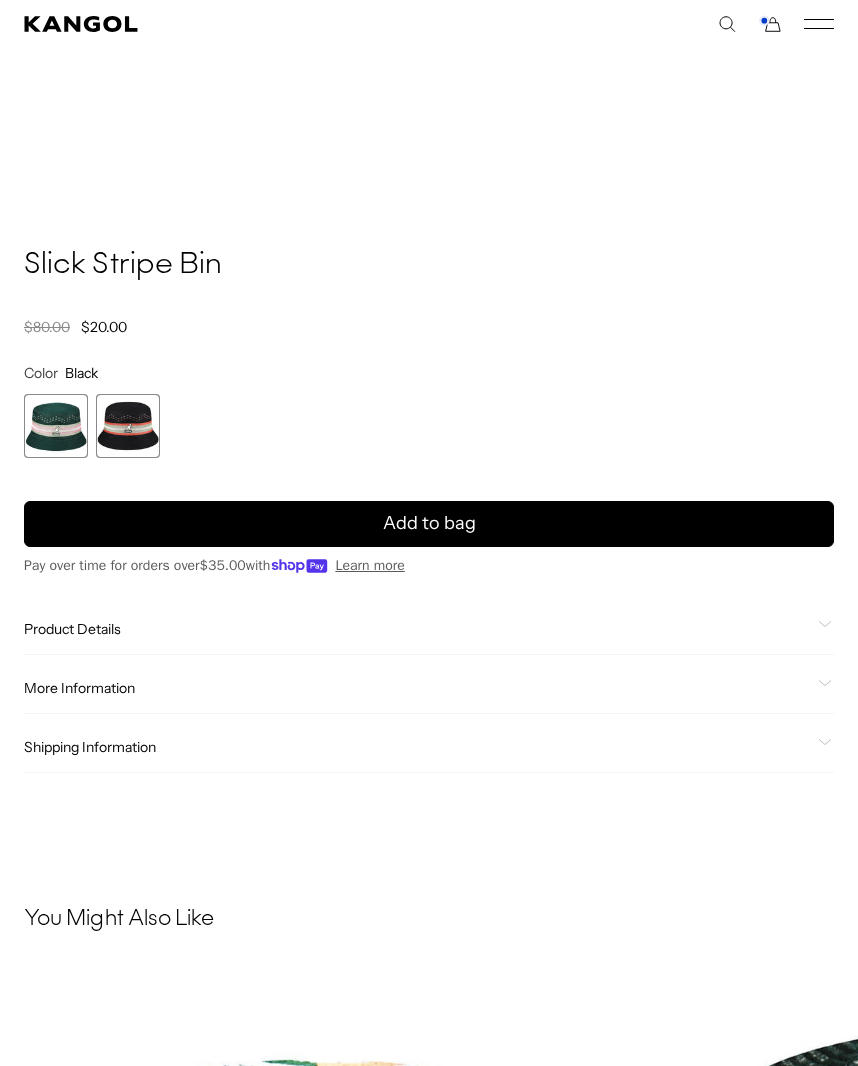 click at bounding box center [56, 426] 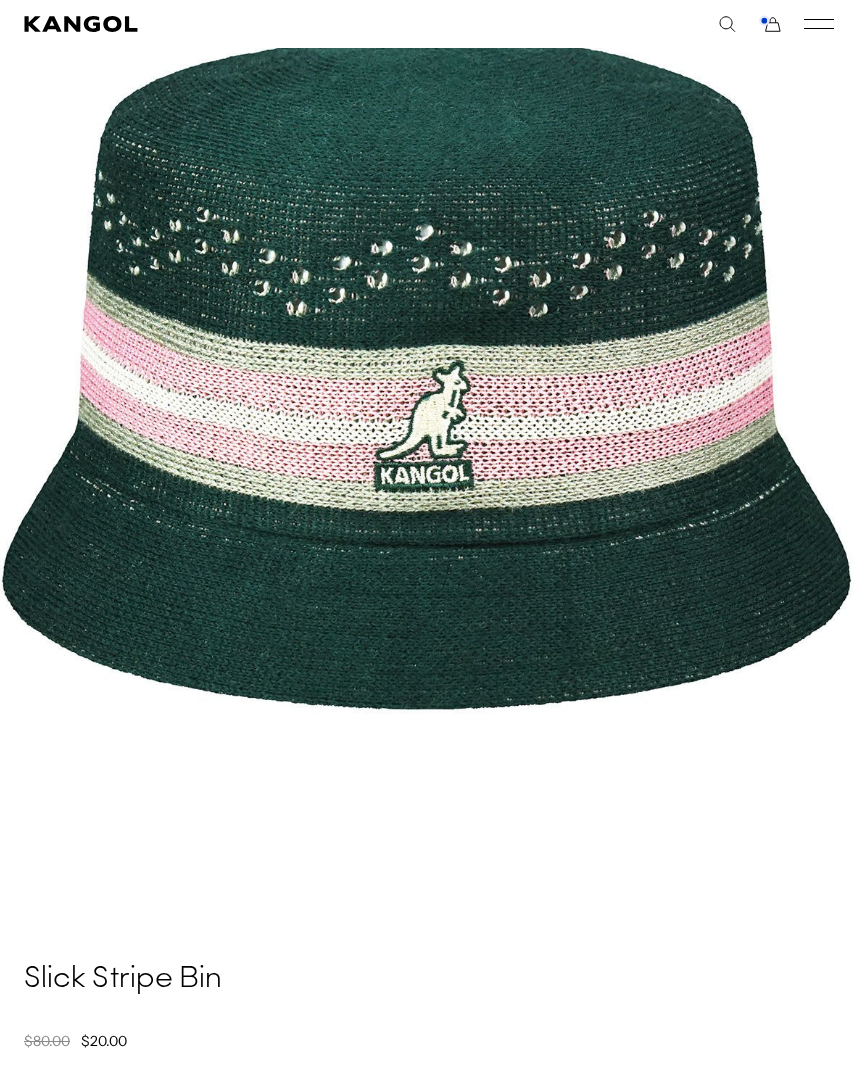 scroll, scrollTop: 319, scrollLeft: 0, axis: vertical 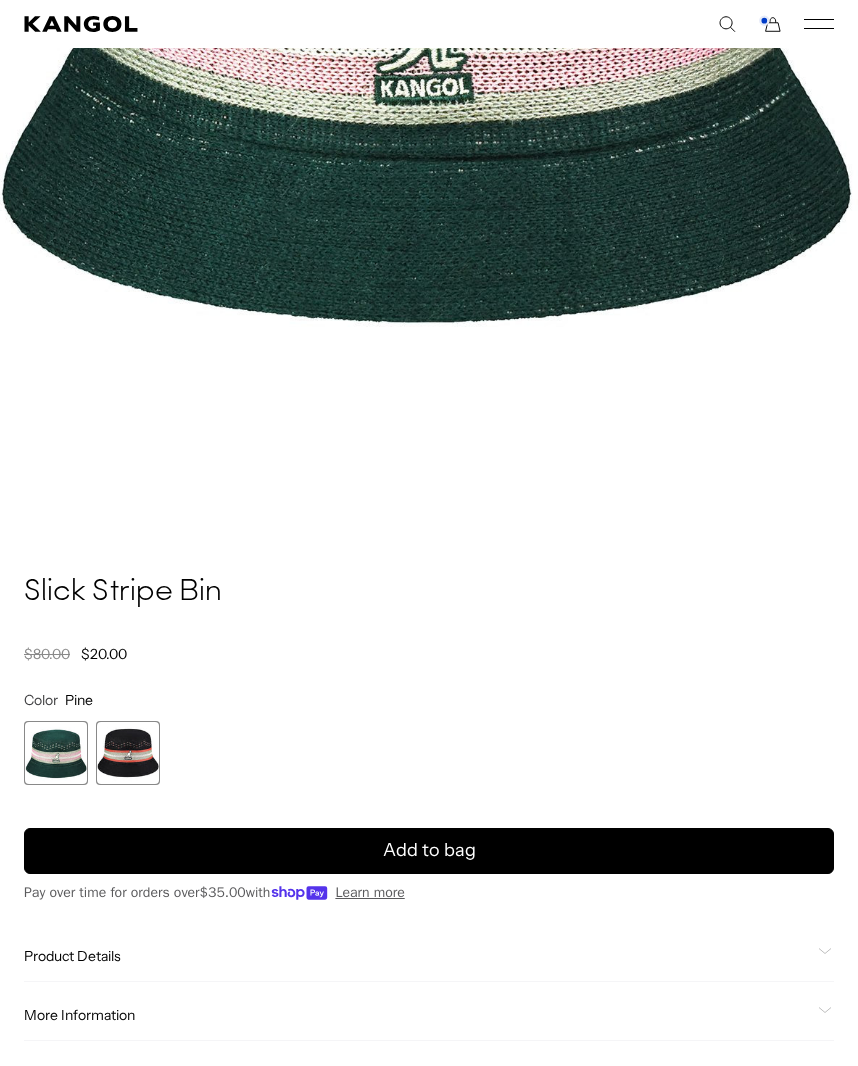 click at bounding box center [128, 753] 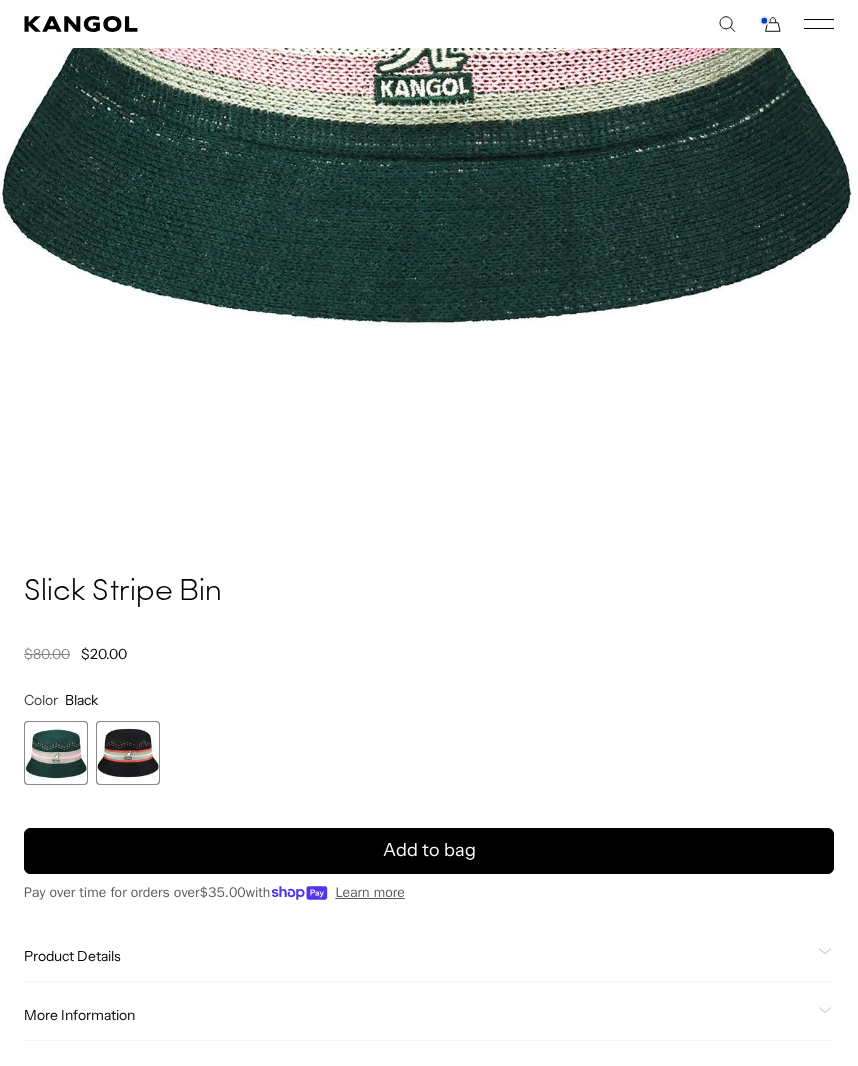 scroll, scrollTop: 0, scrollLeft: 0, axis: both 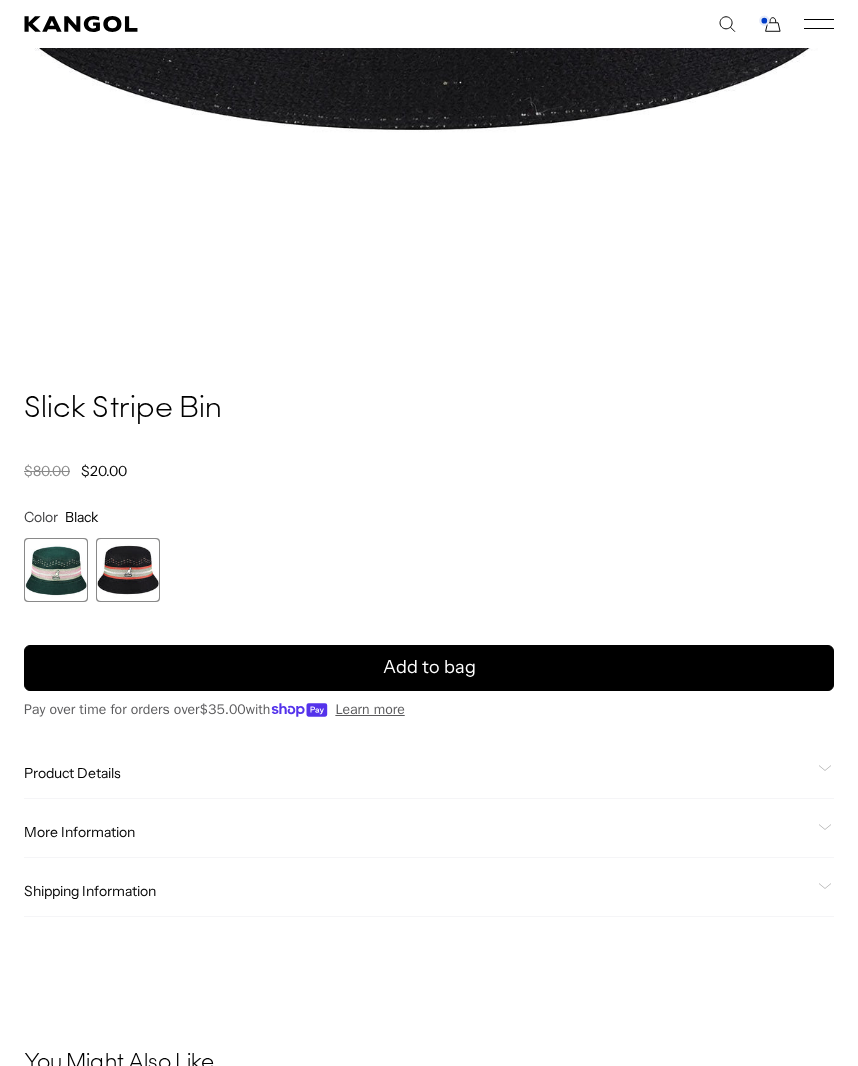 click 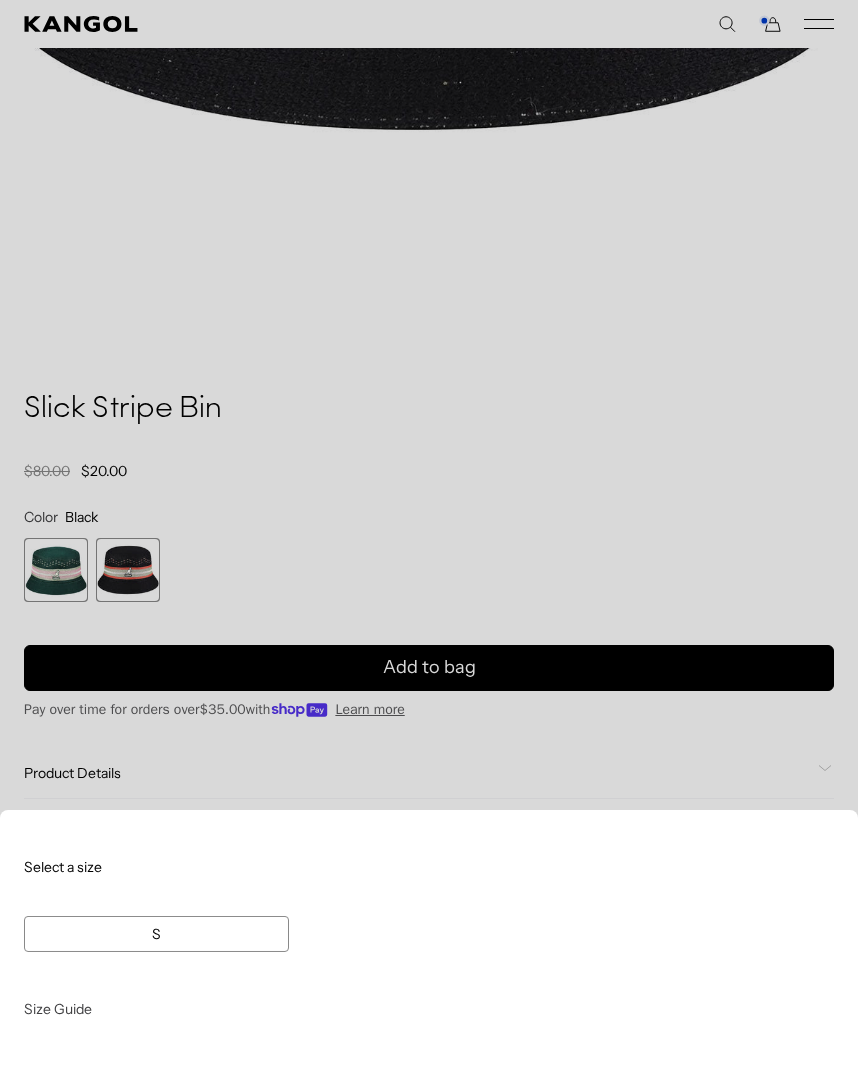scroll, scrollTop: 0, scrollLeft: 0, axis: both 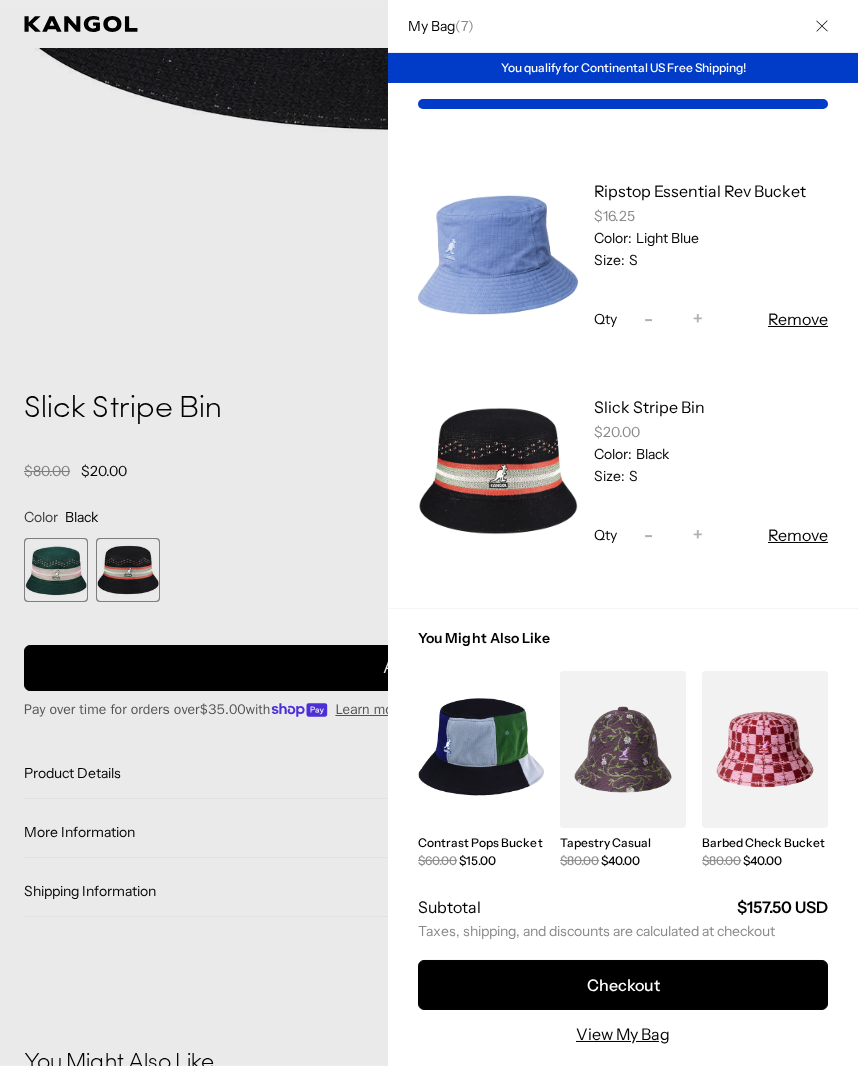 click on "-" at bounding box center (648, 535) 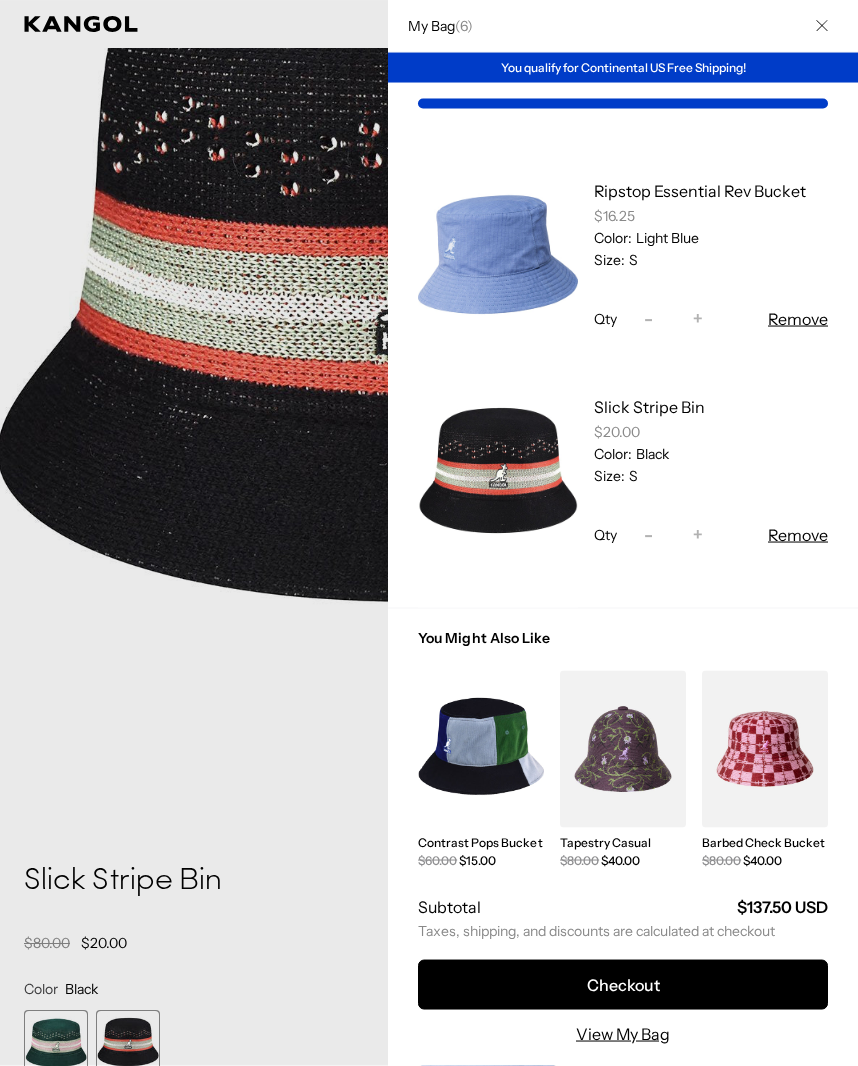 scroll, scrollTop: 451, scrollLeft: 0, axis: vertical 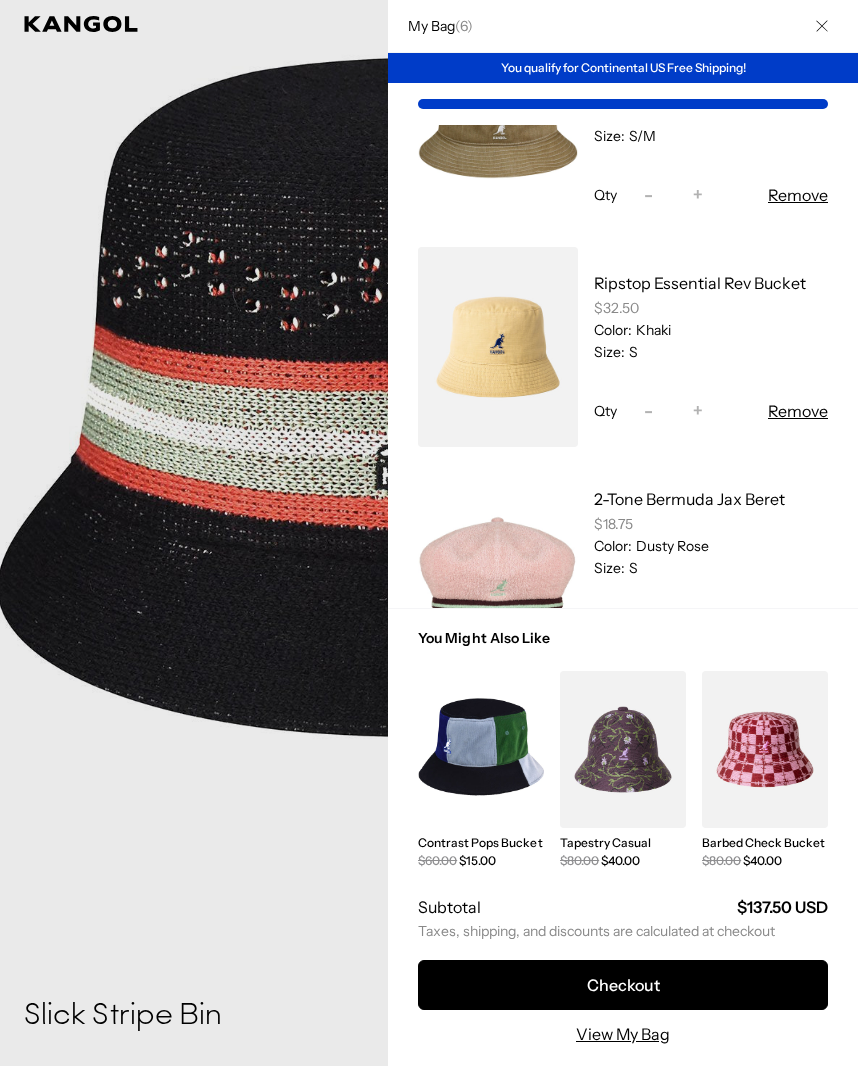 click at bounding box center [498, 347] 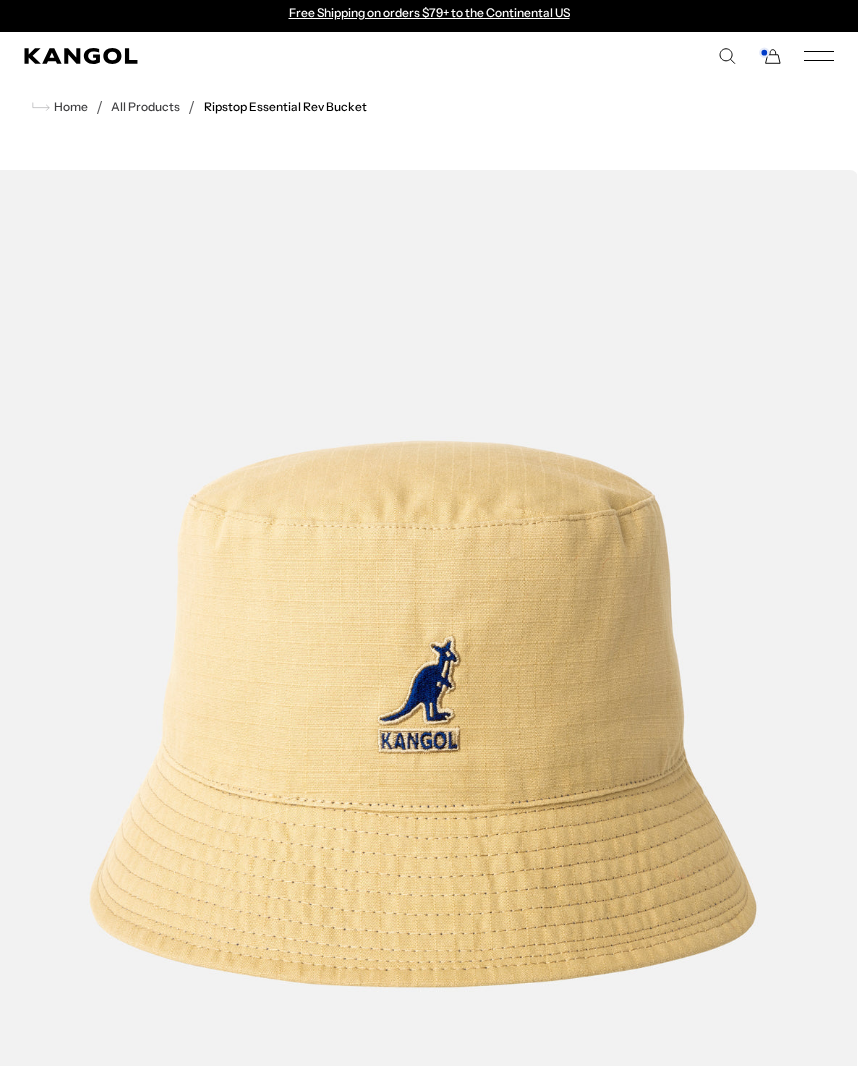 scroll, scrollTop: 0, scrollLeft: 0, axis: both 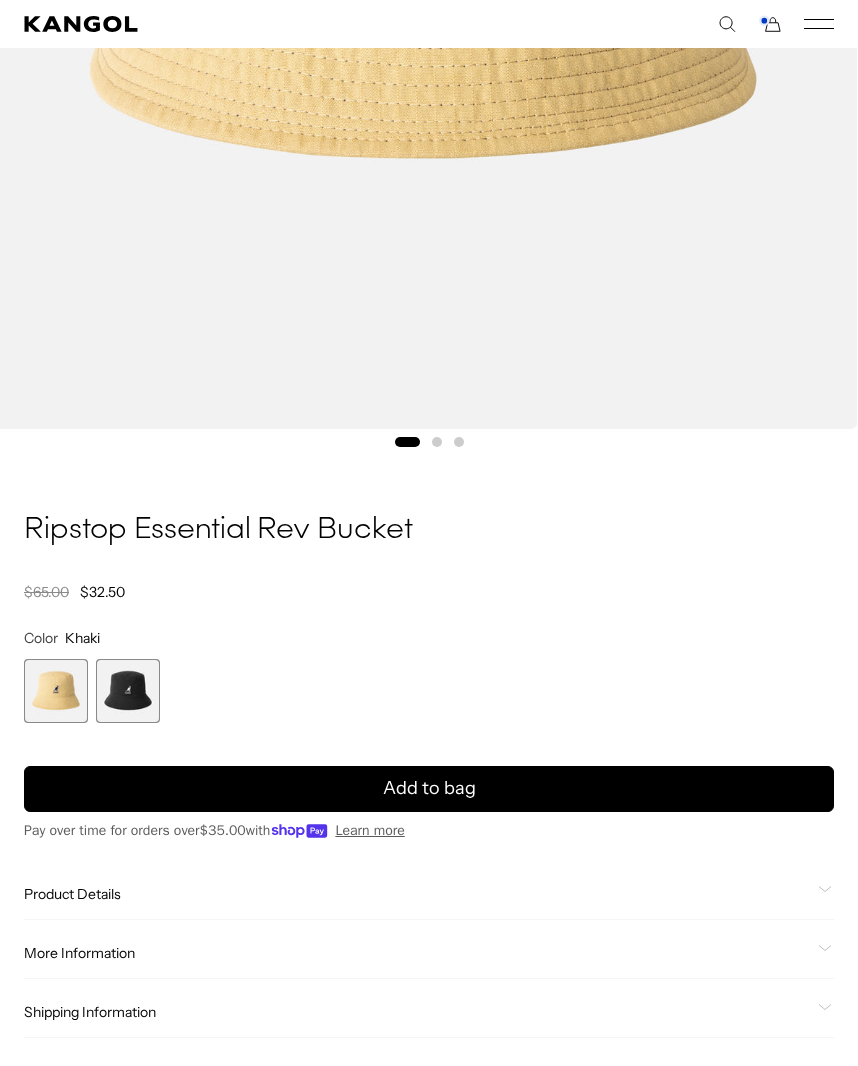 click at bounding box center [128, 691] 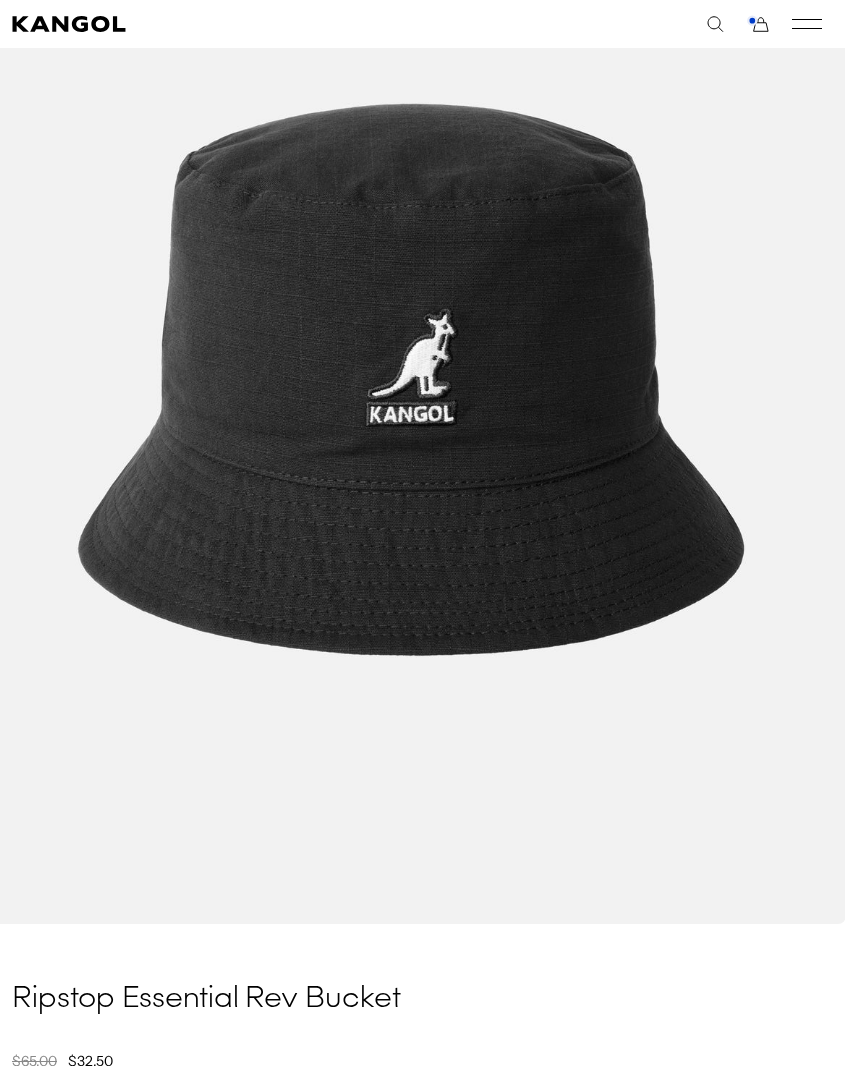 scroll, scrollTop: 339, scrollLeft: 8, axis: both 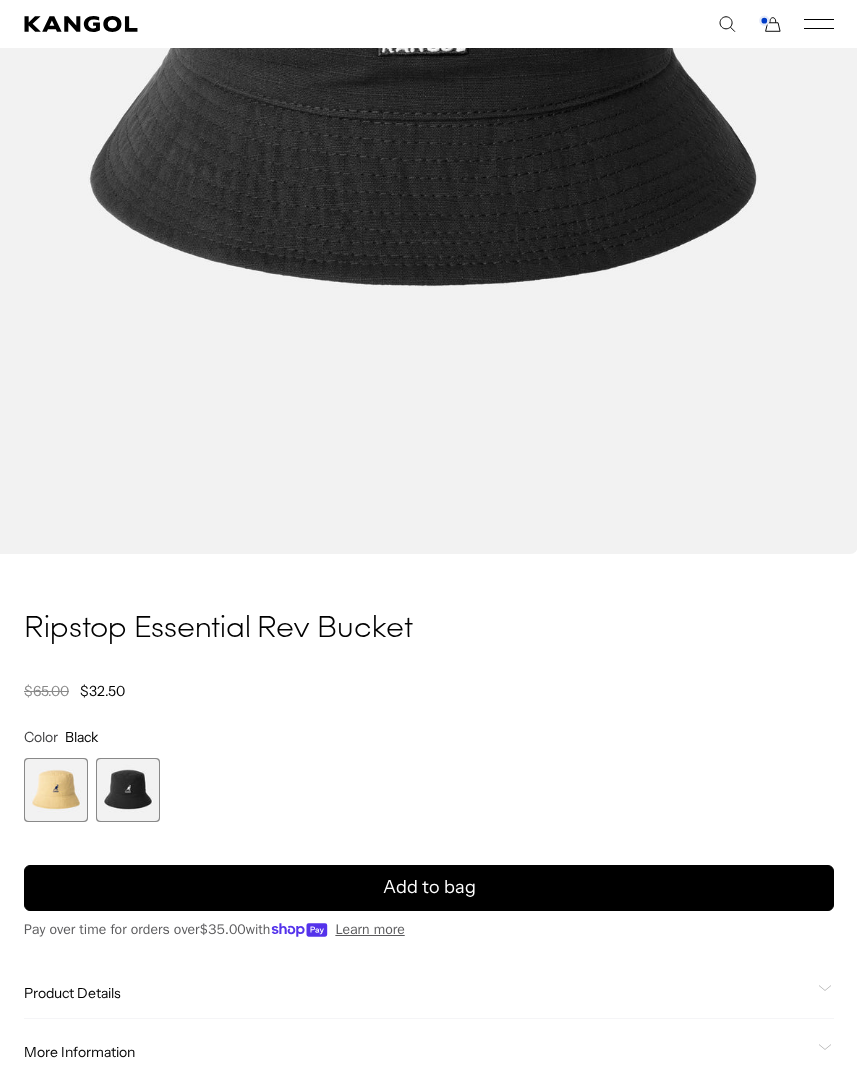 click at bounding box center (56, 790) 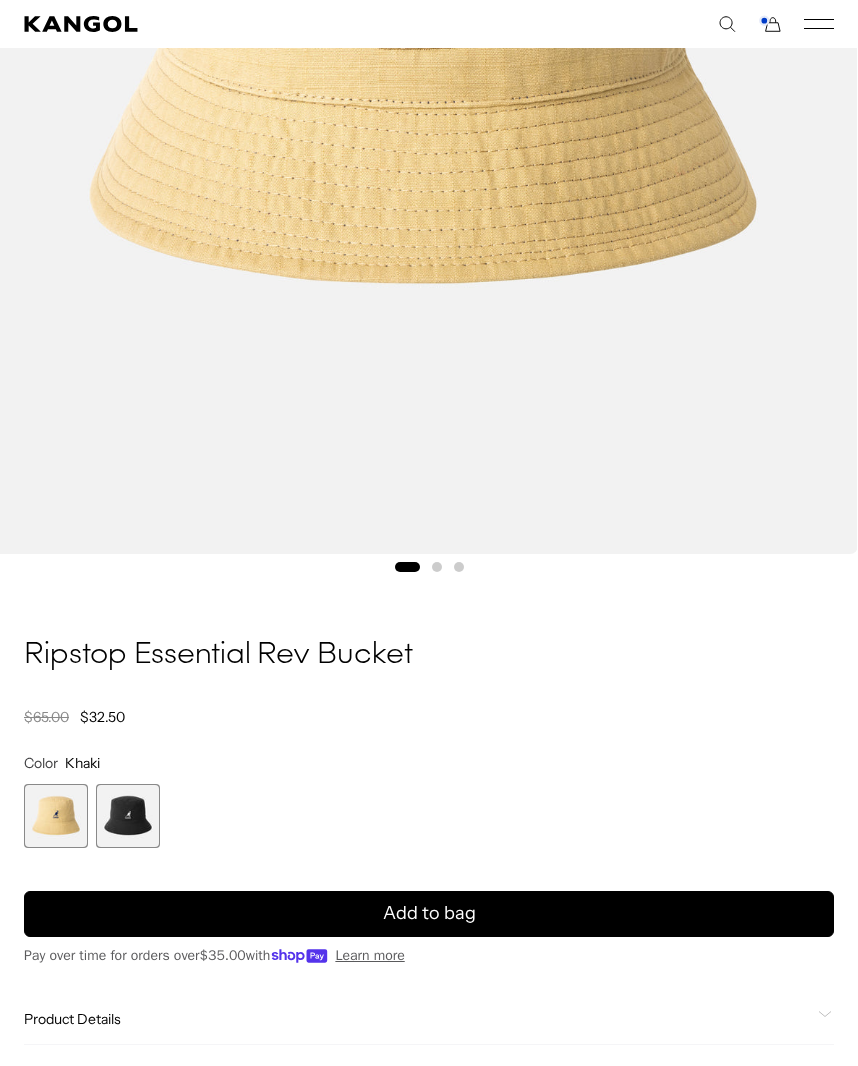 scroll, scrollTop: 0, scrollLeft: 0, axis: both 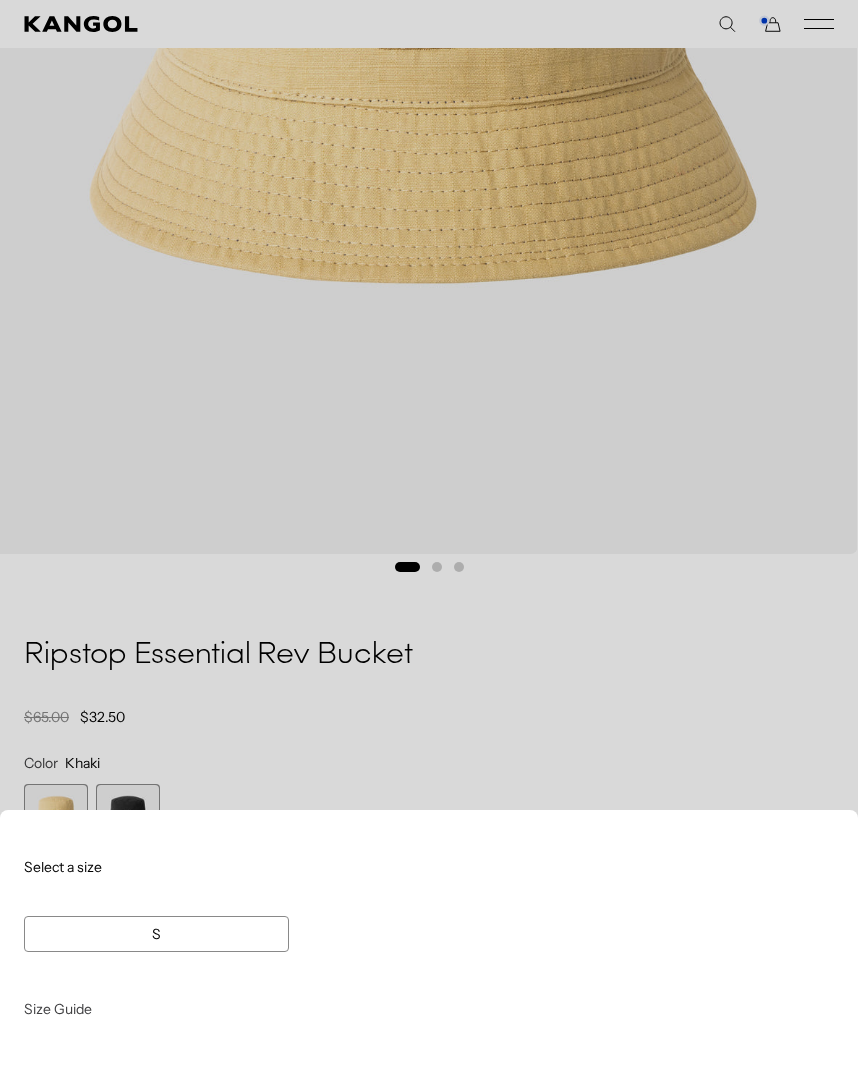 click on "S" at bounding box center [156, 934] 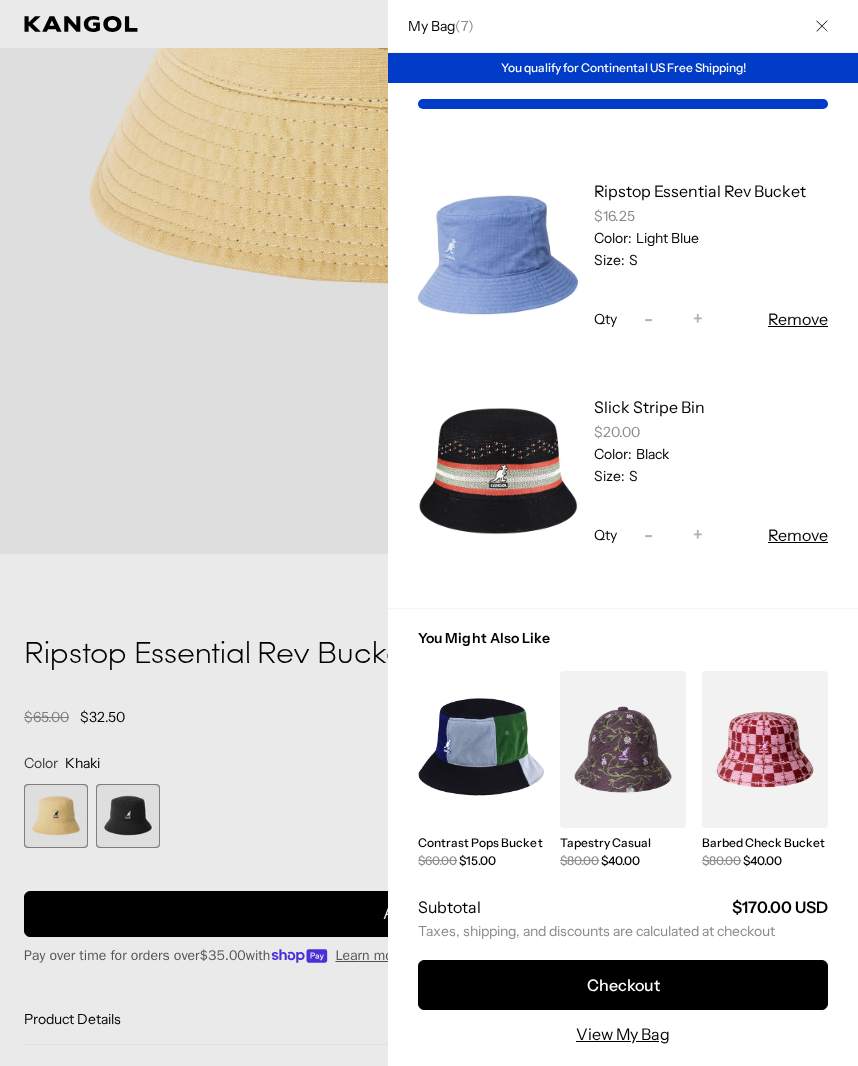 scroll, scrollTop: 0, scrollLeft: 0, axis: both 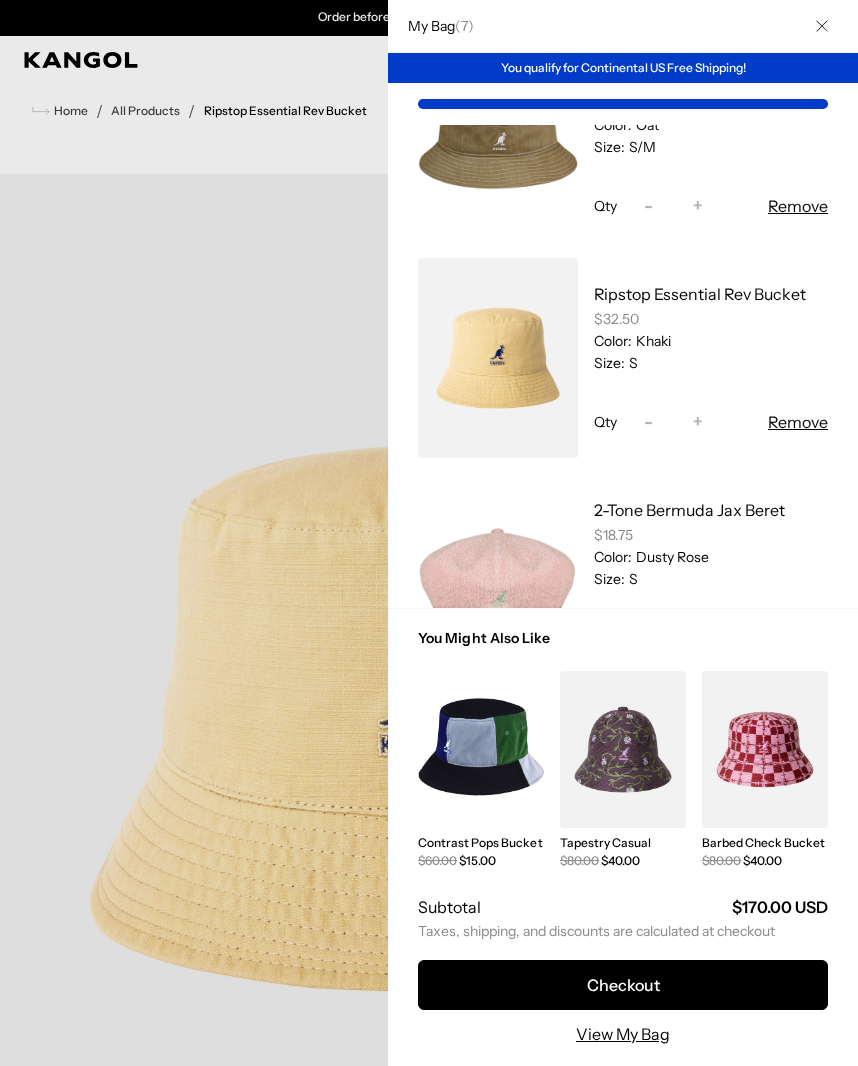 click on "$32.50" at bounding box center [711, 319] 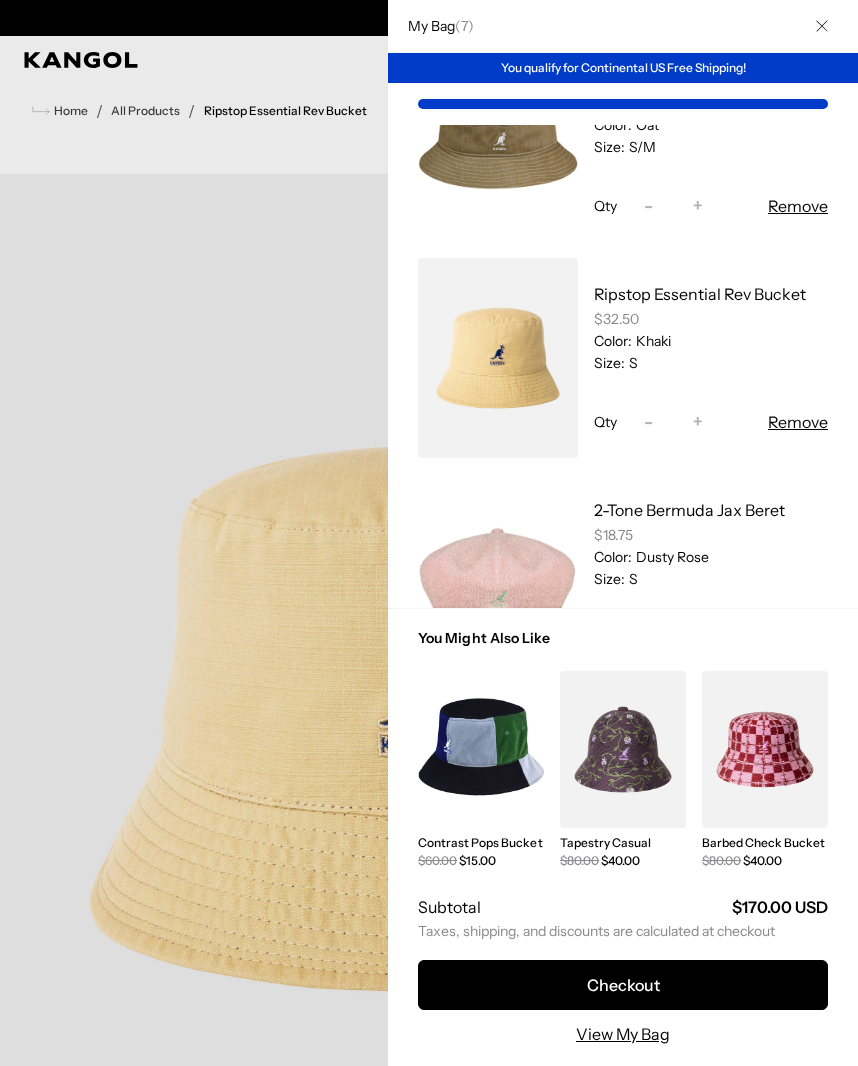 scroll, scrollTop: 0, scrollLeft: 0, axis: both 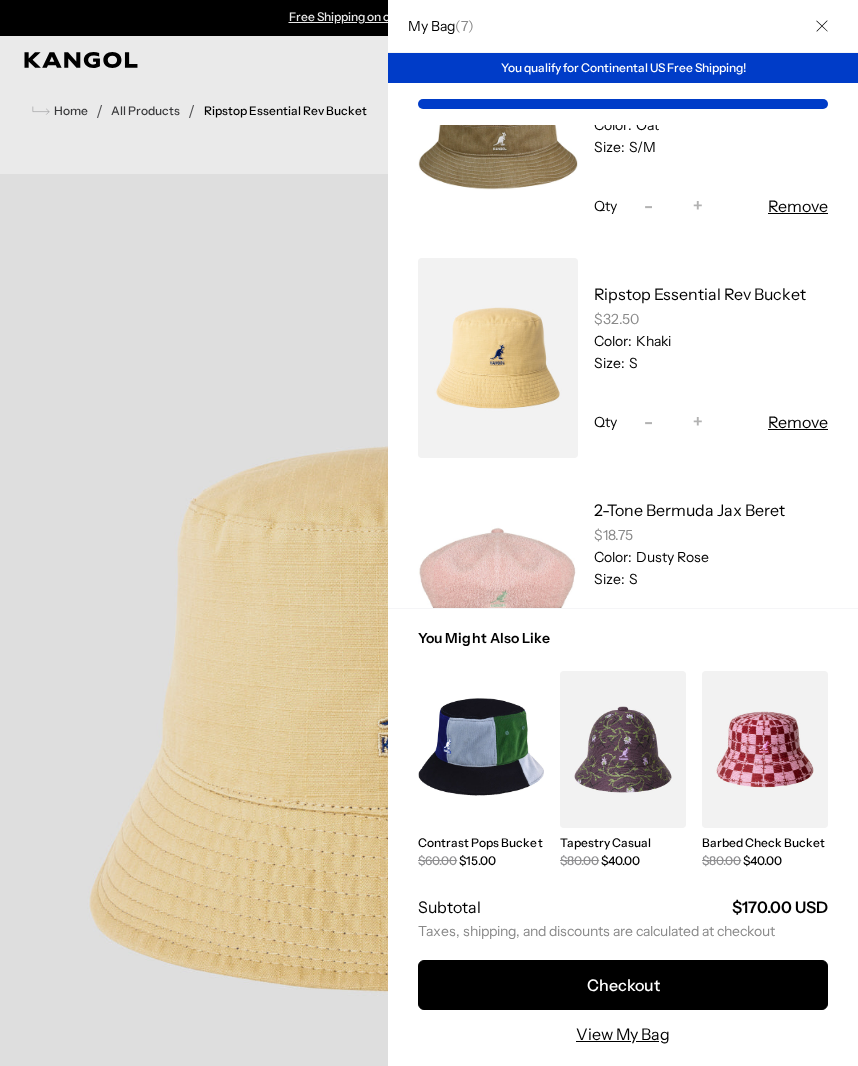 click on "$32.50" at bounding box center [711, 319] 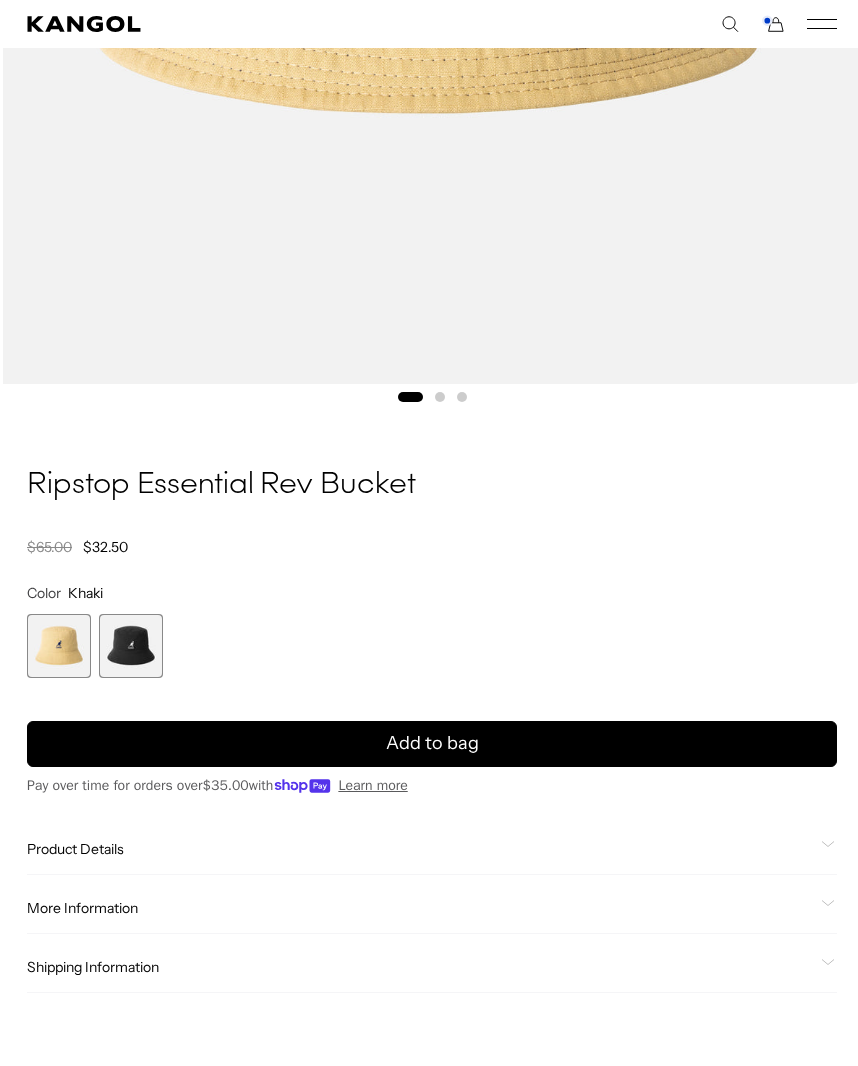 scroll, scrollTop: 888, scrollLeft: 0, axis: vertical 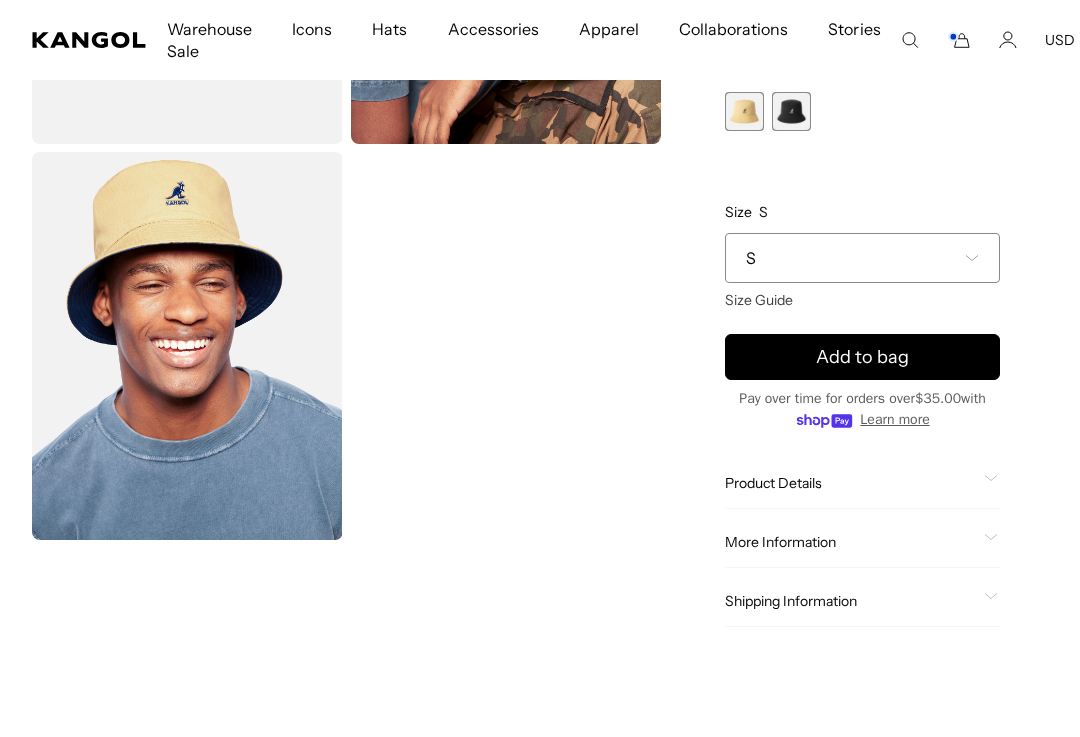 click on "S" at bounding box center [862, 258] 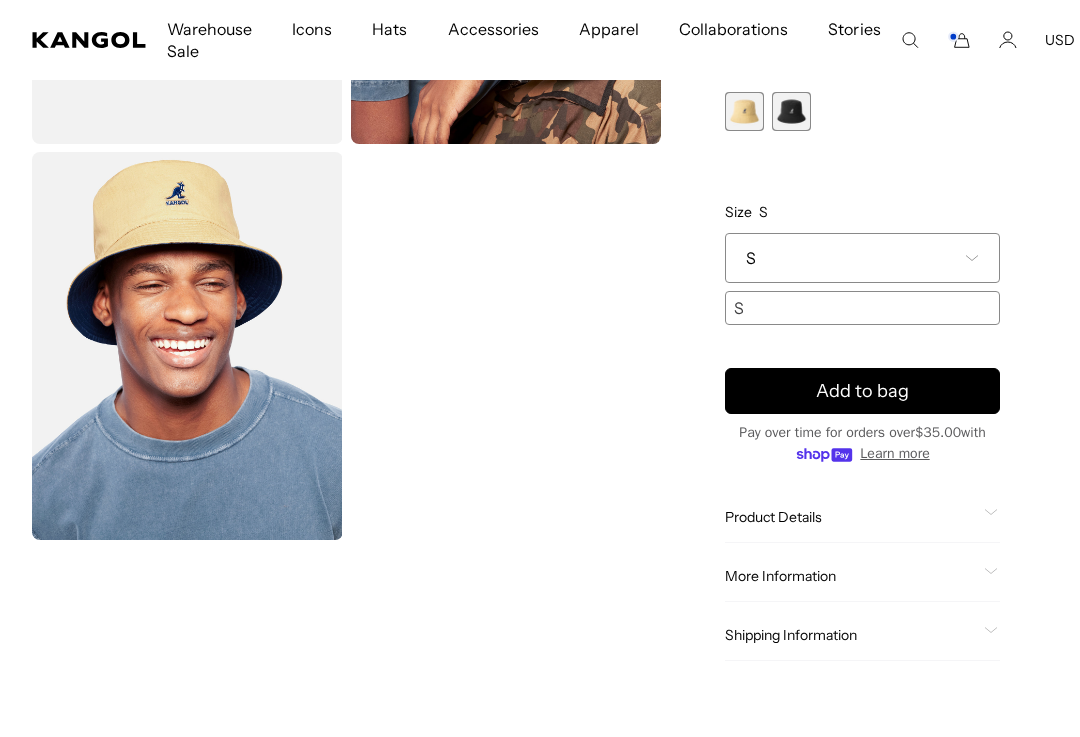 scroll, scrollTop: 0, scrollLeft: 0, axis: both 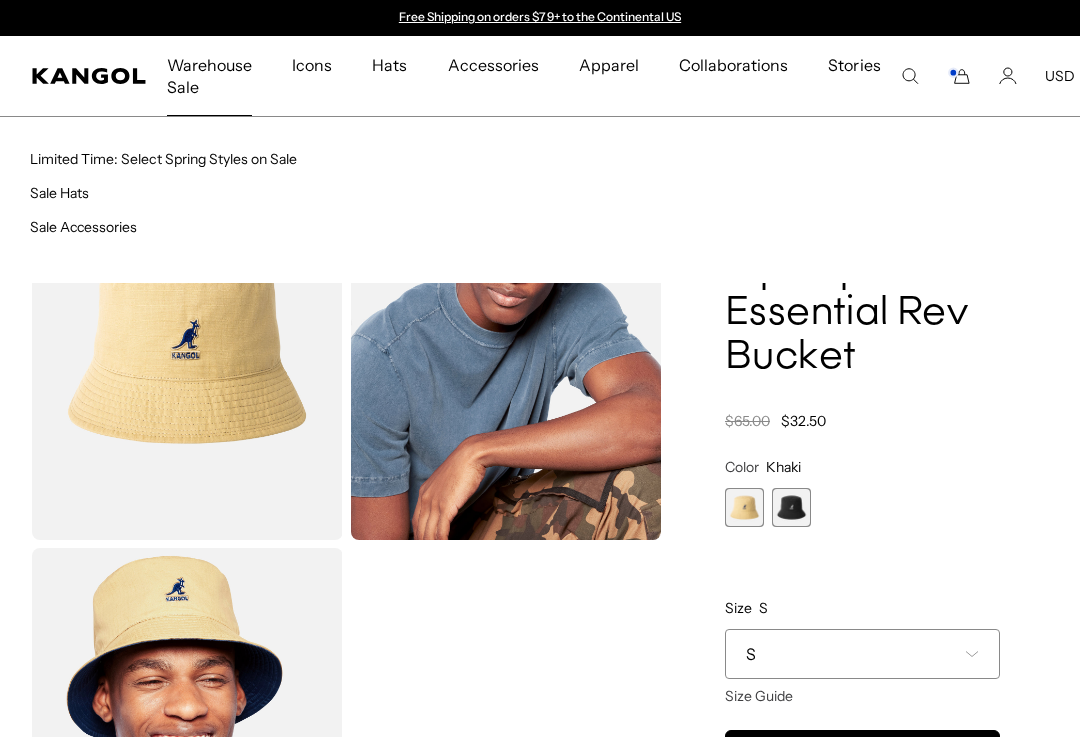 click on "Limited Time: Select Spring Styles on Sale" at bounding box center [163, 159] 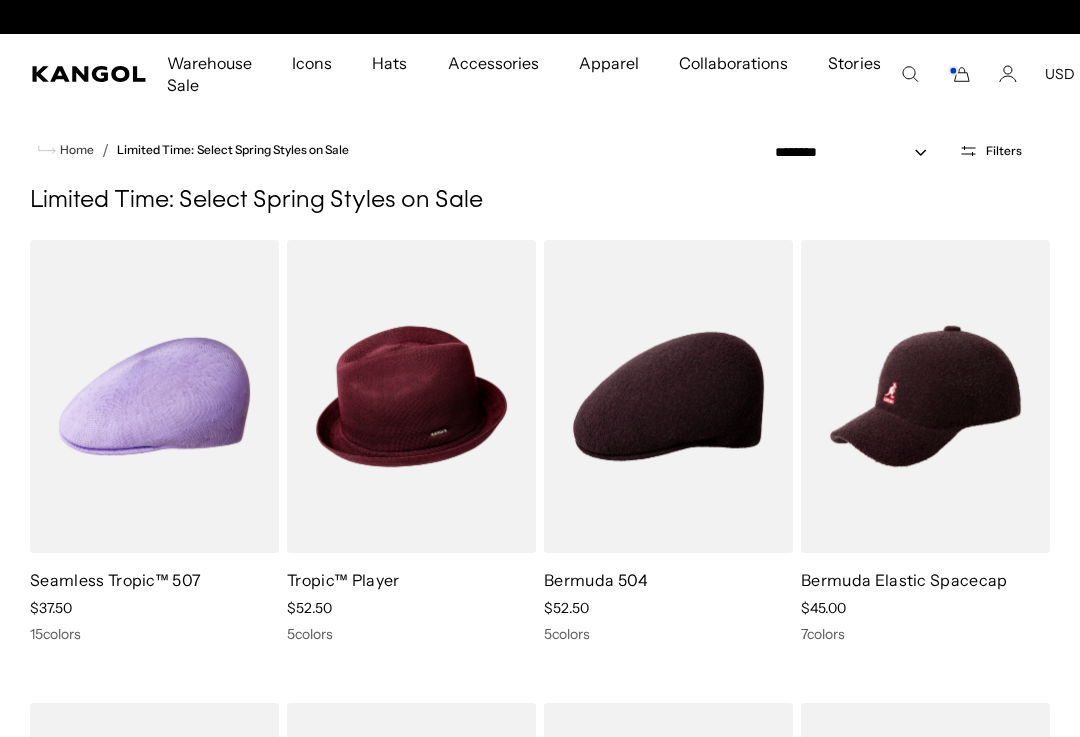 scroll, scrollTop: 9, scrollLeft: 0, axis: vertical 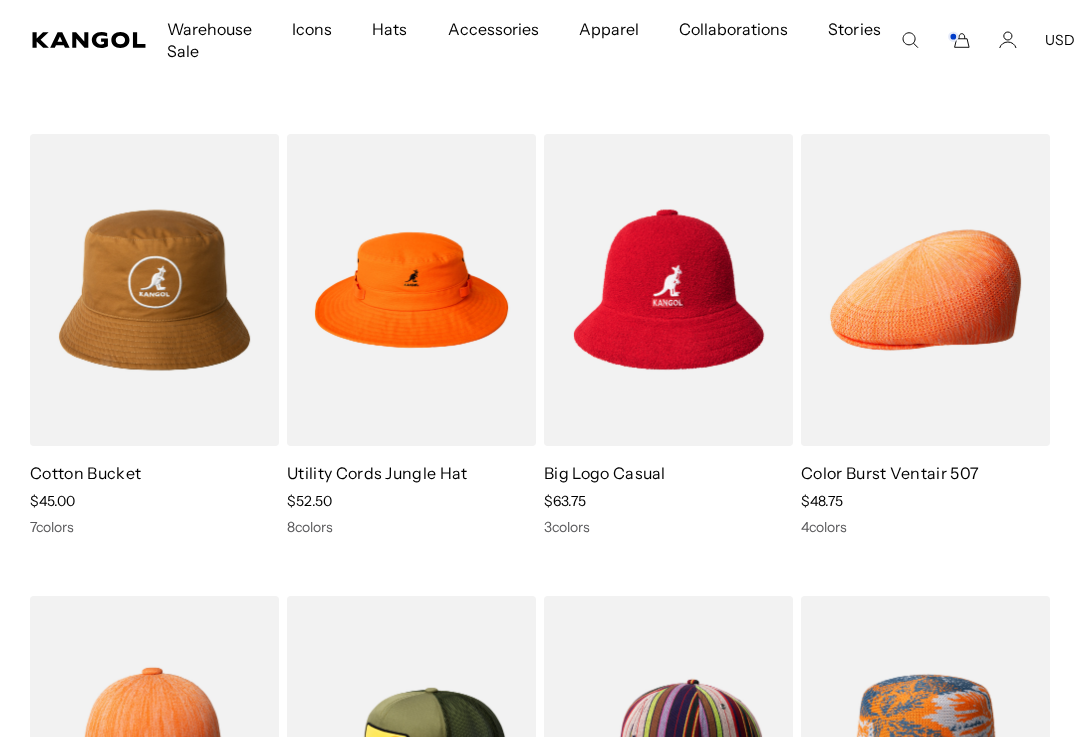 click on "Cotton Bucket" at bounding box center (85, 473) 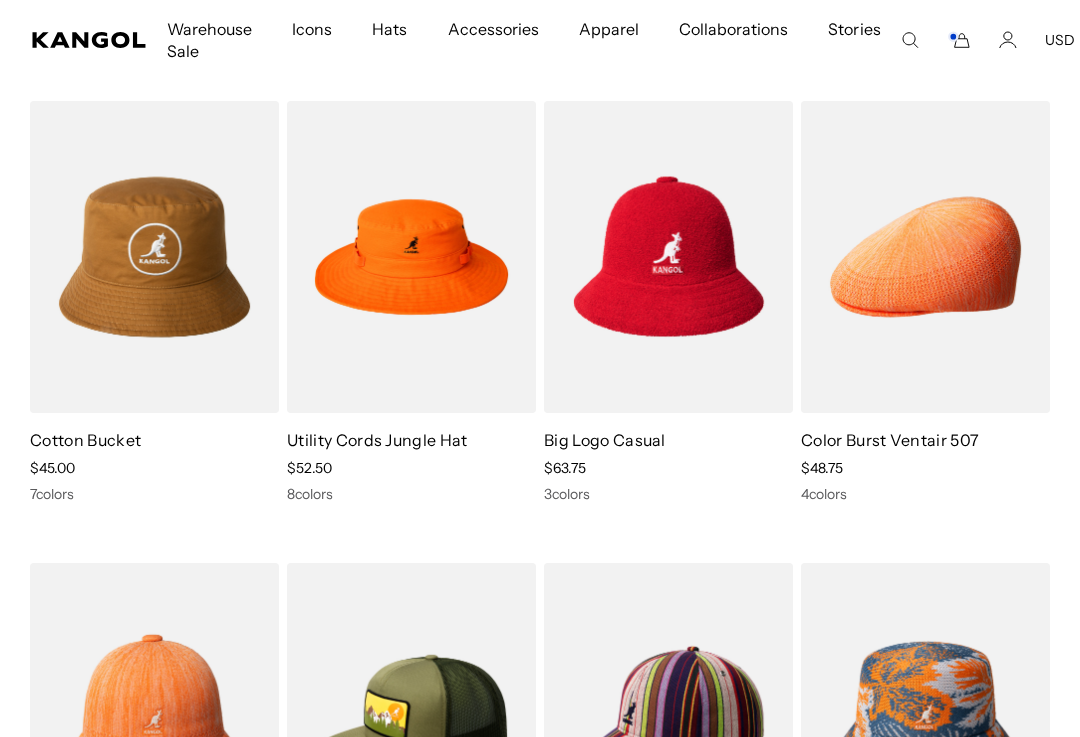 scroll, scrollTop: 0, scrollLeft: 412, axis: horizontal 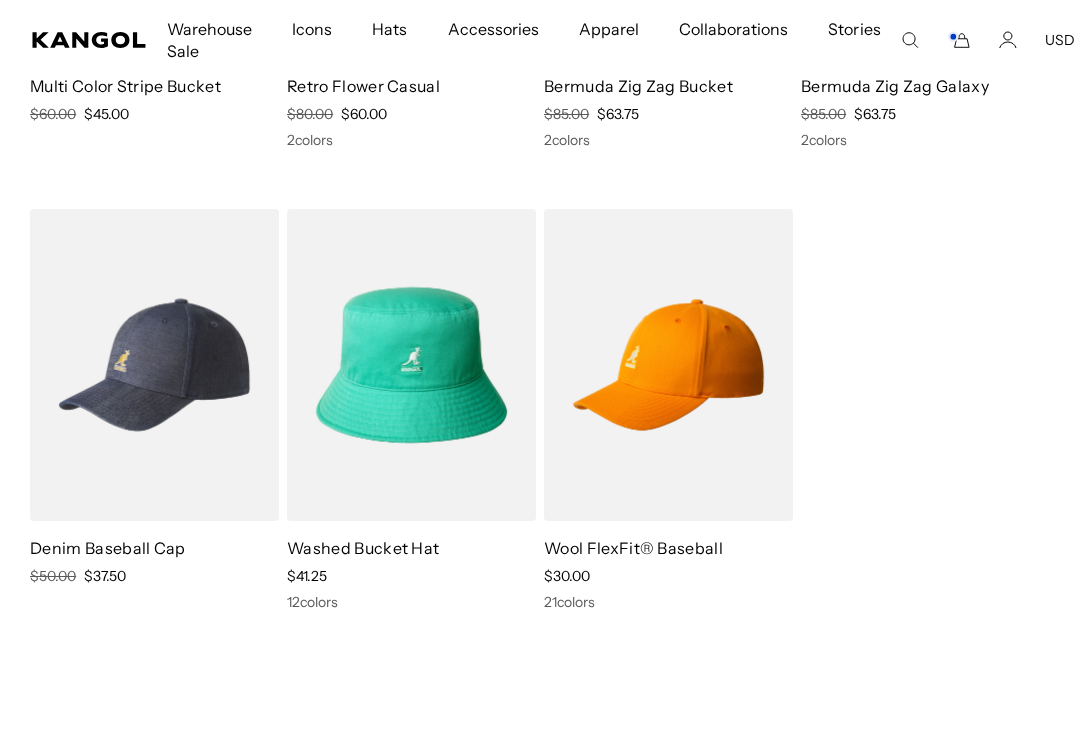 click on "Washed Bucket Hat" at bounding box center (363, 548) 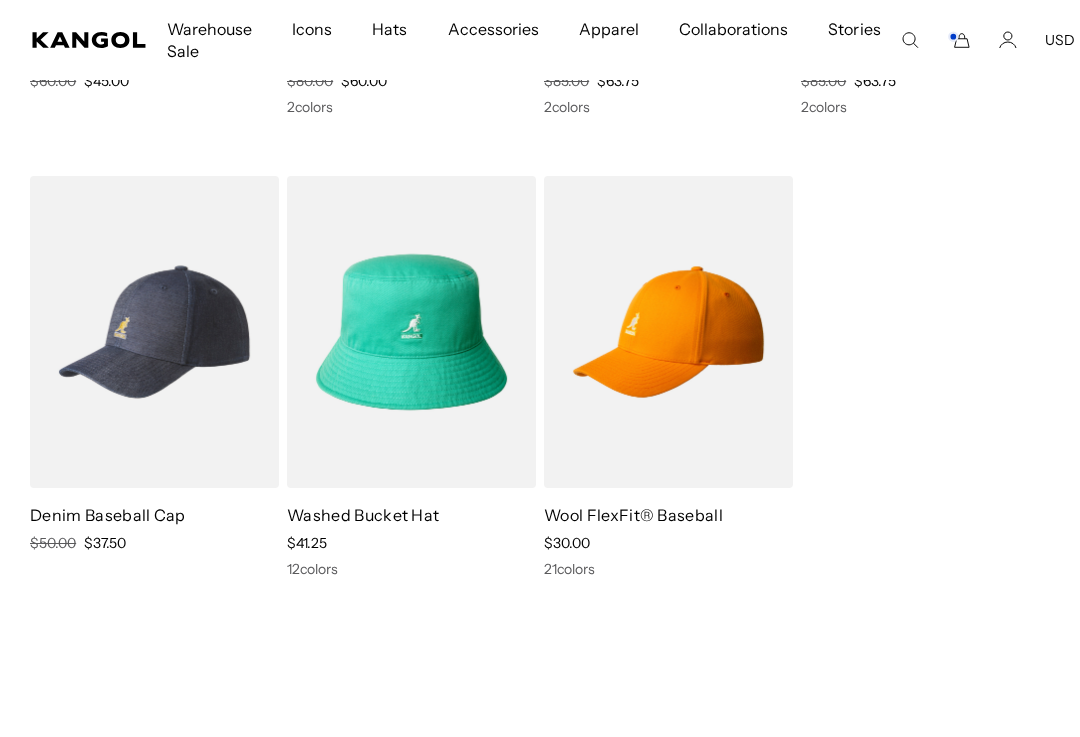 scroll, scrollTop: 116, scrollLeft: 0, axis: vertical 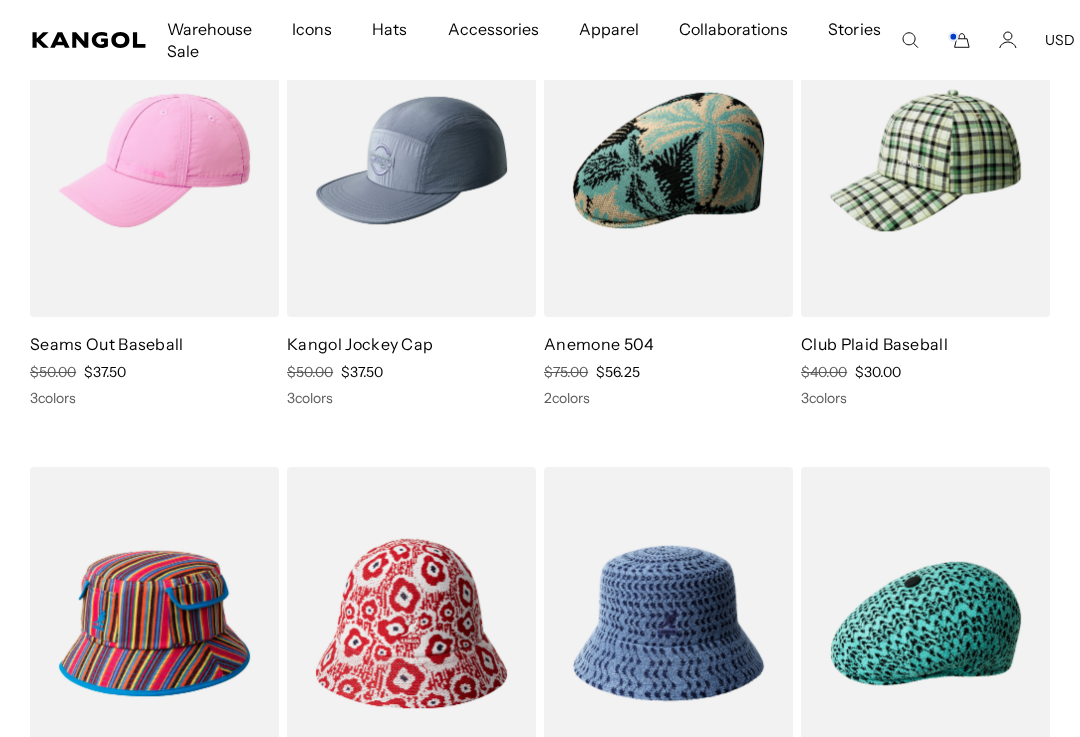click at bounding box center (0, 0) 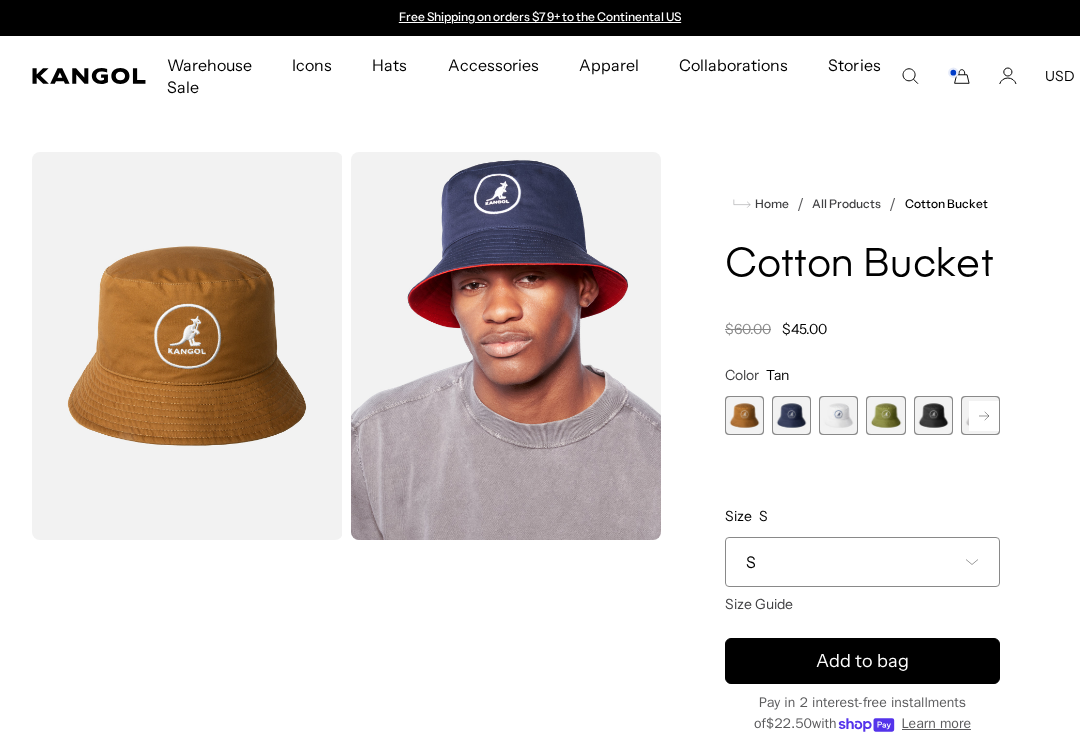scroll, scrollTop: 0, scrollLeft: 0, axis: both 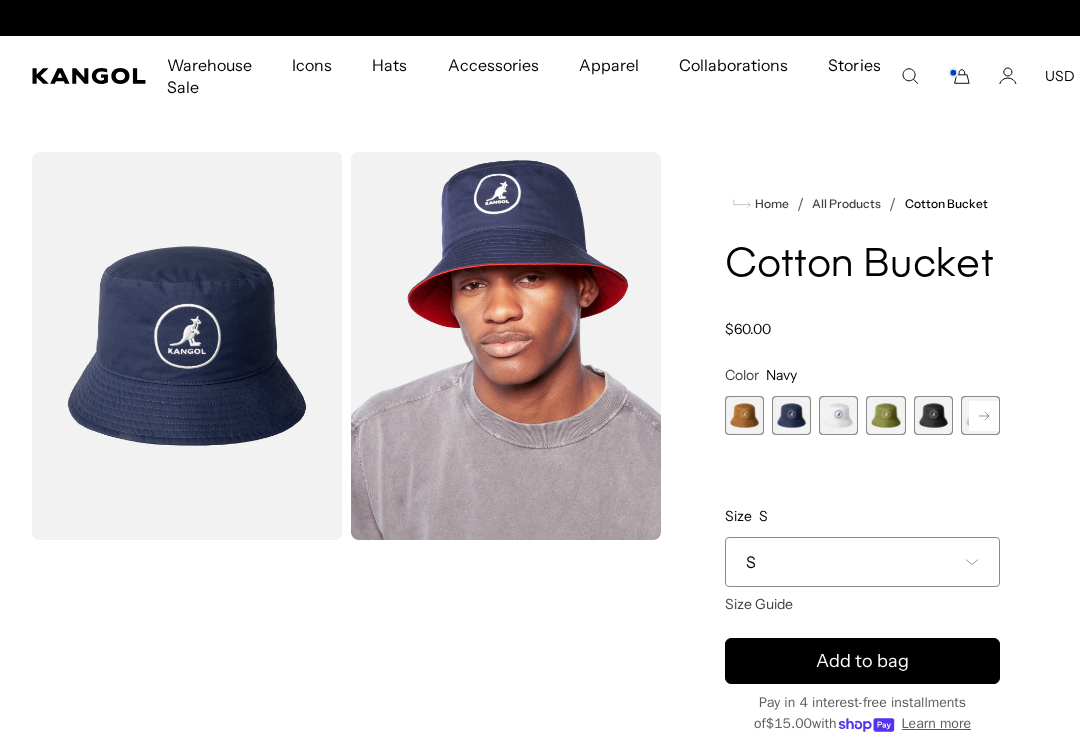 click at bounding box center (838, 415) 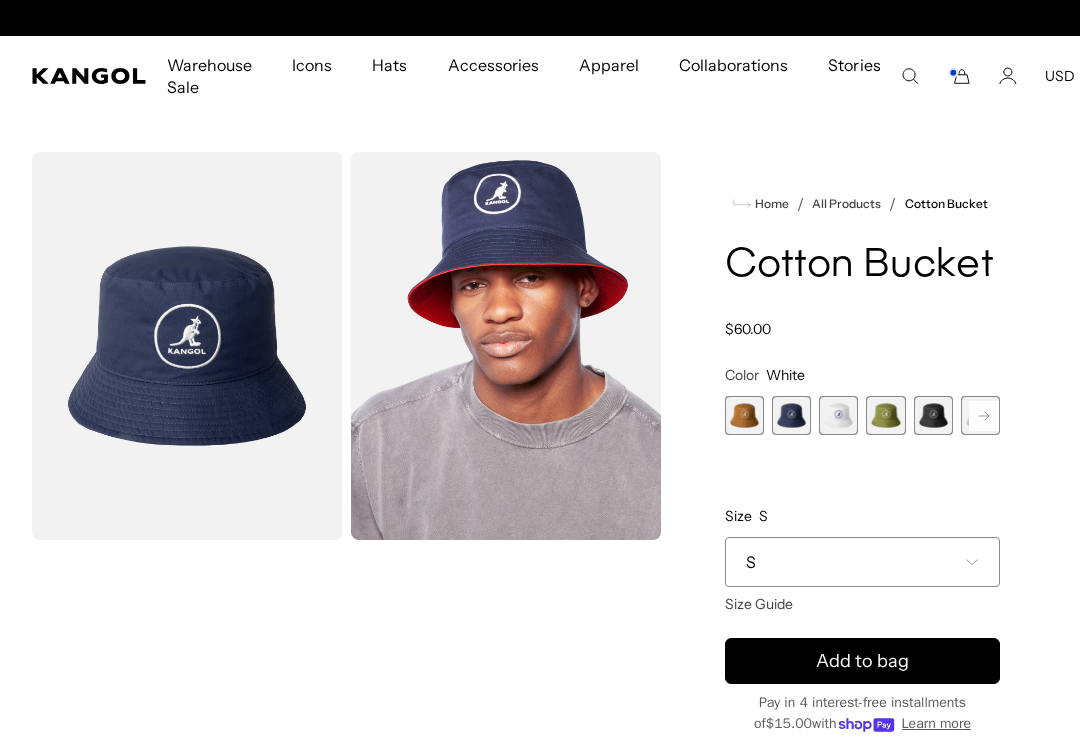 scroll, scrollTop: 0, scrollLeft: 412, axis: horizontal 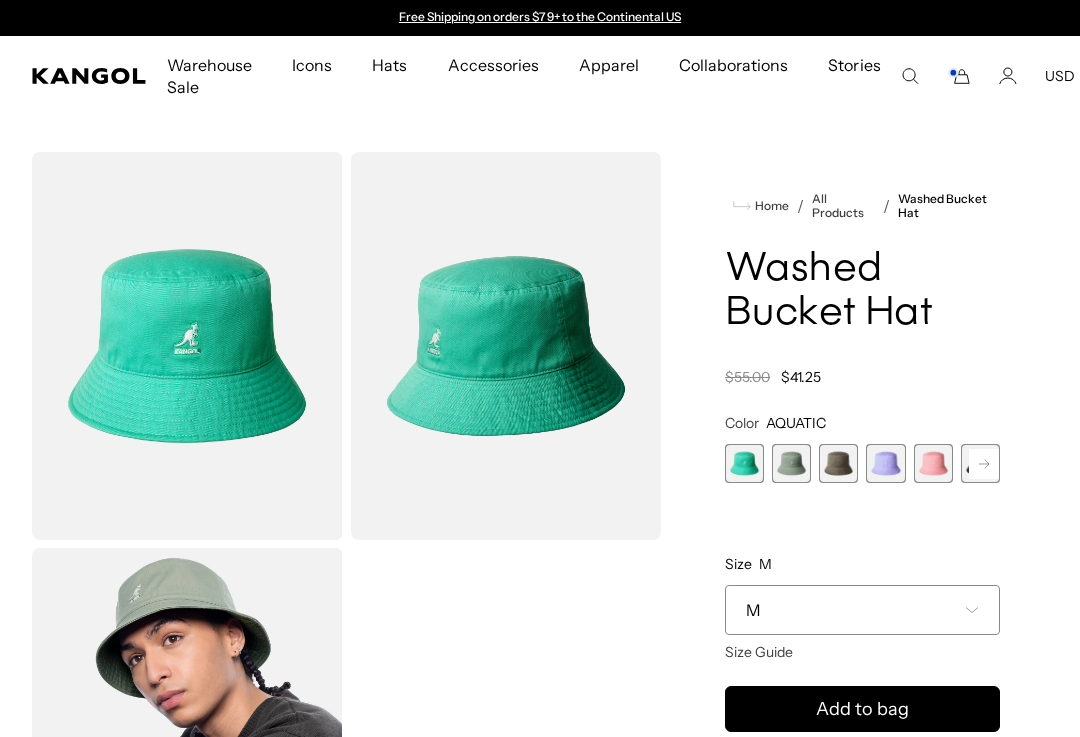 click at bounding box center (791, 463) 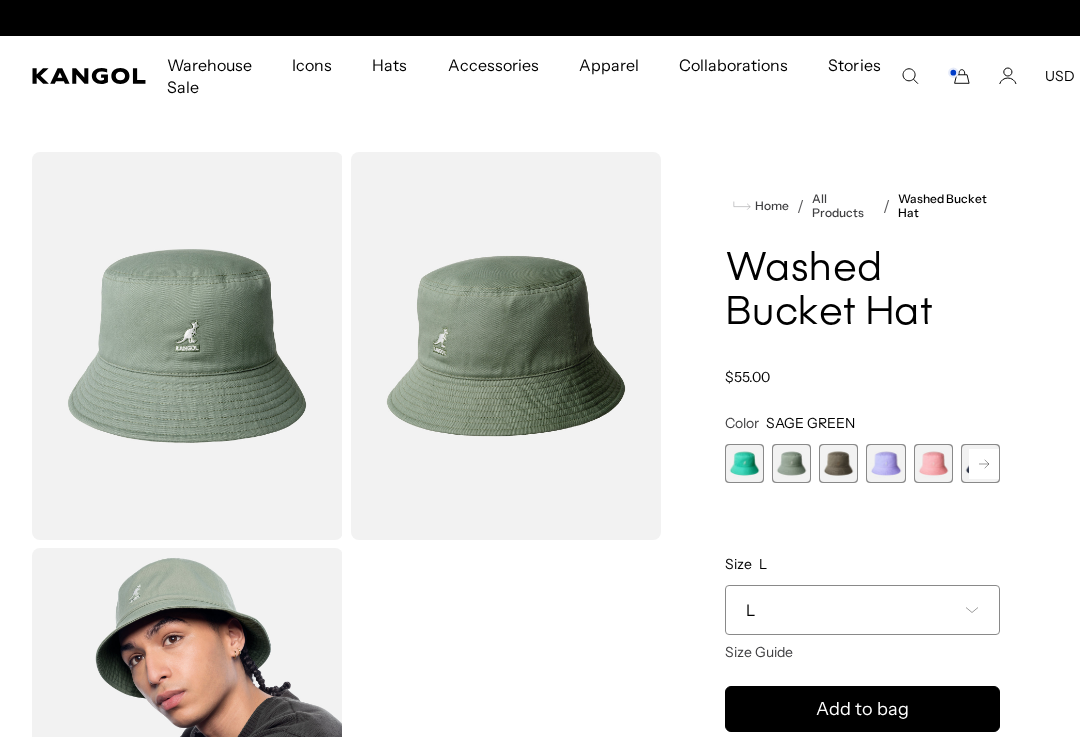 scroll, scrollTop: 0, scrollLeft: 412, axis: horizontal 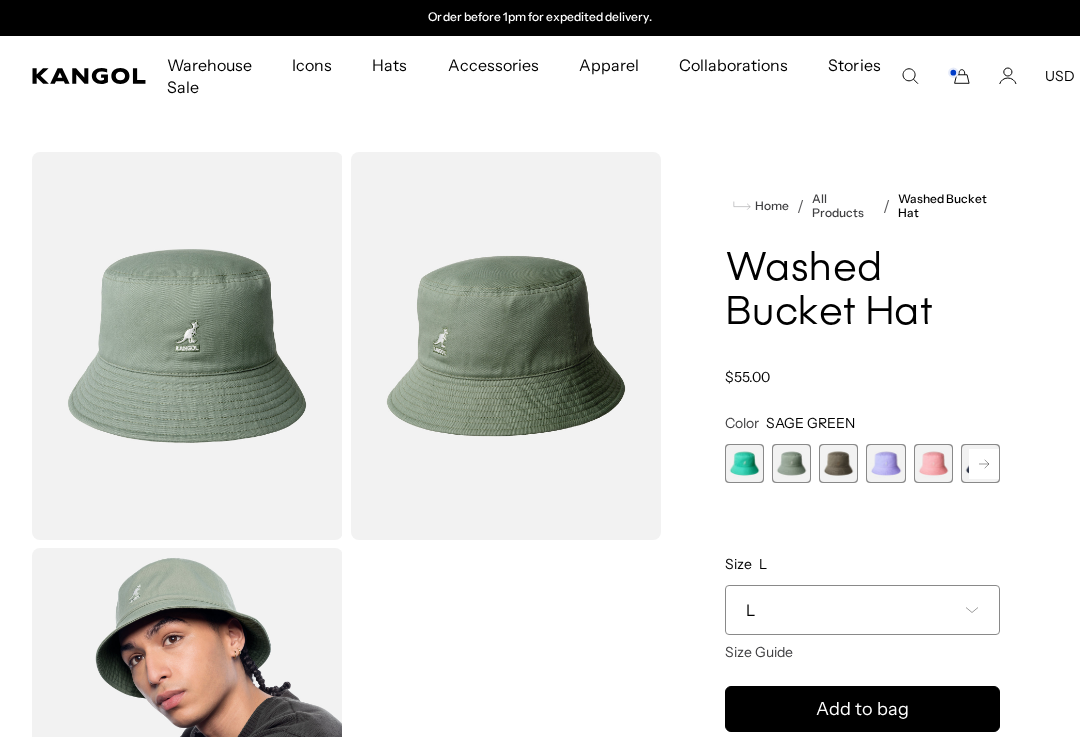 click at bounding box center (838, 463) 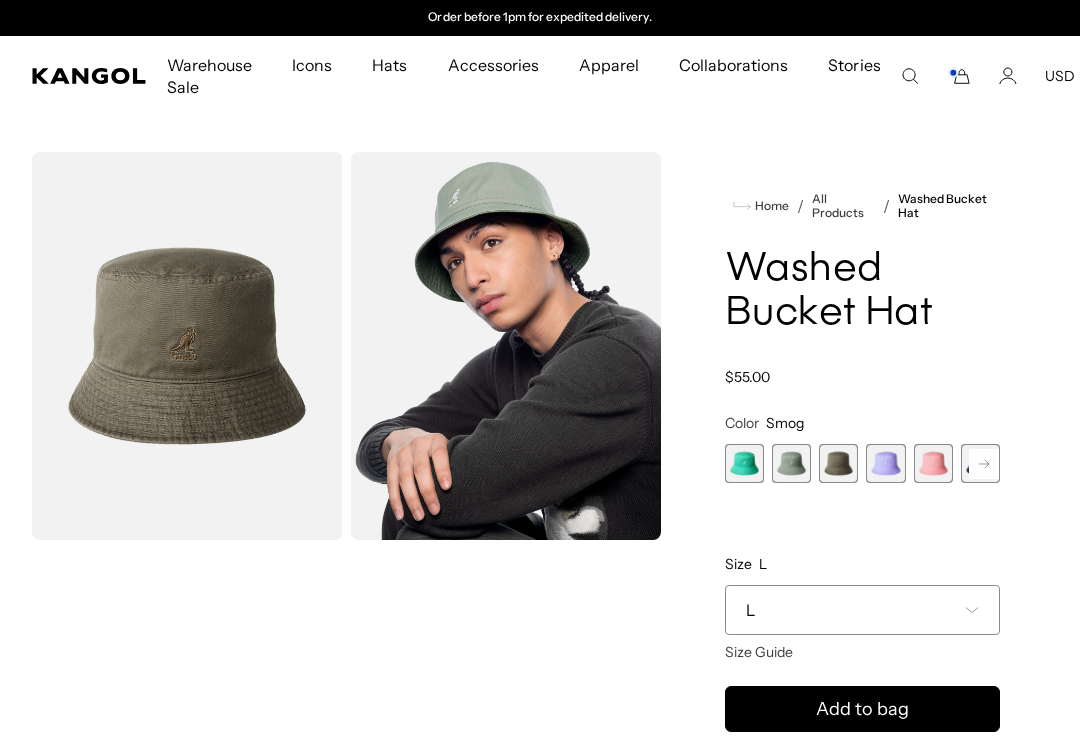 click at bounding box center (885, 463) 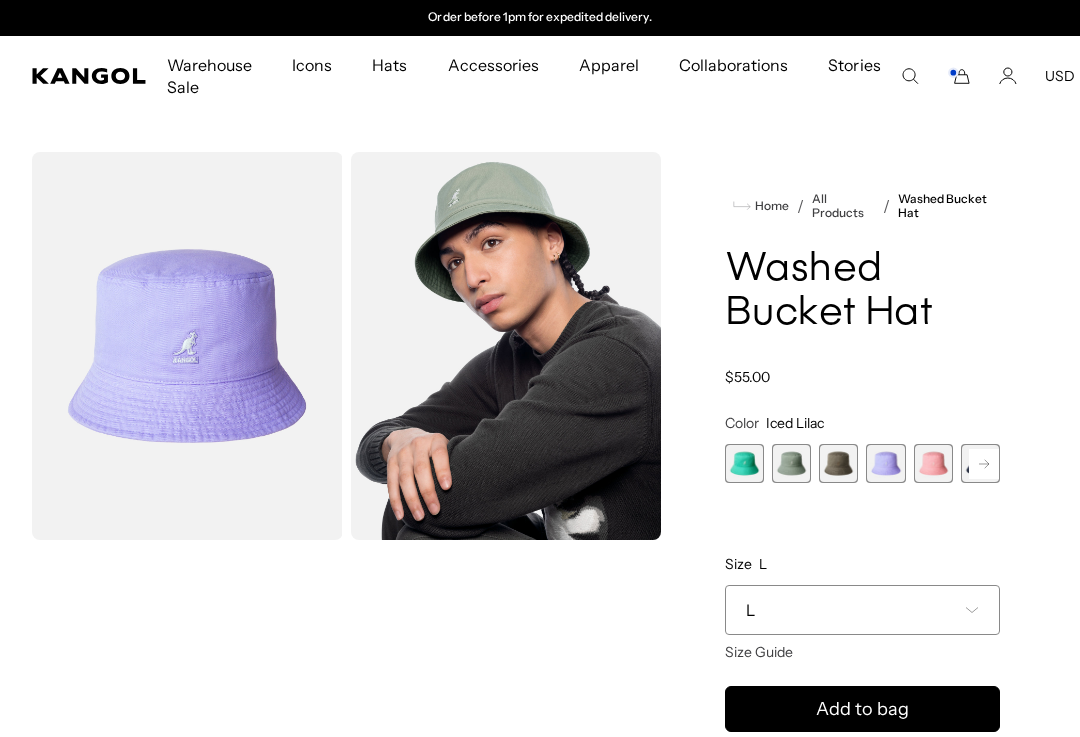 click at bounding box center (933, 463) 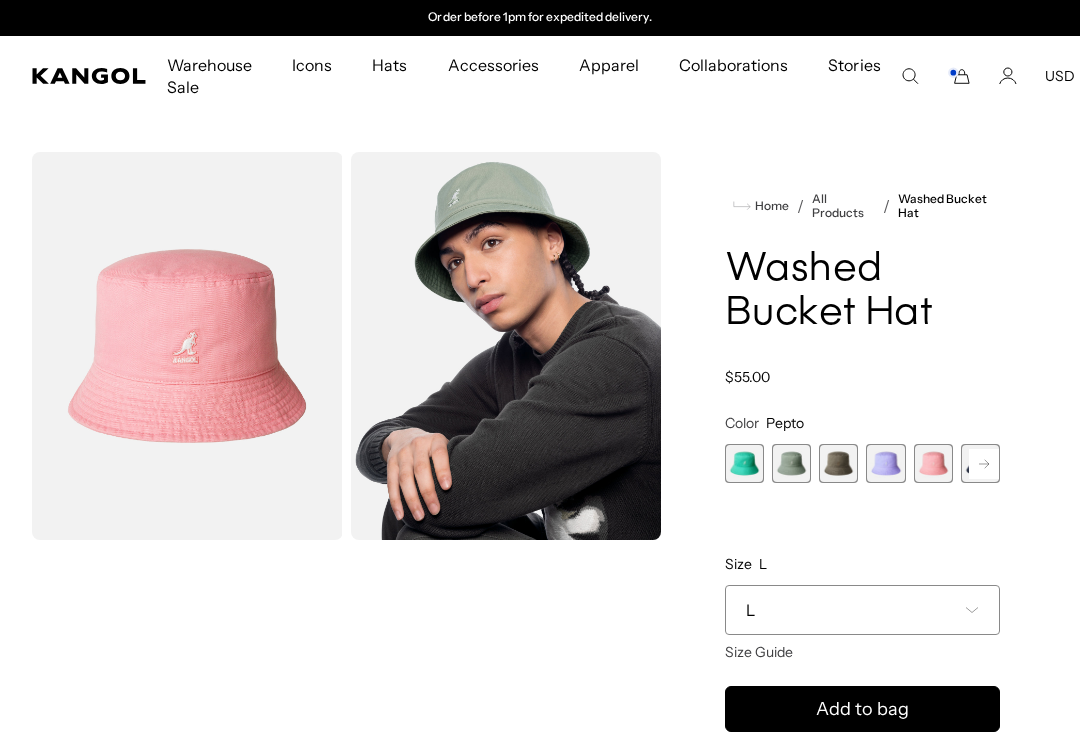 click 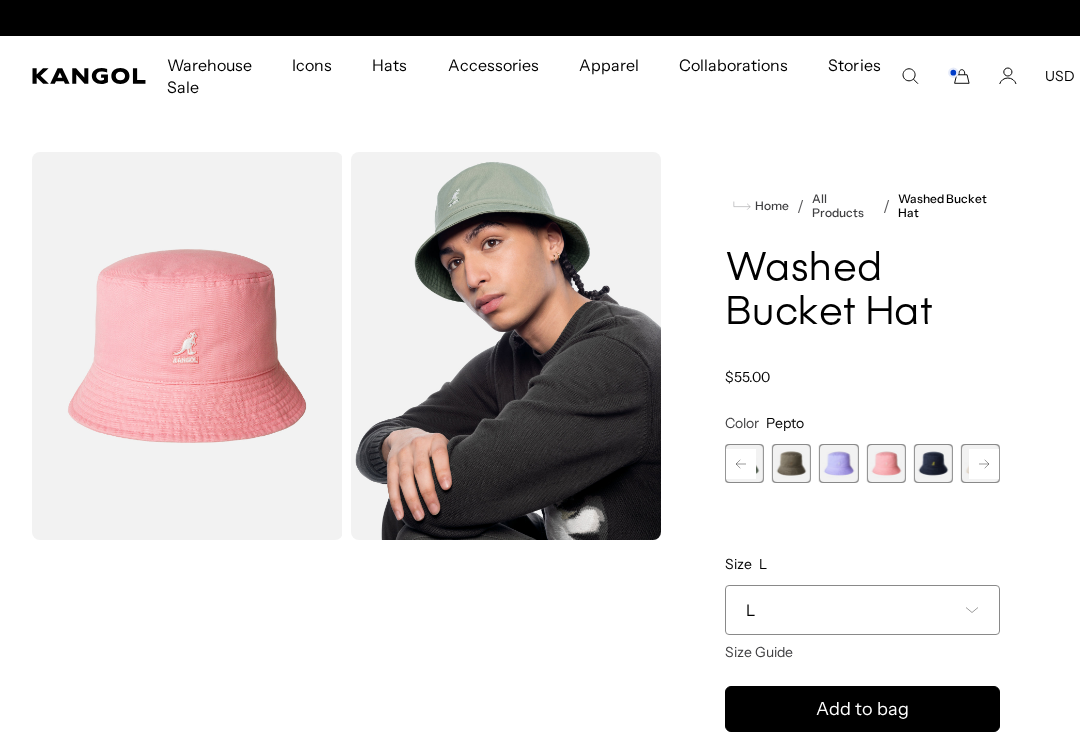 scroll, scrollTop: 0, scrollLeft: 0, axis: both 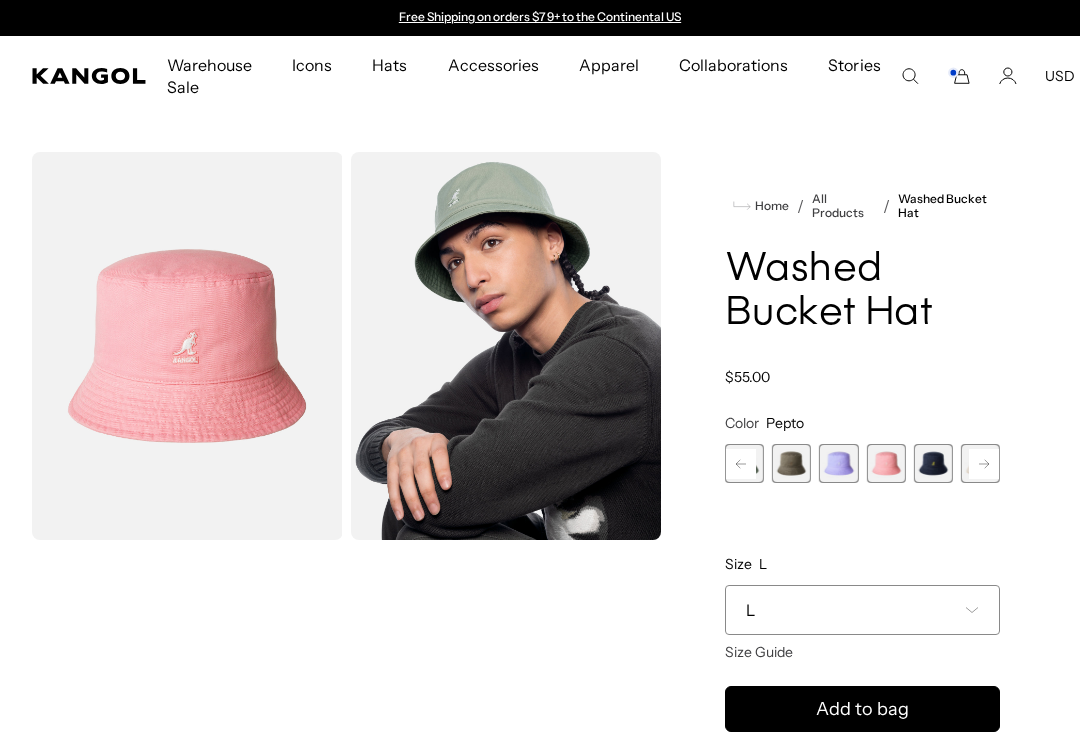 click 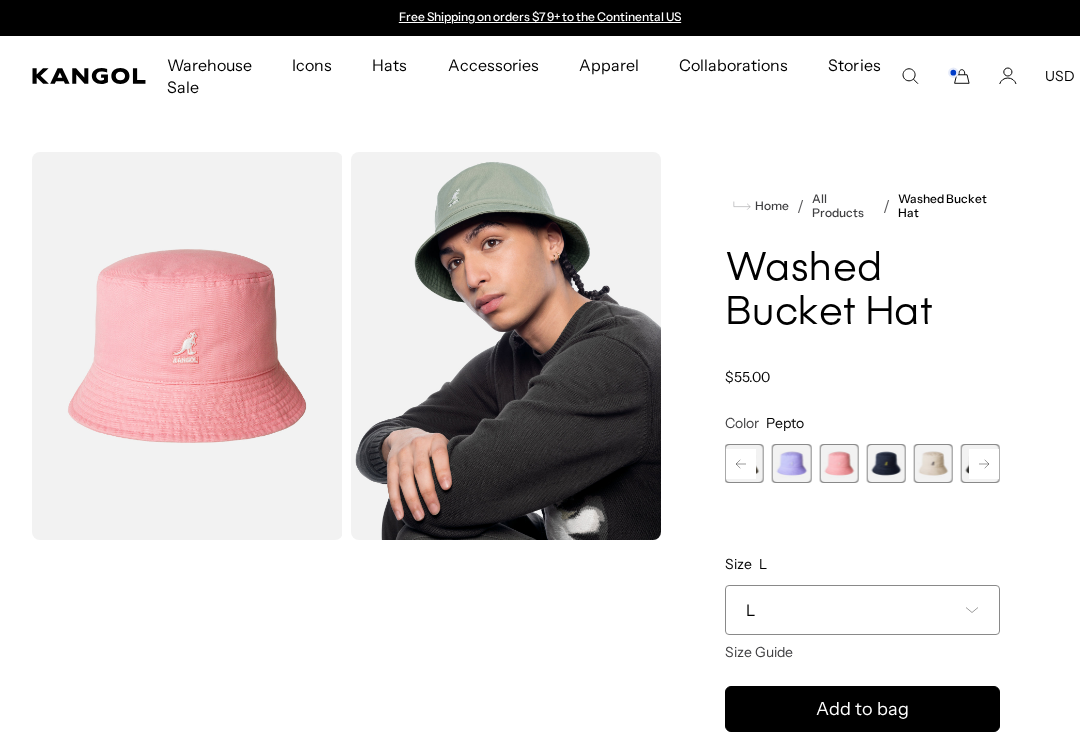 click at bounding box center [933, 463] 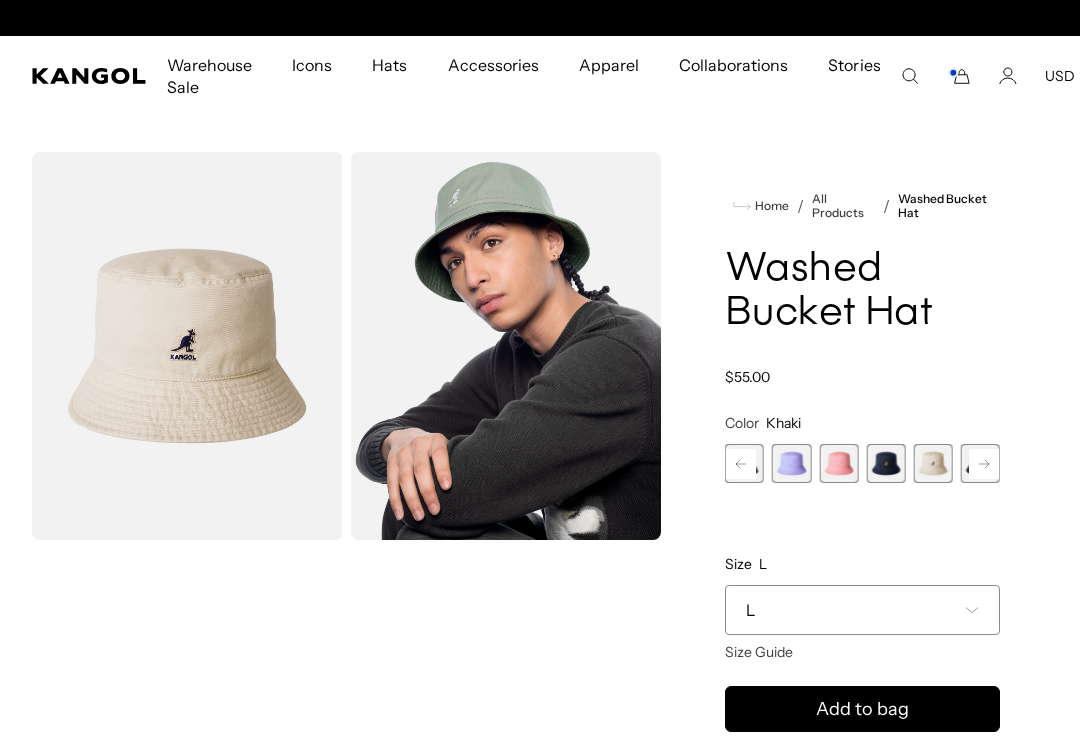 scroll, scrollTop: 0, scrollLeft: 0, axis: both 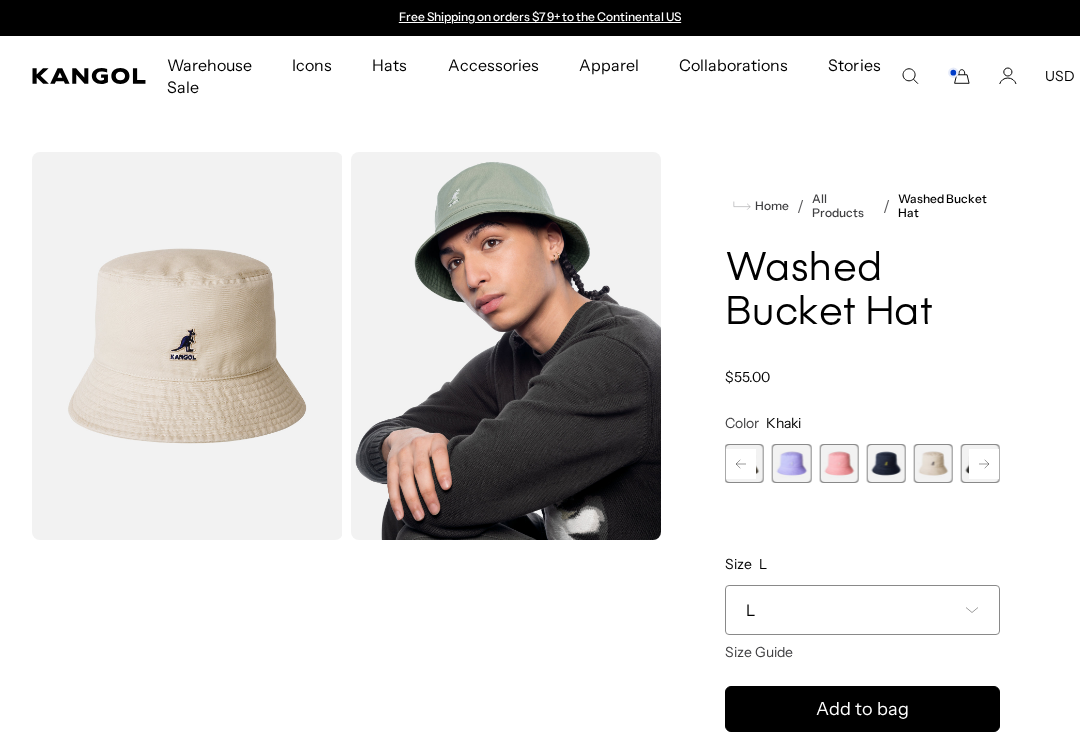 click 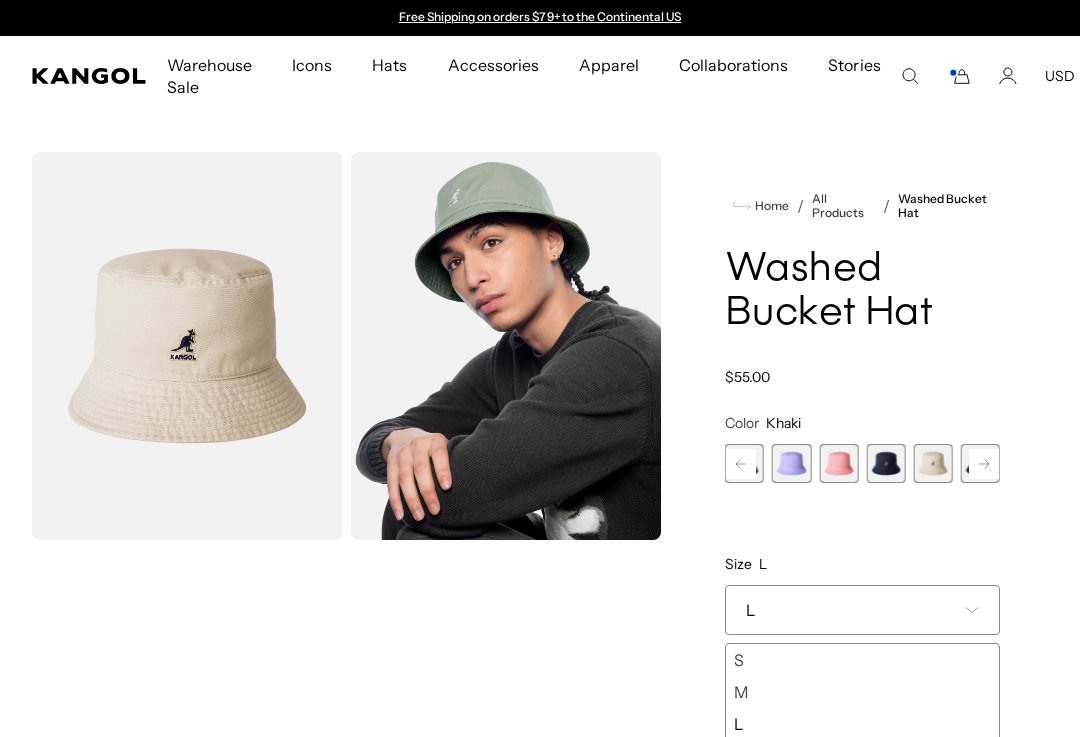 click on "M" at bounding box center (862, 692) 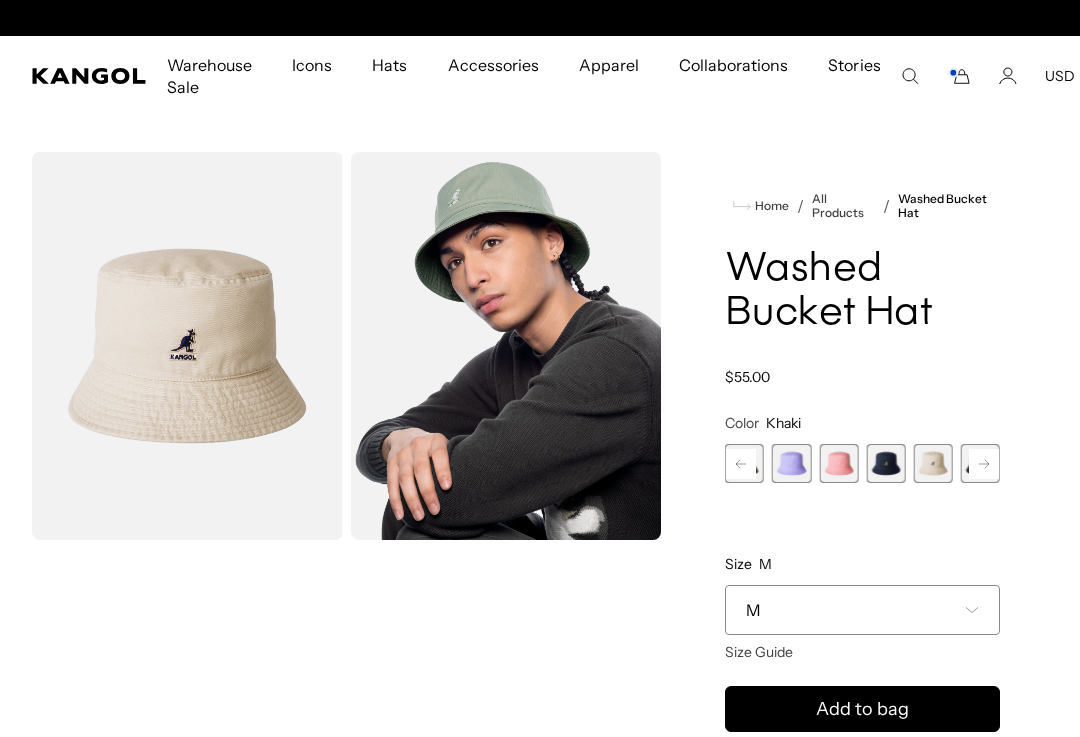 scroll, scrollTop: 0, scrollLeft: 412, axis: horizontal 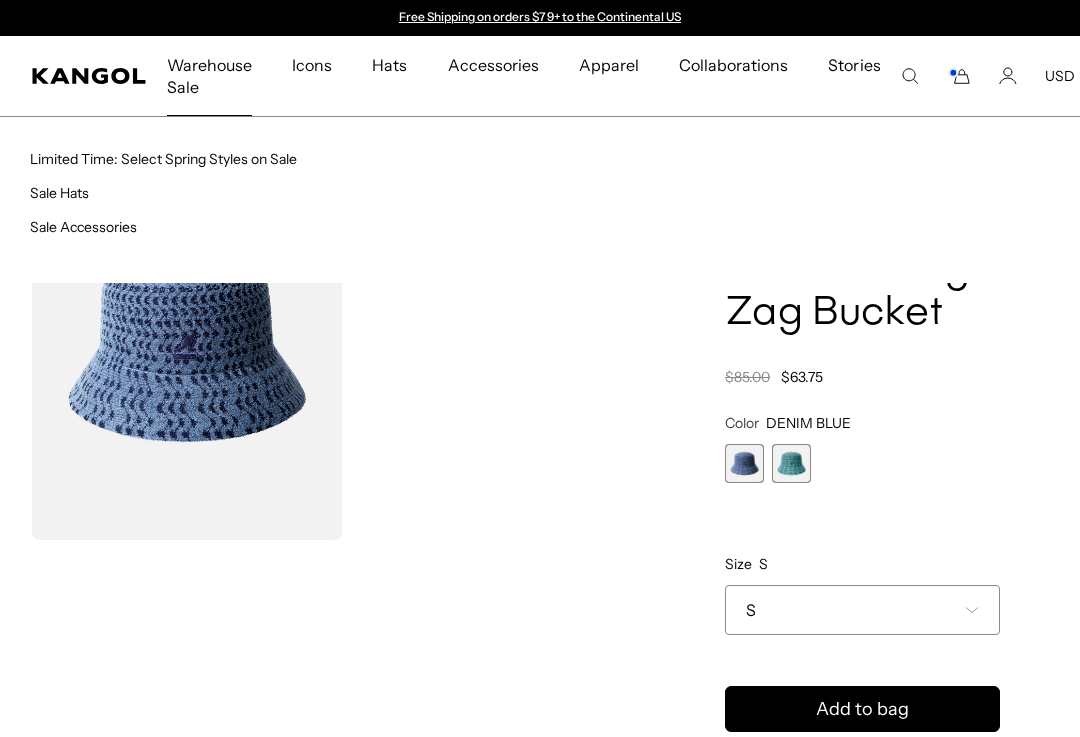 click on "Sale Hats" at bounding box center [59, 193] 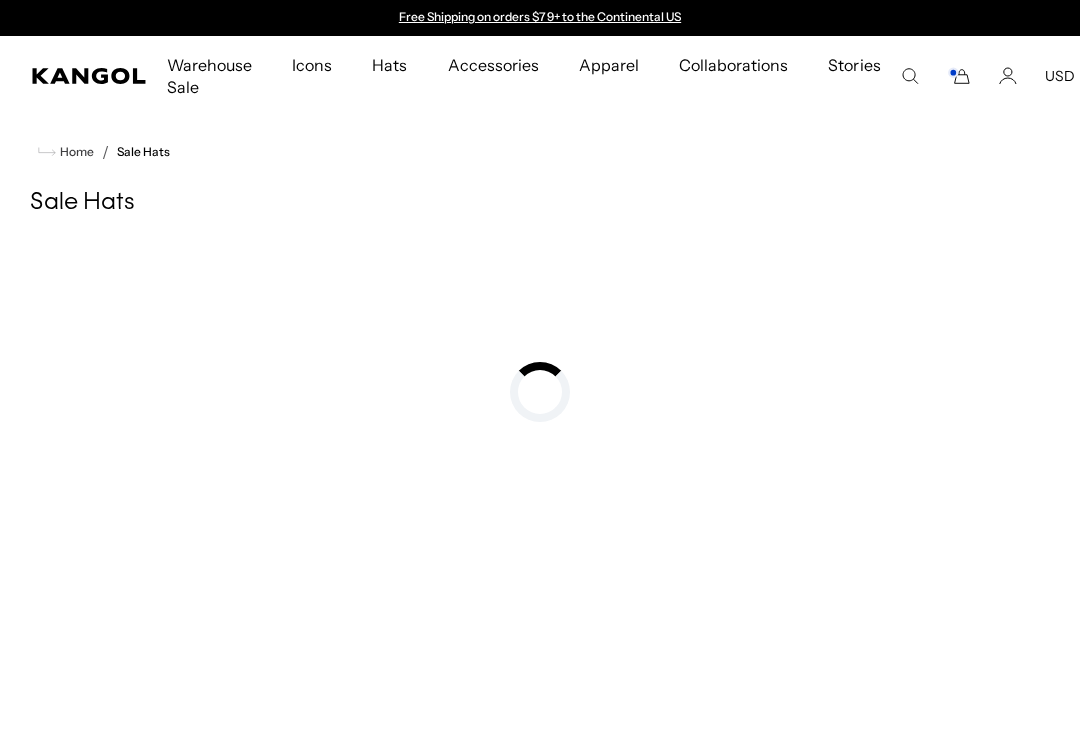 scroll, scrollTop: 0, scrollLeft: 0, axis: both 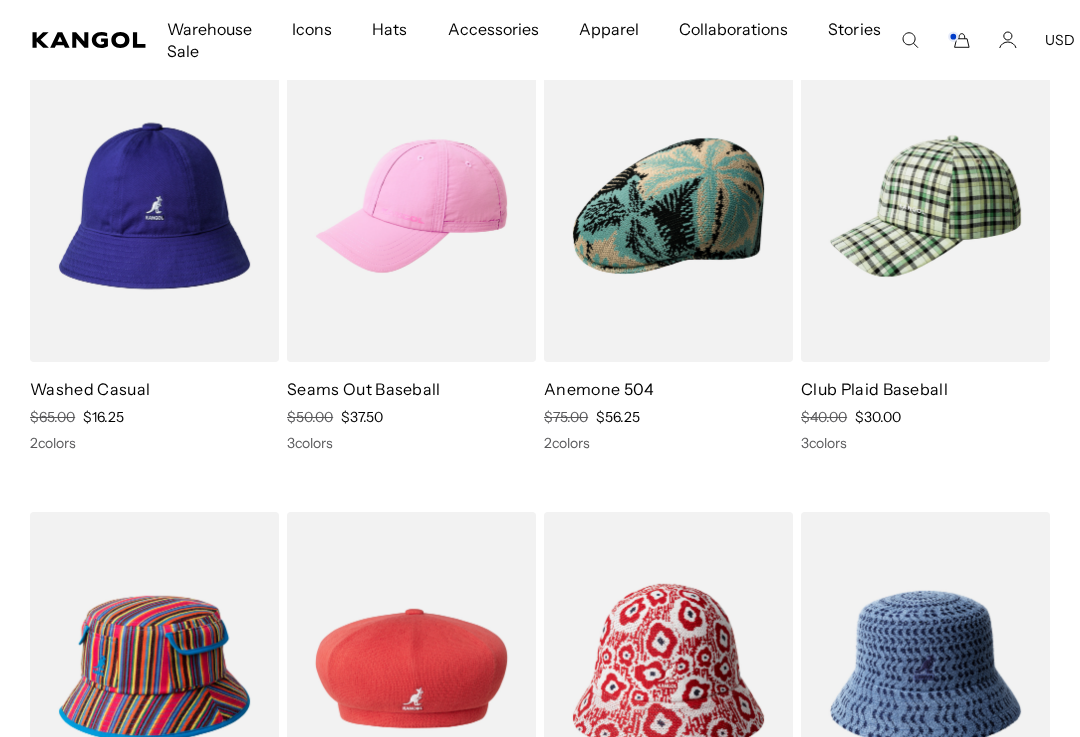 click on "Washed Casual" at bounding box center [90, 389] 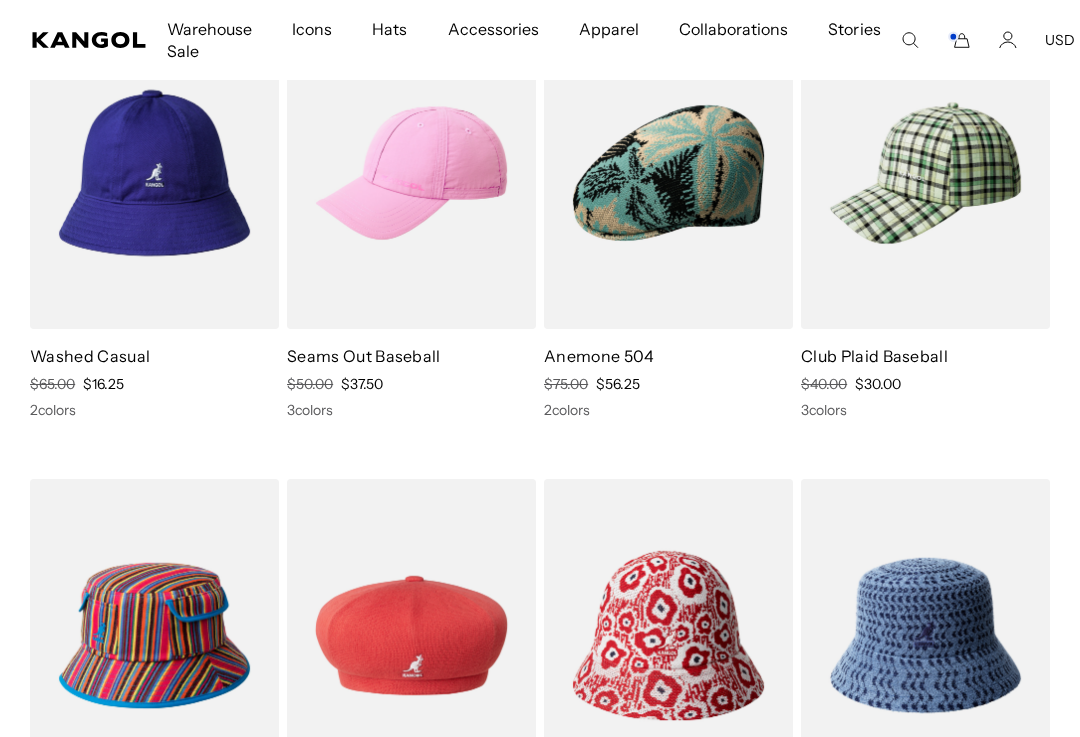 scroll, scrollTop: 0, scrollLeft: 0, axis: both 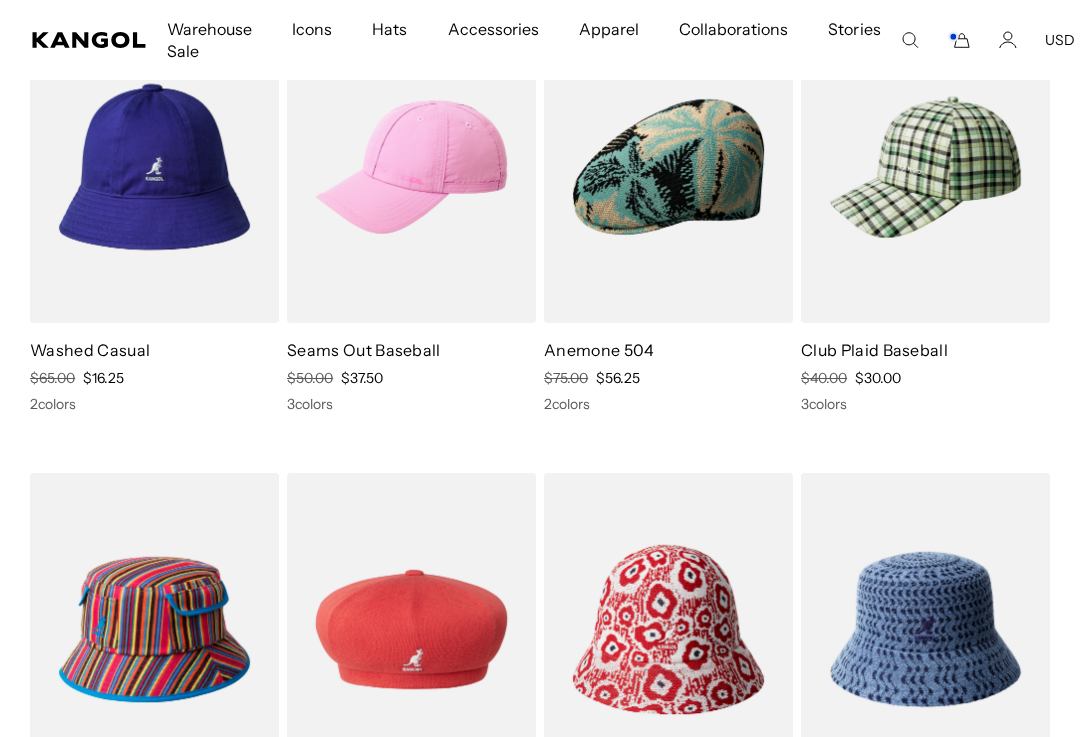 click on "Club Plaid Baseball" at bounding box center [874, 350] 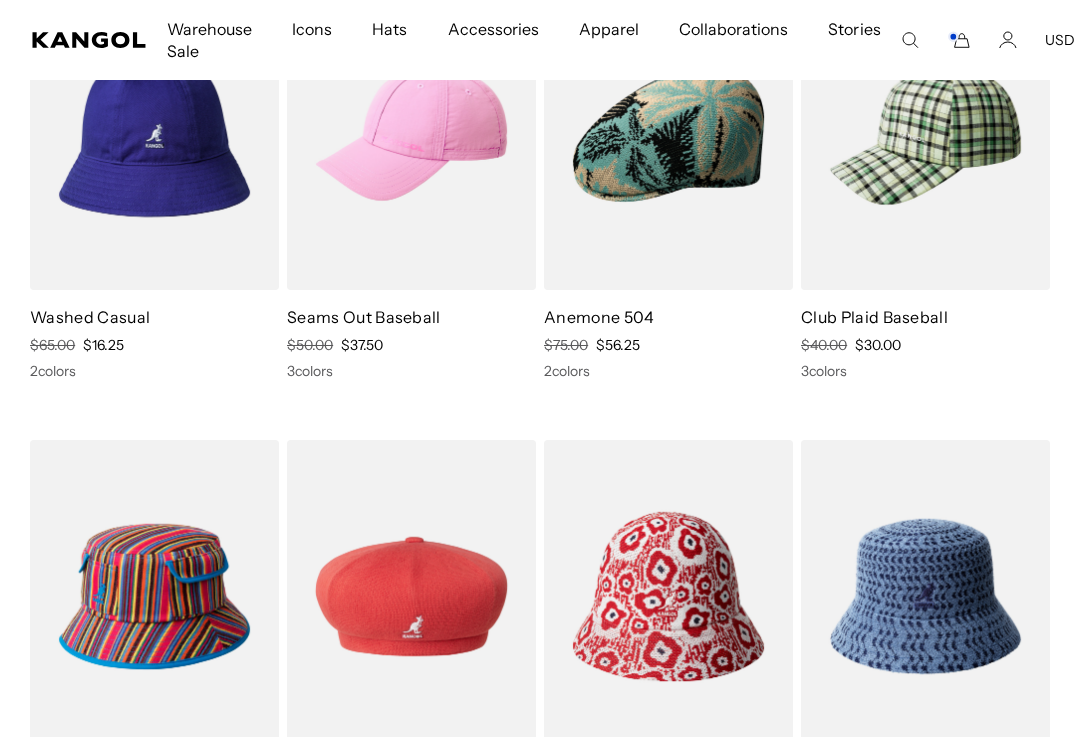 scroll, scrollTop: 5360, scrollLeft: 0, axis: vertical 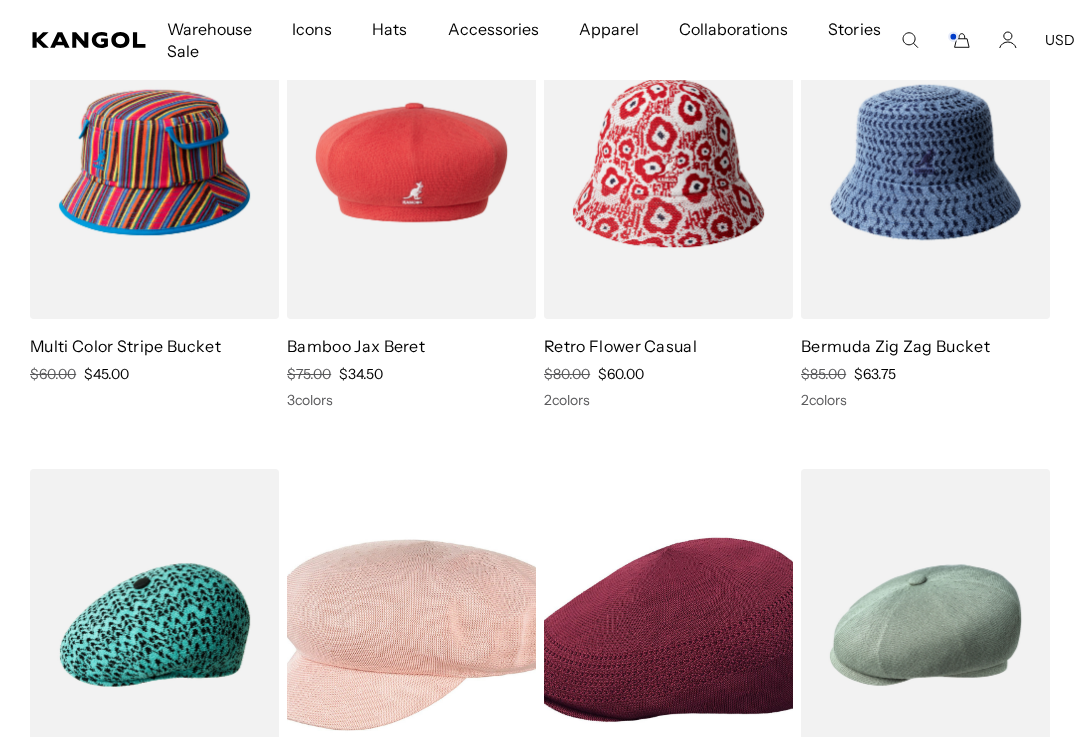click on "Bermuda Zig Zag Bucket" at bounding box center [895, 346] 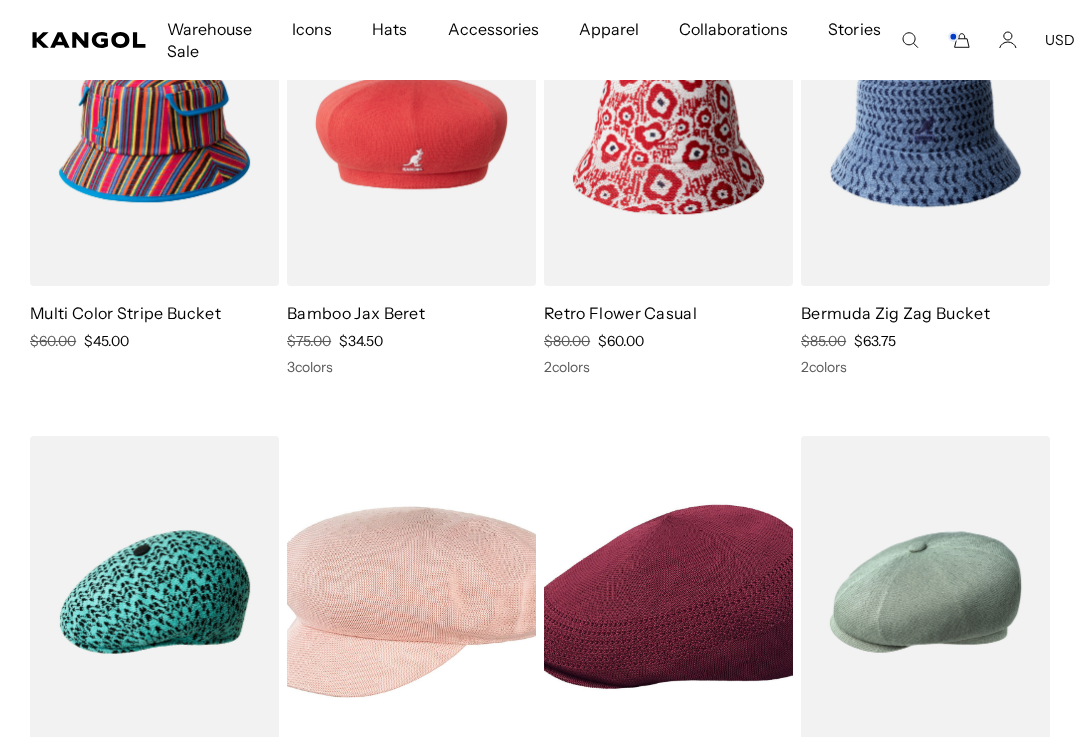 scroll, scrollTop: 0, scrollLeft: 0, axis: both 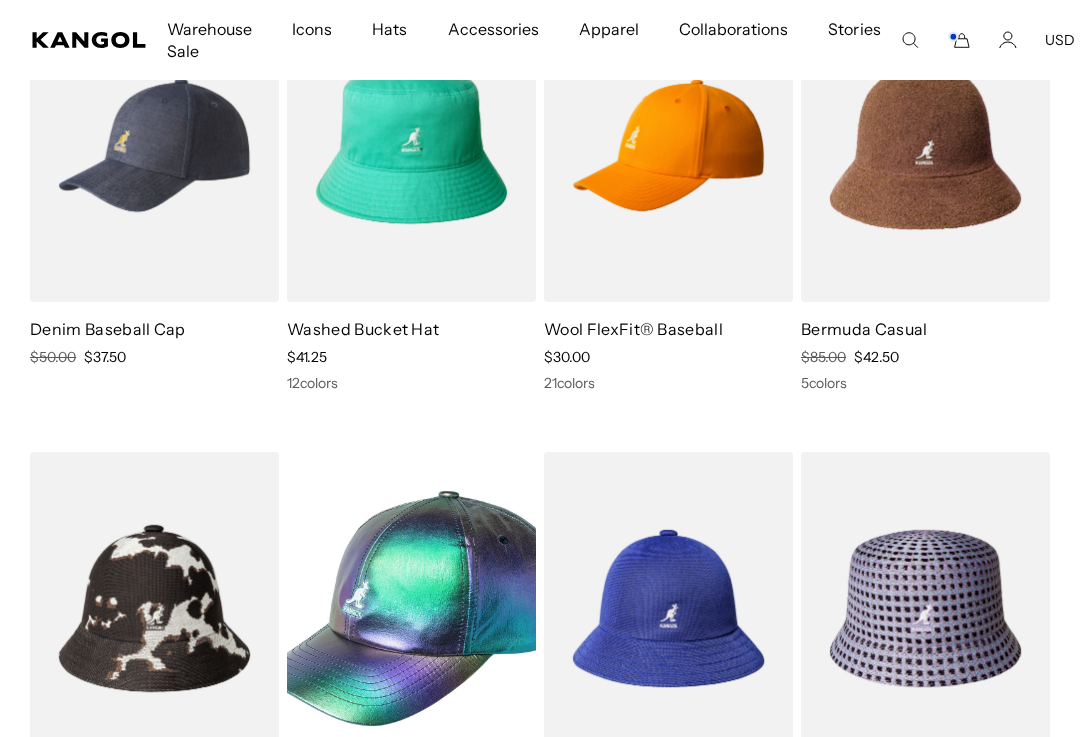 click on "Washed Bucket Hat" at bounding box center (363, 329) 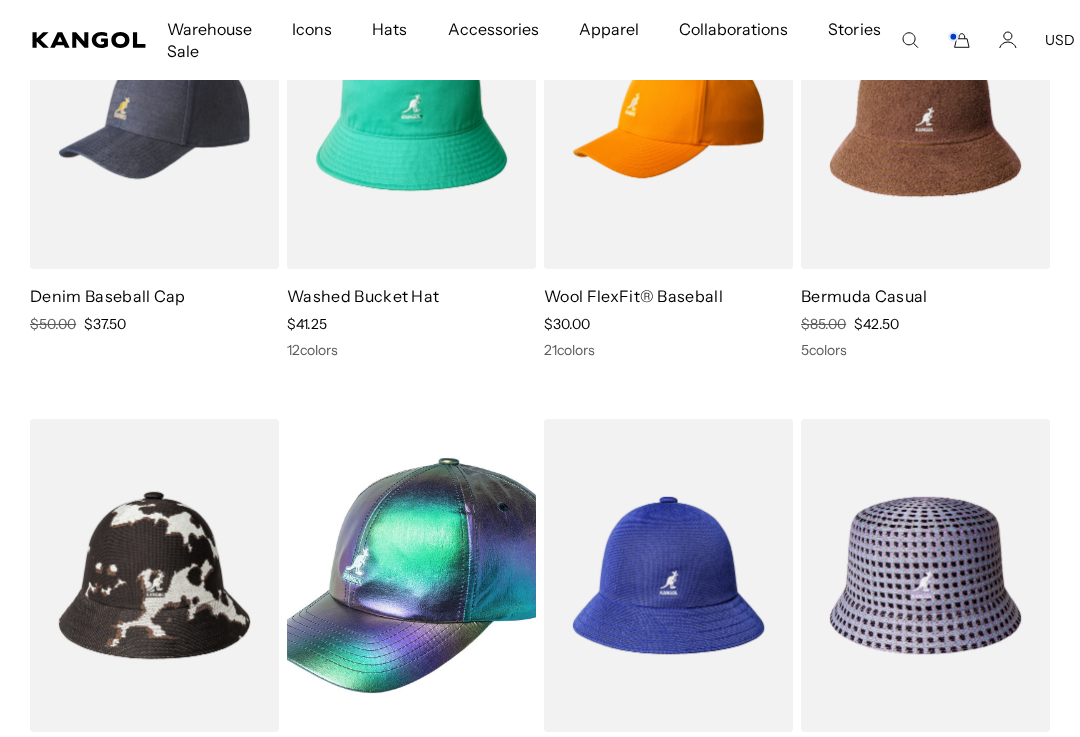 scroll, scrollTop: 0, scrollLeft: 0, axis: both 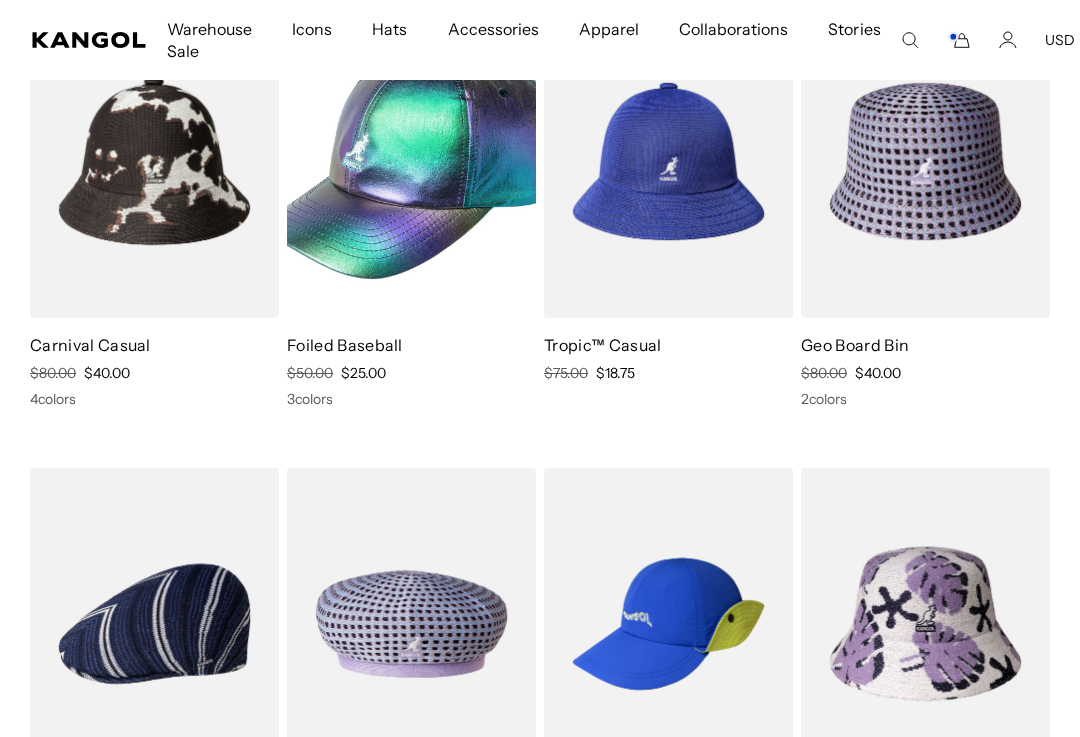 click on "Carnival Casual" at bounding box center (90, 345) 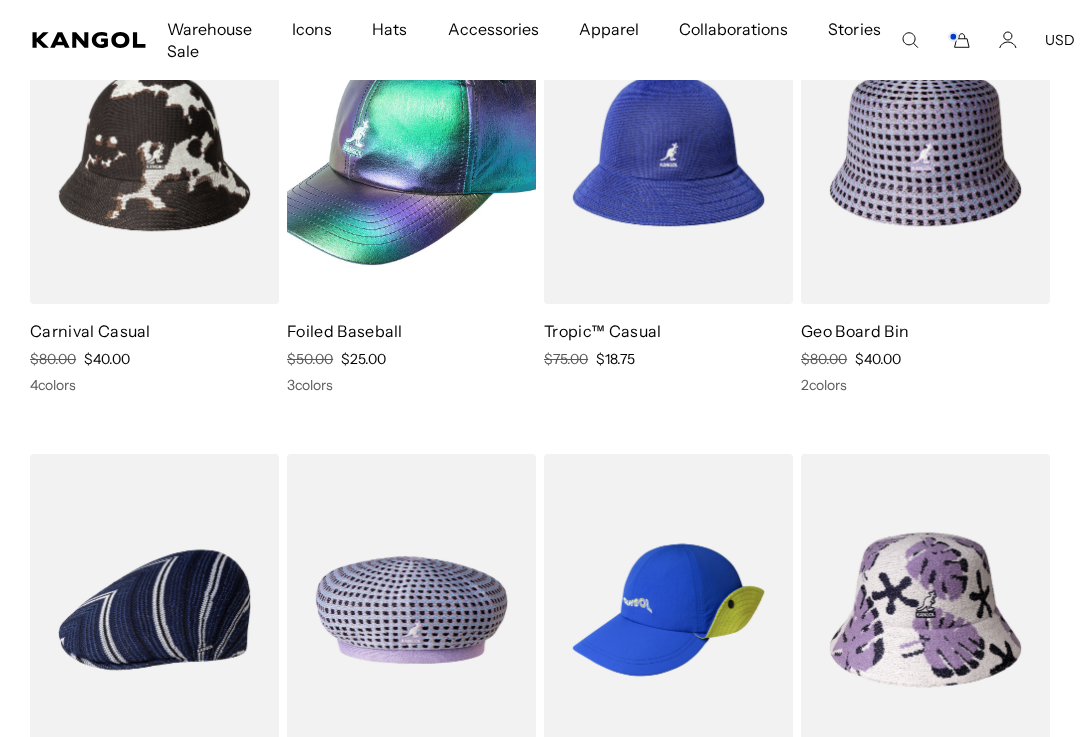 scroll, scrollTop: 7134, scrollLeft: 0, axis: vertical 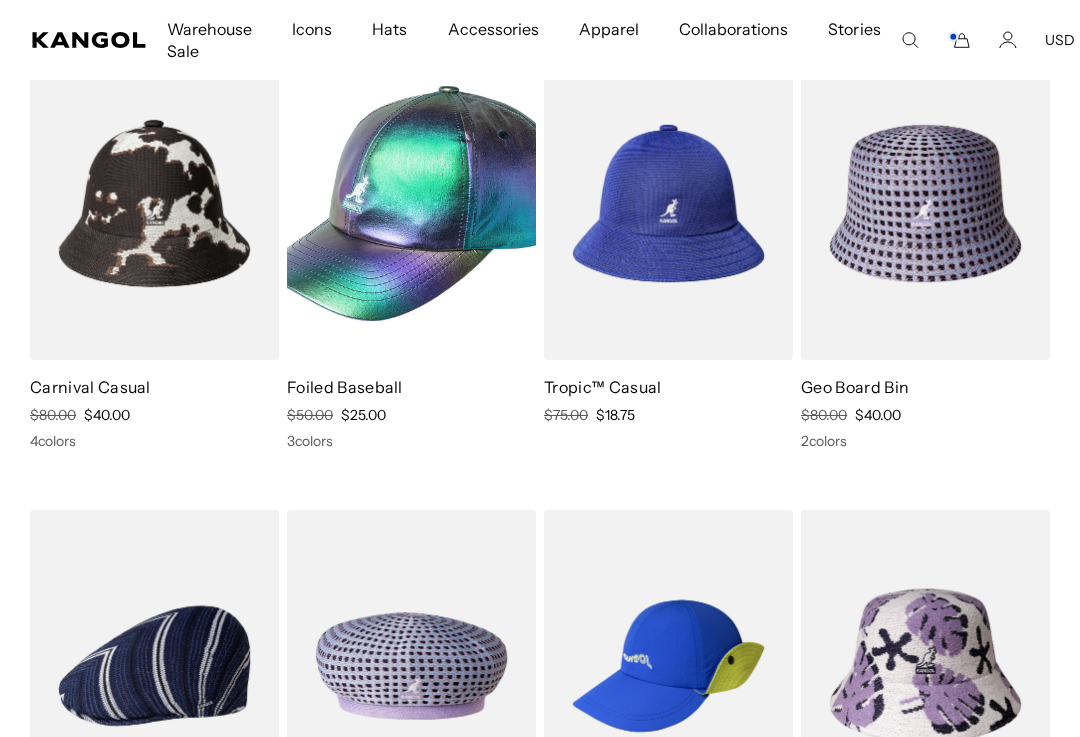 click at bounding box center [0, 0] 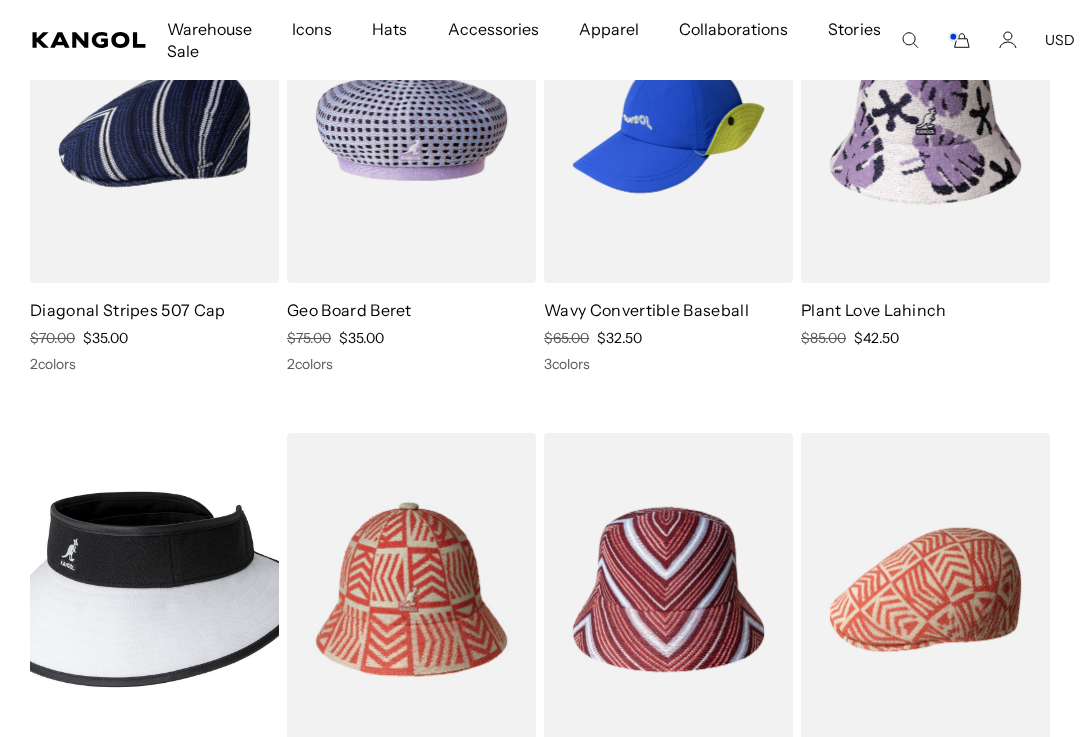 scroll, scrollTop: 7669, scrollLeft: 0, axis: vertical 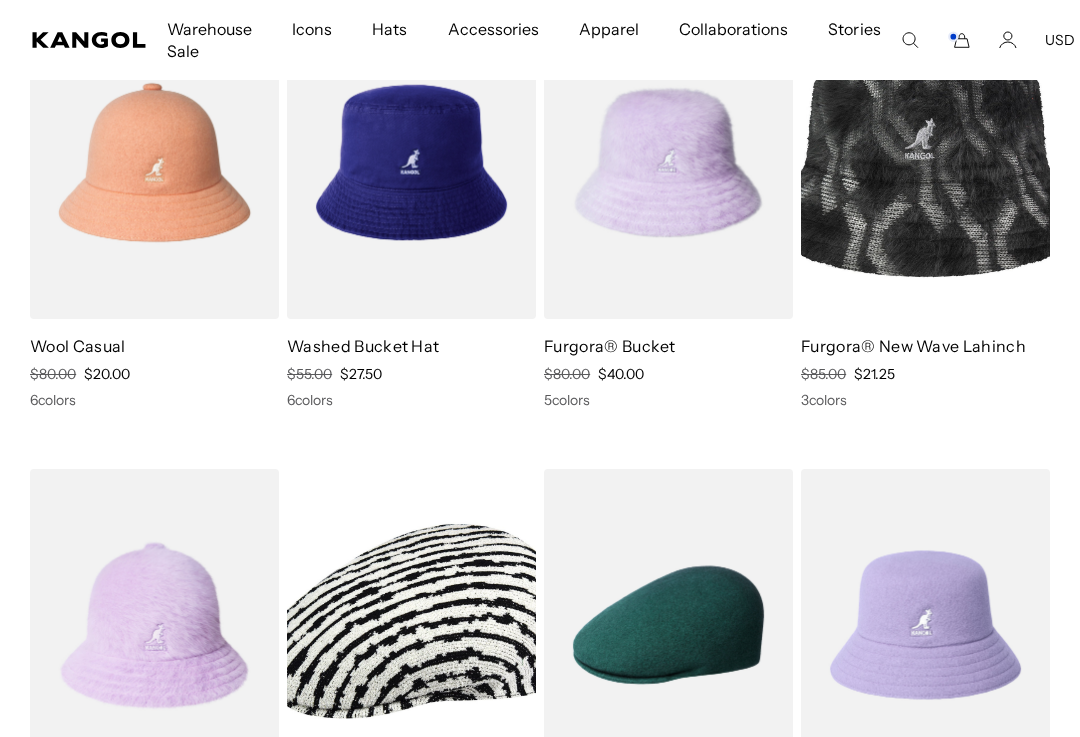 click on "Washed Bucket Hat" at bounding box center [363, 346] 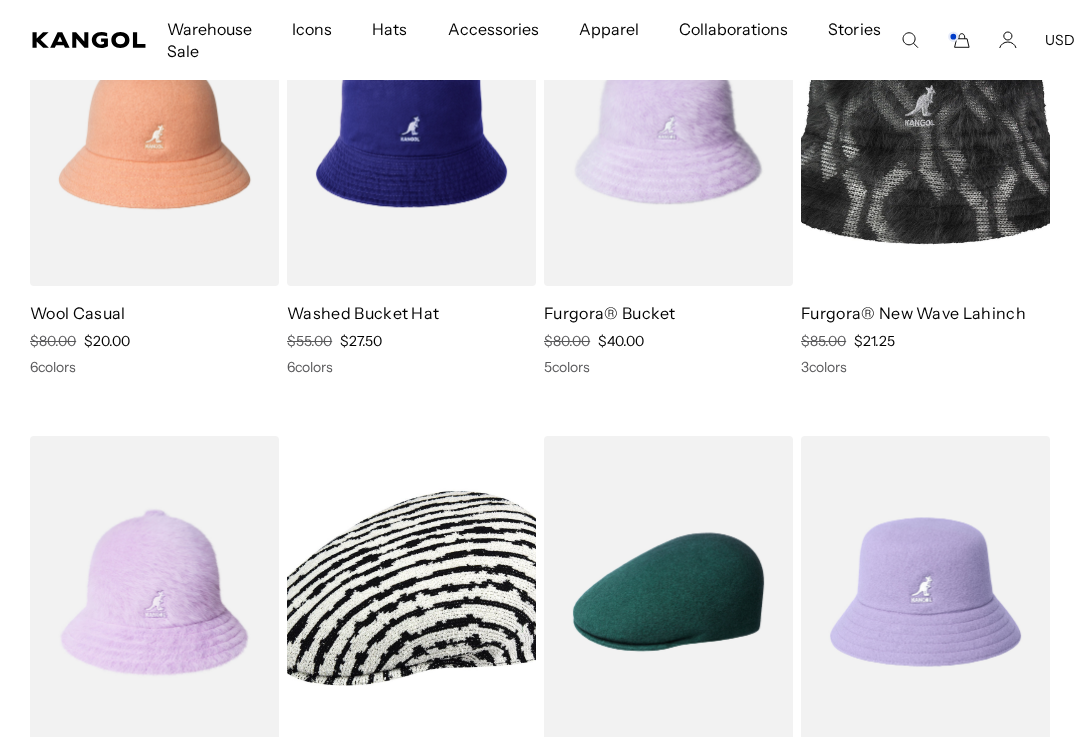 scroll, scrollTop: 0, scrollLeft: 0, axis: both 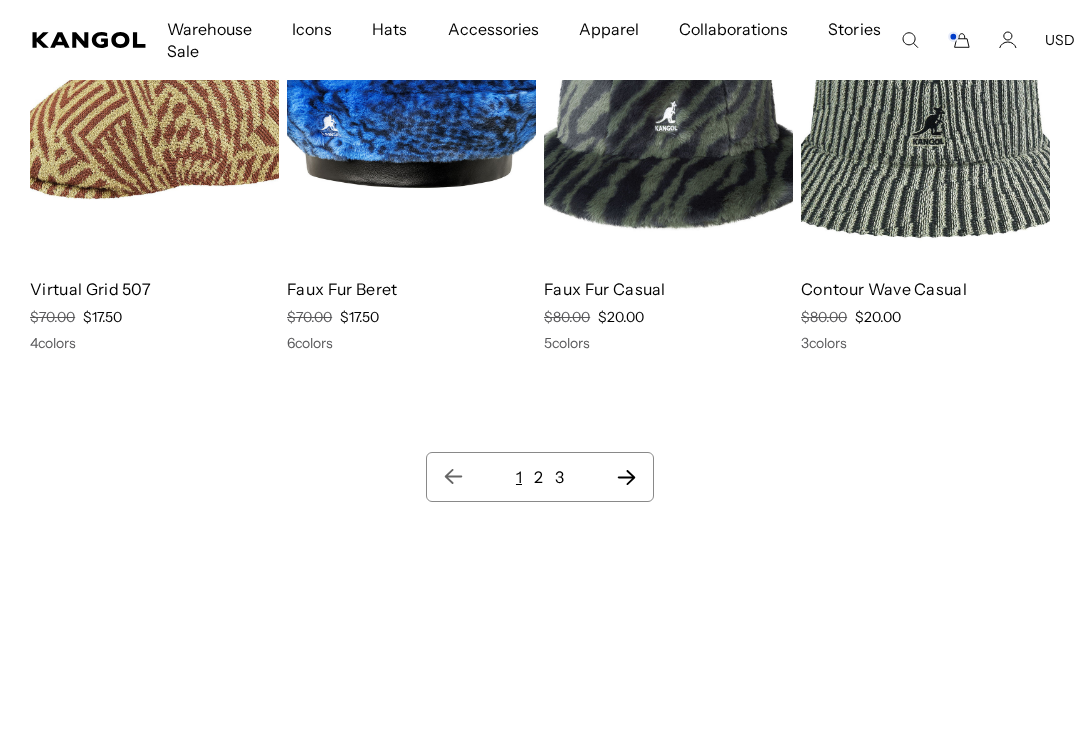 click on "2" at bounding box center [538, 477] 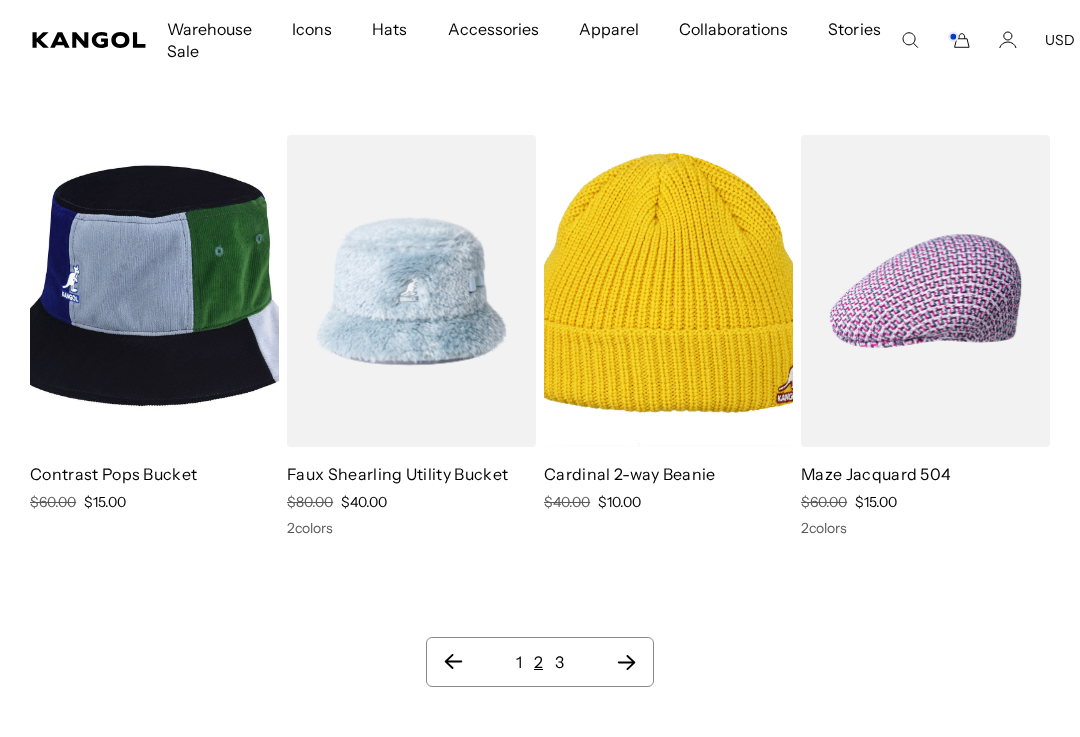scroll, scrollTop: 0, scrollLeft: 0, axis: both 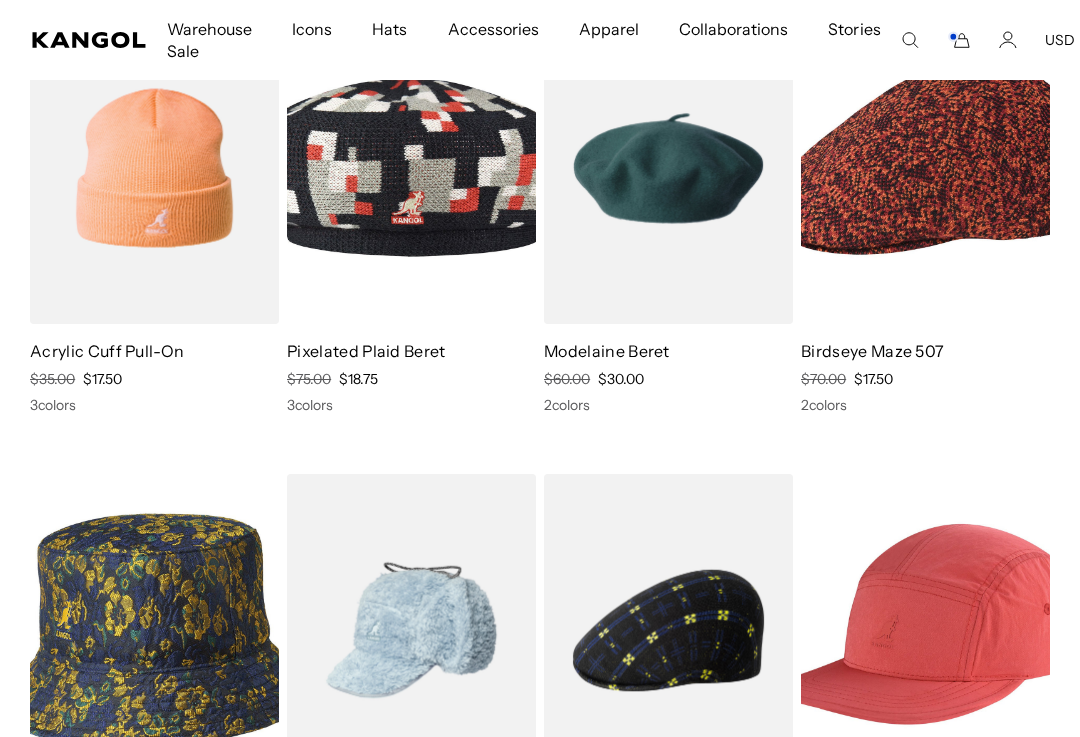 click on "Pixelated Plaid Beret" at bounding box center (366, 351) 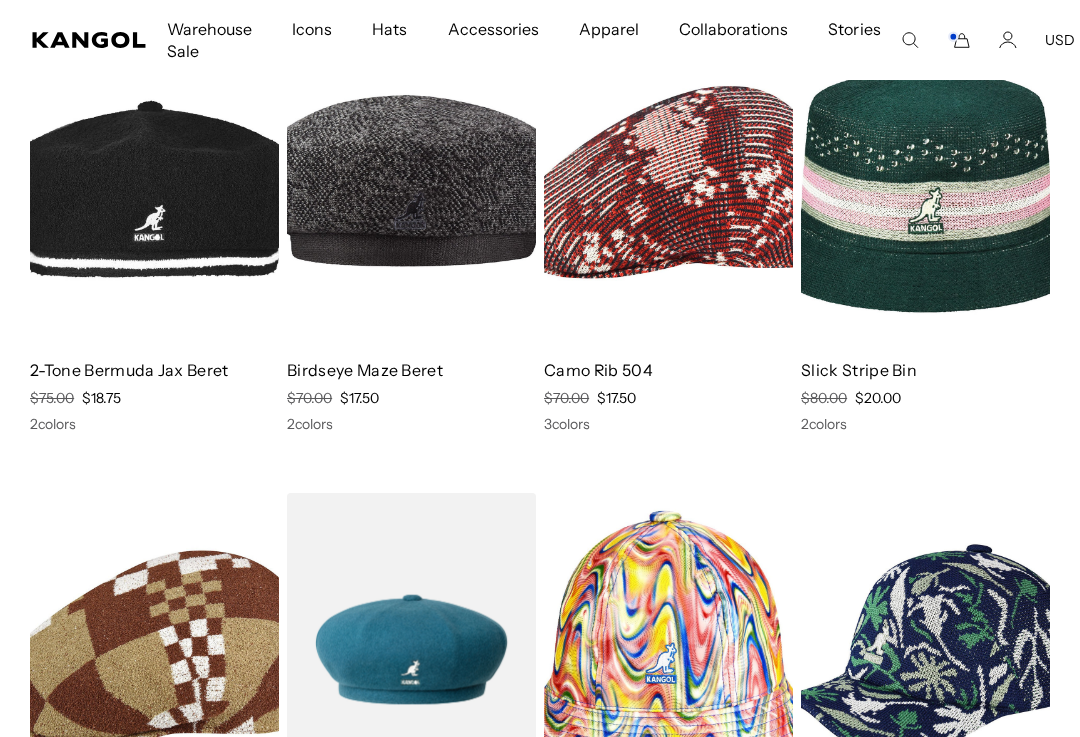 click on "2-Tone Bermuda Jax Beret" at bounding box center (129, 370) 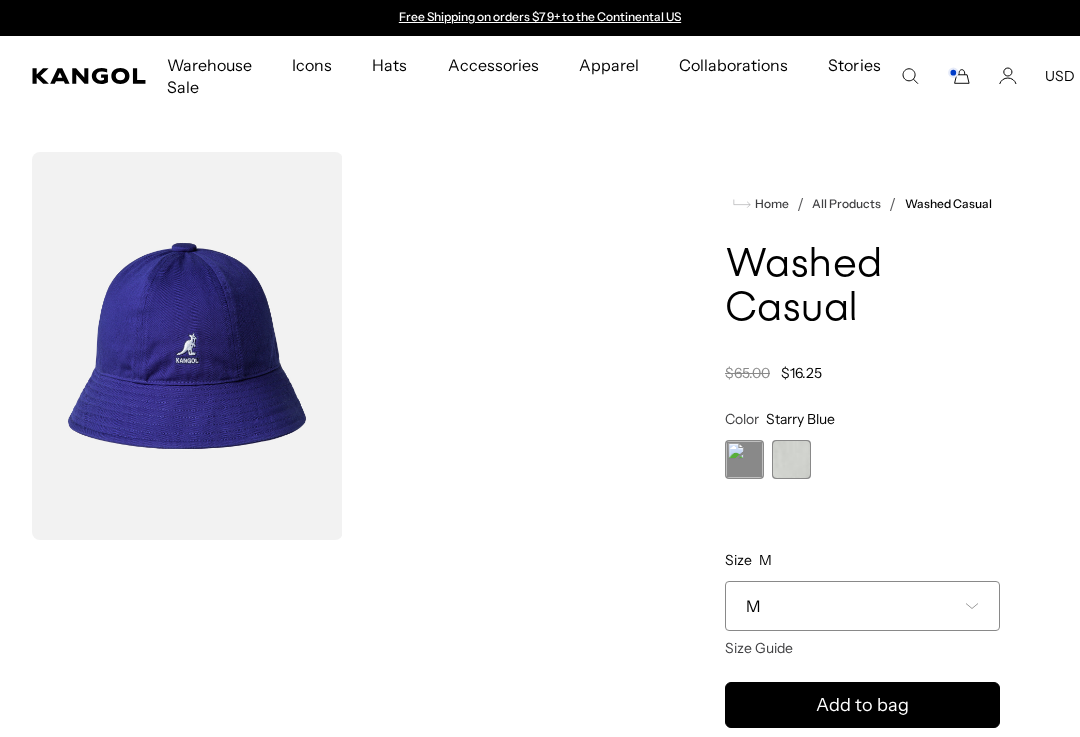 scroll, scrollTop: 0, scrollLeft: 0, axis: both 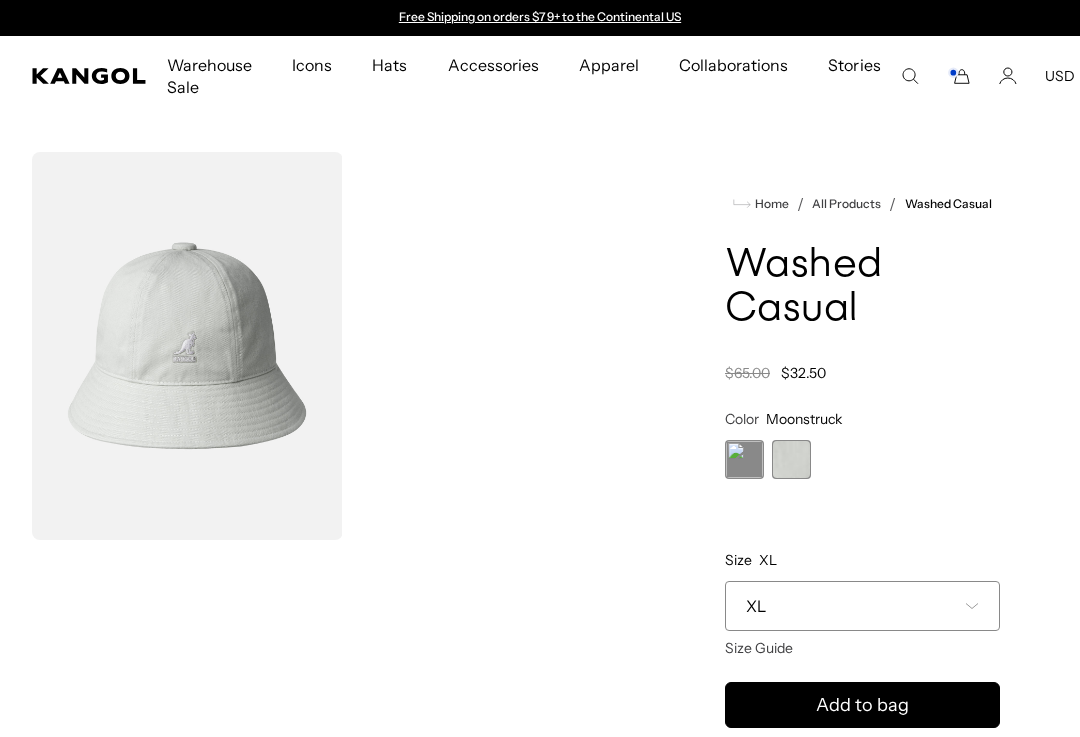 click on "XL" at bounding box center [862, 606] 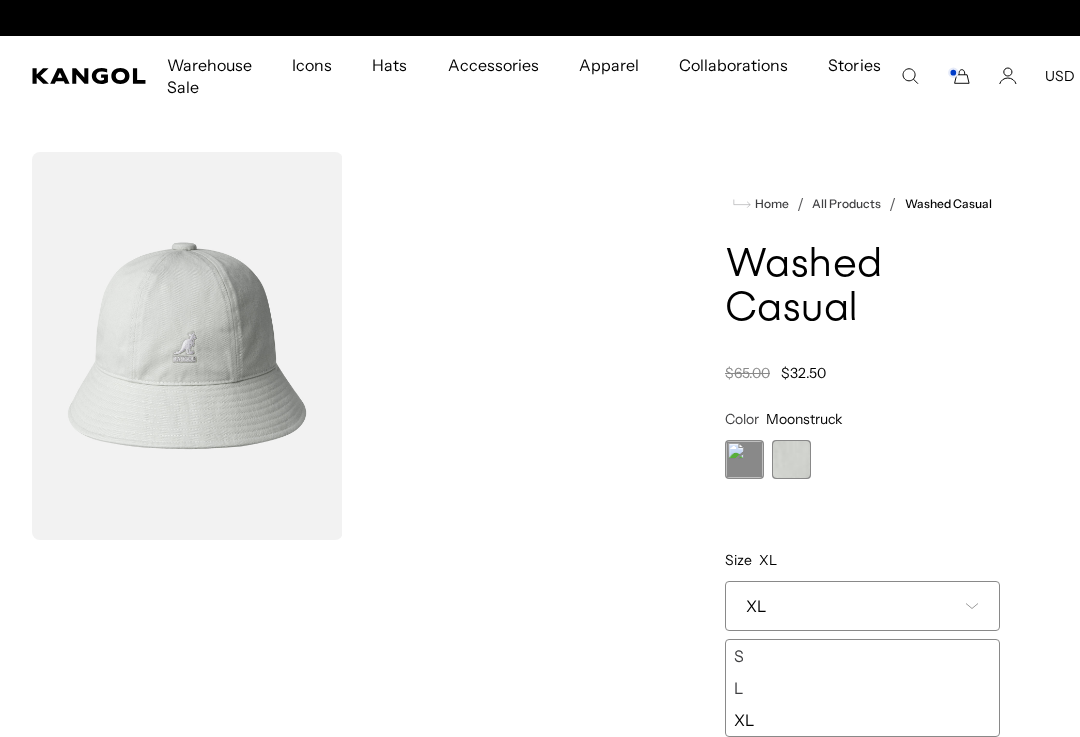 scroll, scrollTop: 0, scrollLeft: 412, axis: horizontal 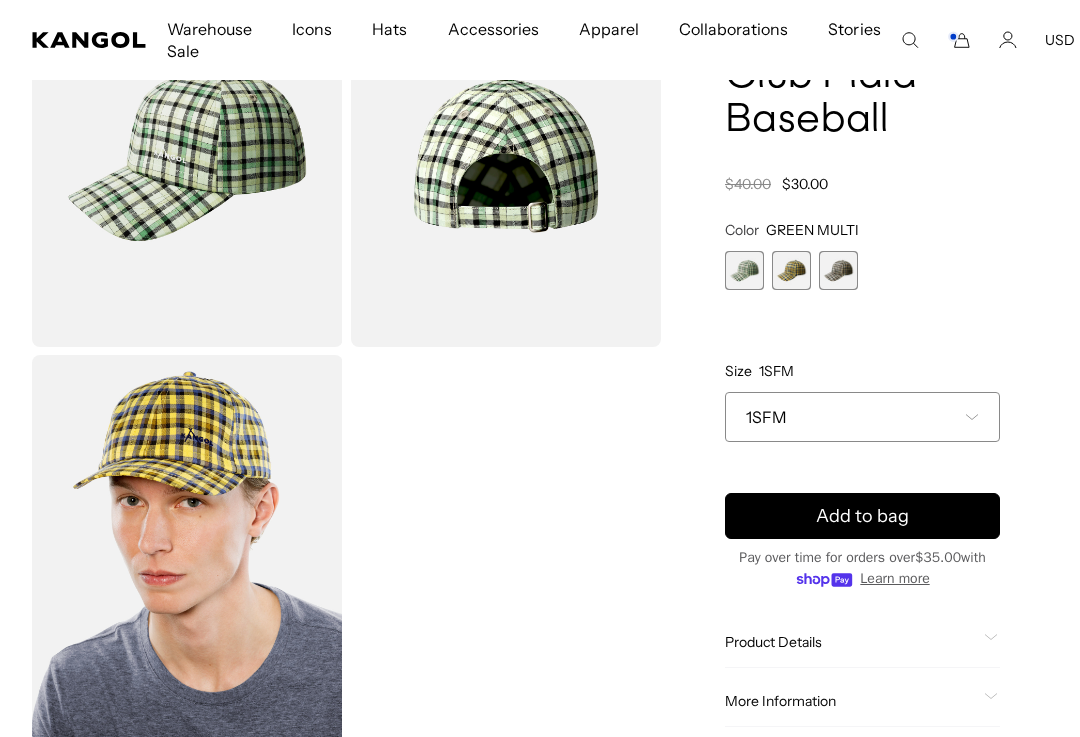 click at bounding box center [744, 270] 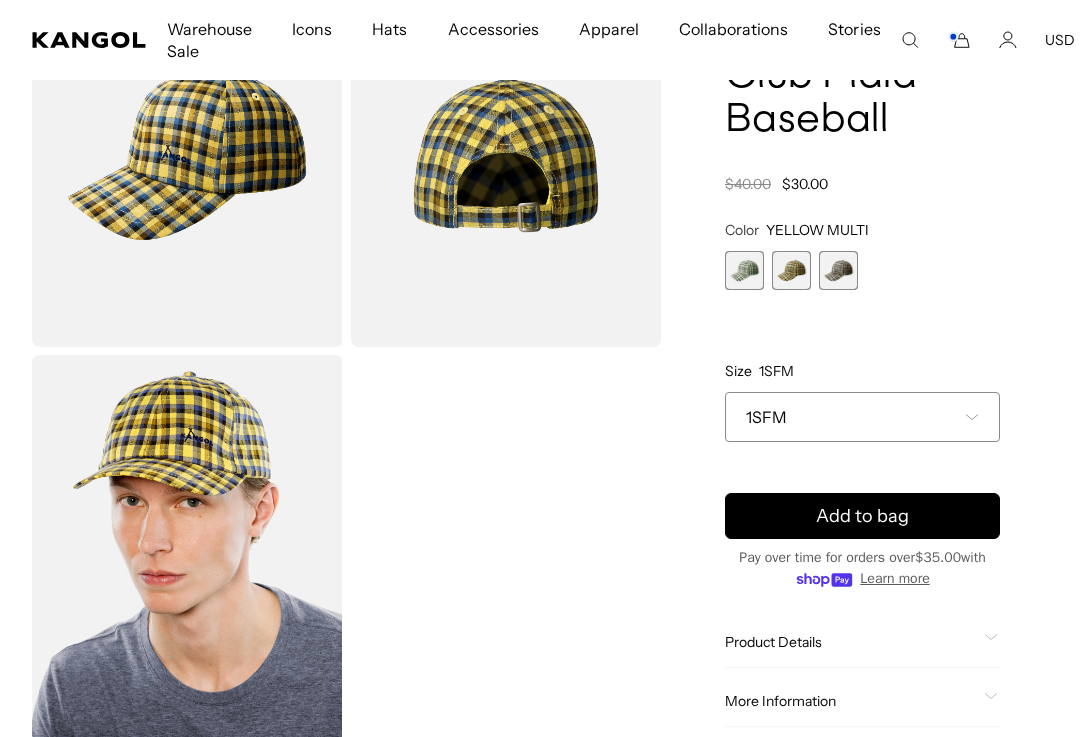 click at bounding box center [838, 270] 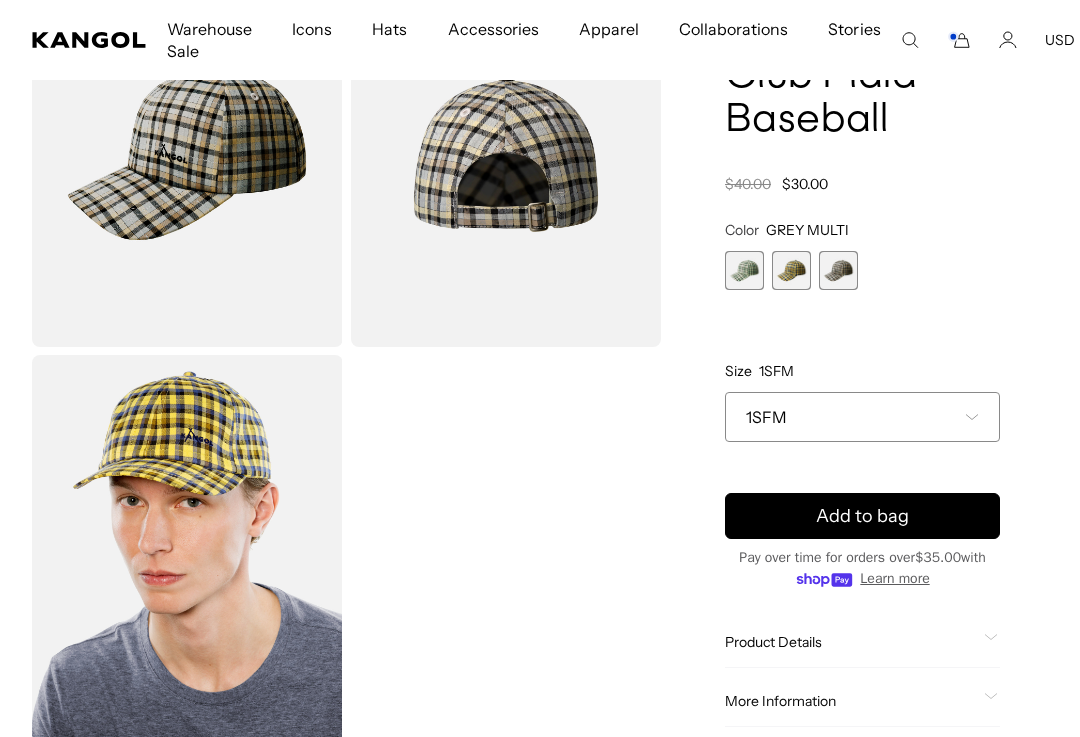 scroll, scrollTop: 0, scrollLeft: 0, axis: both 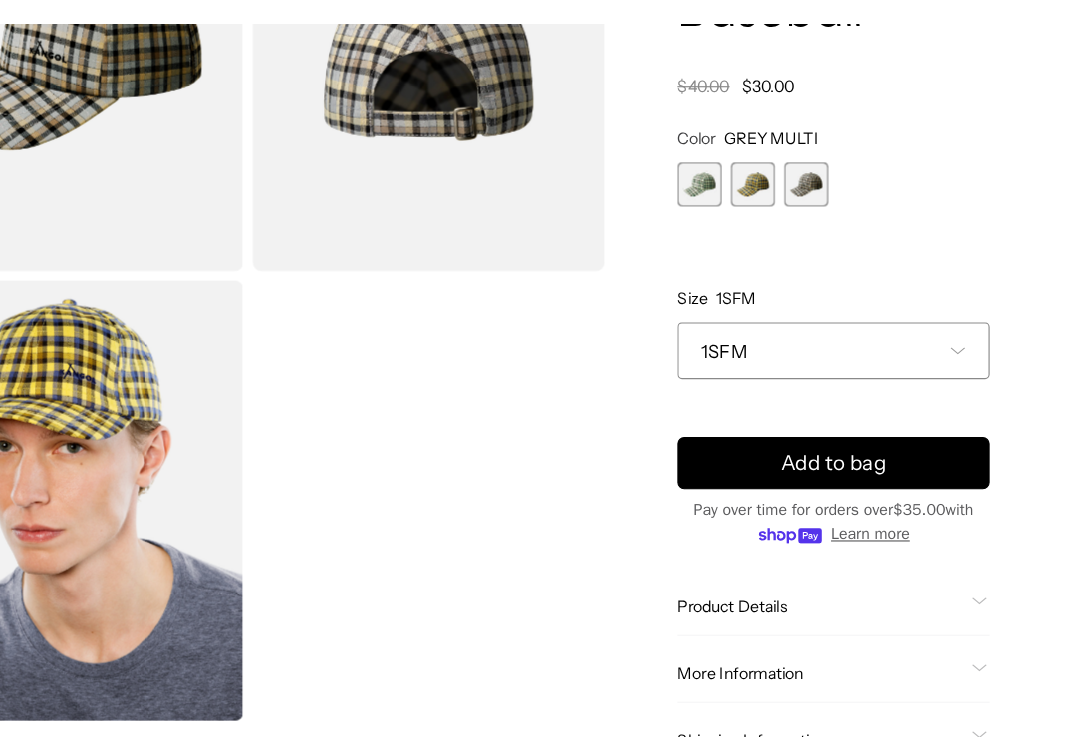 click on "1SFM" at bounding box center [862, 368] 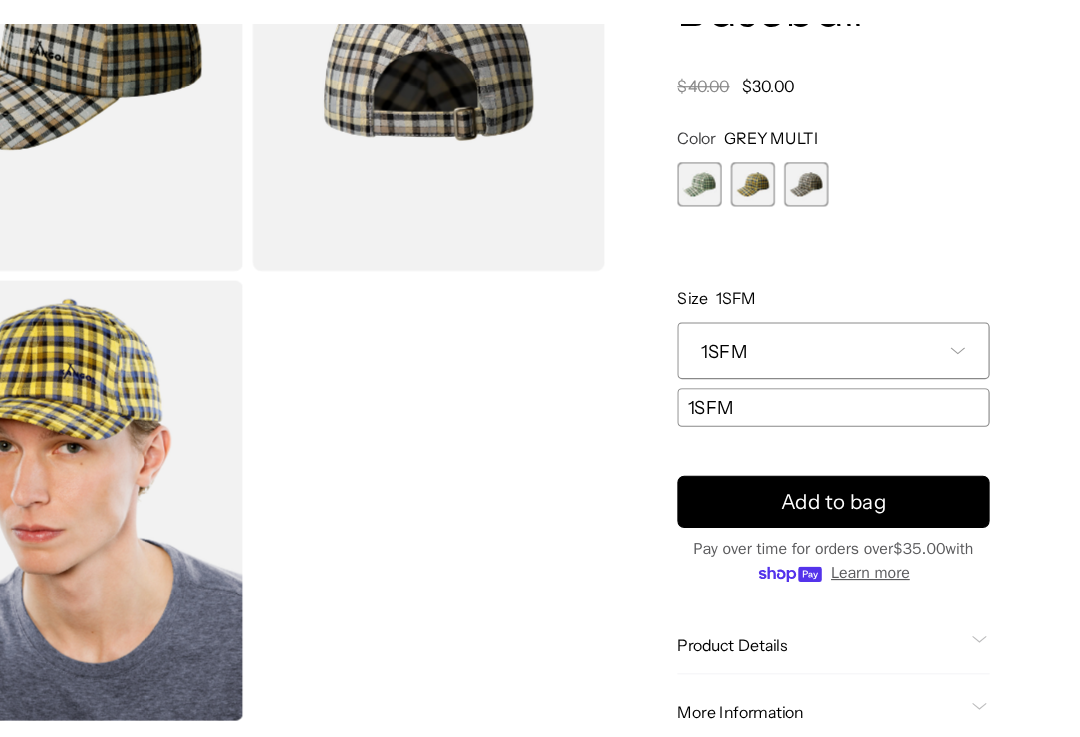 scroll, scrollTop: 0, scrollLeft: 412, axis: horizontal 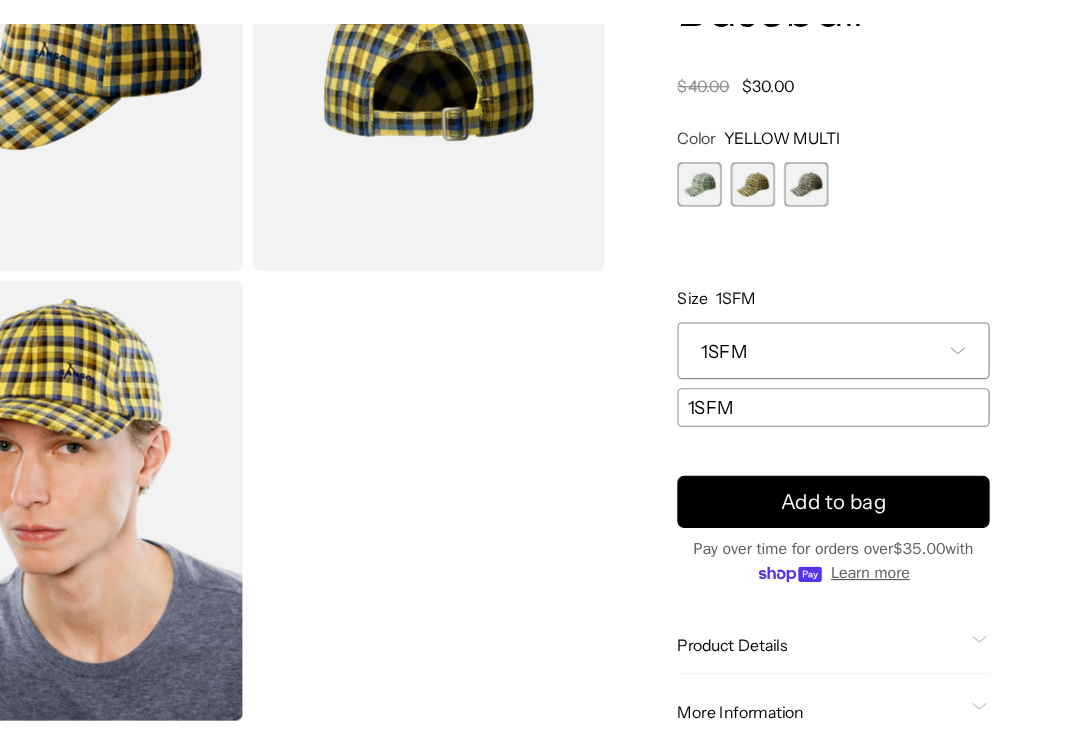 click 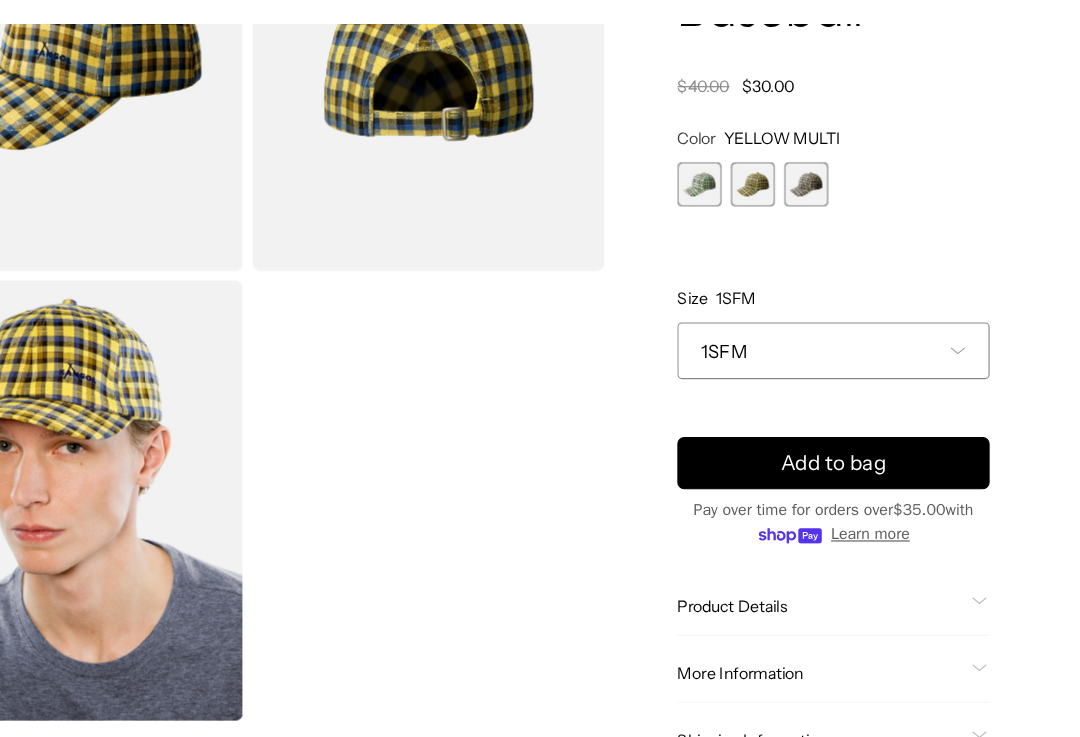 click on "1SFM" at bounding box center (862, 368) 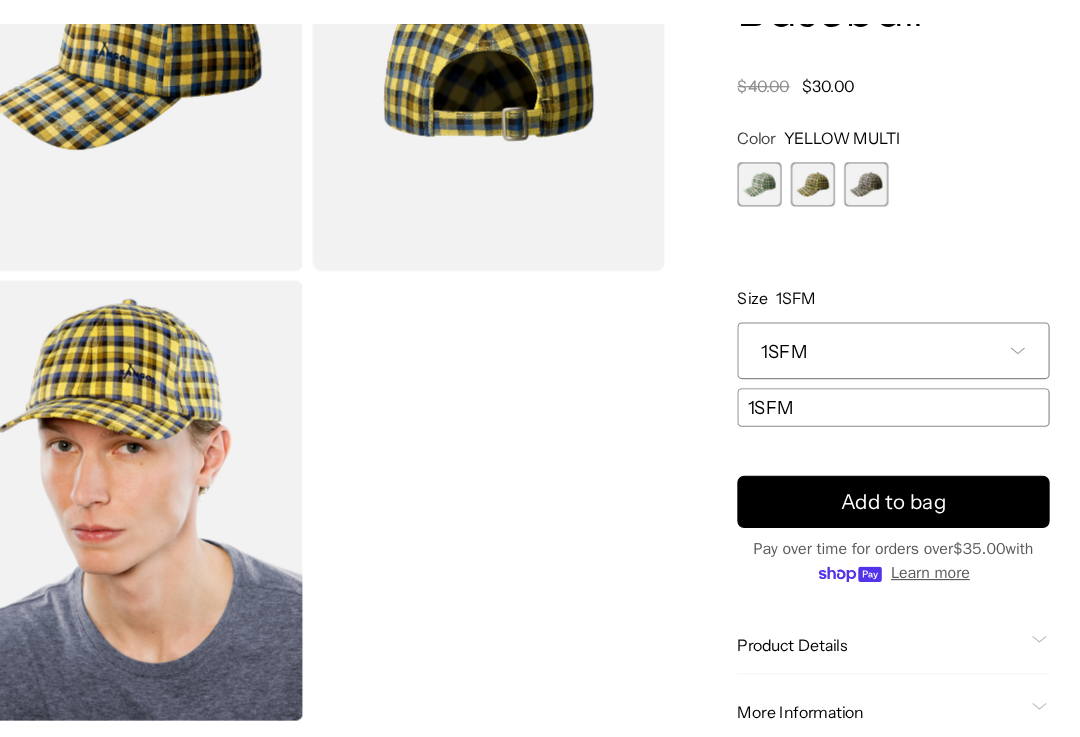 scroll, scrollTop: 0, scrollLeft: 412, axis: horizontal 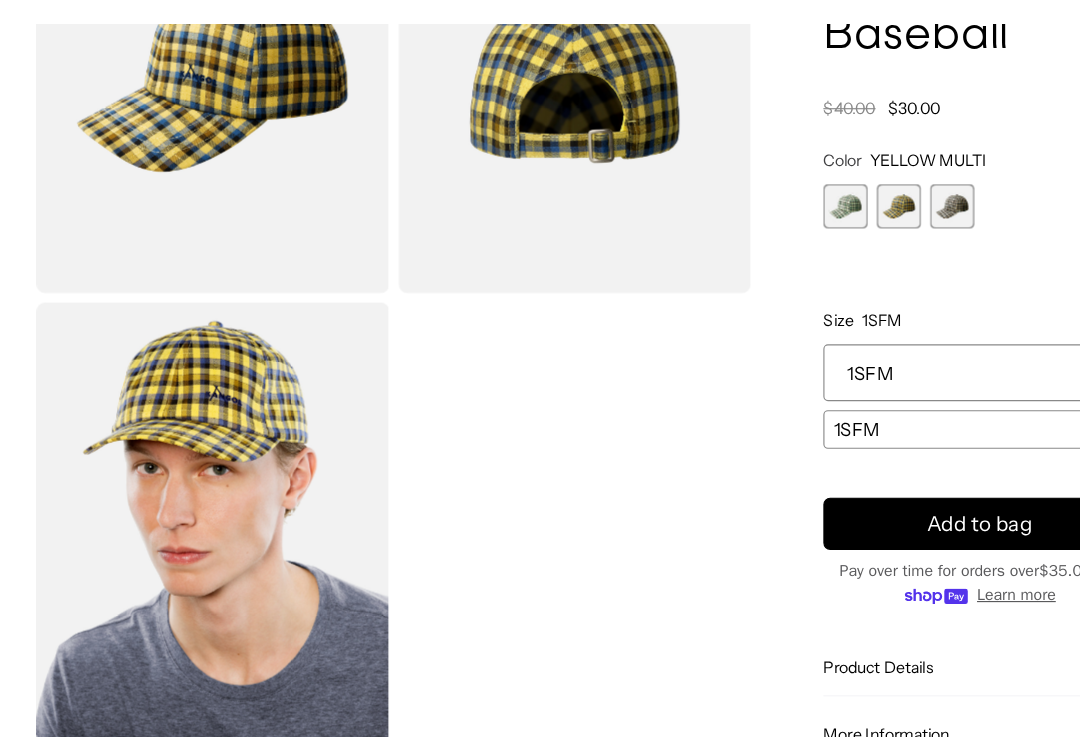 click at bounding box center [838, 240] 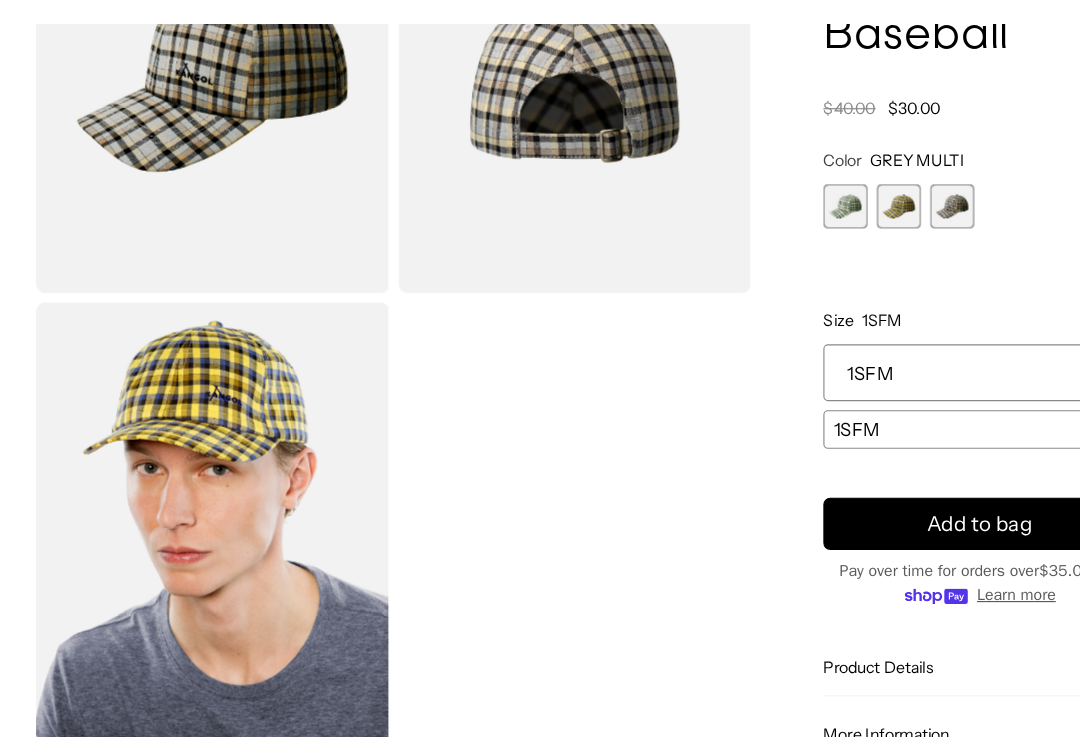 click at bounding box center [744, 240] 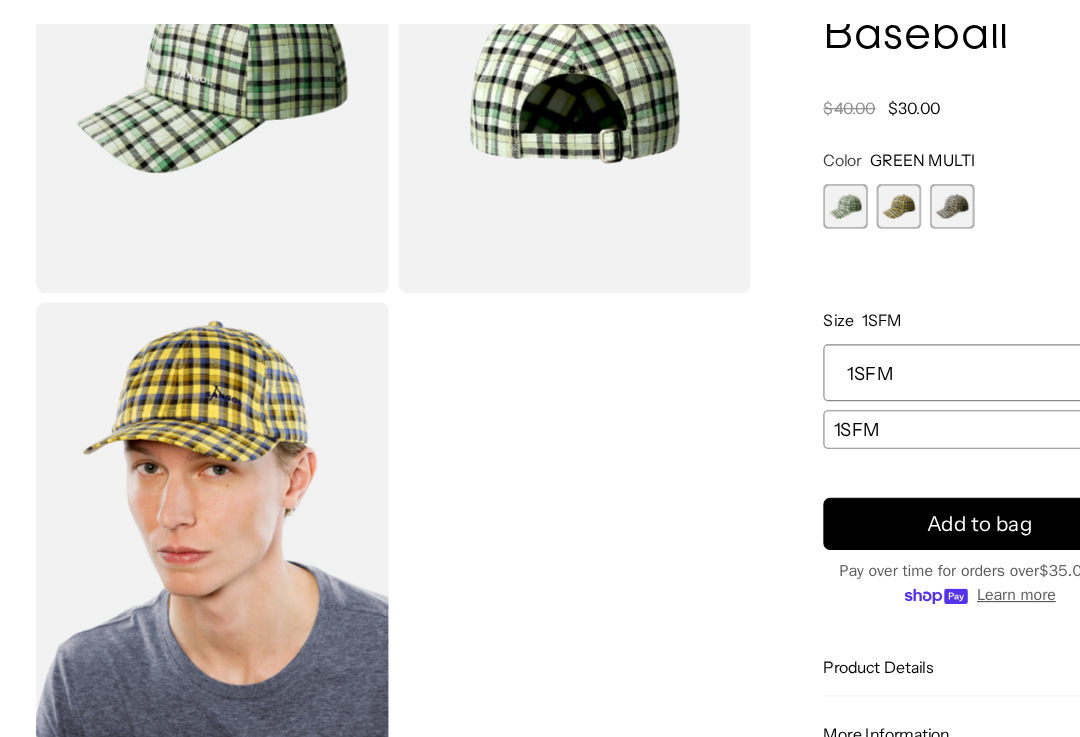 scroll, scrollTop: 0, scrollLeft: 0, axis: both 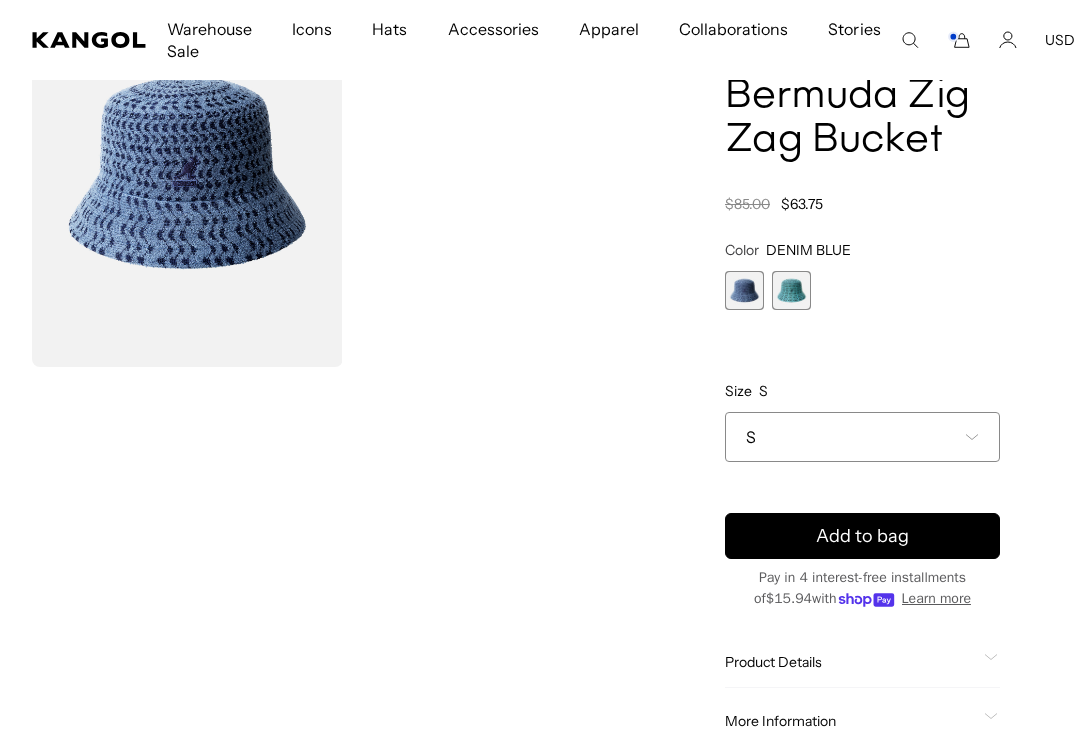 click at bounding box center [791, 290] 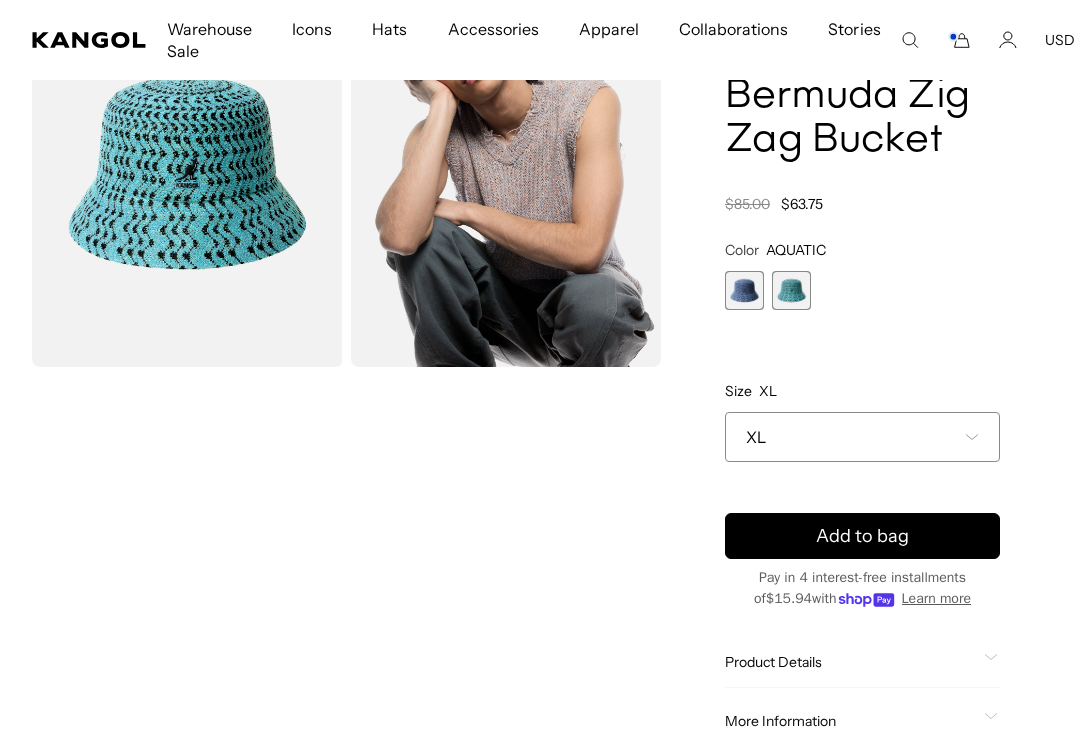 click at bounding box center [744, 290] 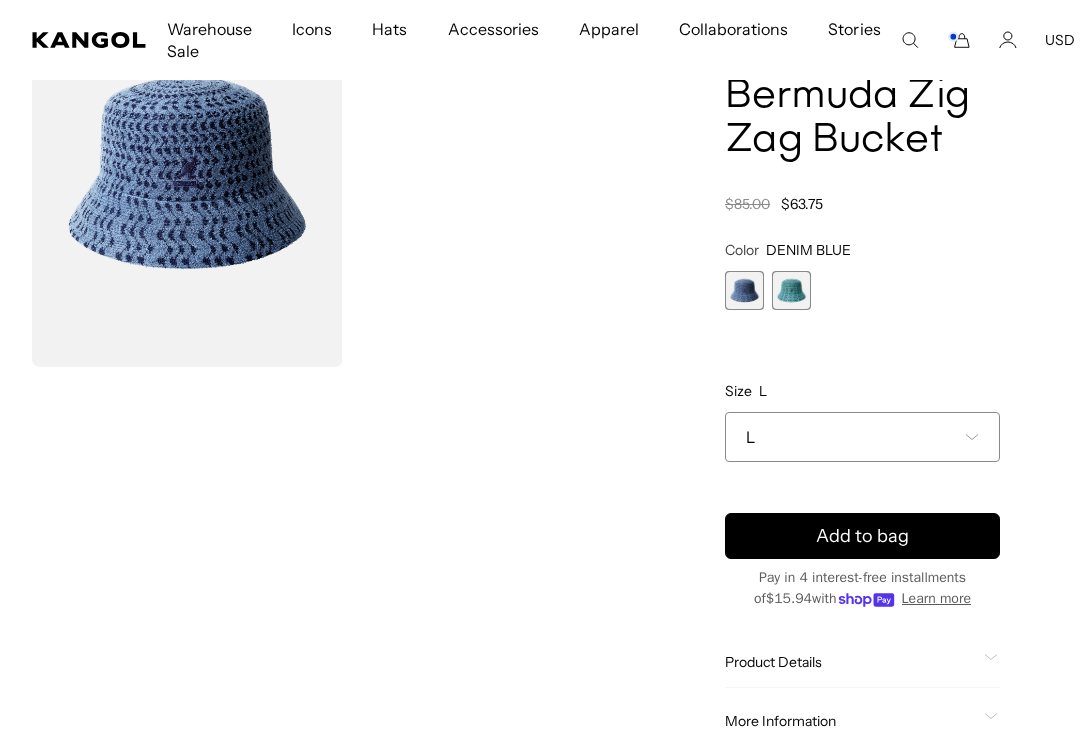 scroll, scrollTop: 0, scrollLeft: 0, axis: both 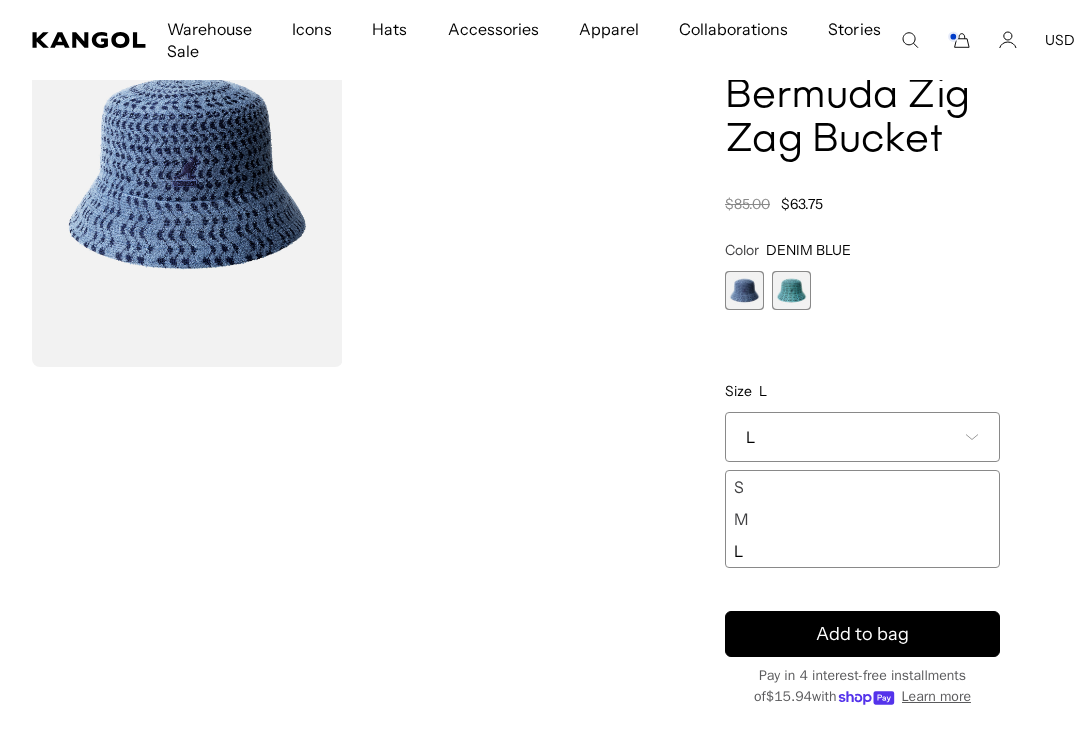 click on "M" at bounding box center [862, 519] 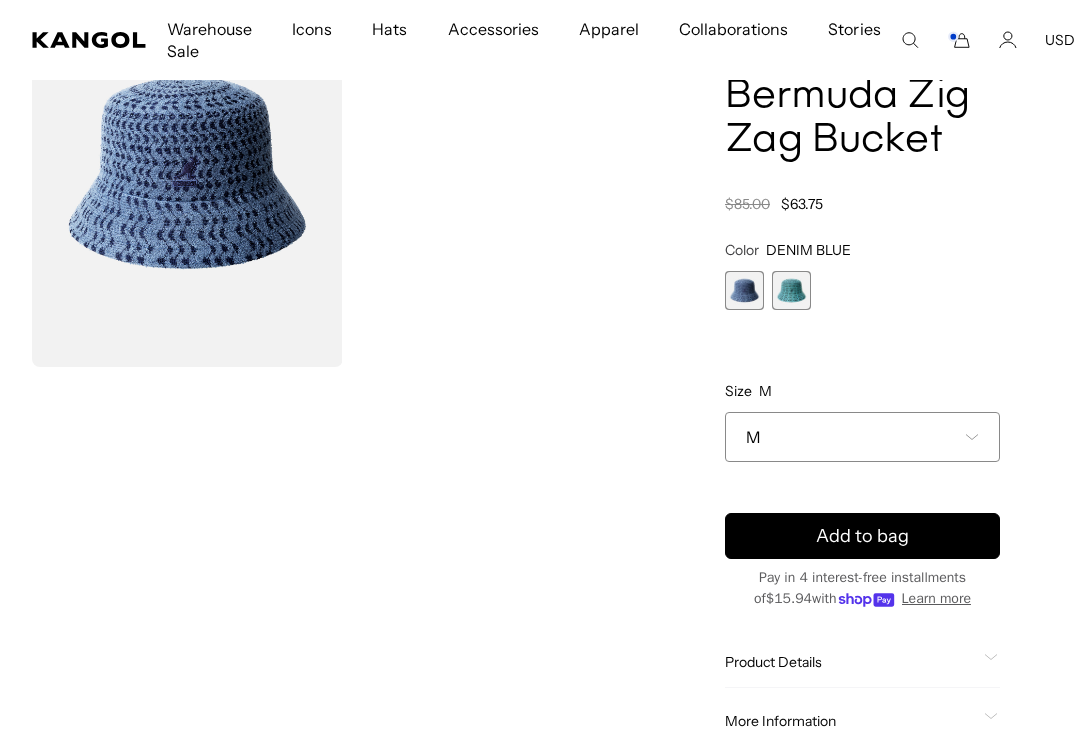 scroll, scrollTop: 0, scrollLeft: 412, axis: horizontal 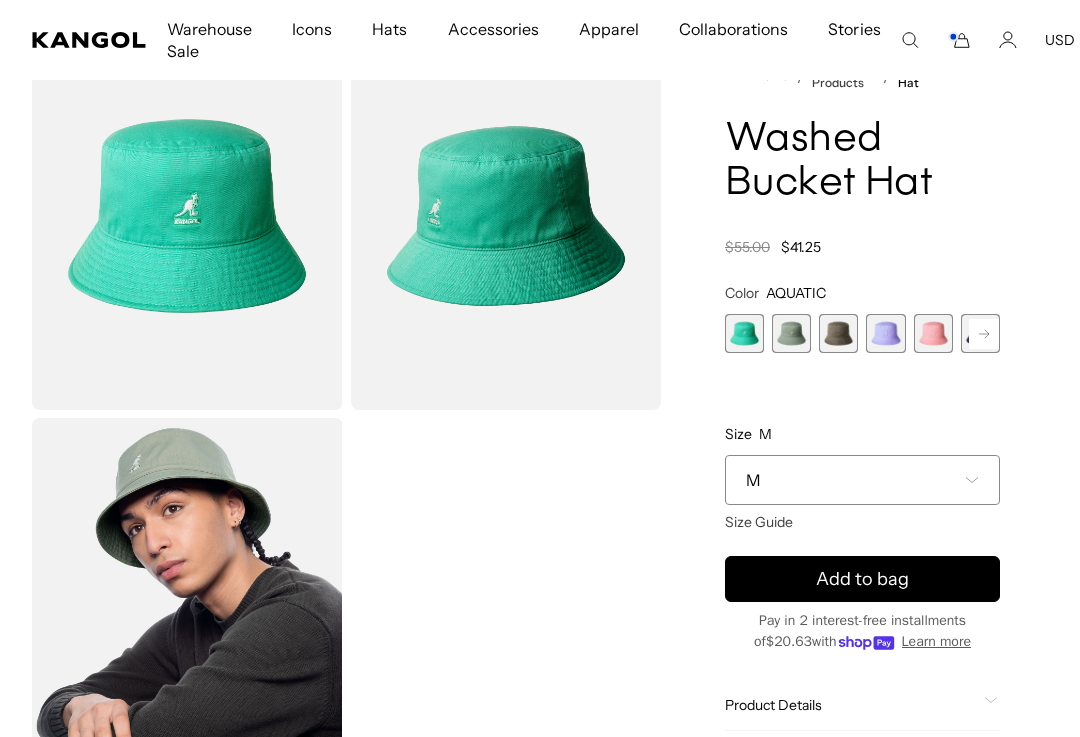 click at bounding box center [791, 333] 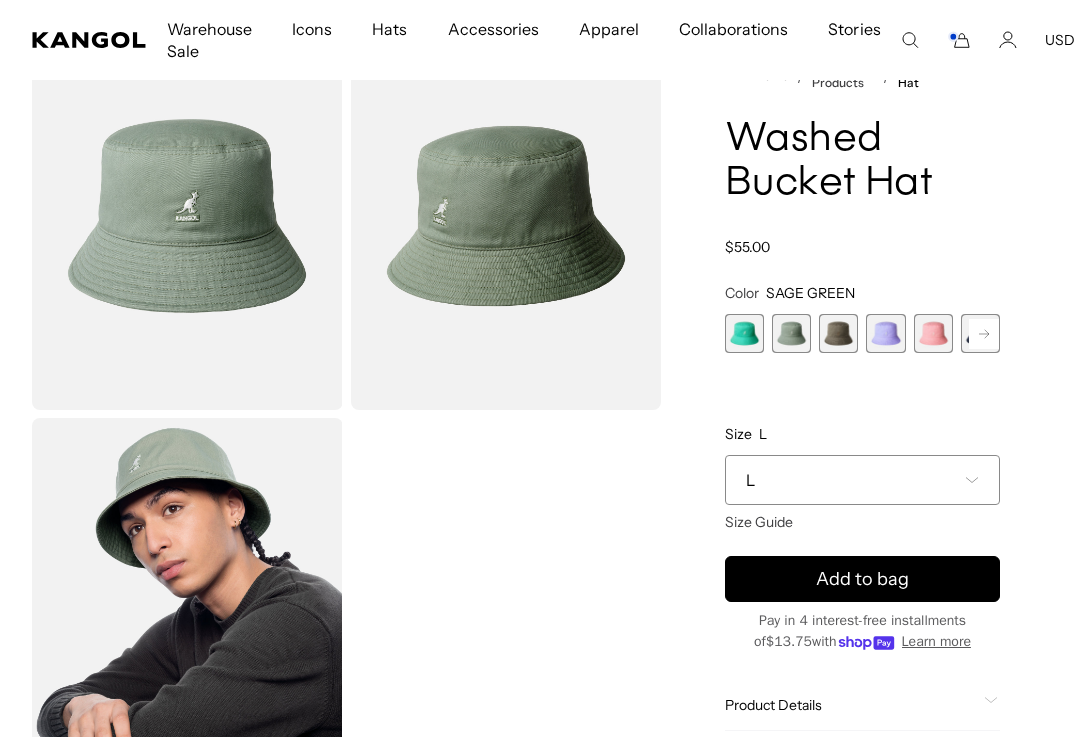 scroll, scrollTop: 0, scrollLeft: 0, axis: both 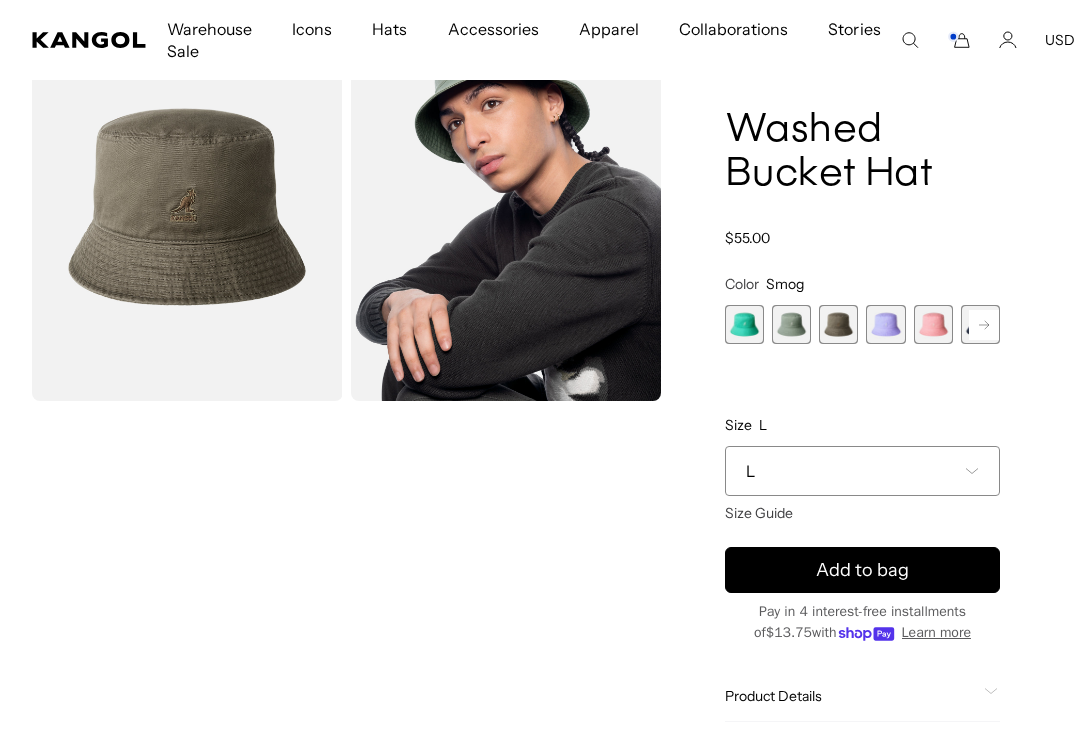 click at bounding box center [885, 324] 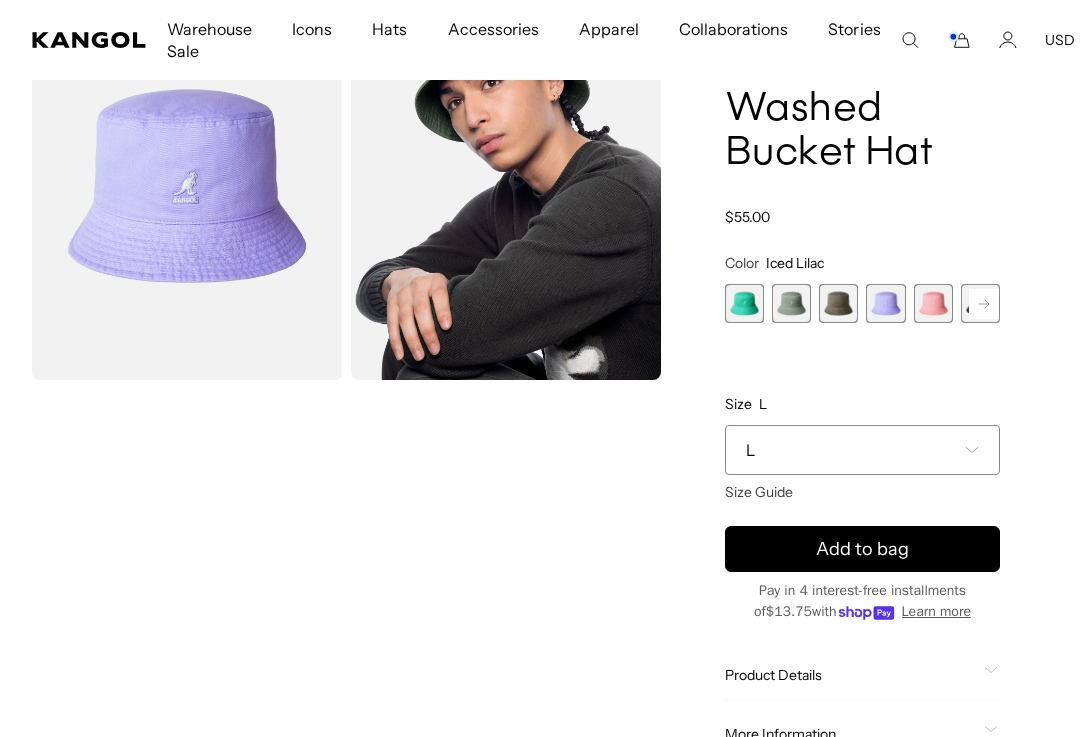 scroll, scrollTop: 166, scrollLeft: 0, axis: vertical 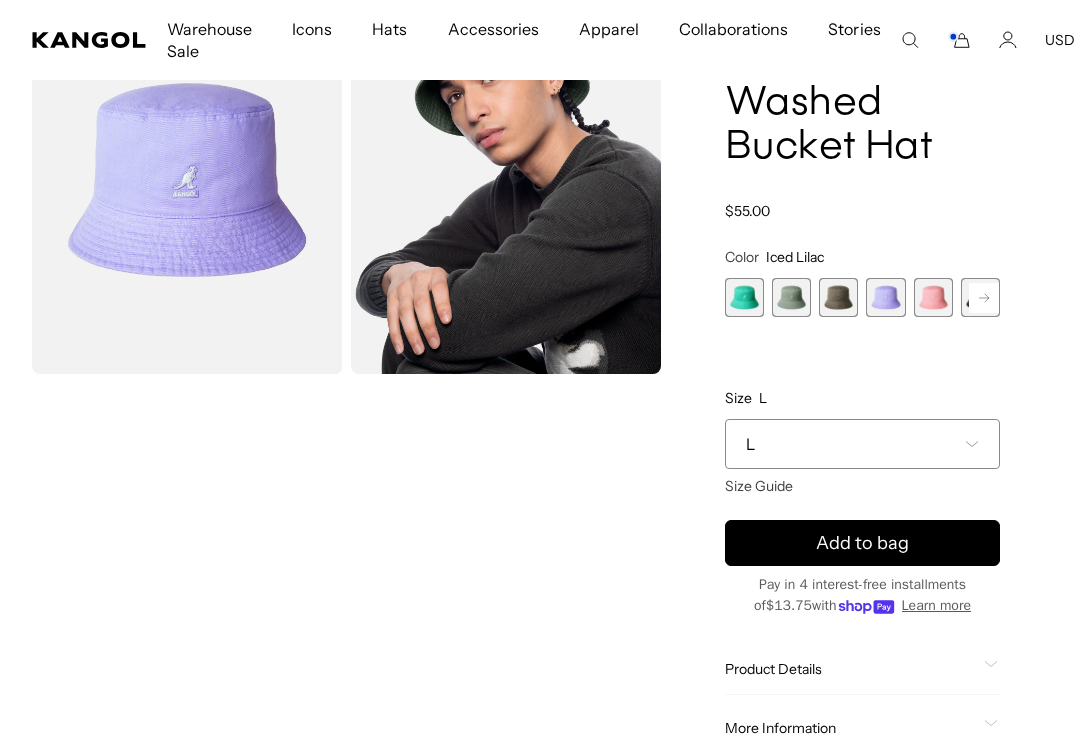 click at bounding box center [933, 297] 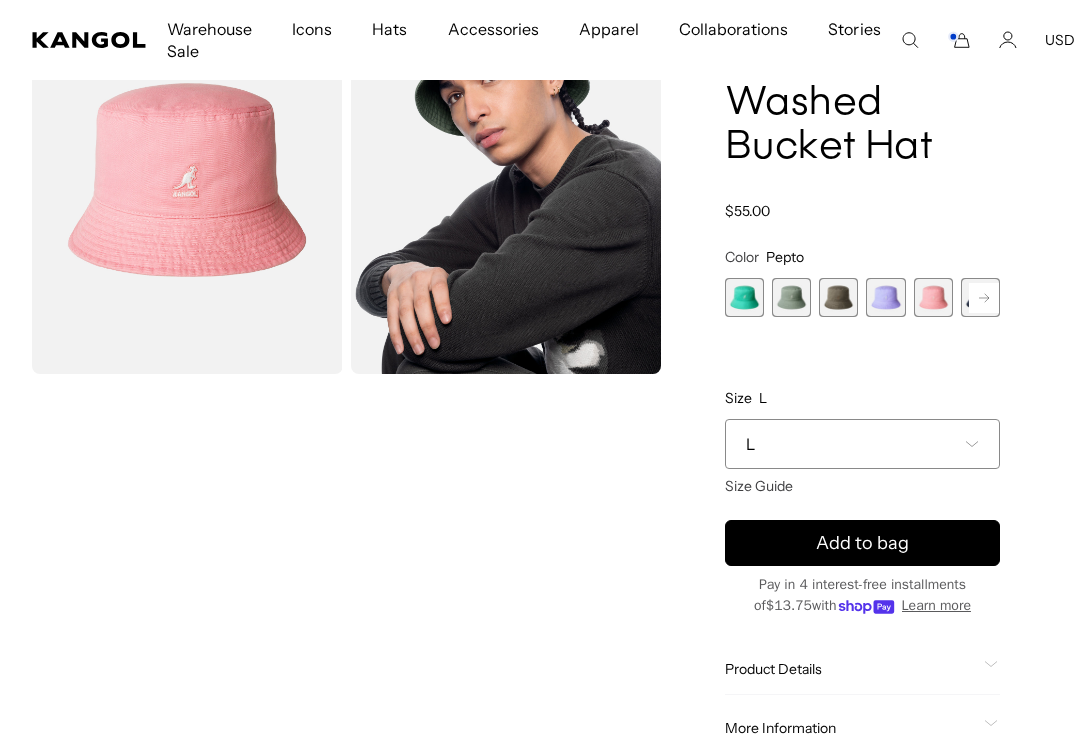 click 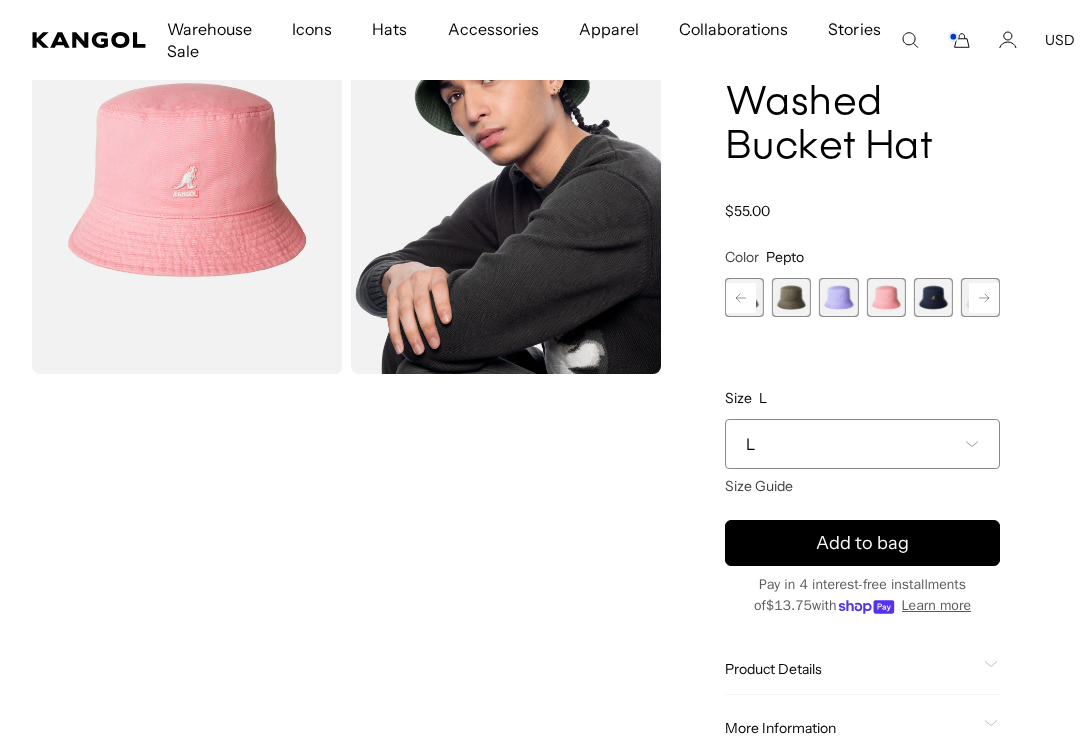 scroll, scrollTop: 0, scrollLeft: 412, axis: horizontal 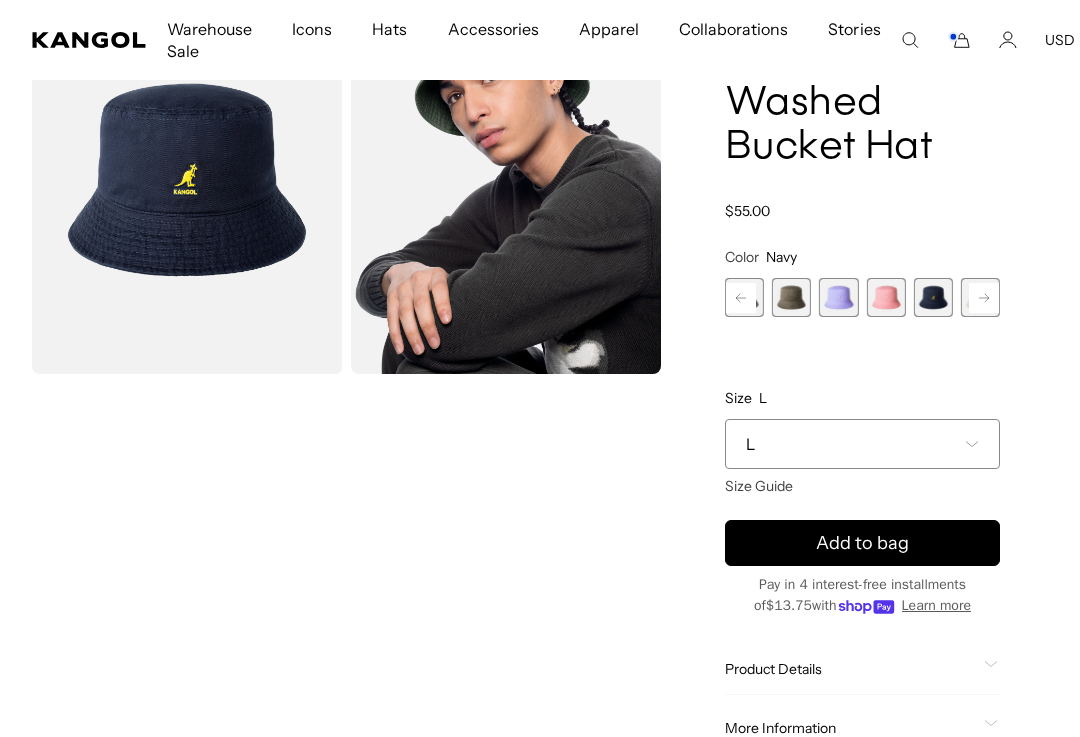 click on "L" at bounding box center (862, 444) 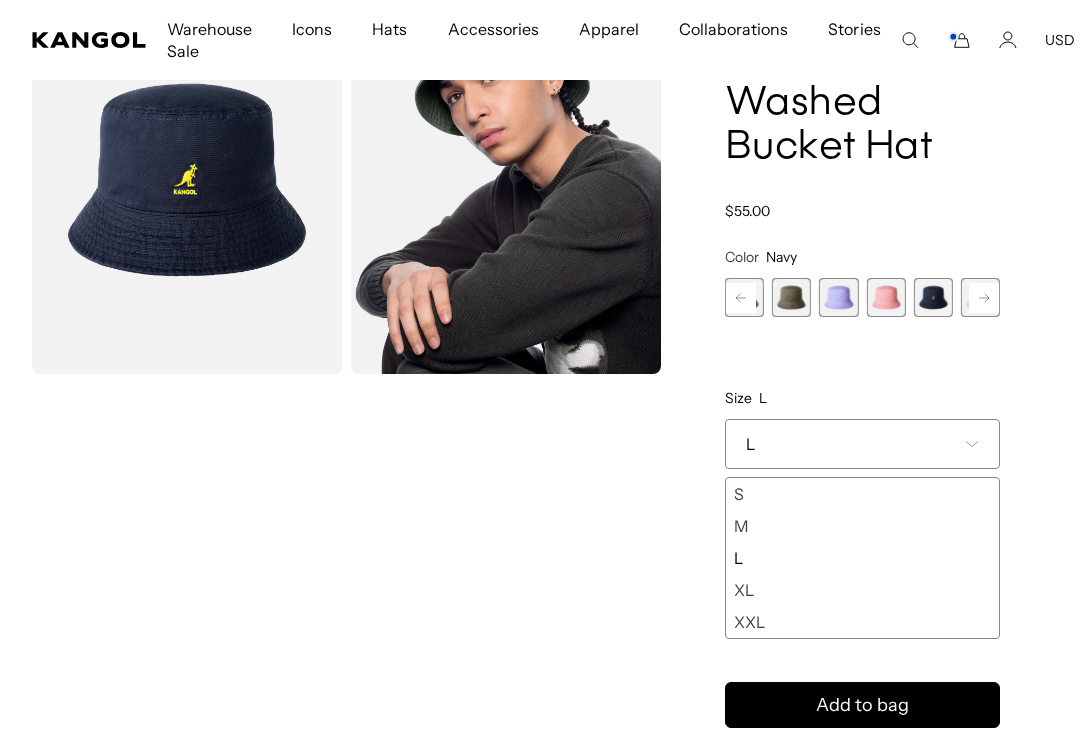 click on "M" at bounding box center [862, 526] 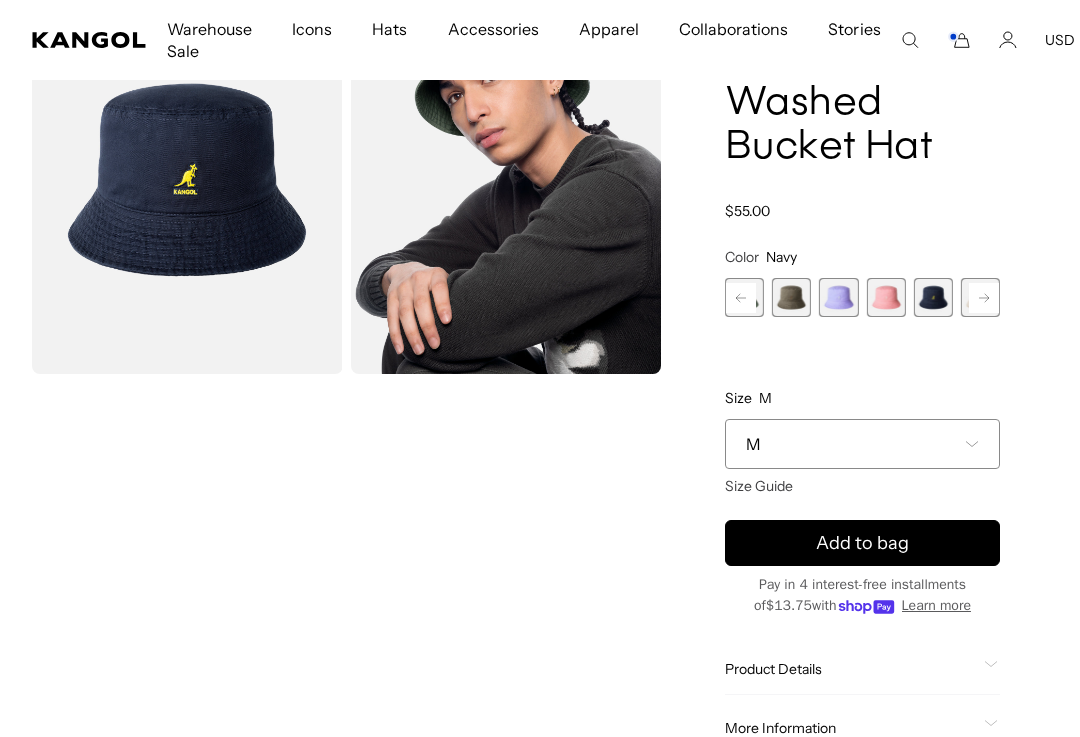 scroll, scrollTop: 0, scrollLeft: 412, axis: horizontal 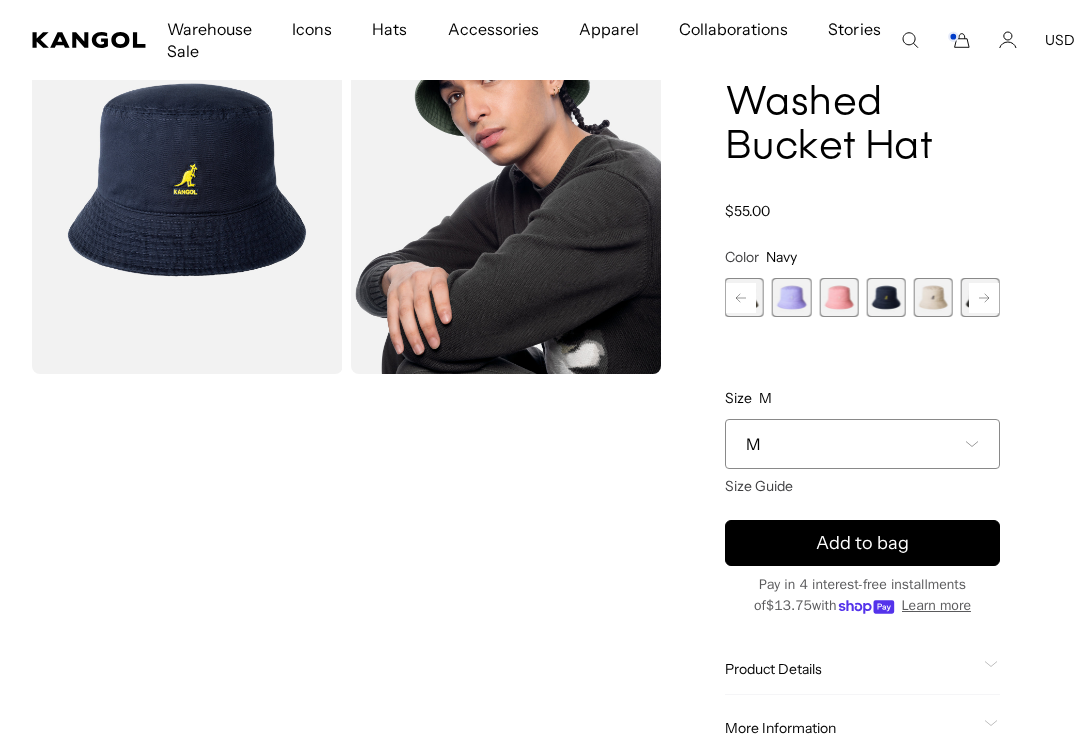 click at bounding box center (933, 297) 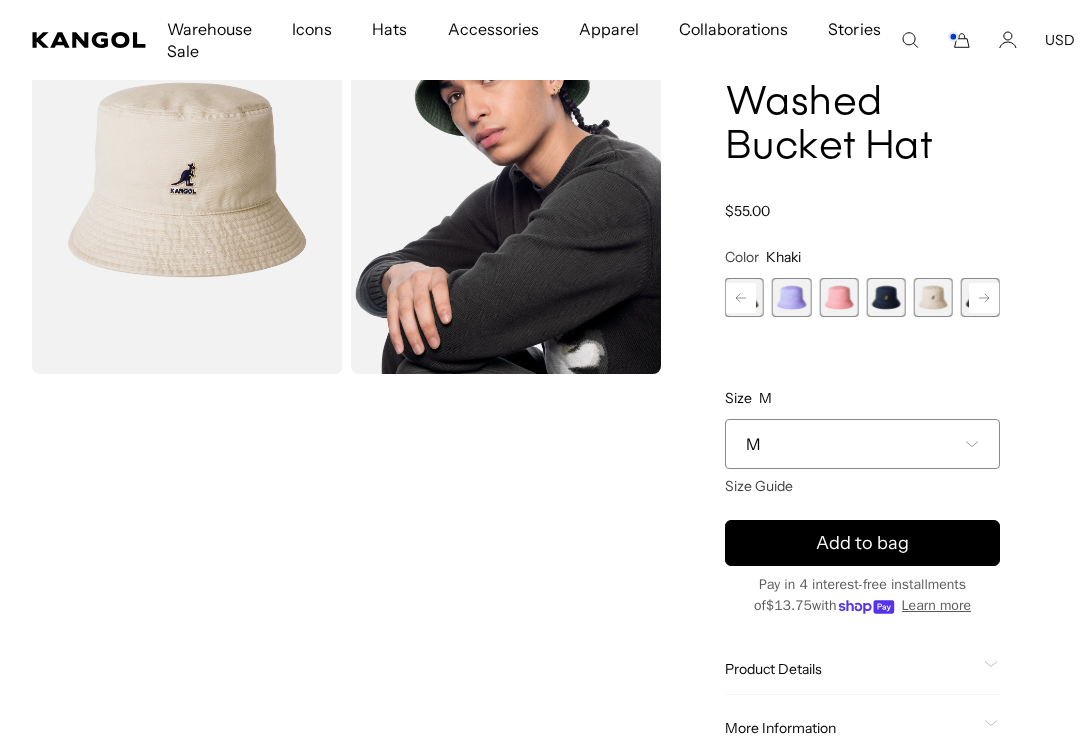 scroll, scrollTop: 154, scrollLeft: 0, axis: vertical 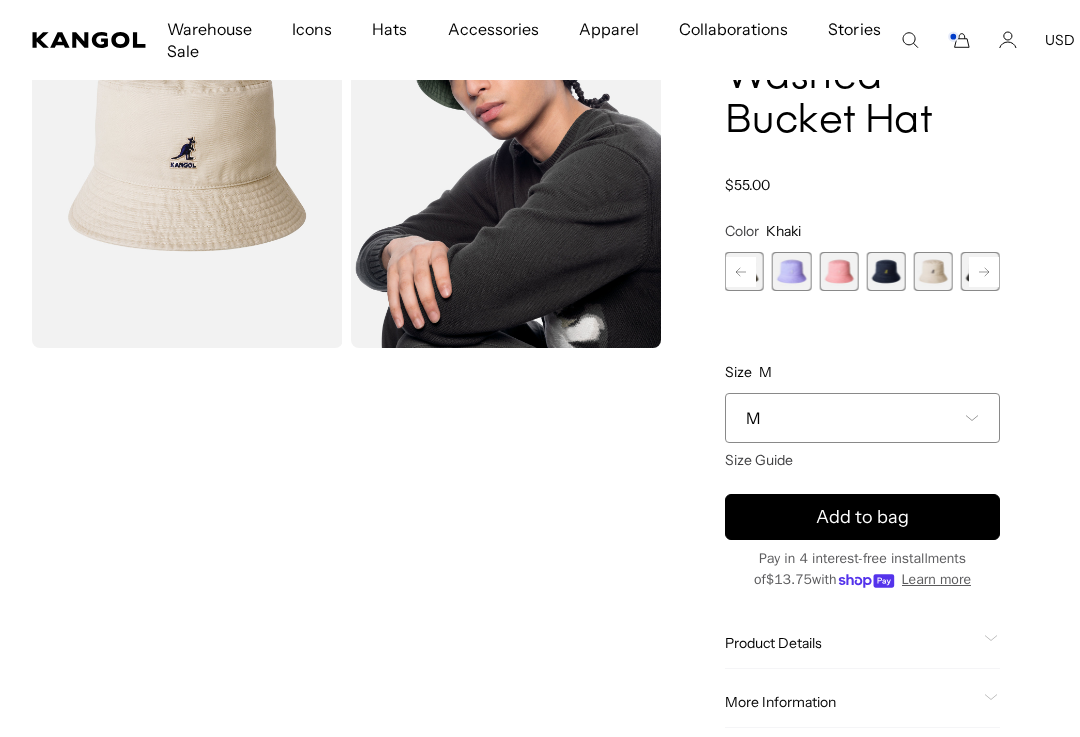 click 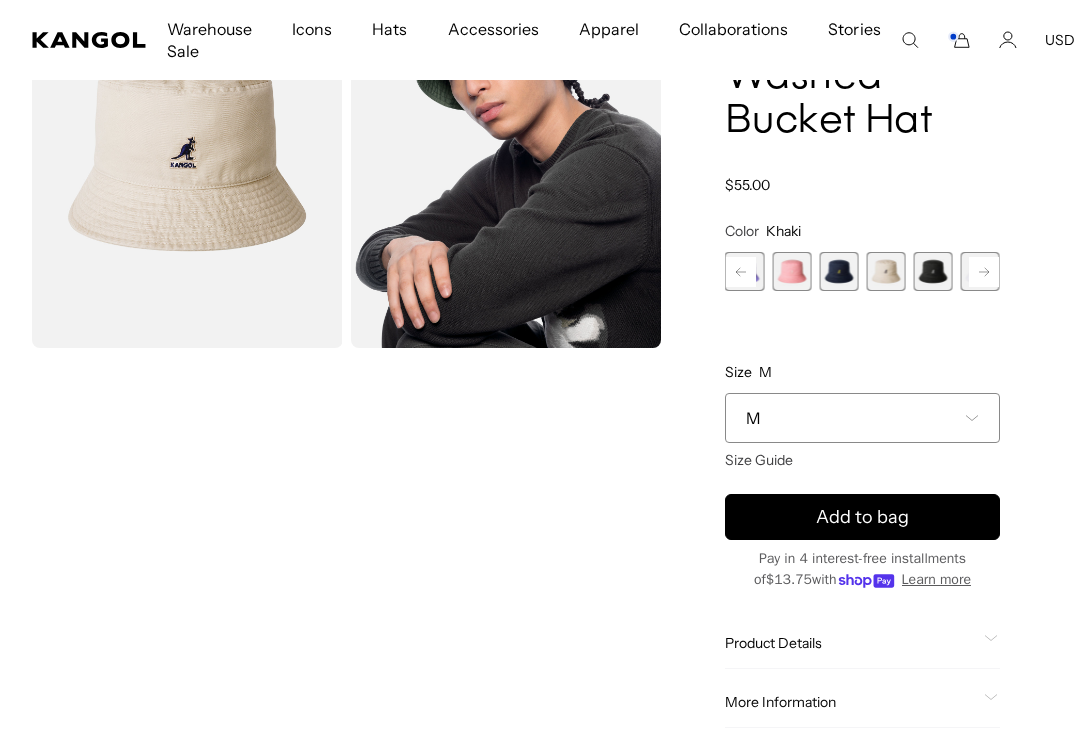 click at bounding box center [933, 271] 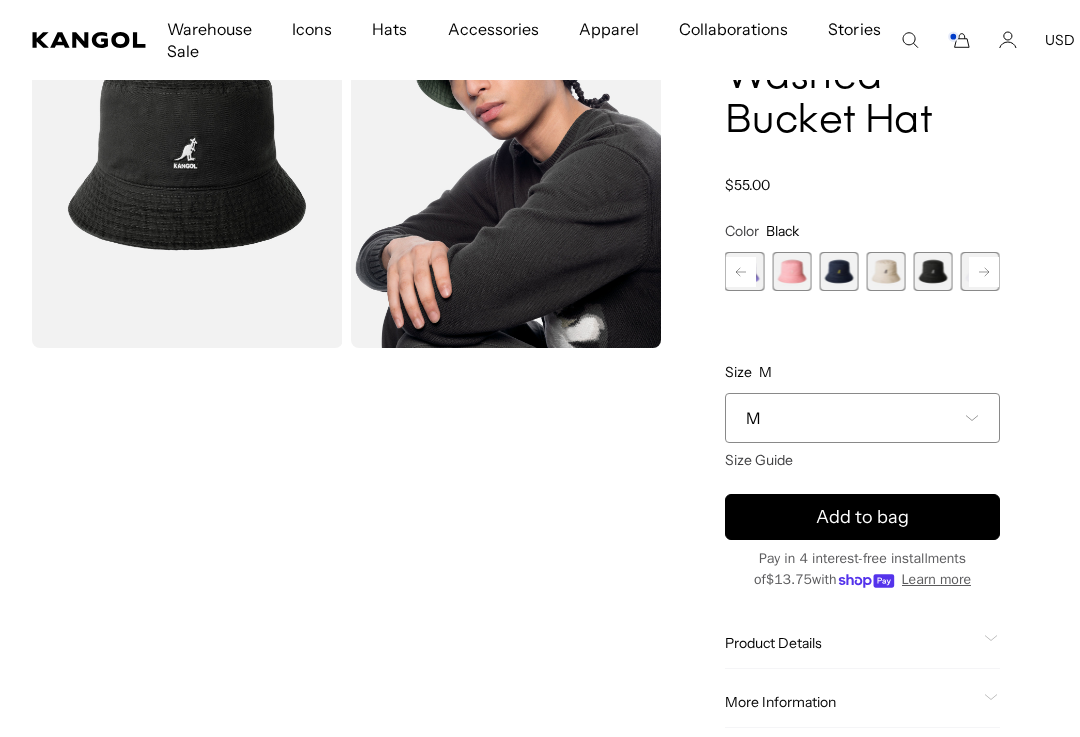 scroll, scrollTop: 0, scrollLeft: 412, axis: horizontal 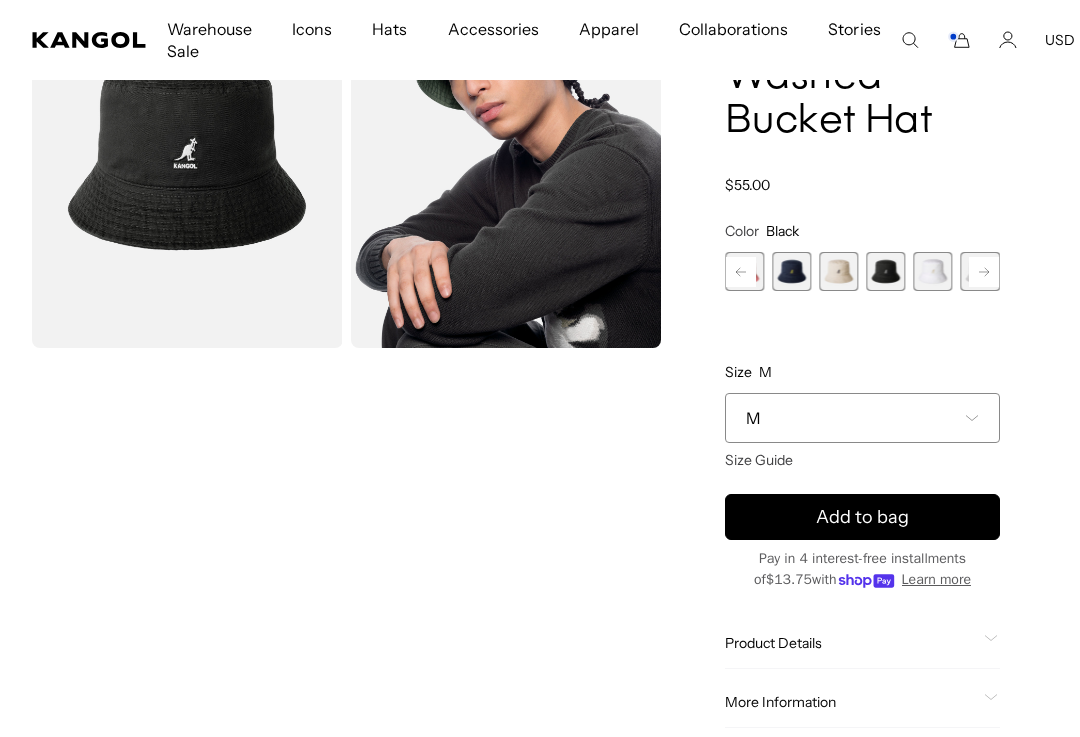 click at bounding box center [933, 271] 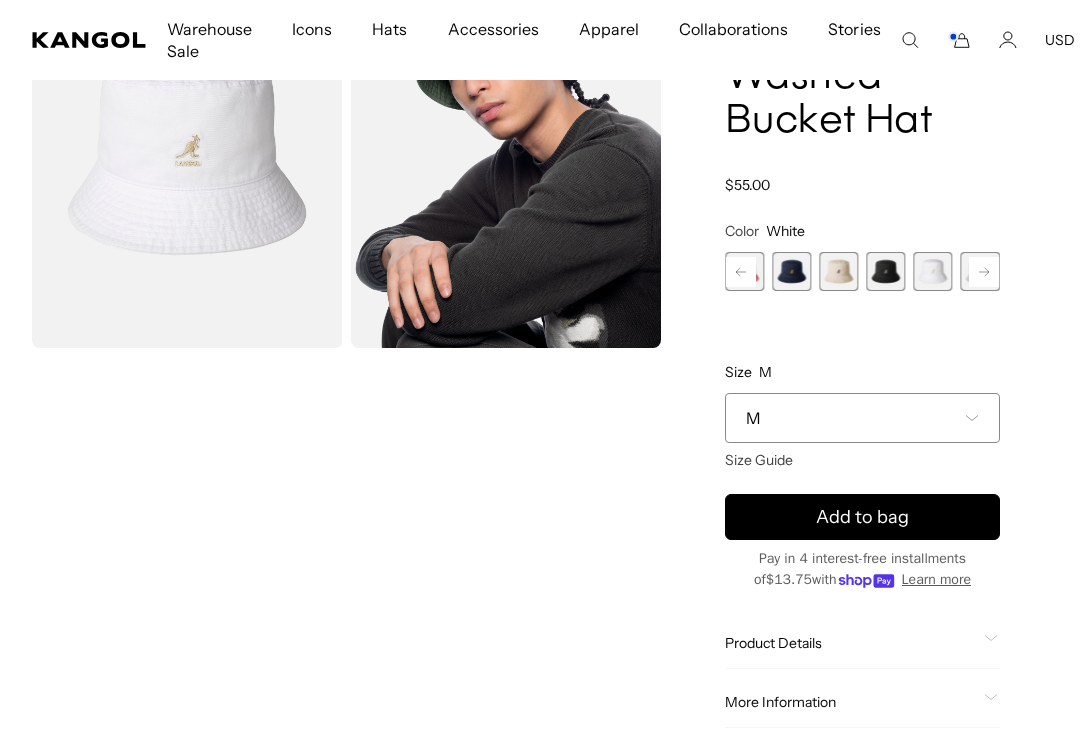 scroll, scrollTop: 0, scrollLeft: 0, axis: both 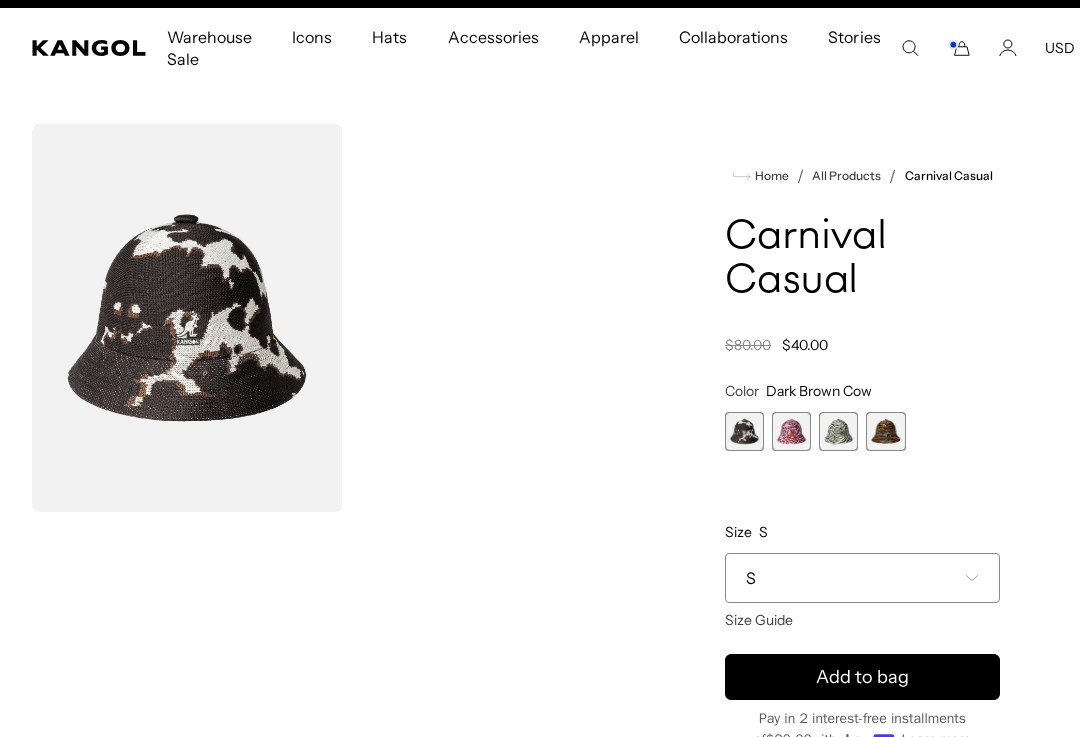 click at bounding box center (838, 431) 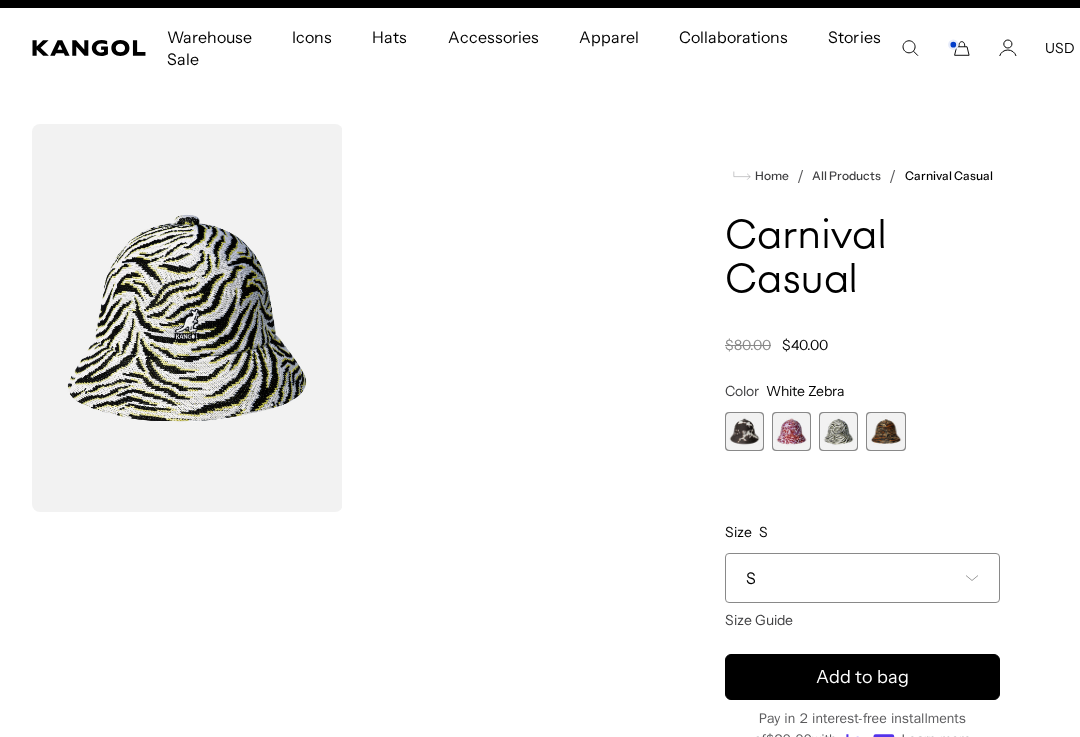 click at bounding box center [885, 431] 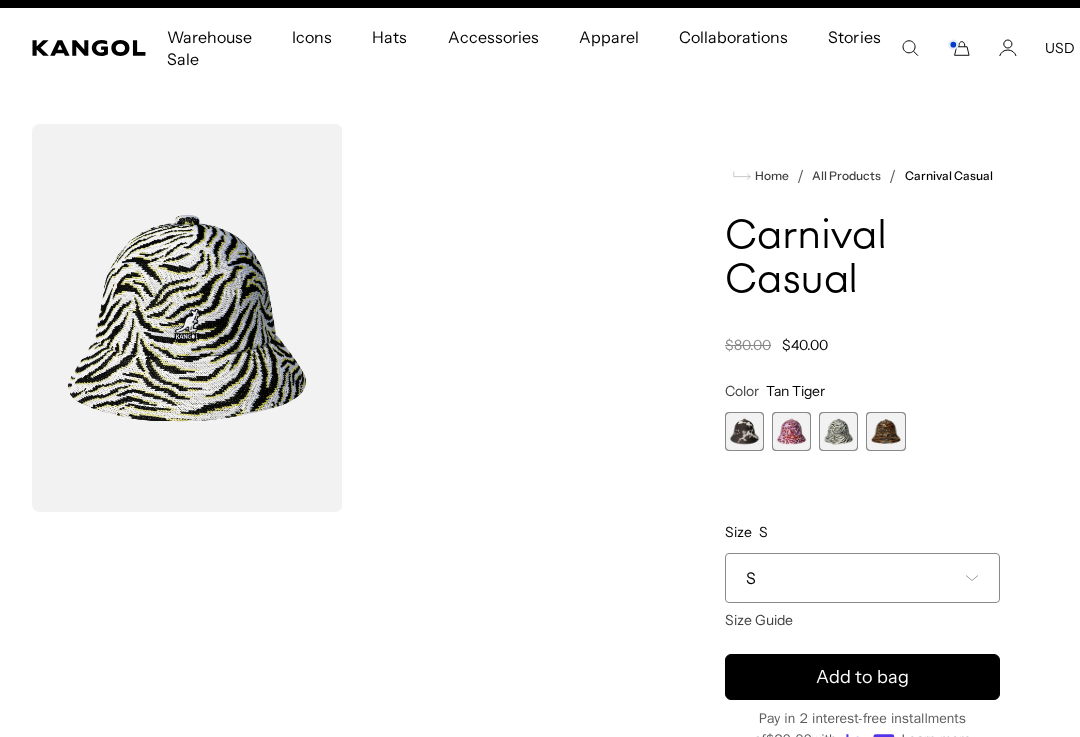 scroll, scrollTop: 0, scrollLeft: 412, axis: horizontal 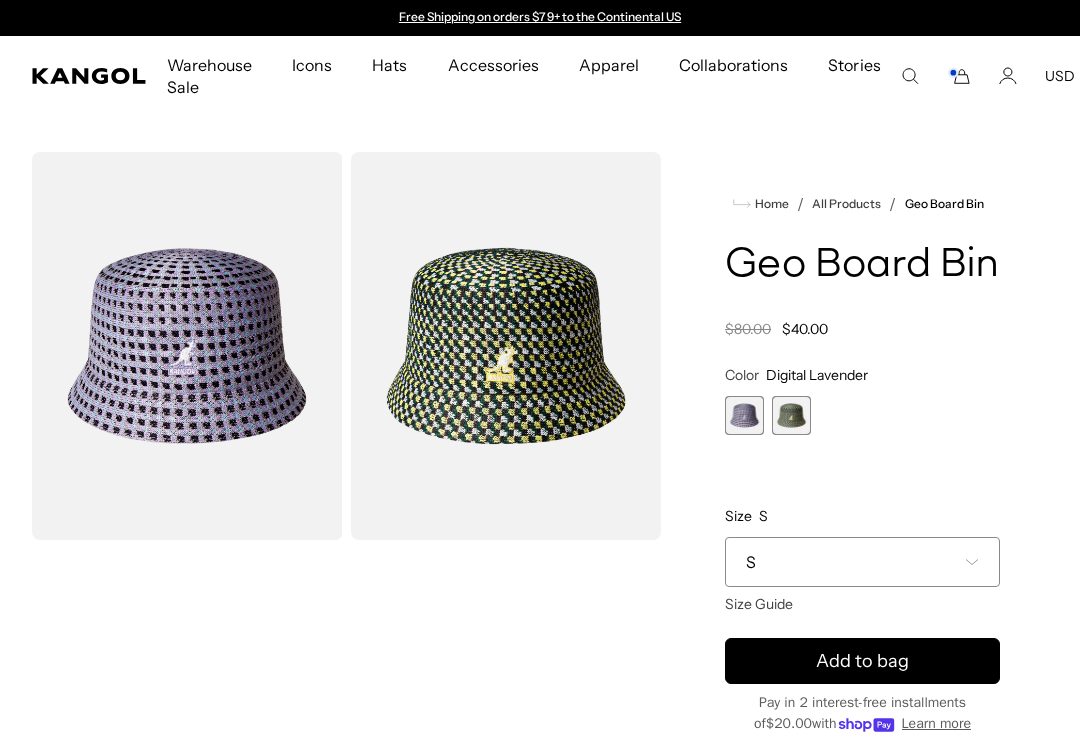 click at bounding box center (791, 415) 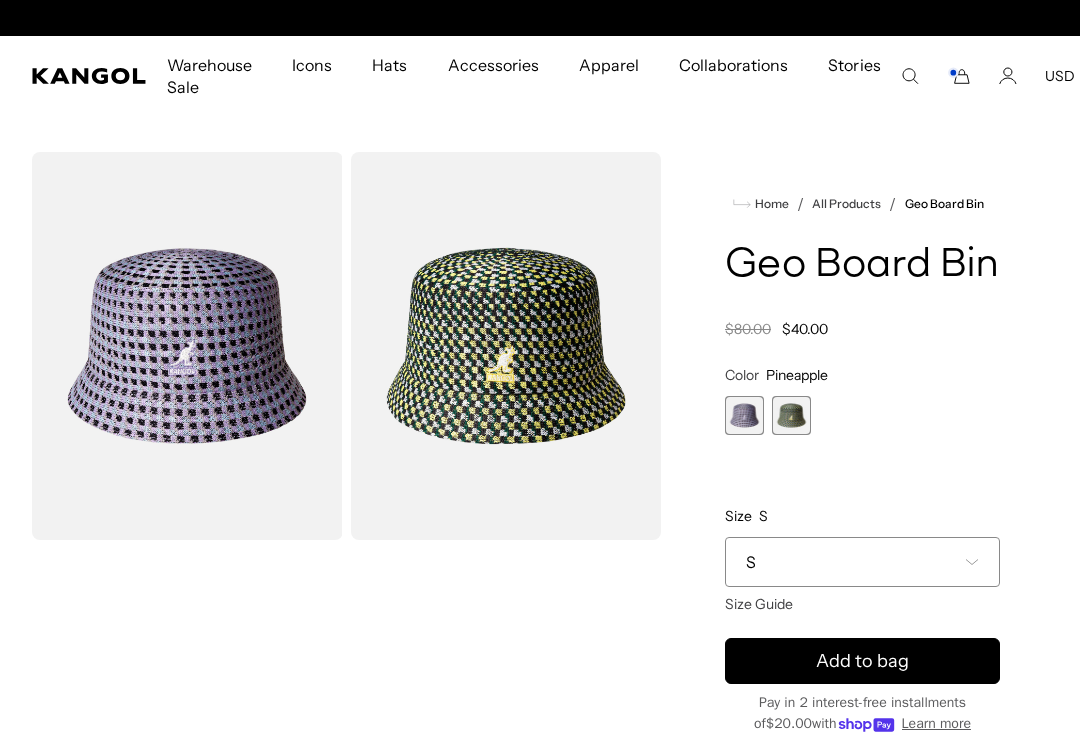 scroll, scrollTop: 0, scrollLeft: 0, axis: both 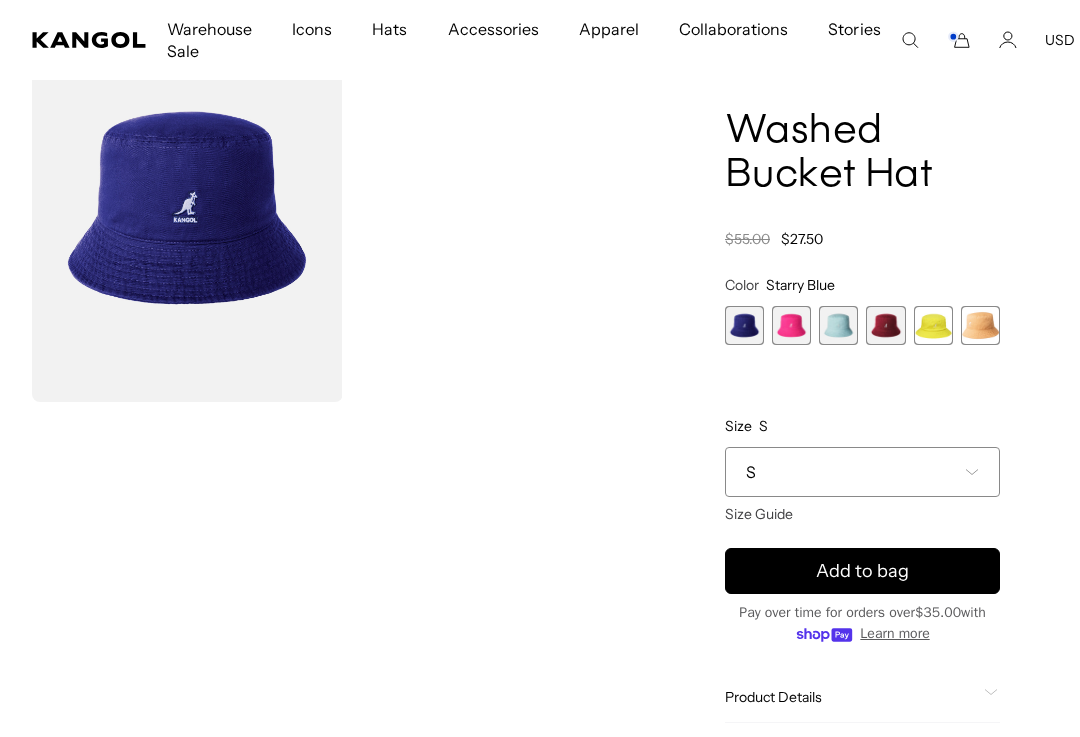 click on "S" at bounding box center [862, 472] 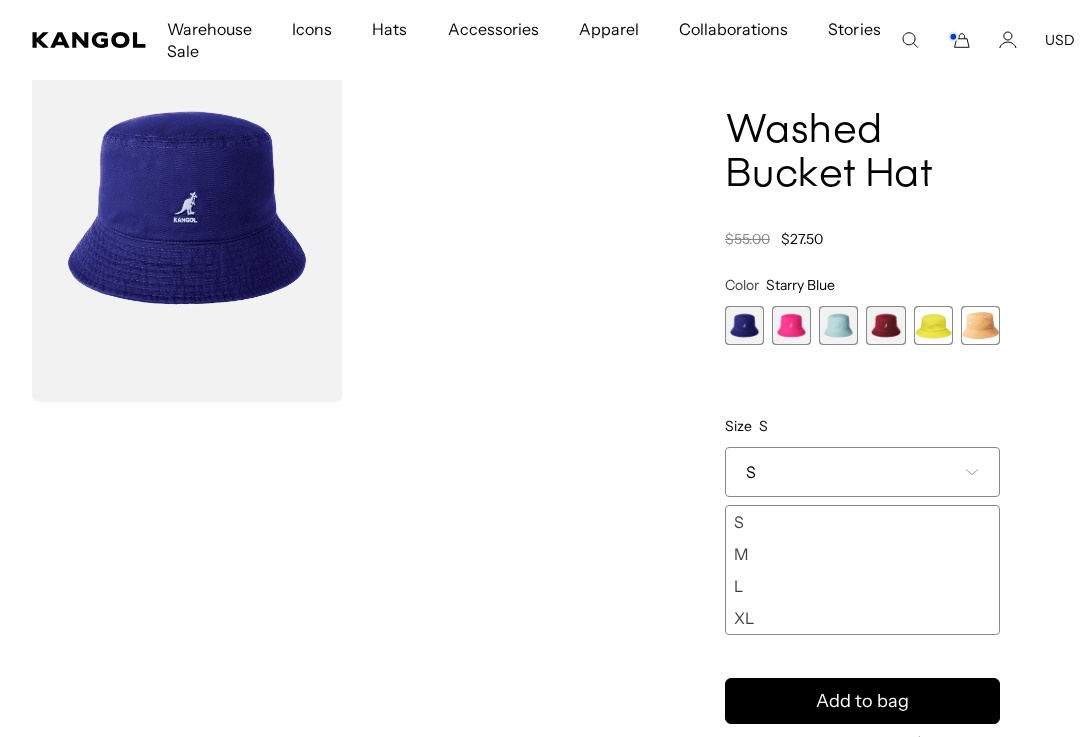 scroll, scrollTop: 0, scrollLeft: 412, axis: horizontal 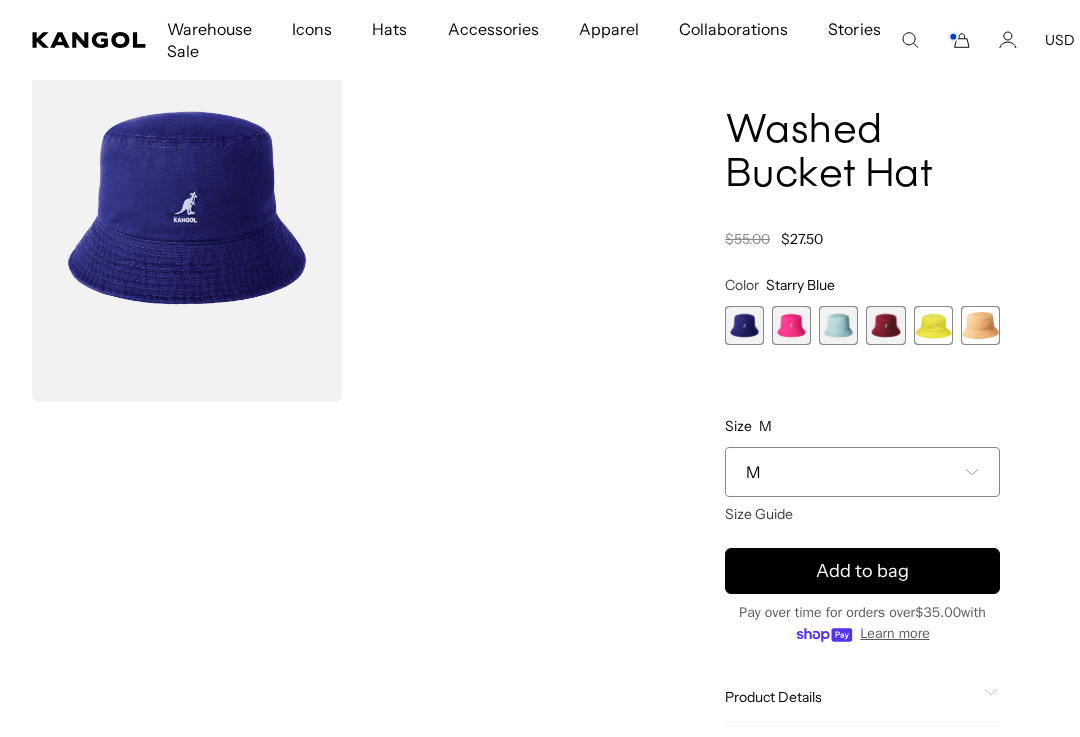 click at bounding box center [791, 325] 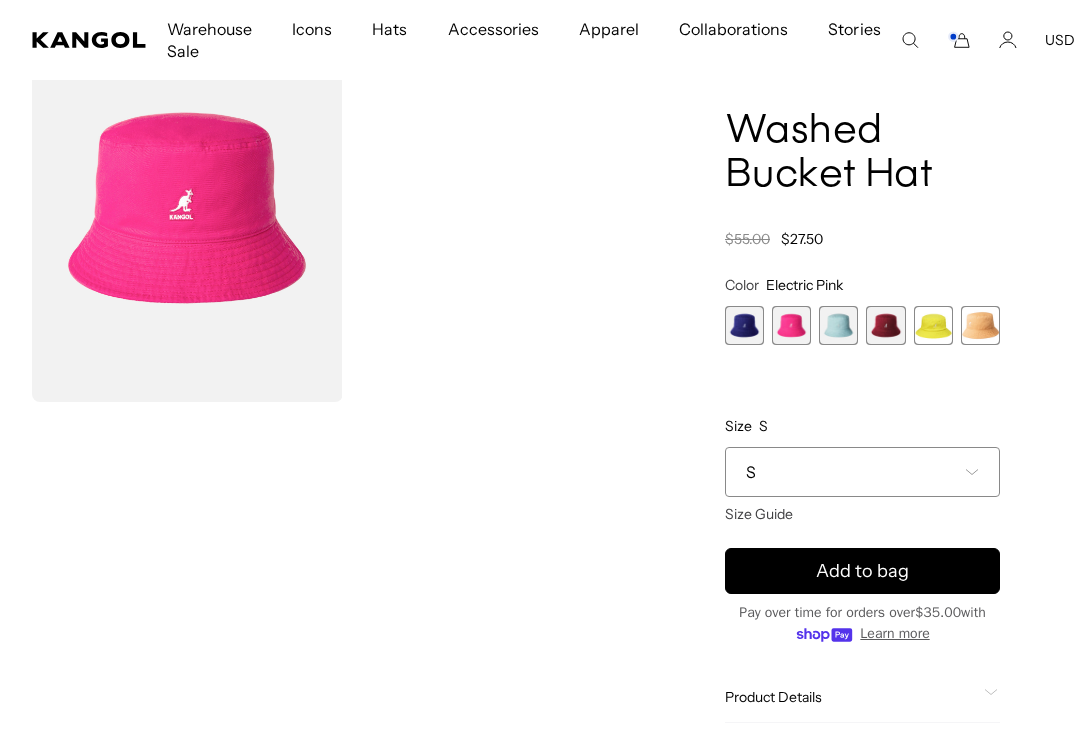 scroll, scrollTop: 0, scrollLeft: 0, axis: both 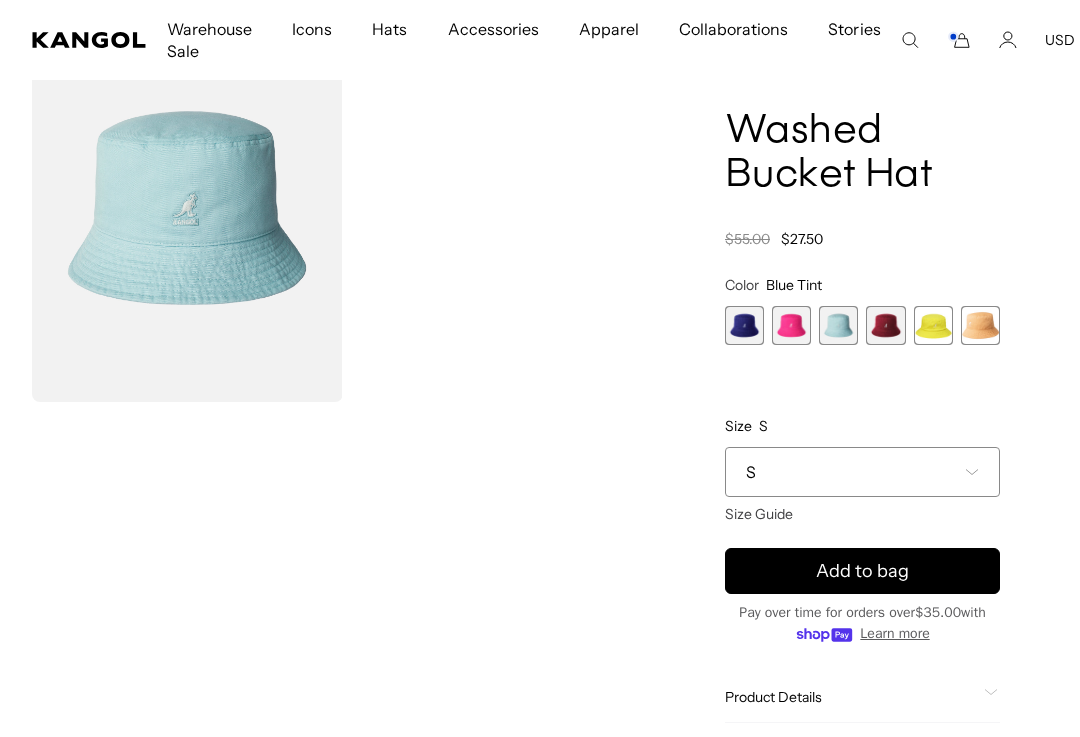 click at bounding box center [885, 325] 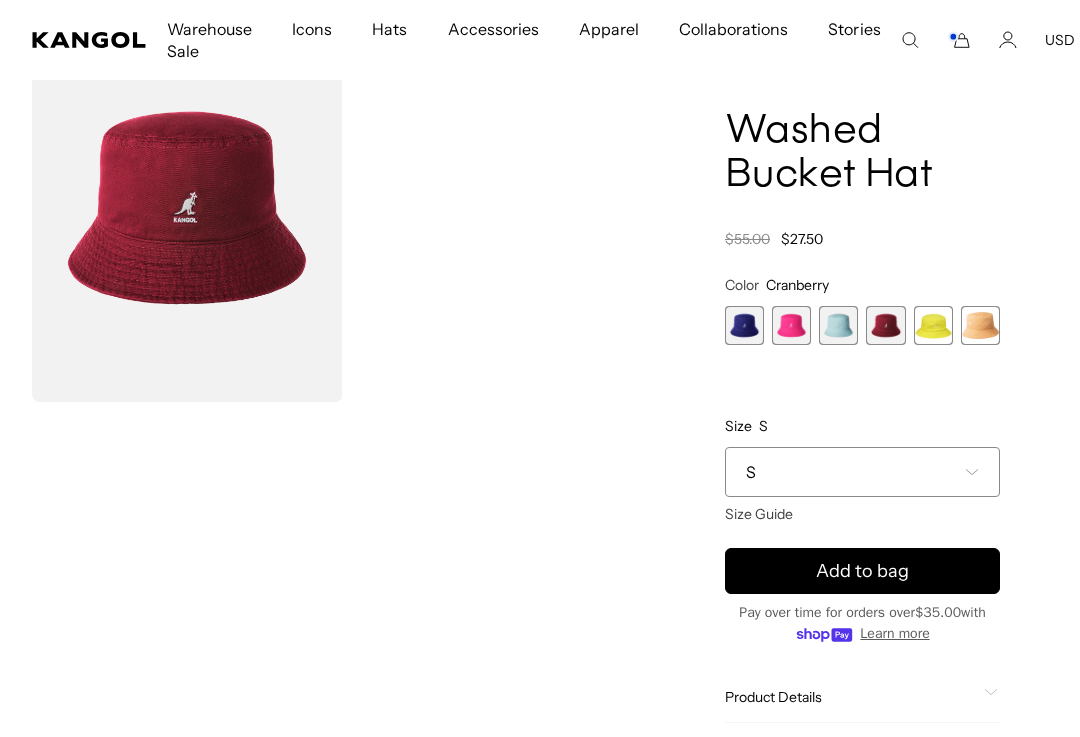 click at bounding box center [933, 325] 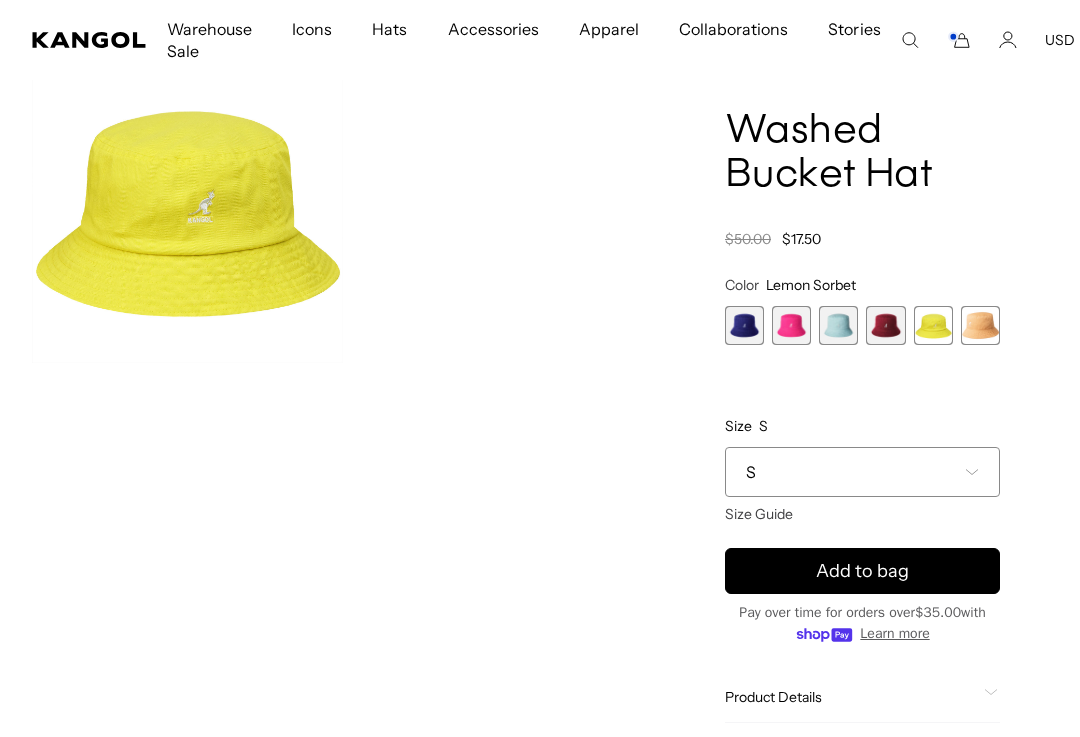 scroll, scrollTop: 0, scrollLeft: 0, axis: both 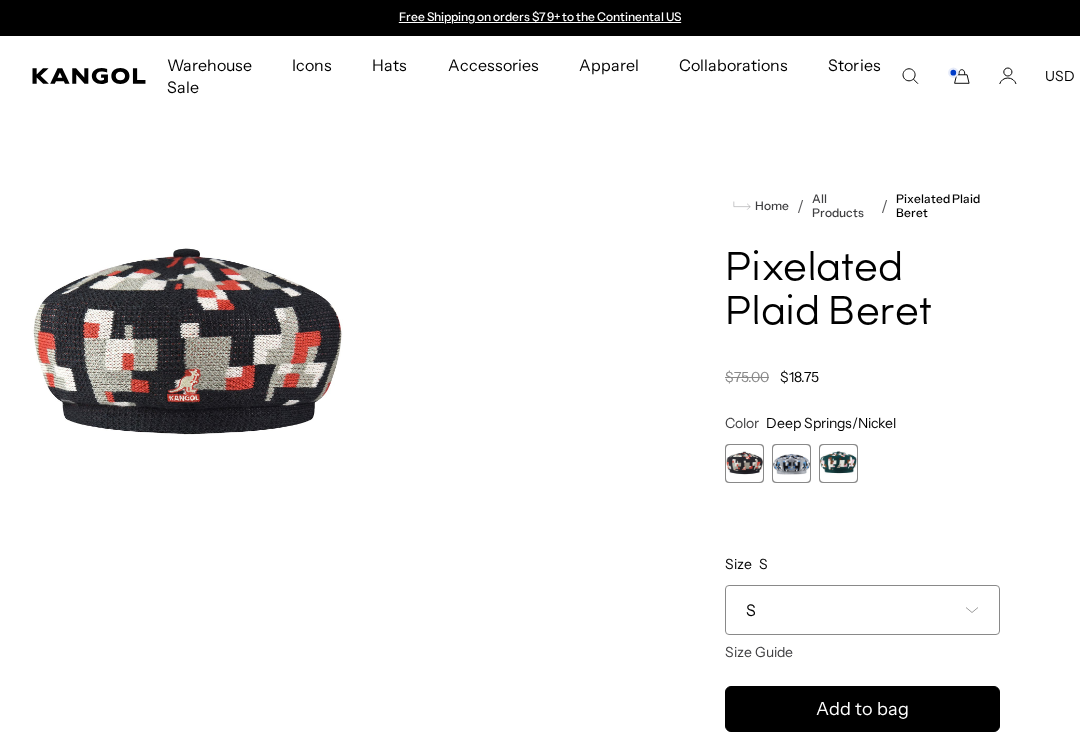 click at bounding box center (791, 463) 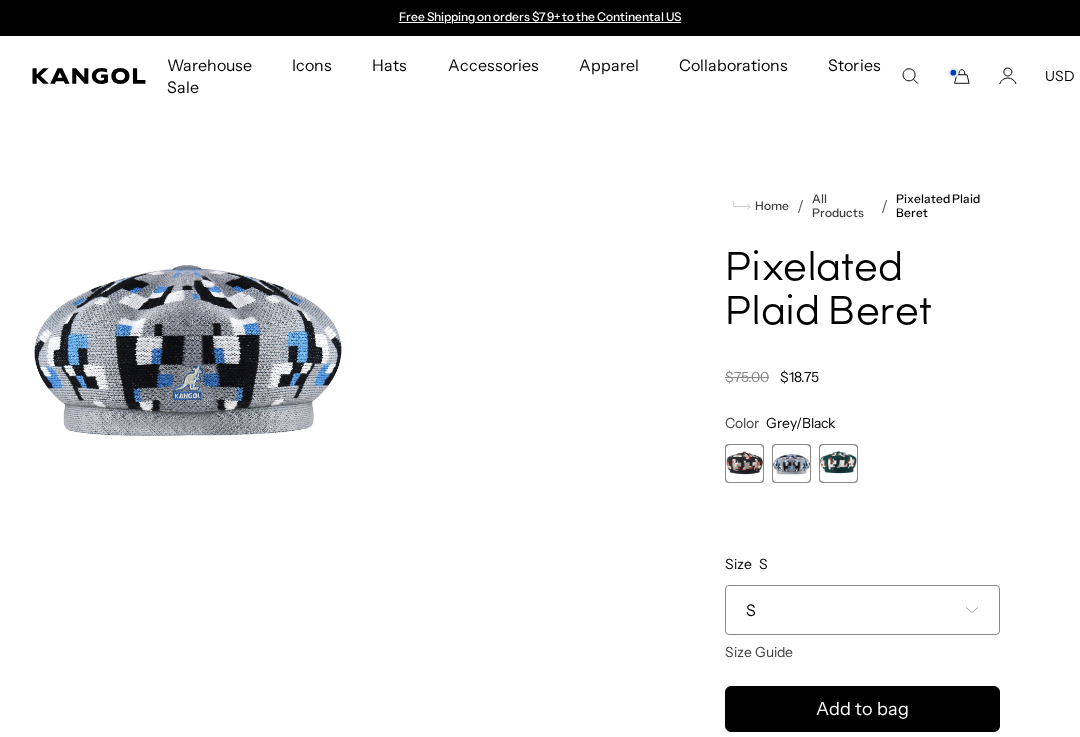 scroll, scrollTop: 0, scrollLeft: 0, axis: both 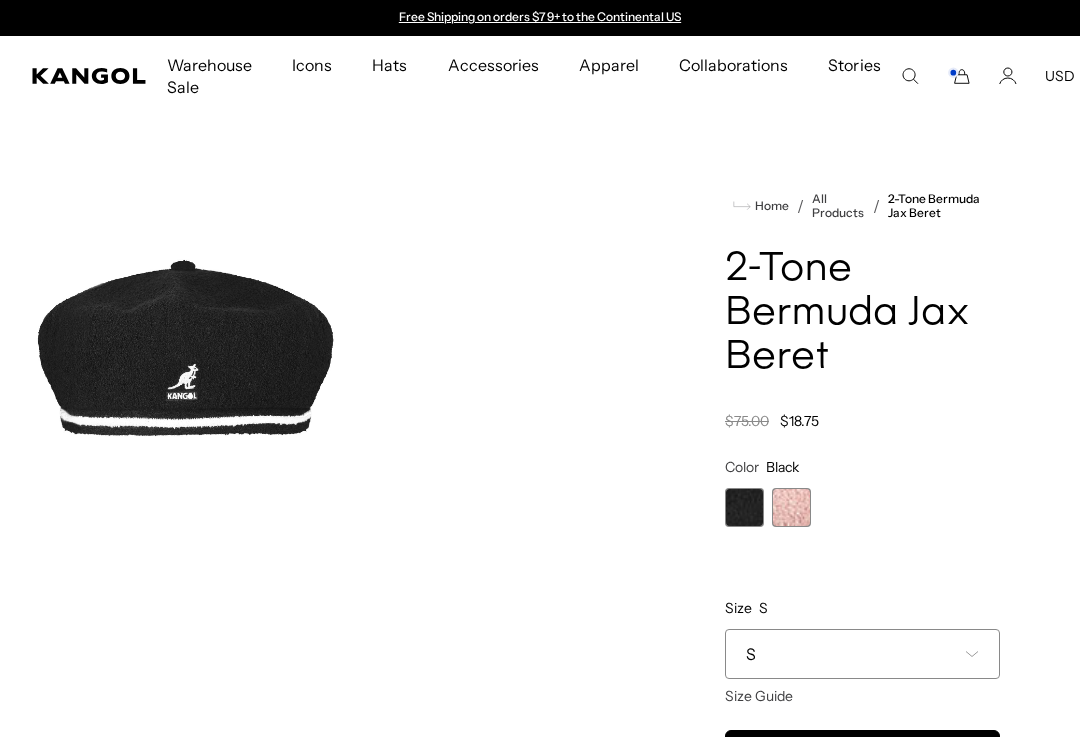 click on "S" at bounding box center [862, 654] 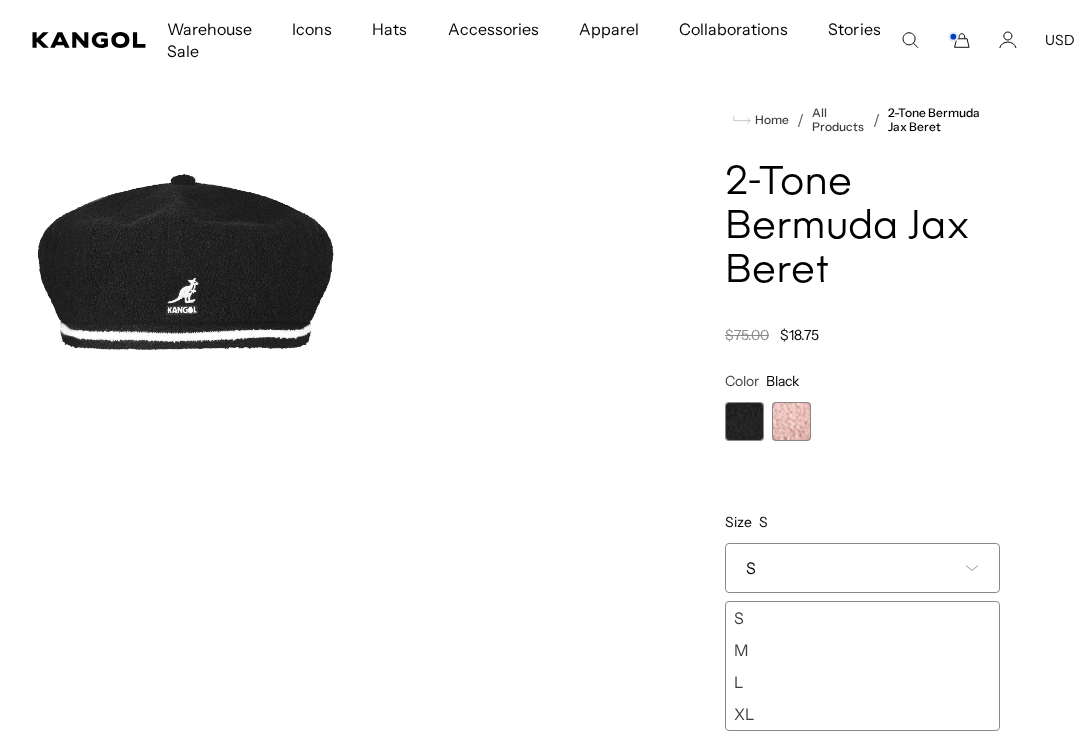 scroll, scrollTop: 109, scrollLeft: 0, axis: vertical 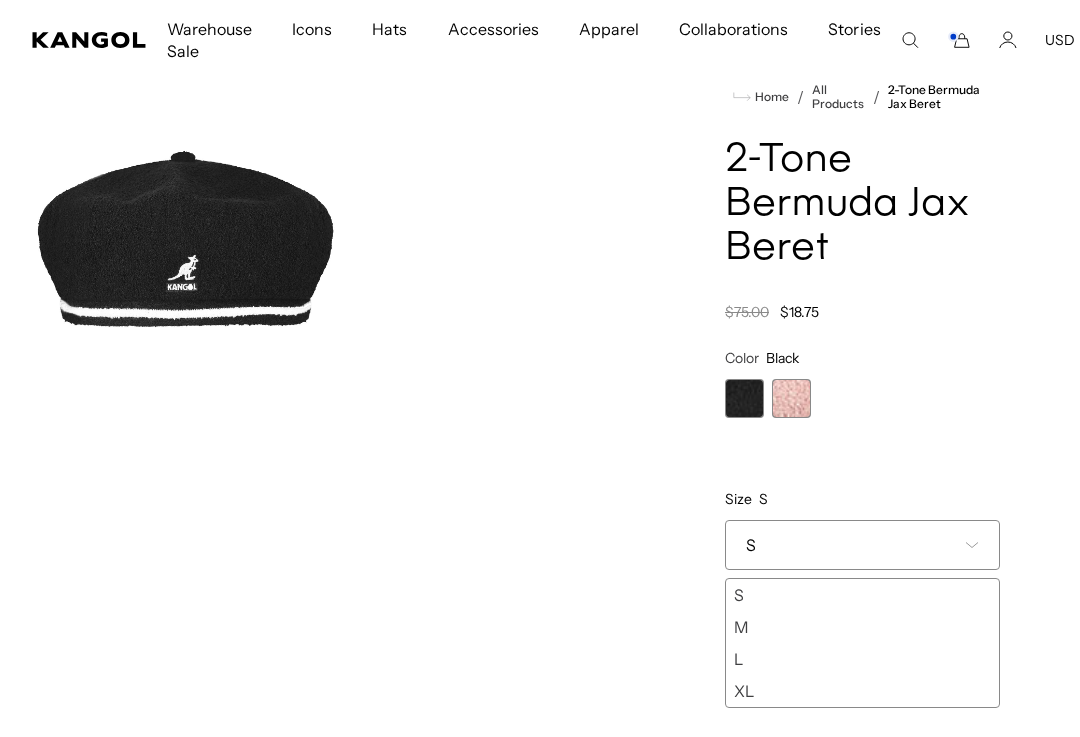 click on "M" at bounding box center [862, 627] 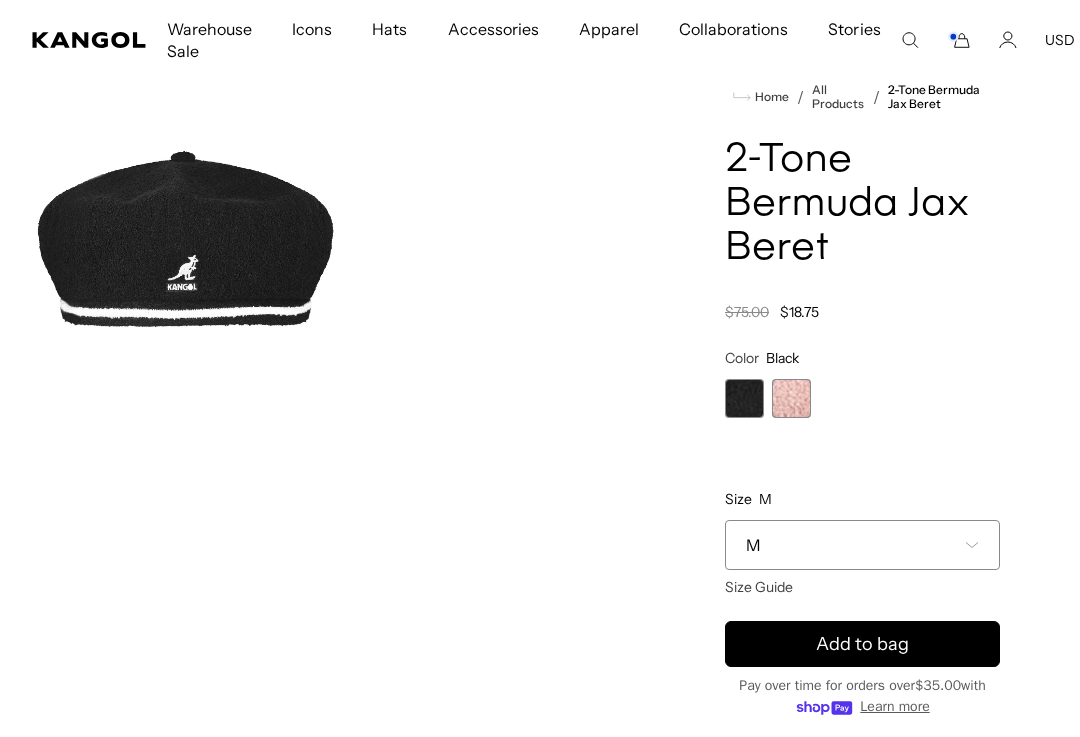 scroll, scrollTop: 0, scrollLeft: 412, axis: horizontal 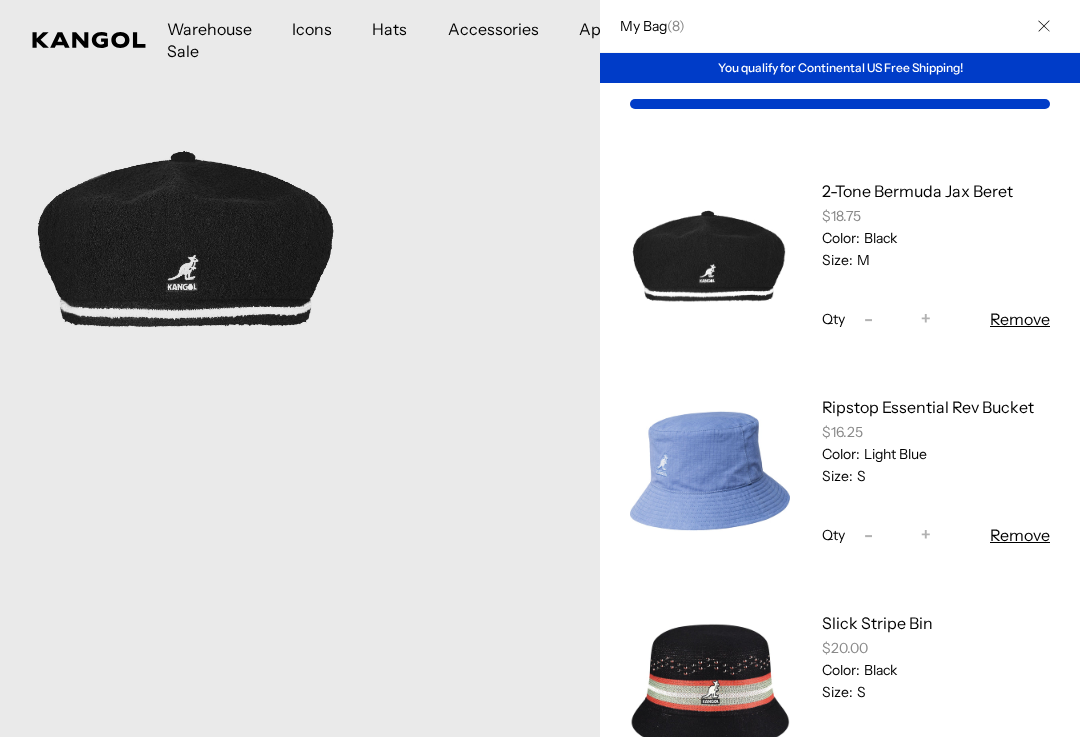 click at bounding box center (540, 368) 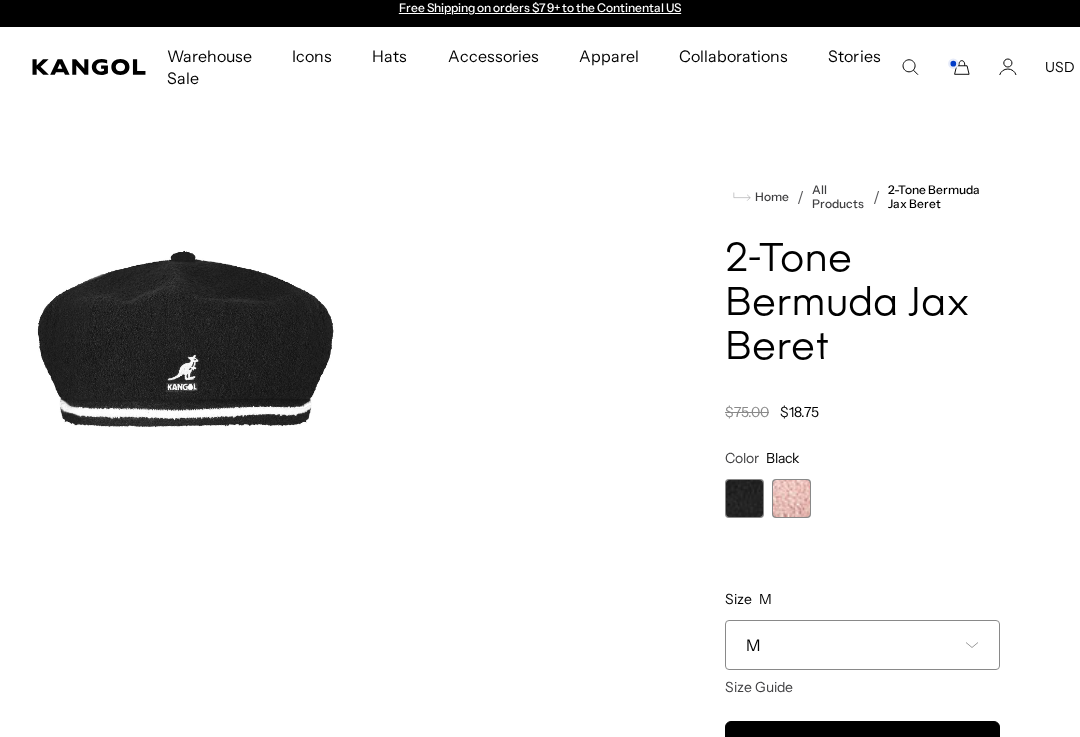scroll, scrollTop: 17, scrollLeft: 0, axis: vertical 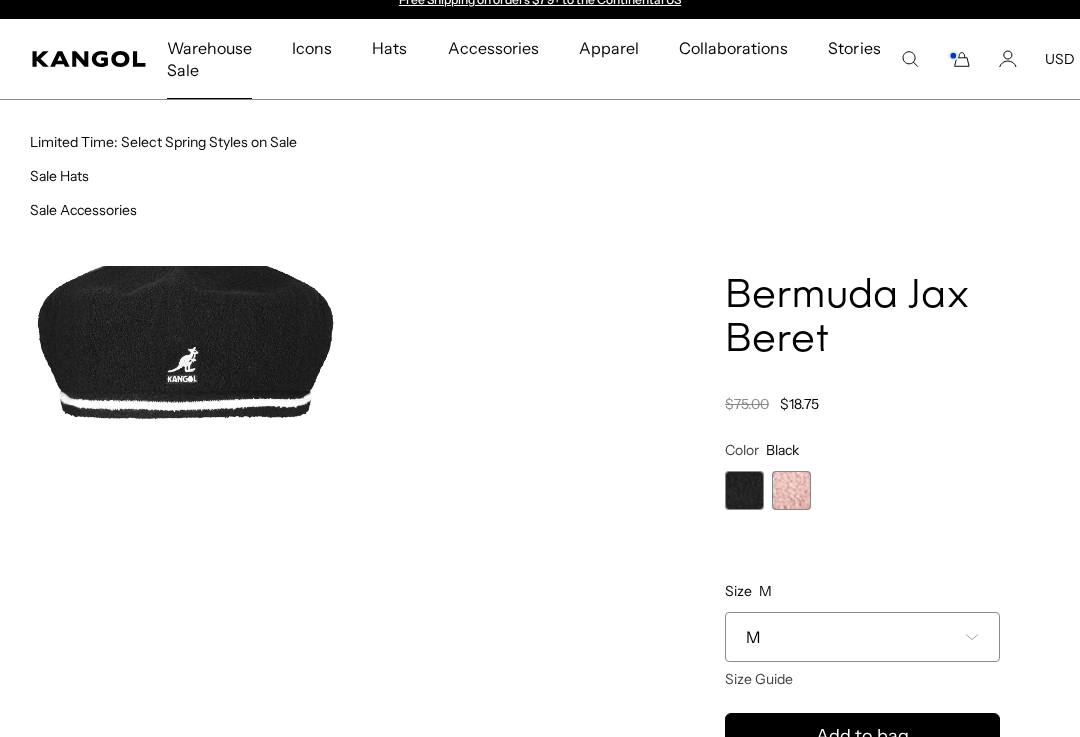 click on "Sale Hats" at bounding box center [59, 176] 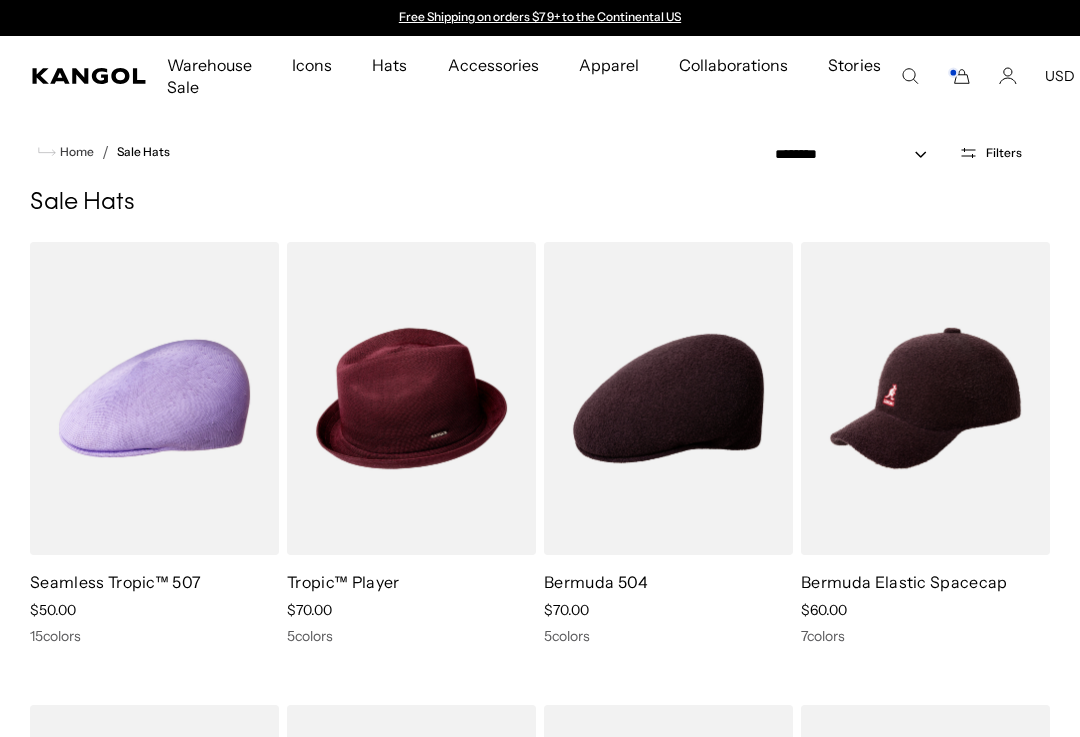 scroll, scrollTop: 0, scrollLeft: 0, axis: both 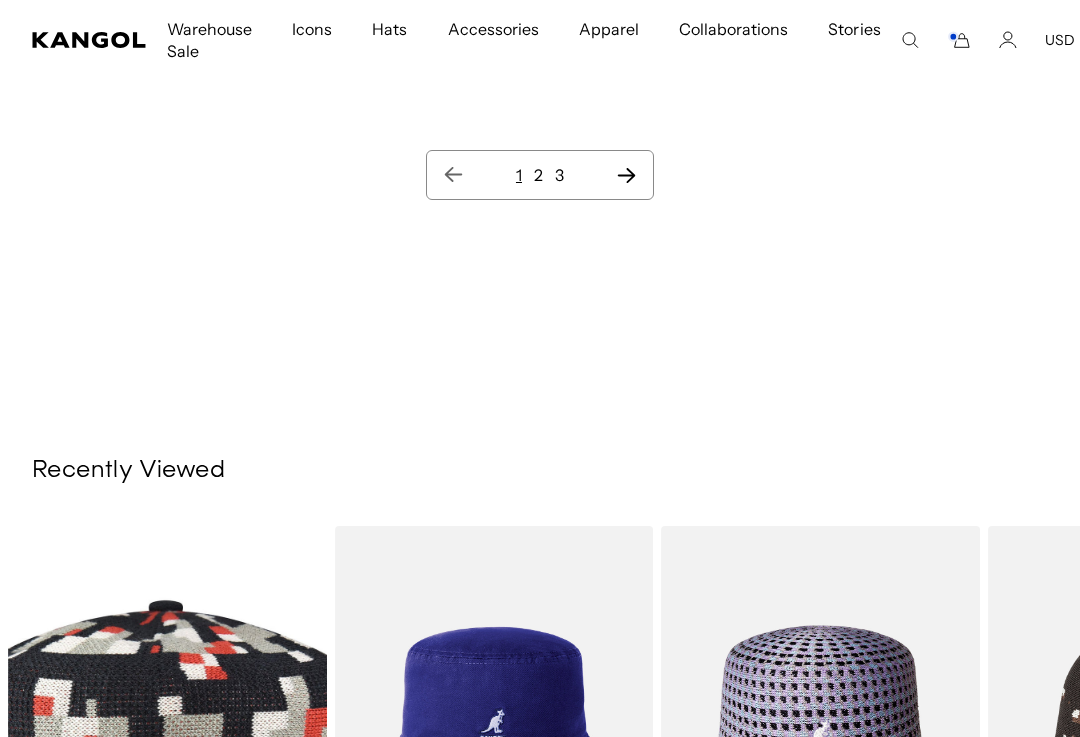 click on "3" at bounding box center (559, 175) 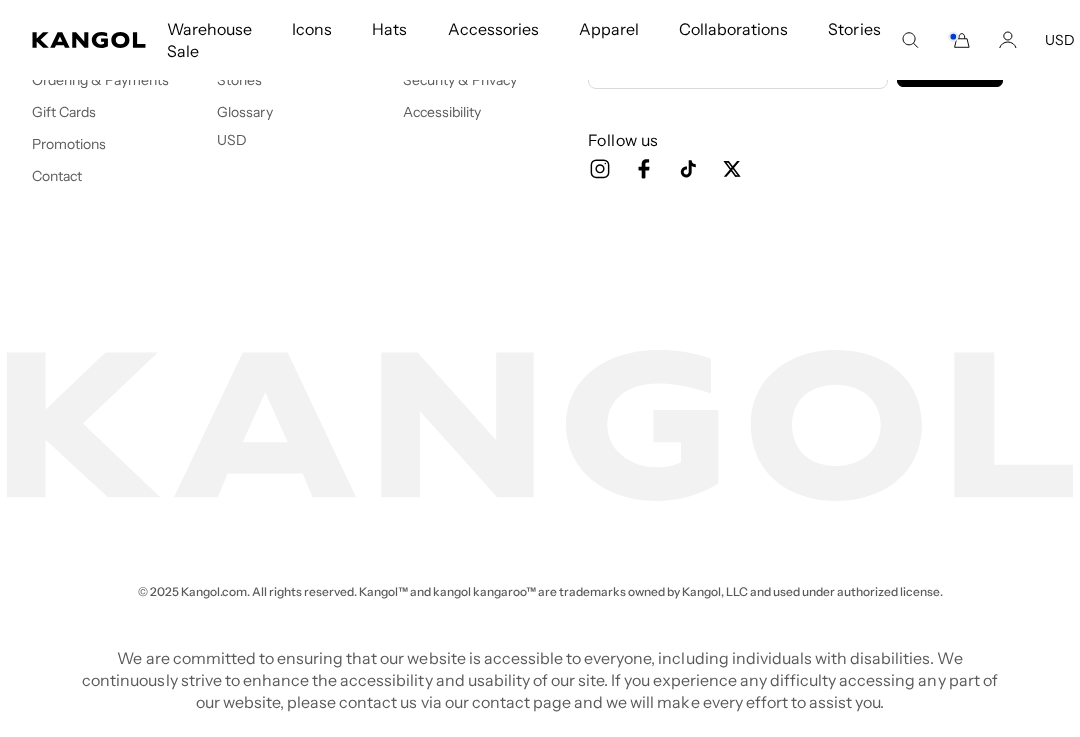 scroll 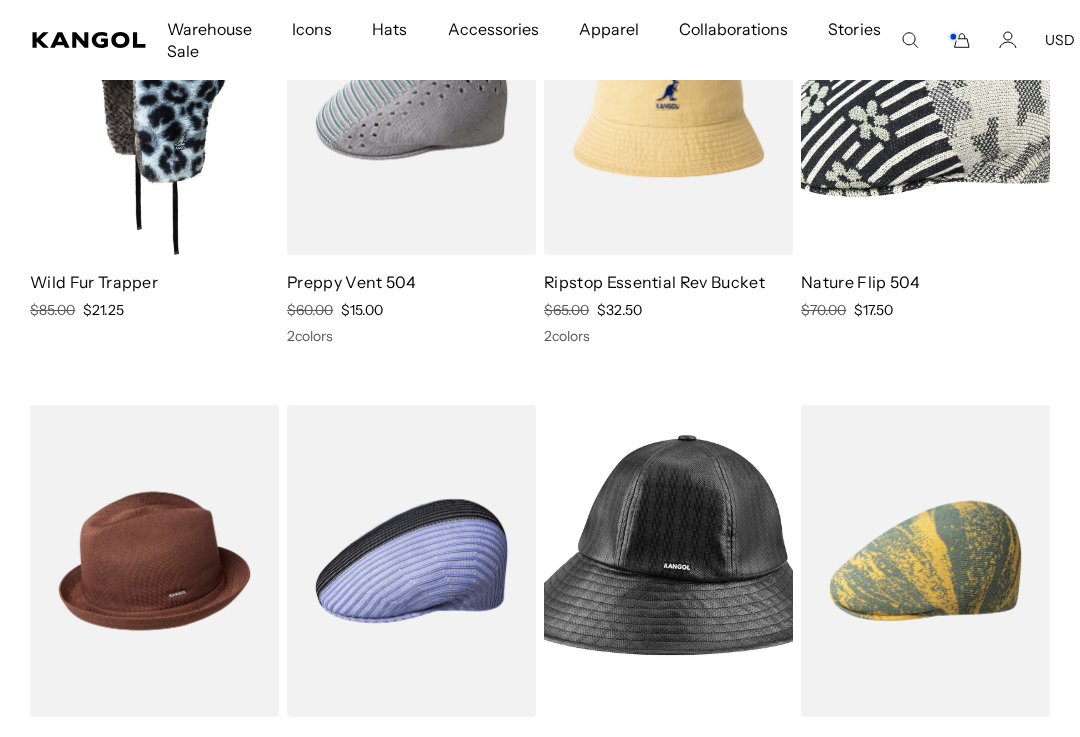 click on "Ripstop Essential Rev Bucket" at bounding box center (654, 282) 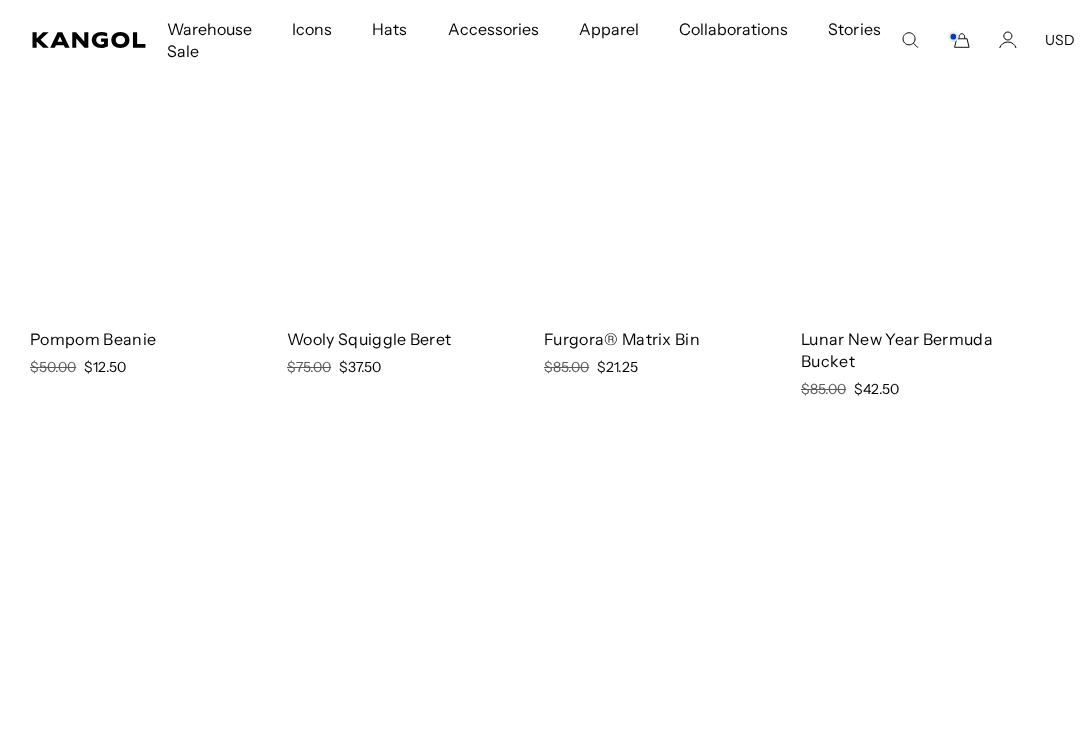 scroll, scrollTop: 2030, scrollLeft: 0, axis: vertical 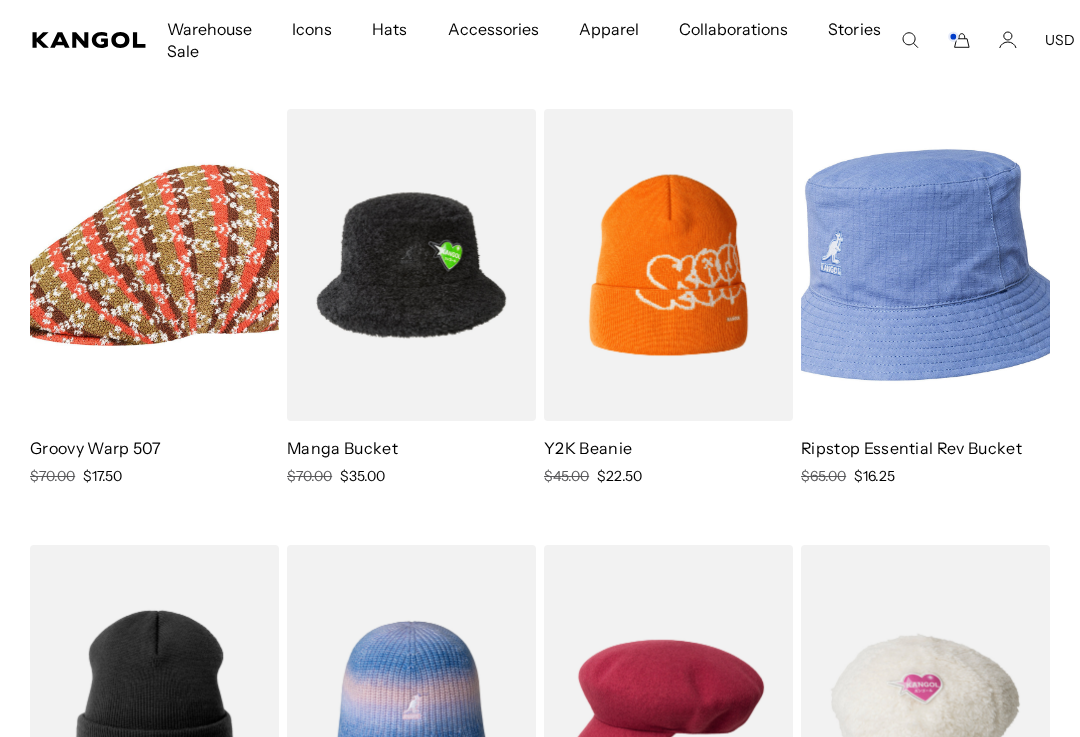 click on "Ripstop Essential Rev Bucket" at bounding box center (911, 448) 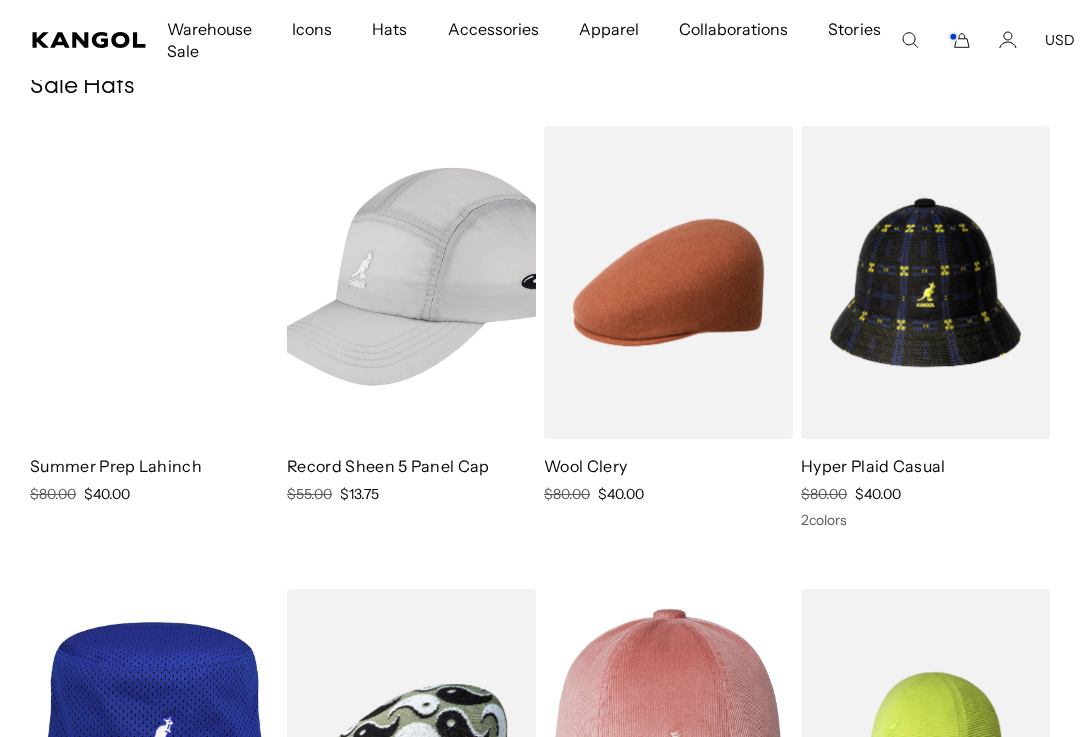 scroll, scrollTop: 0, scrollLeft: 412, axis: horizontal 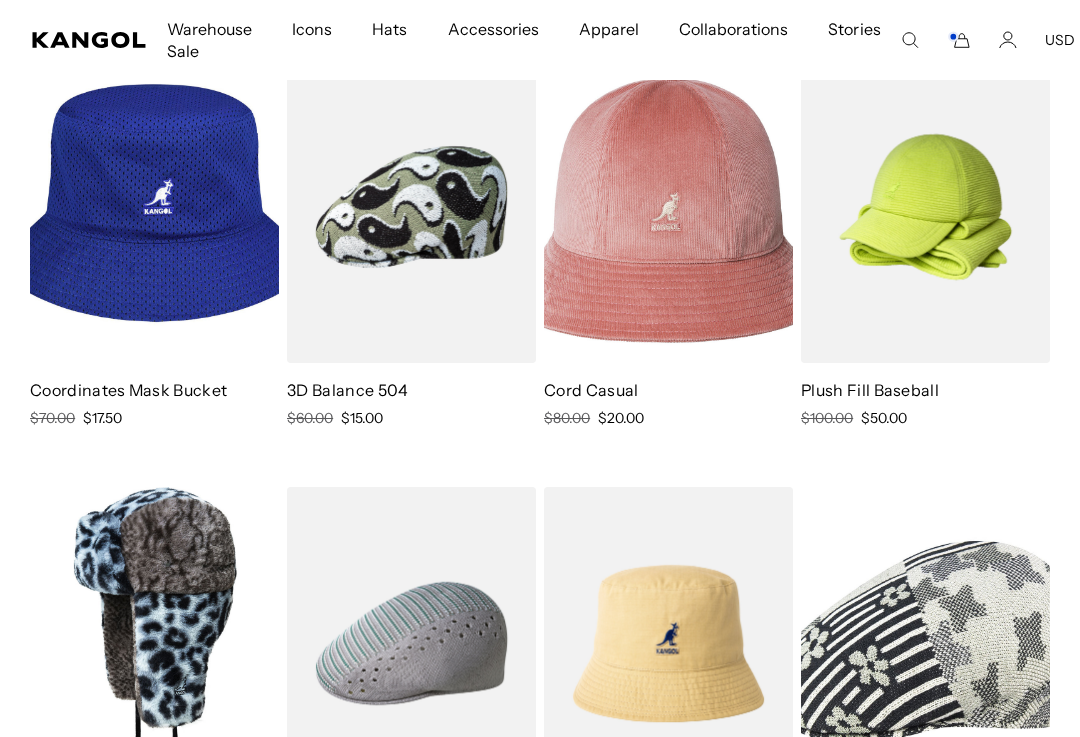 click on "Coordinates Mask Bucket" at bounding box center (128, 390) 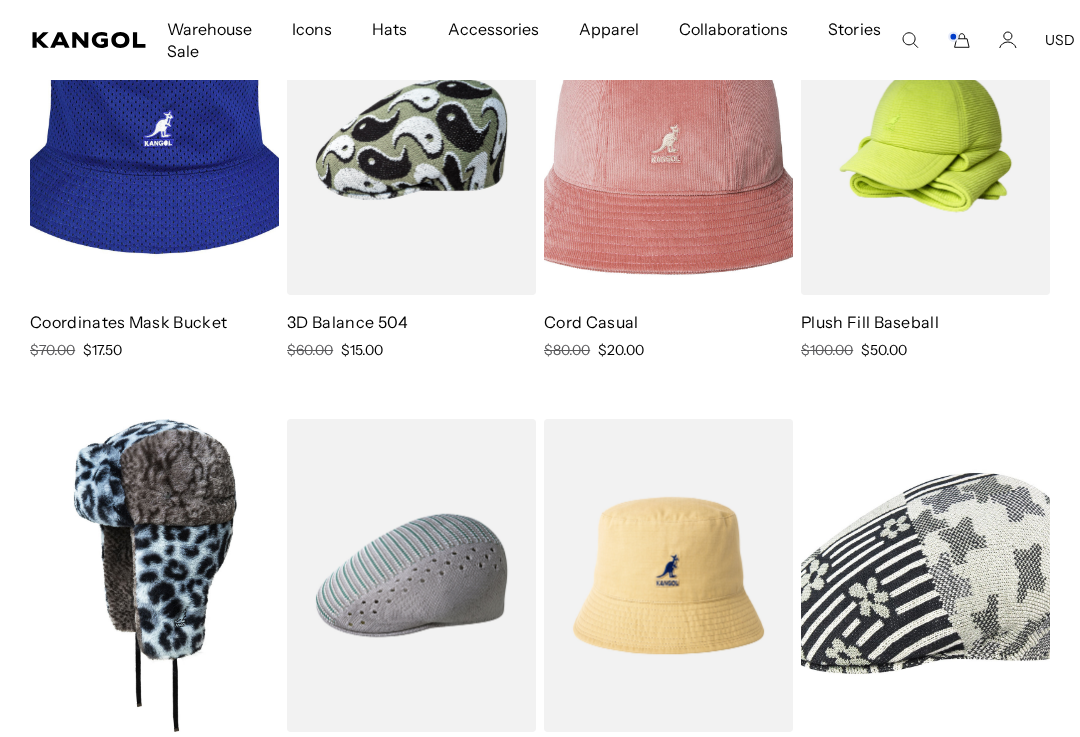 scroll, scrollTop: 748, scrollLeft: 0, axis: vertical 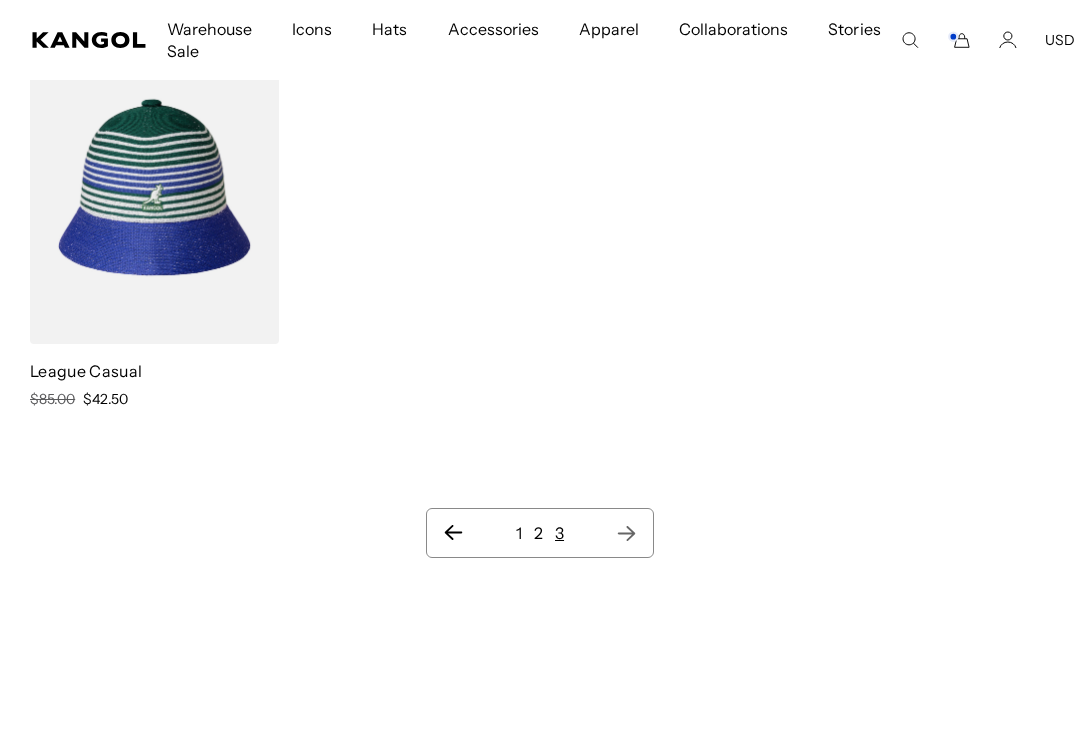 click on "2" at bounding box center [538, 533] 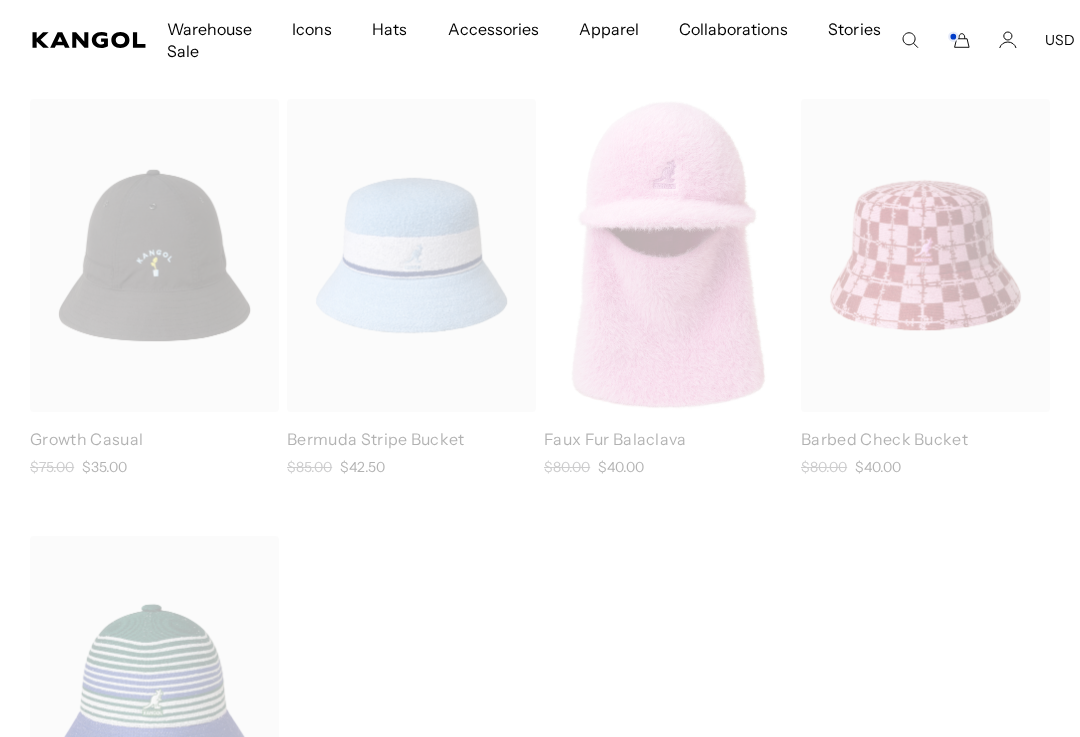 scroll, scrollTop: 0, scrollLeft: 0, axis: both 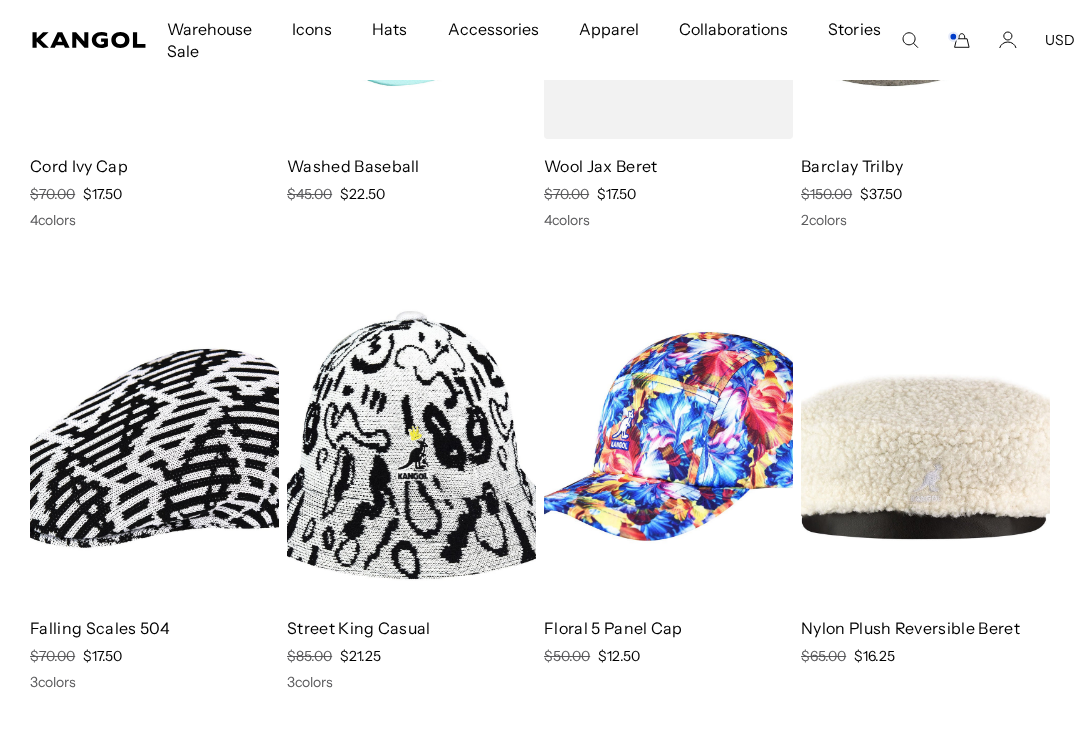 click on "Wool Jax Beret" at bounding box center [600, 166] 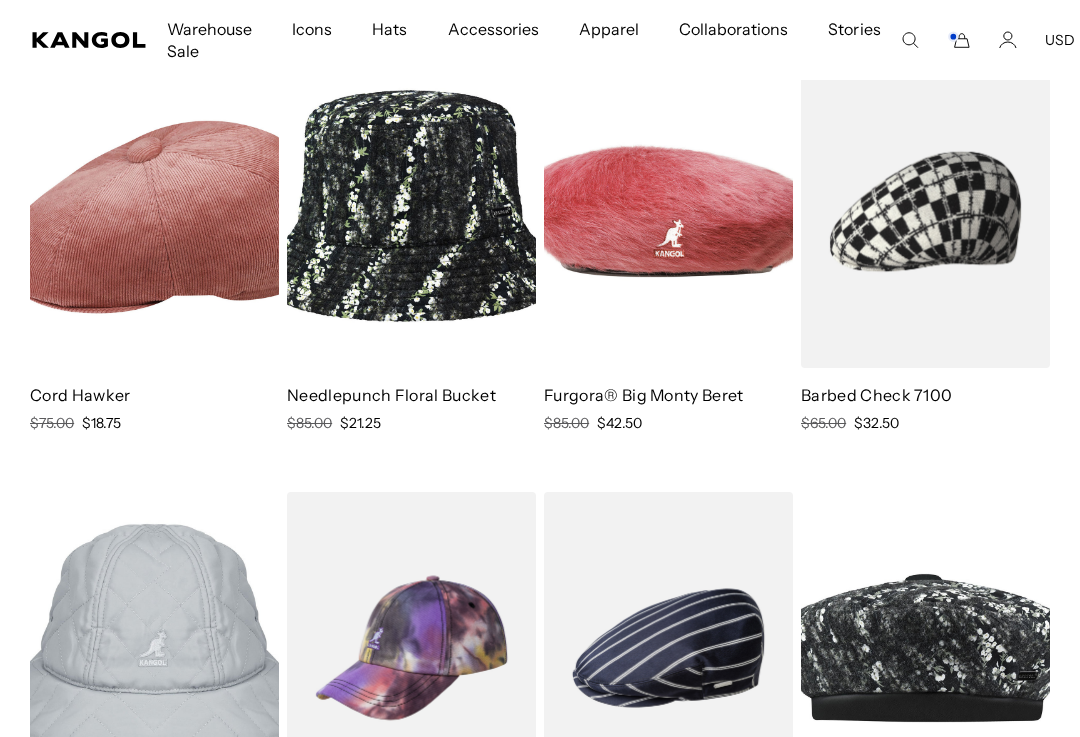 click at bounding box center (411, 211) 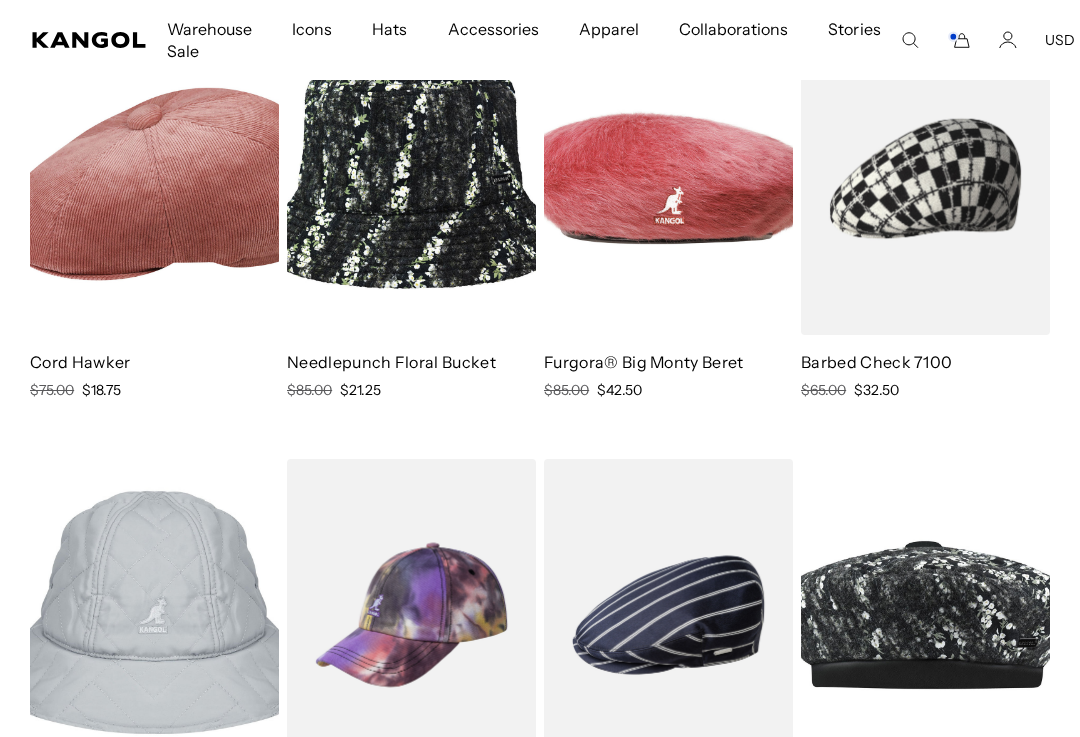 scroll, scrollTop: 0, scrollLeft: 412, axis: horizontal 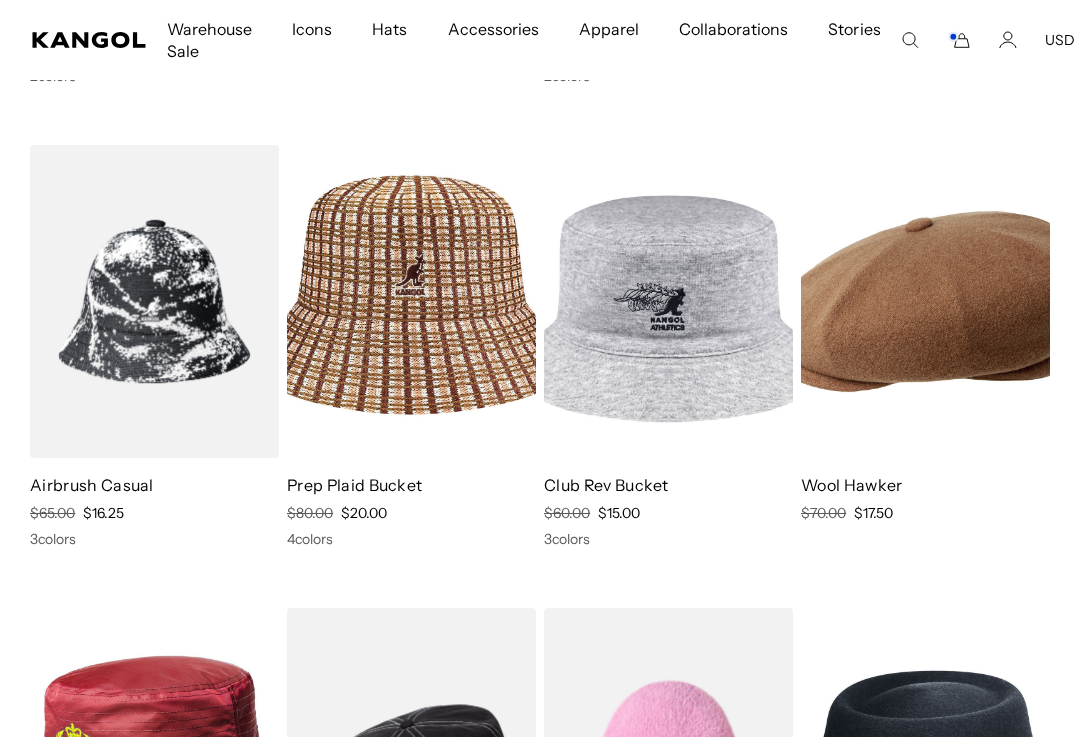 click at bounding box center [0, 0] 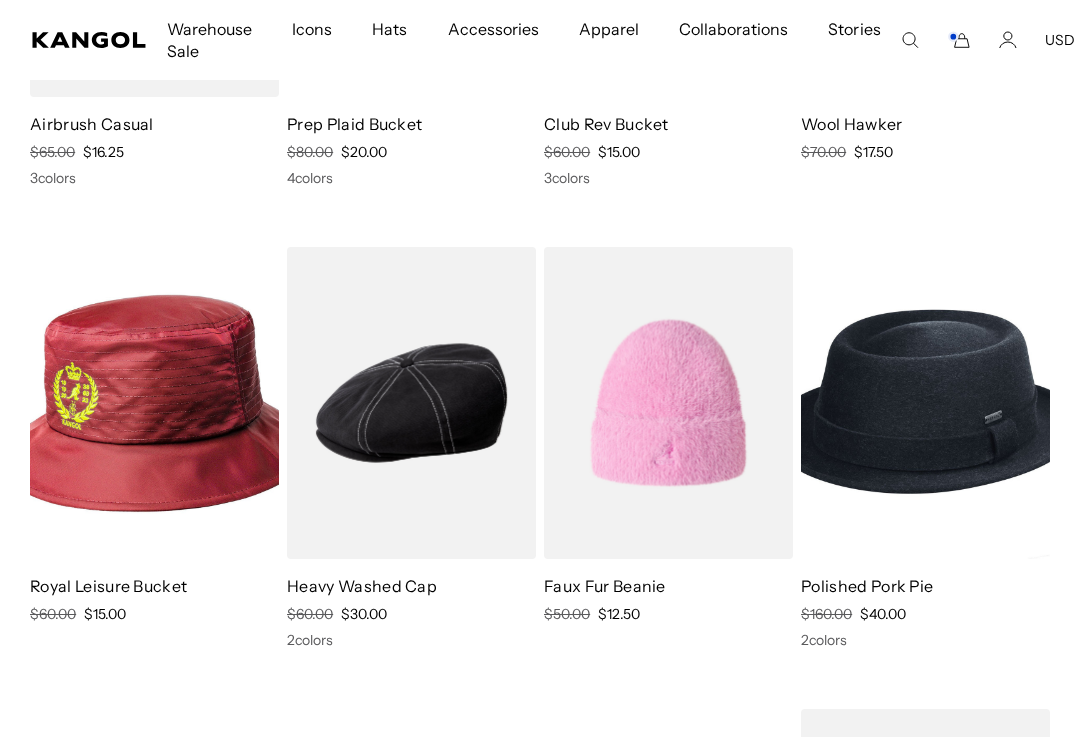 scroll, scrollTop: 9222, scrollLeft: 0, axis: vertical 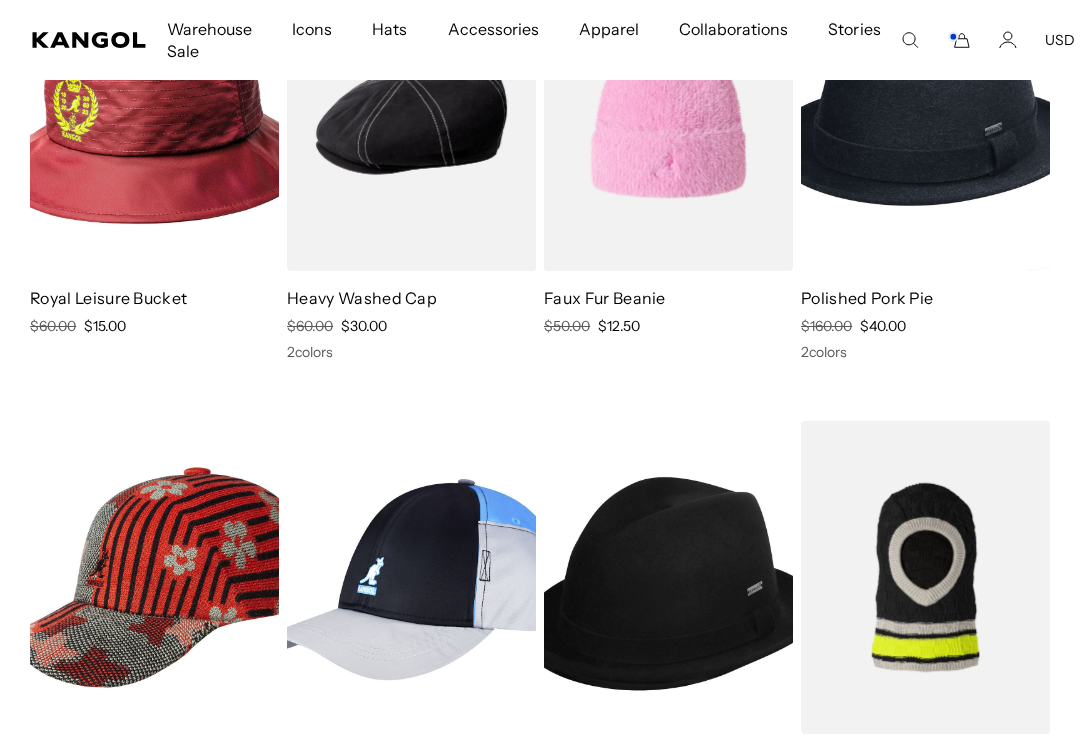 click on "Faux Fur Beanie Regular Price $50.00 Sale Price $12.50" at bounding box center (668, 160) 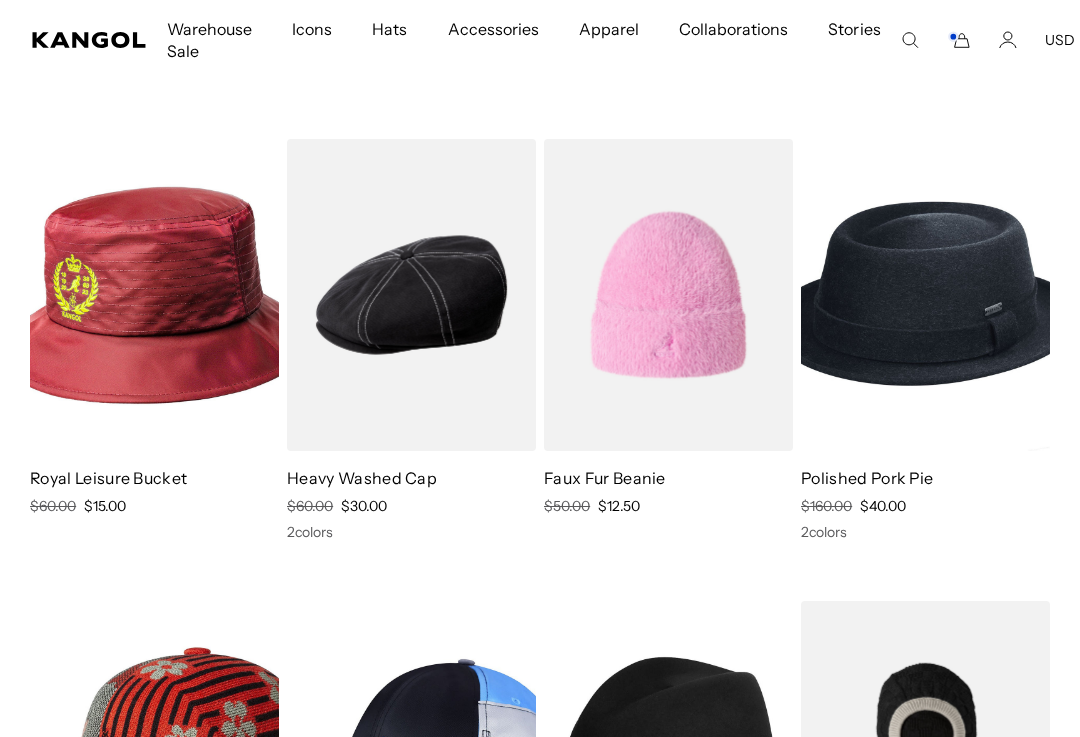 scroll, scrollTop: 9331, scrollLeft: 0, axis: vertical 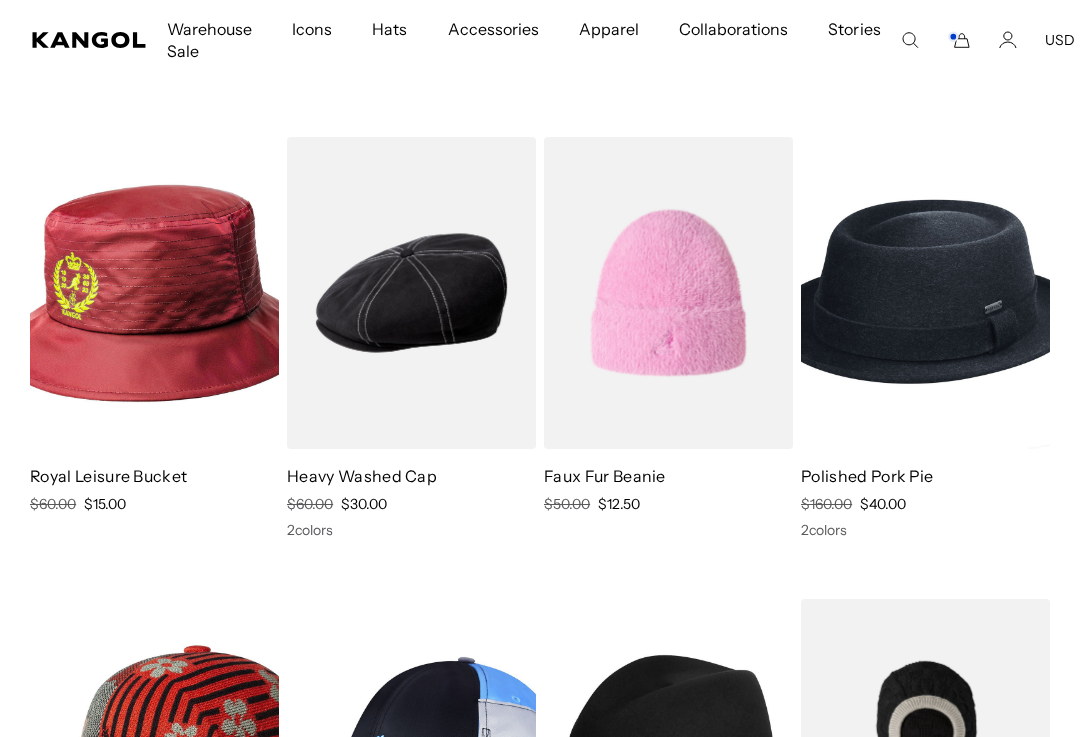 click at bounding box center (0, 0) 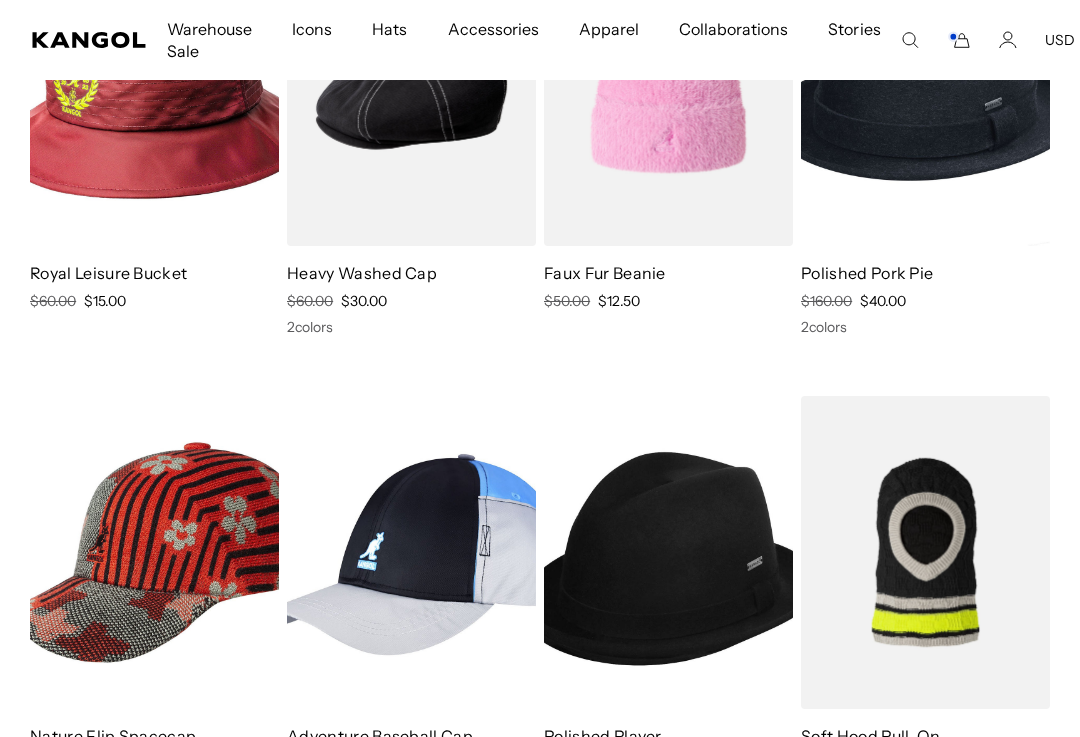 scroll, scrollTop: 9644, scrollLeft: 0, axis: vertical 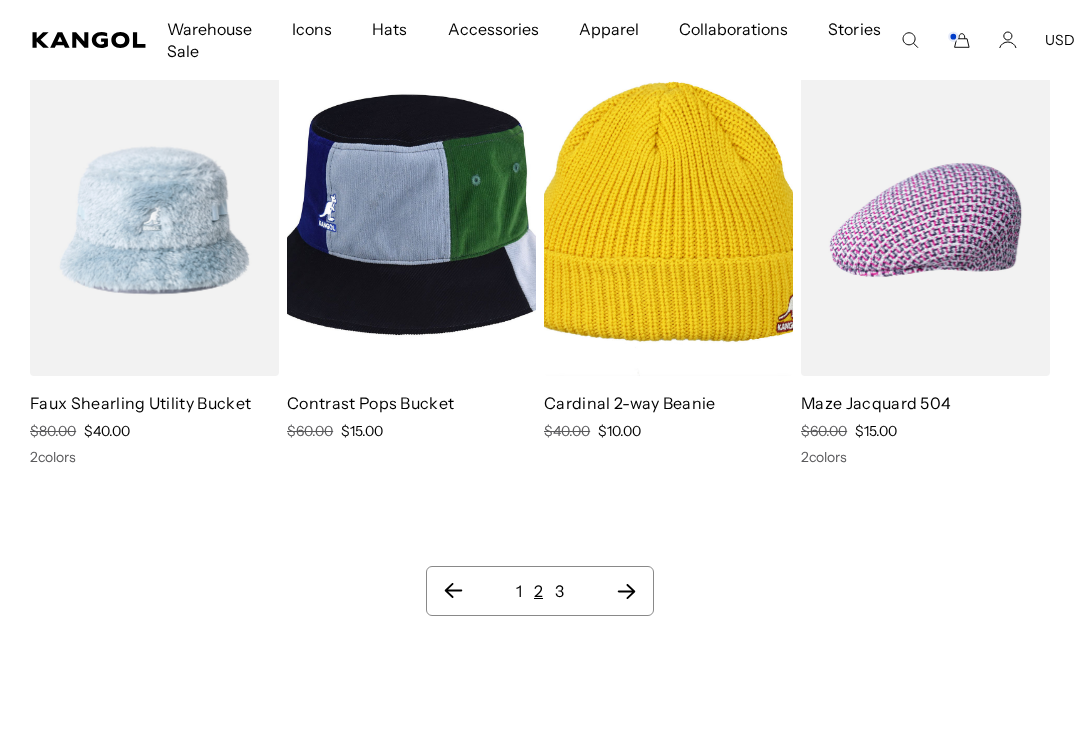 click at bounding box center [411, 220] 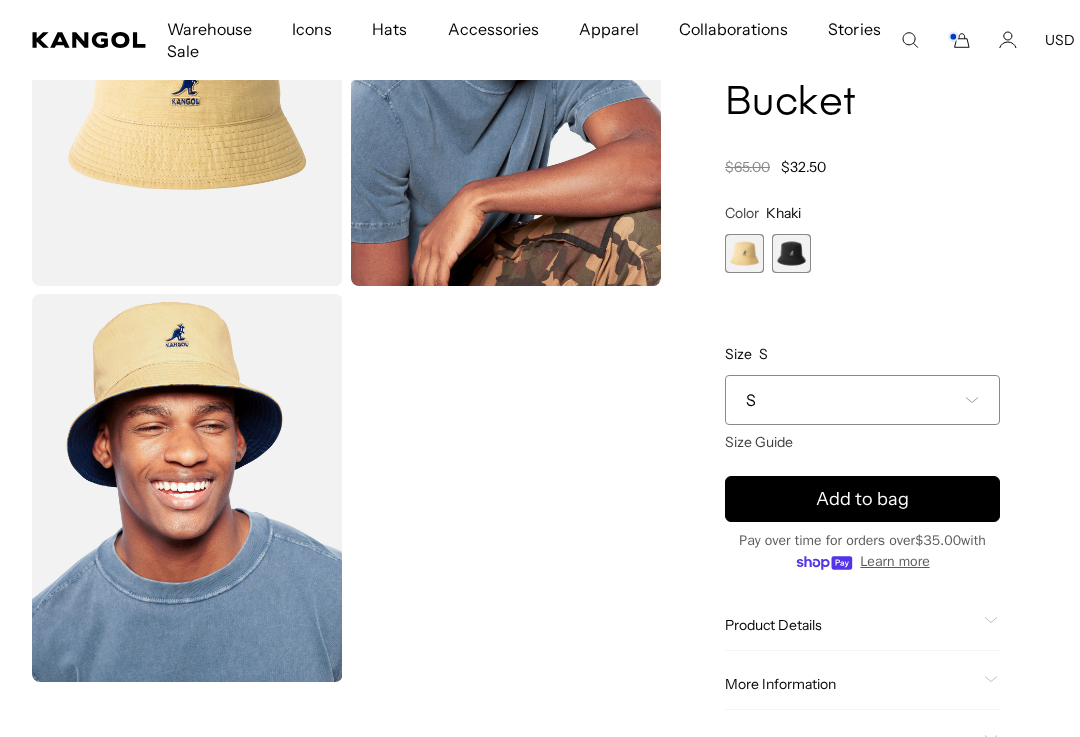 click on "S" at bounding box center (862, 400) 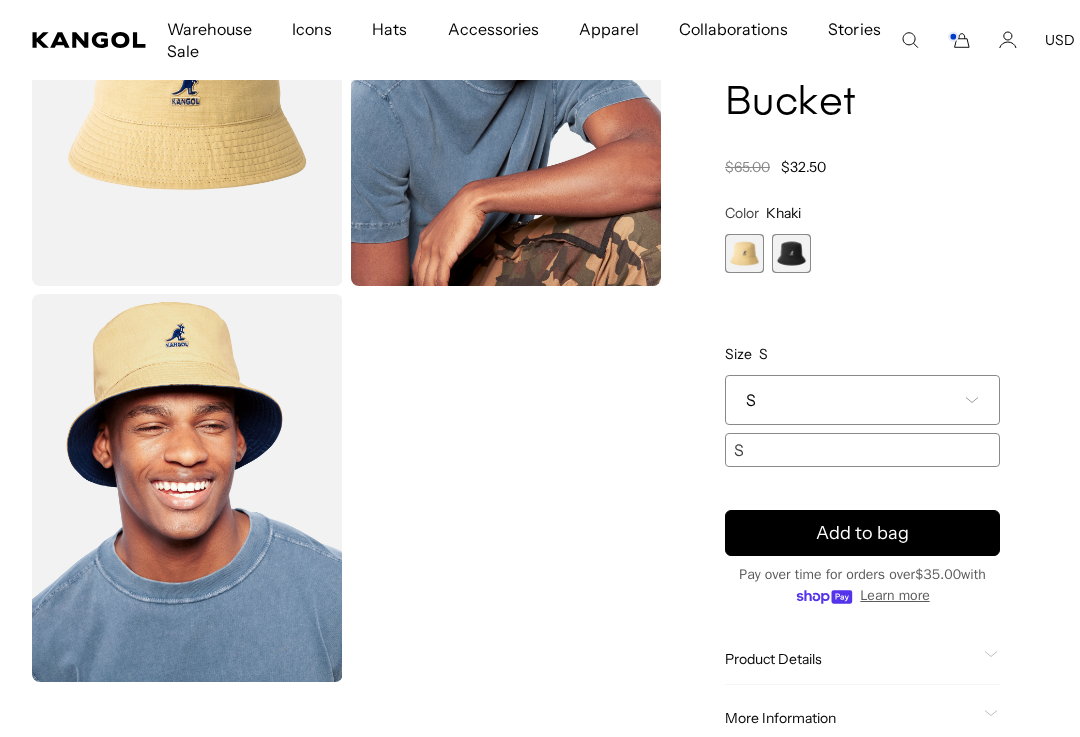 scroll, scrollTop: 254, scrollLeft: 0, axis: vertical 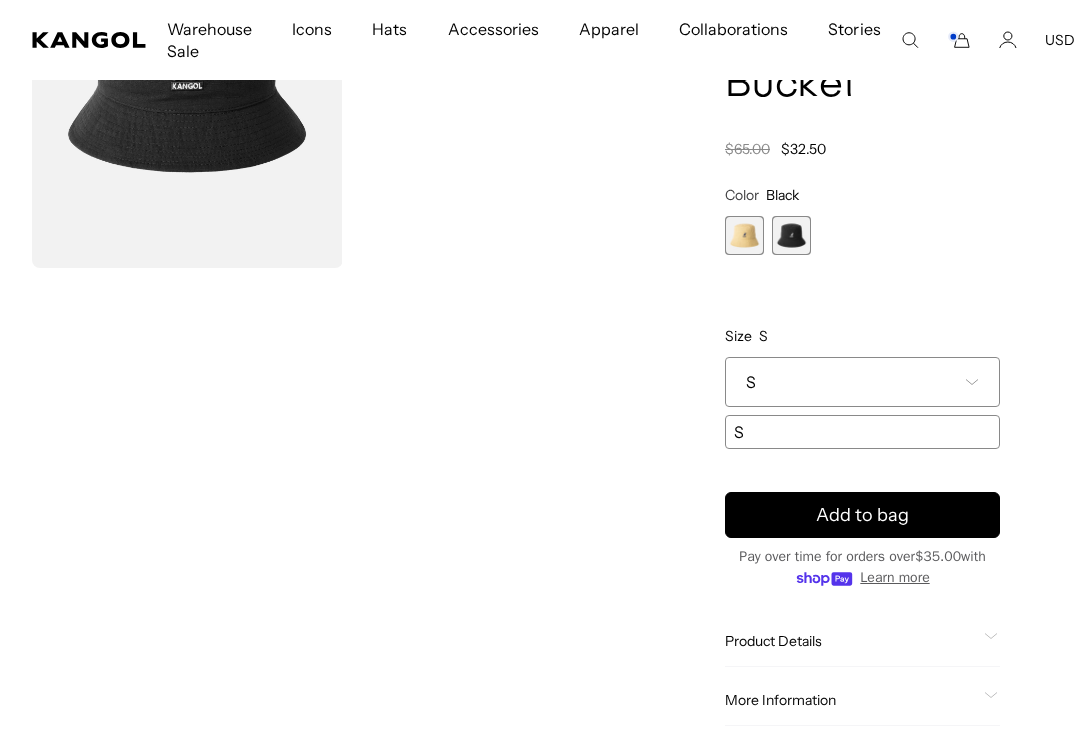 click on "S" at bounding box center (862, 382) 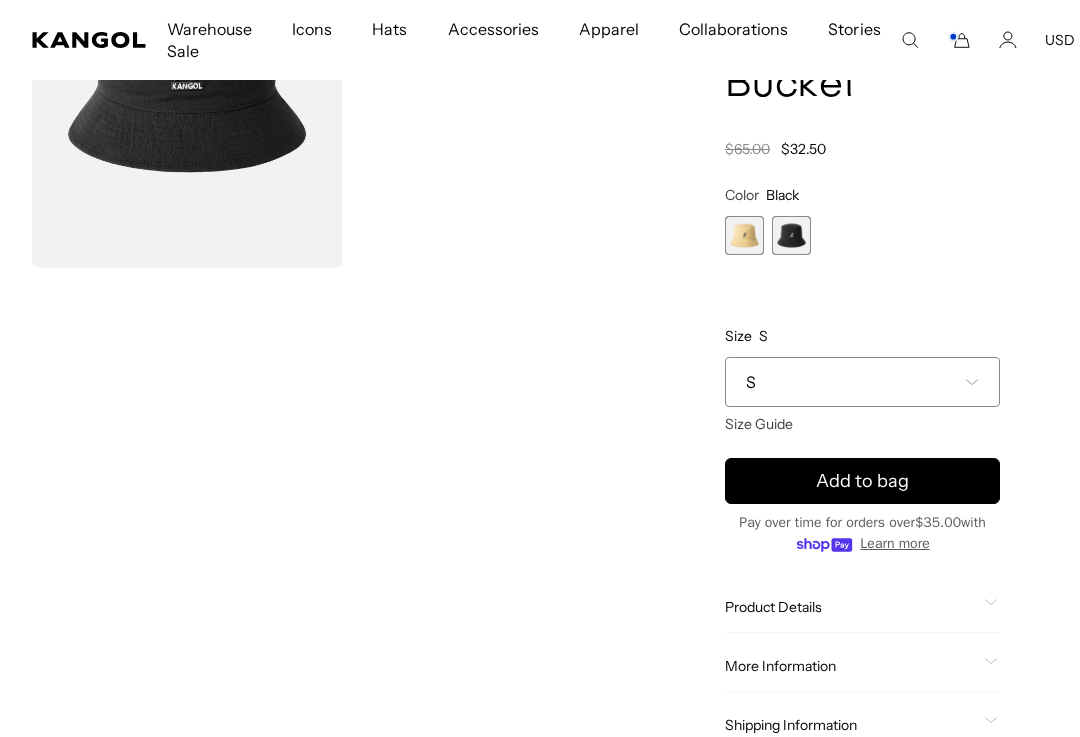 click on "S" at bounding box center (862, 382) 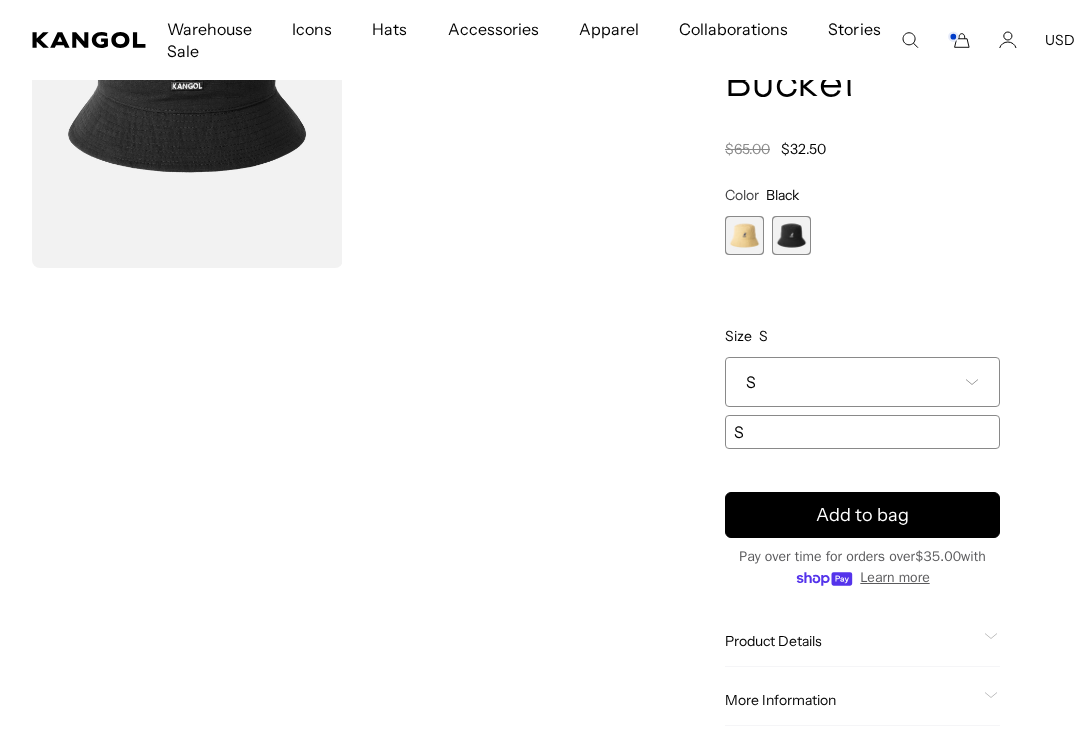 scroll, scrollTop: 0, scrollLeft: 0, axis: both 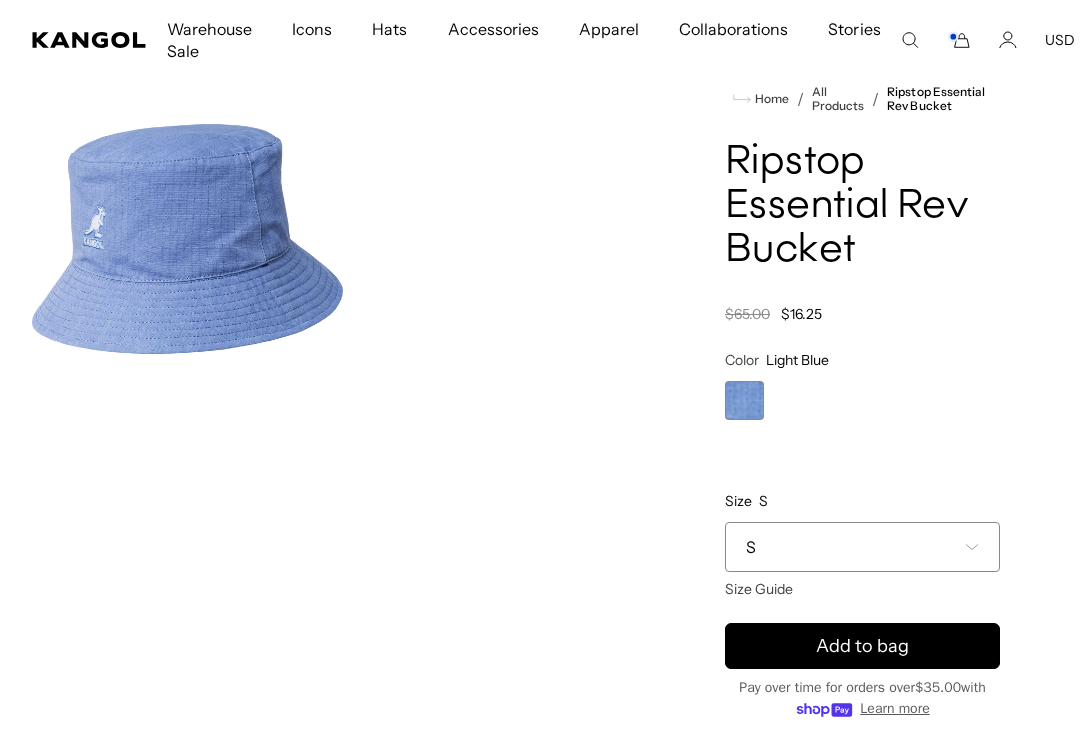 click on "S" at bounding box center (862, 547) 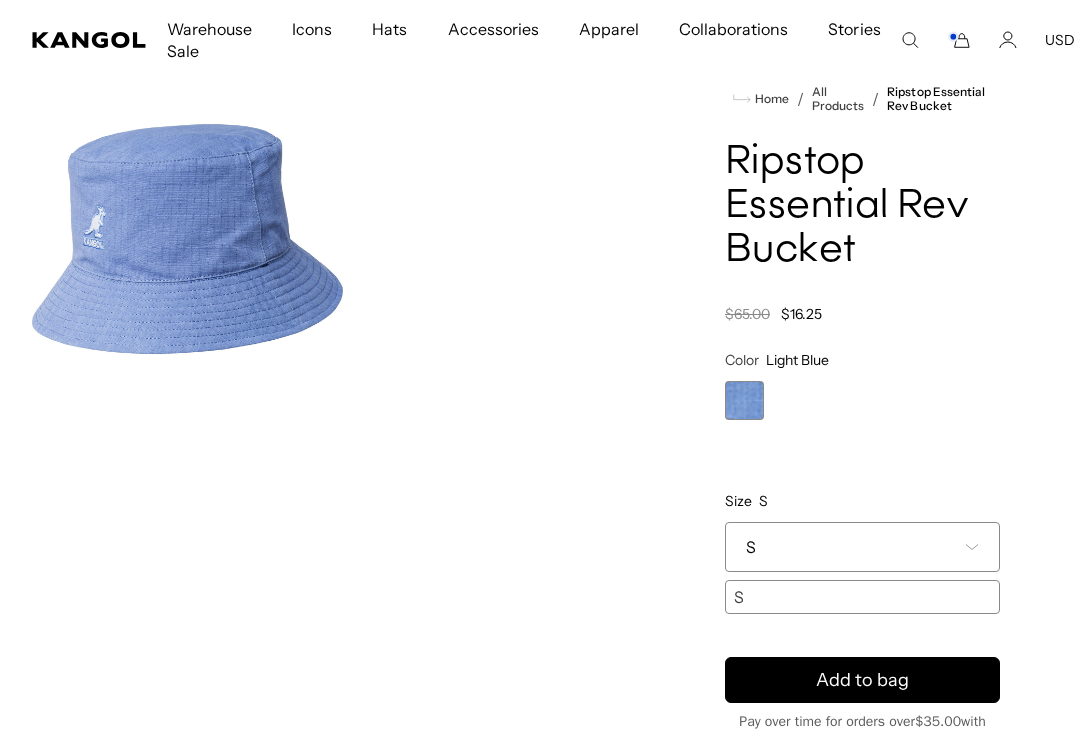 scroll, scrollTop: 0, scrollLeft: 0, axis: both 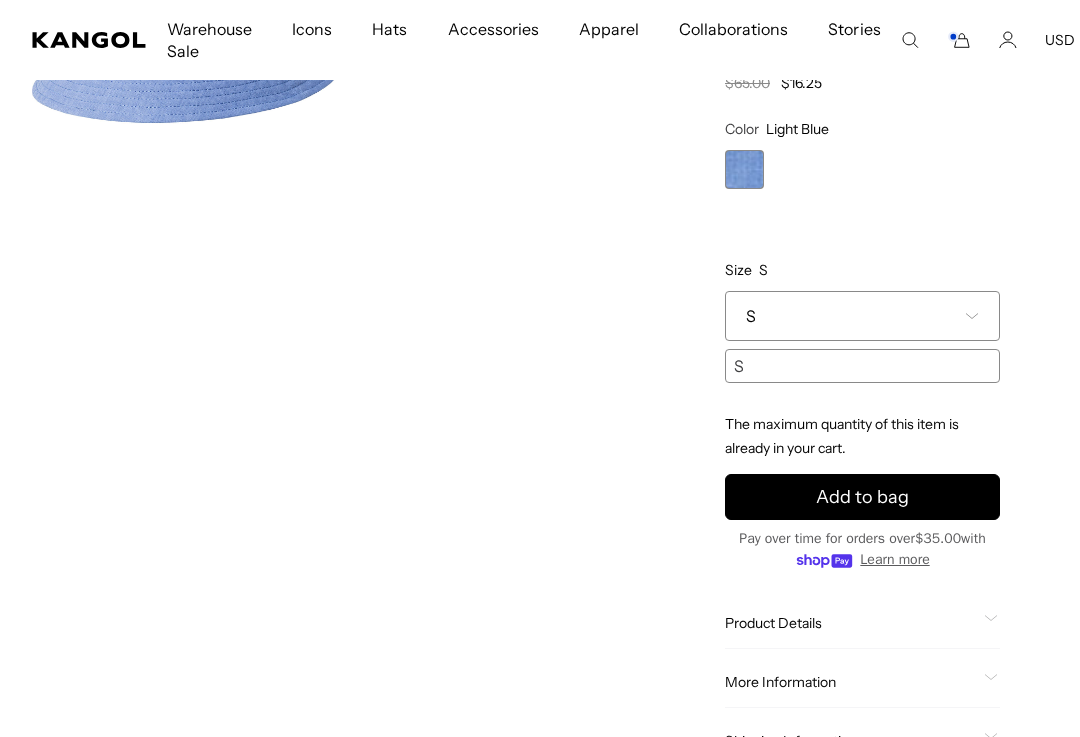 click 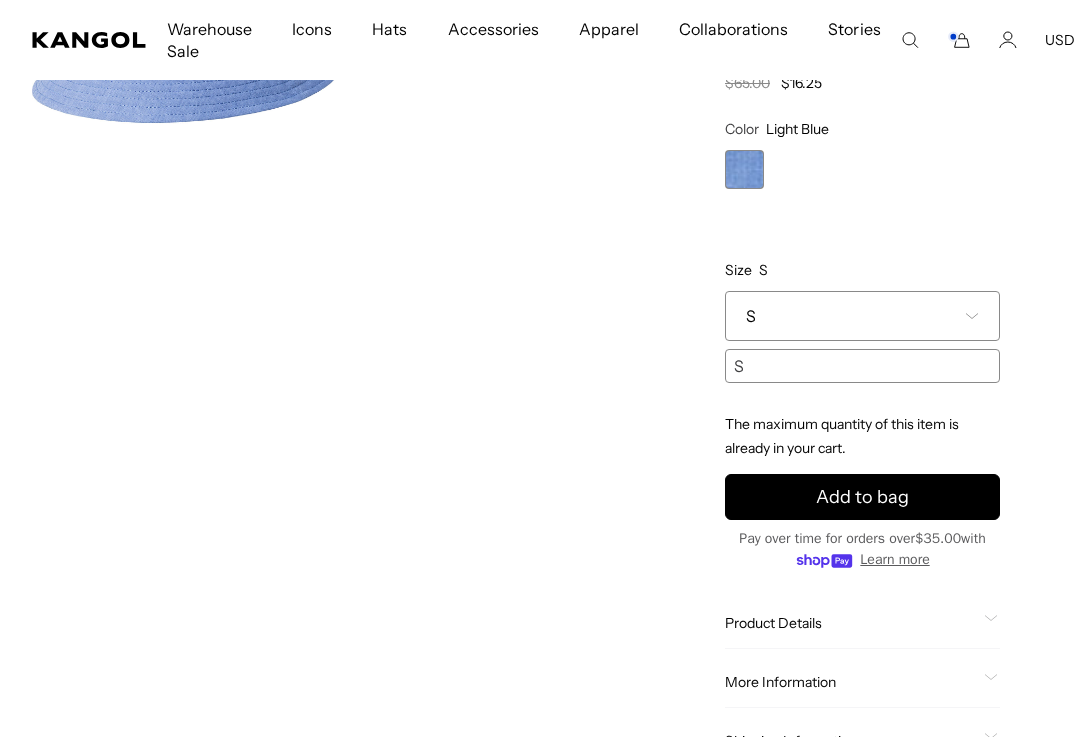 scroll, scrollTop: 0, scrollLeft: 0, axis: both 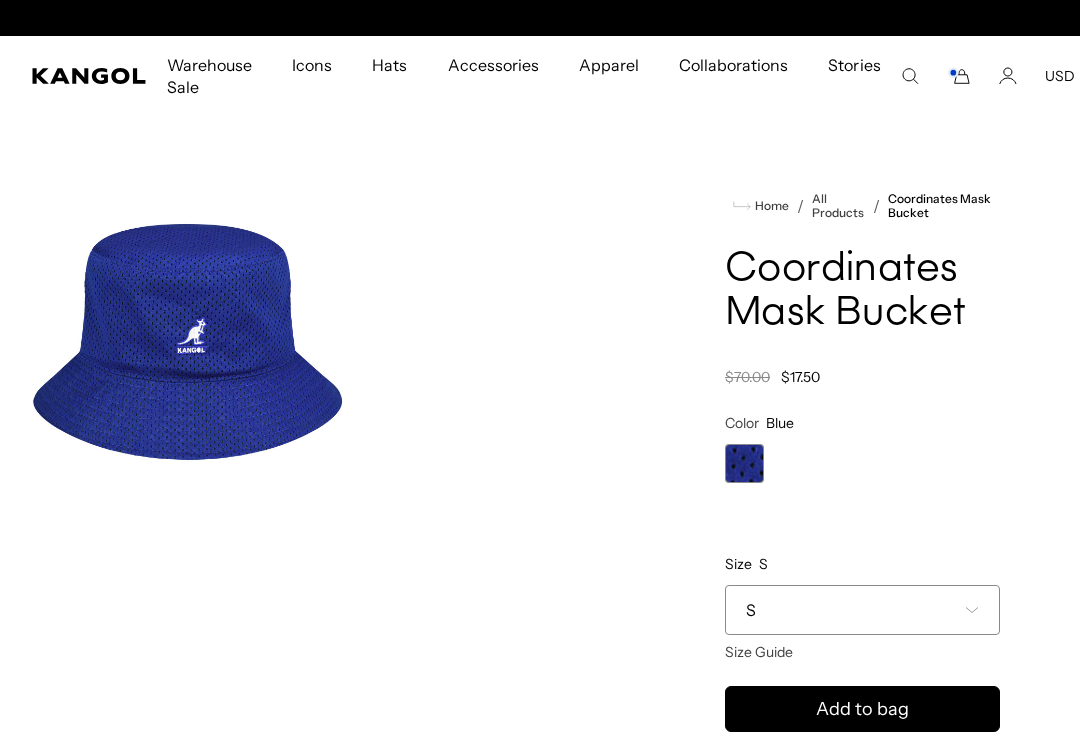 click on "S" at bounding box center [862, 610] 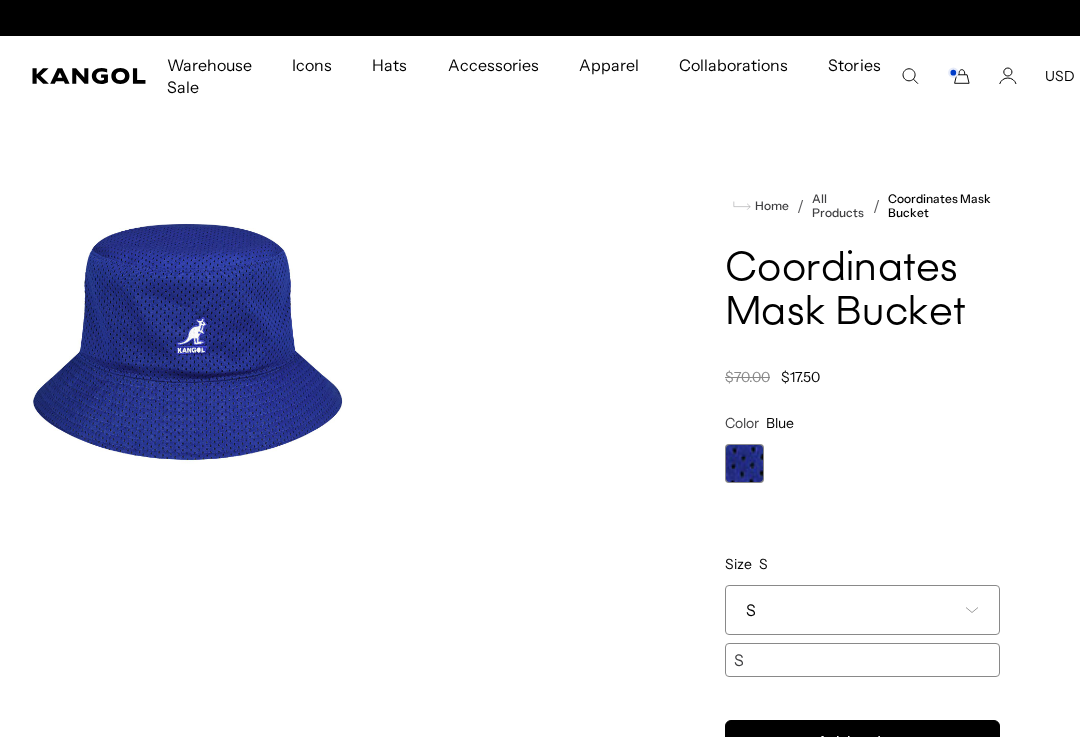 scroll, scrollTop: 0, scrollLeft: 412, axis: horizontal 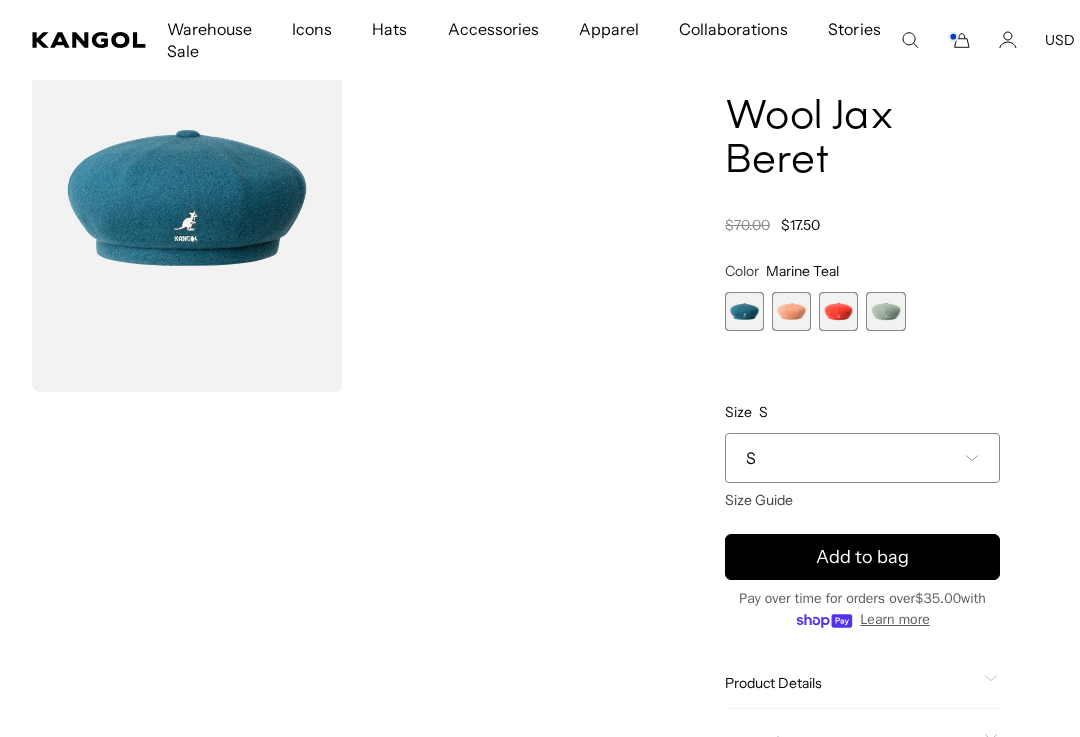 click on "S" at bounding box center [862, 458] 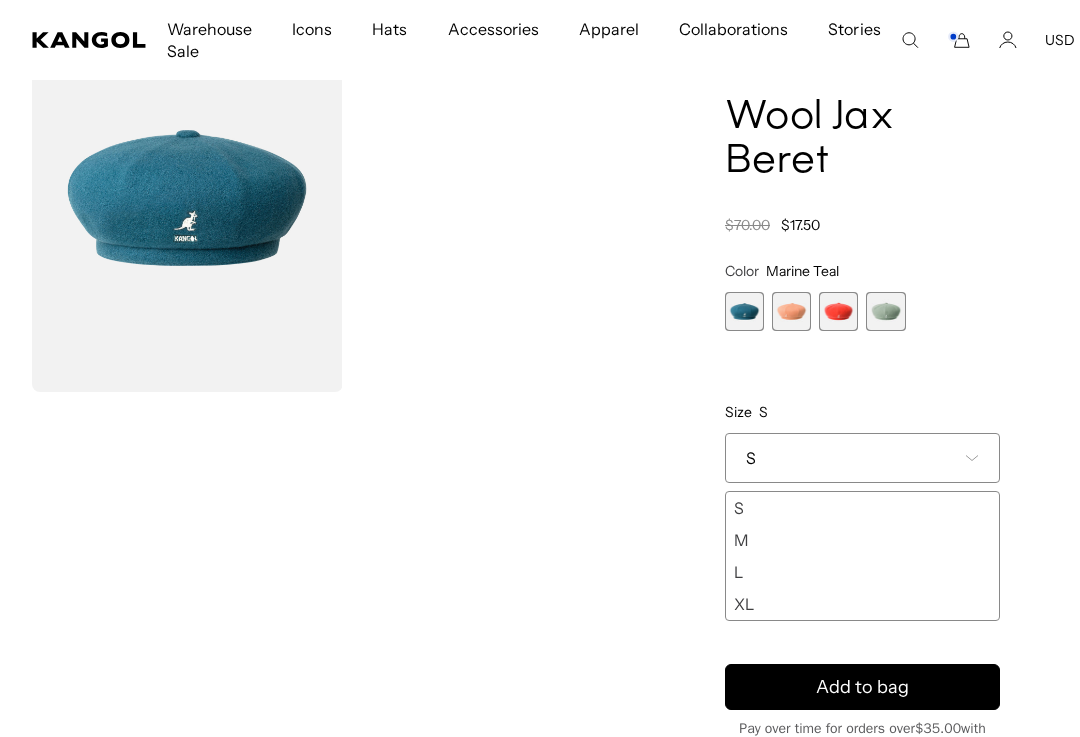 scroll, scrollTop: 0, scrollLeft: 412, axis: horizontal 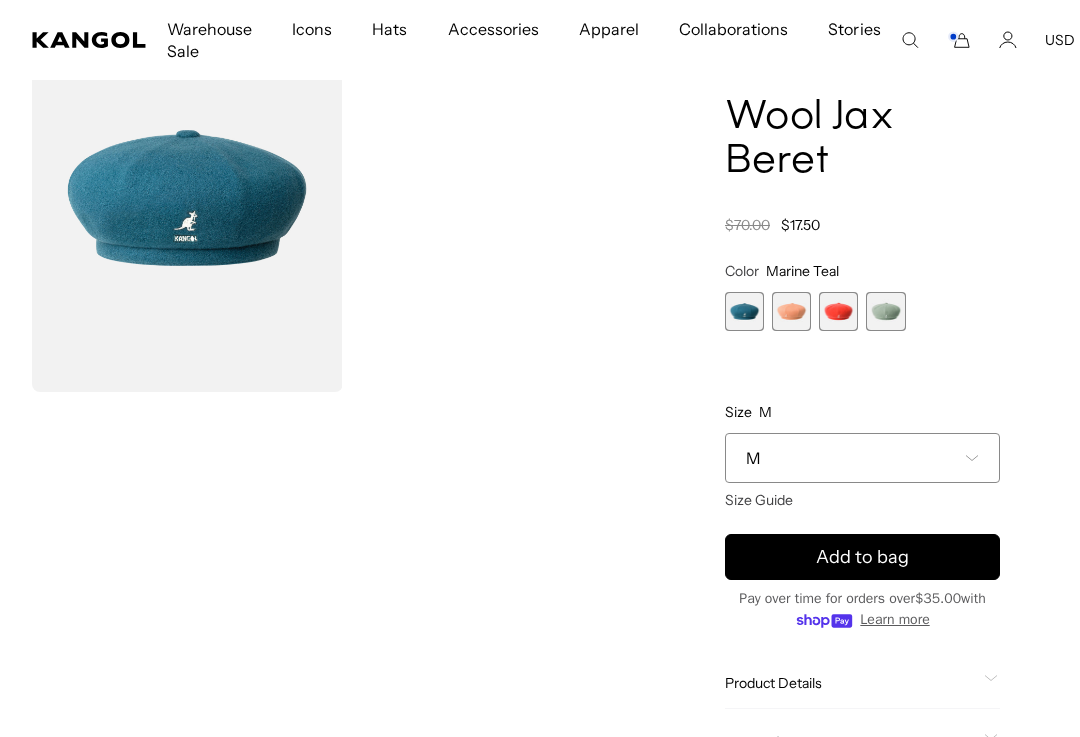 click at bounding box center (791, 311) 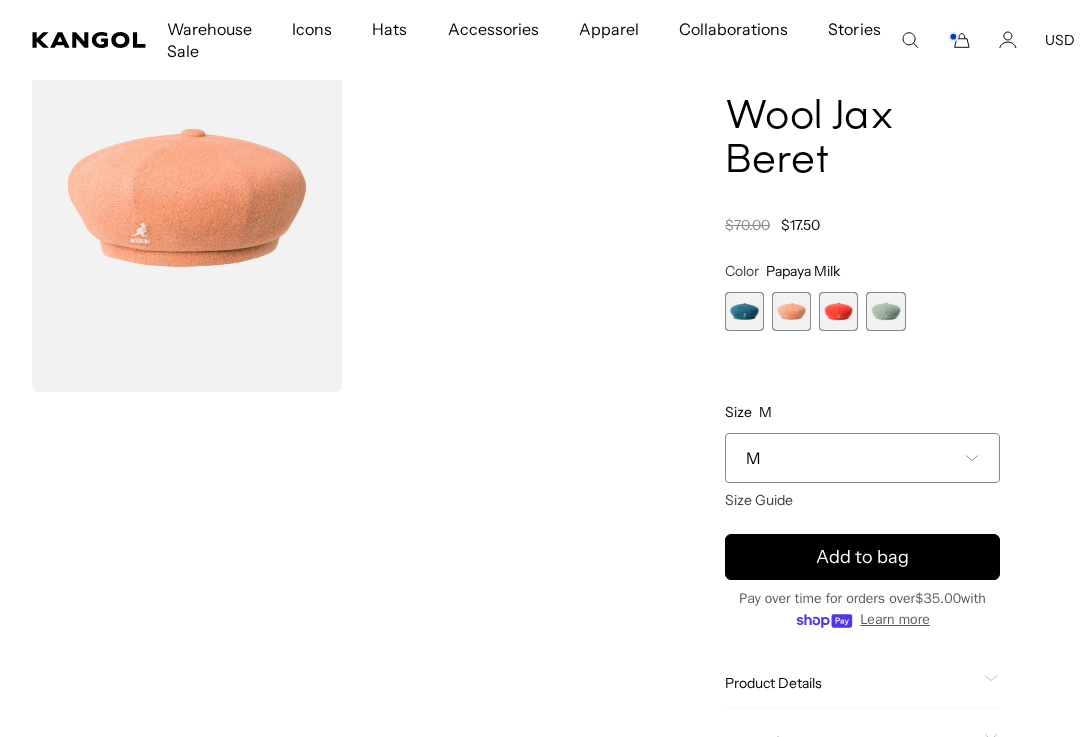 click at bounding box center [838, 311] 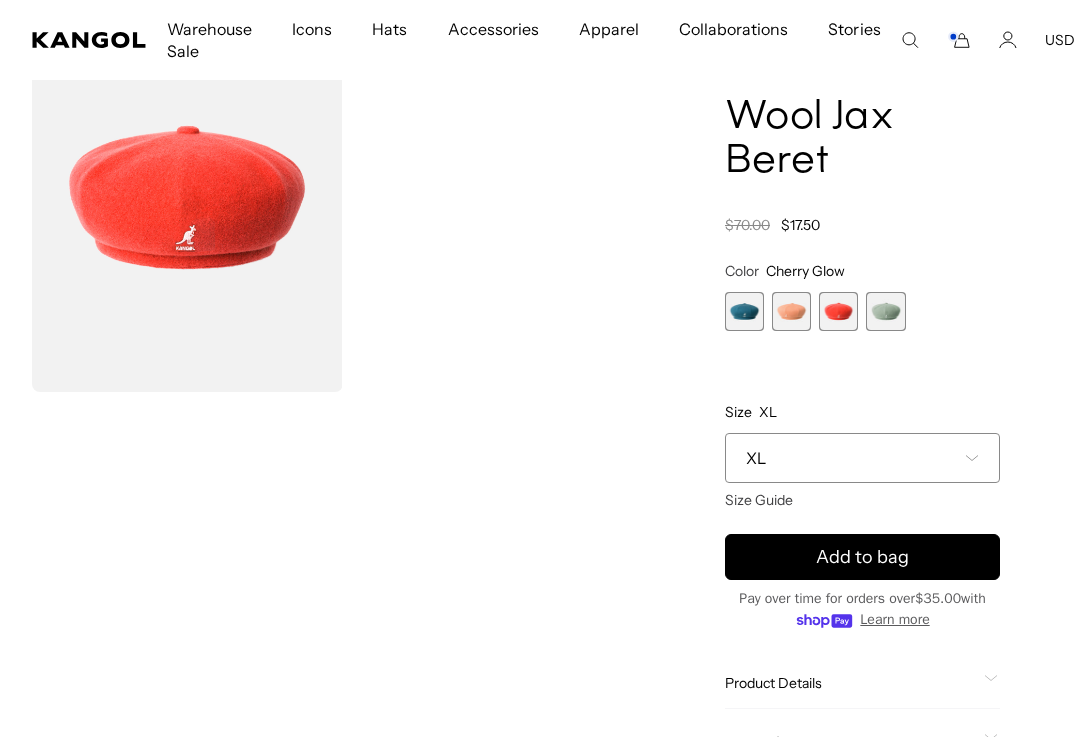 click at bounding box center [885, 311] 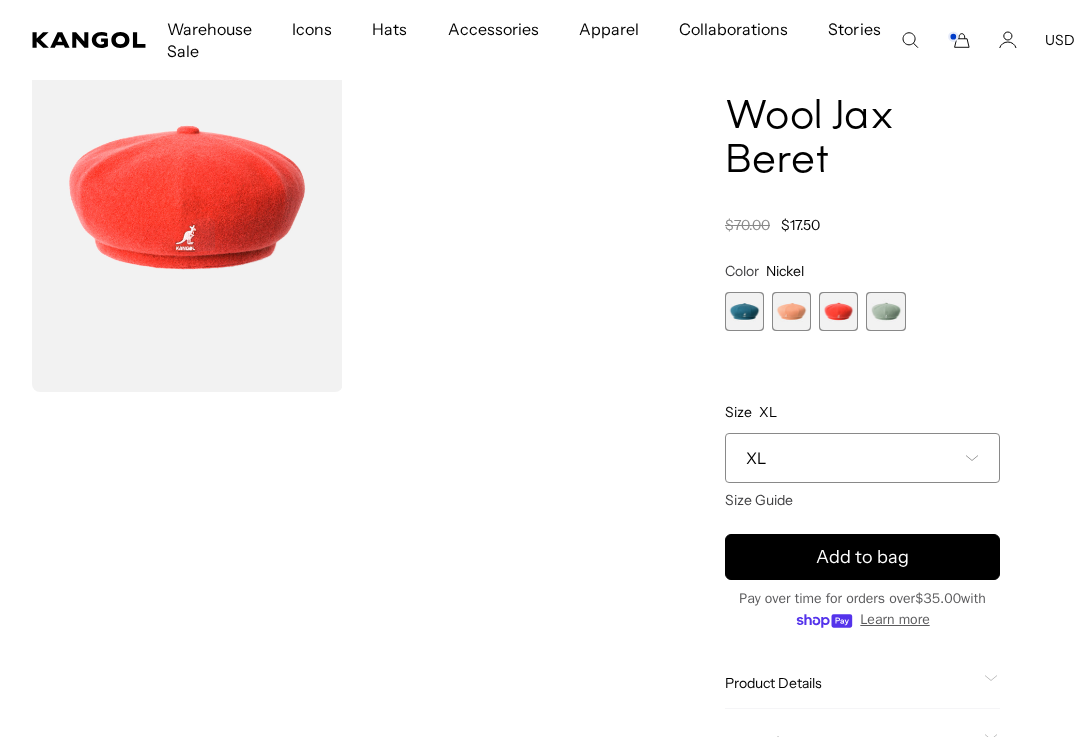 scroll, scrollTop: 0, scrollLeft: 412, axis: horizontal 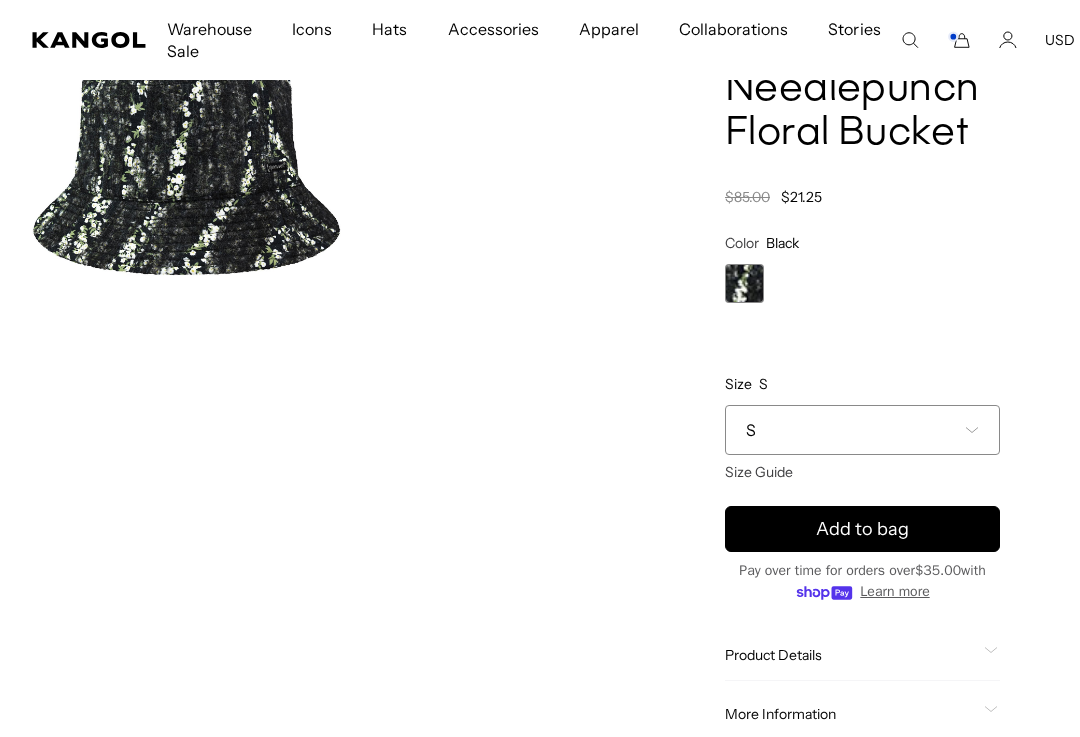 click 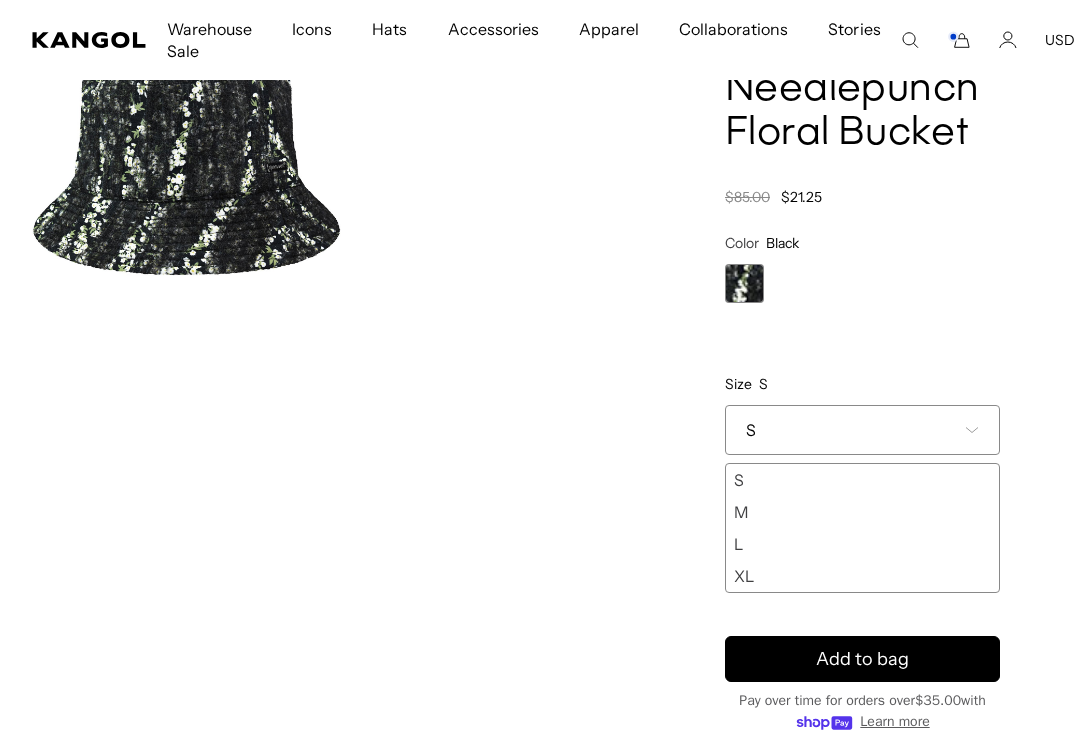 scroll, scrollTop: 0, scrollLeft: 412, axis: horizontal 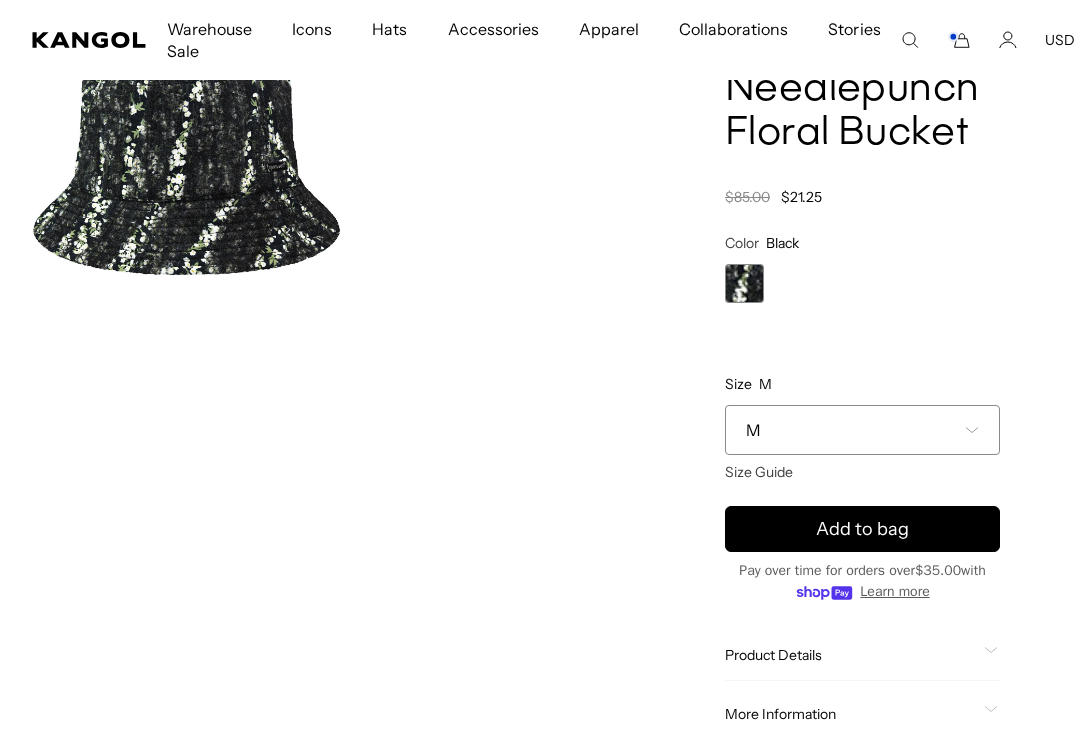 click 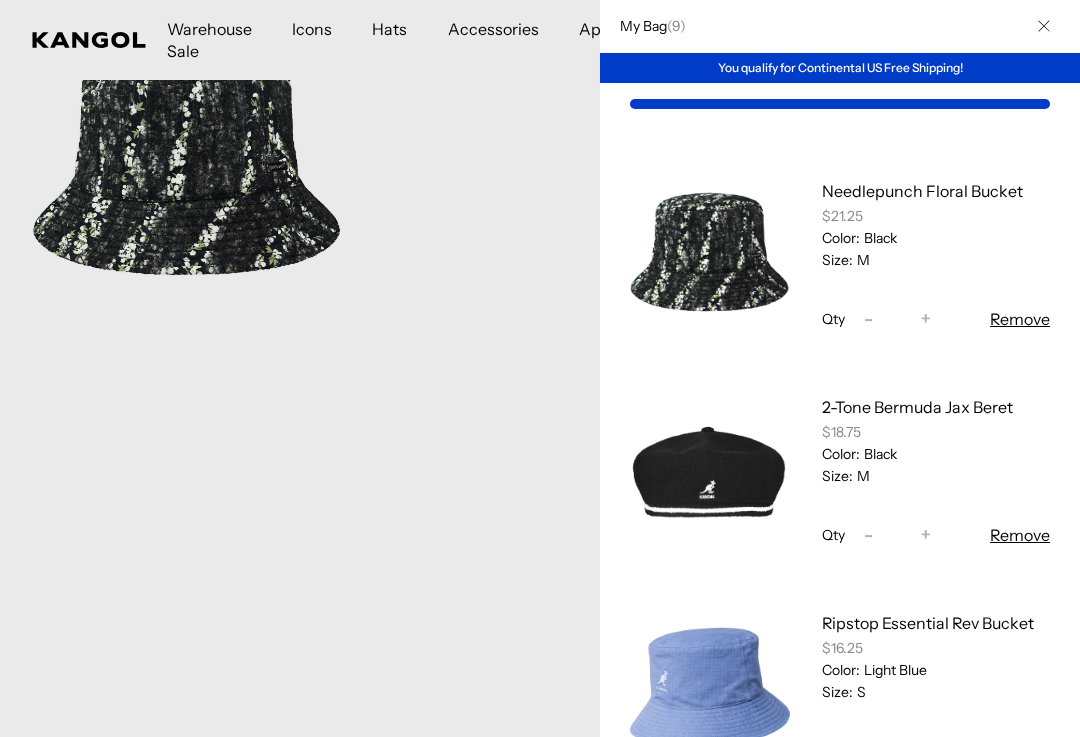scroll, scrollTop: 0, scrollLeft: 412, axis: horizontal 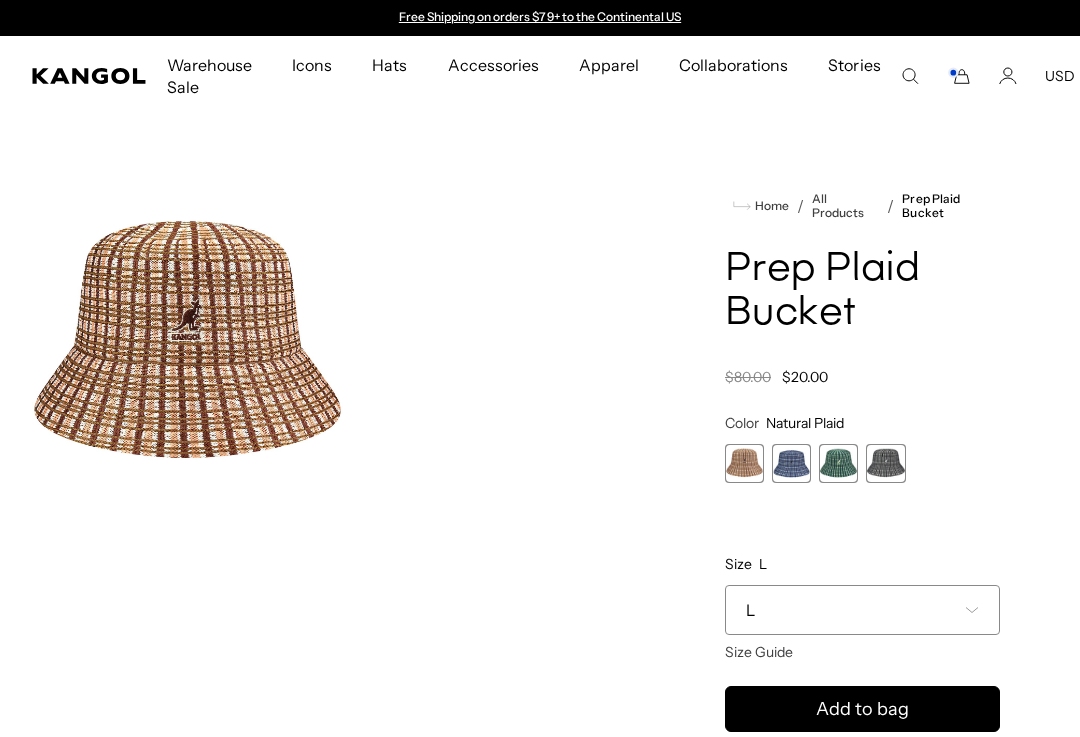 click on "L" at bounding box center (862, 610) 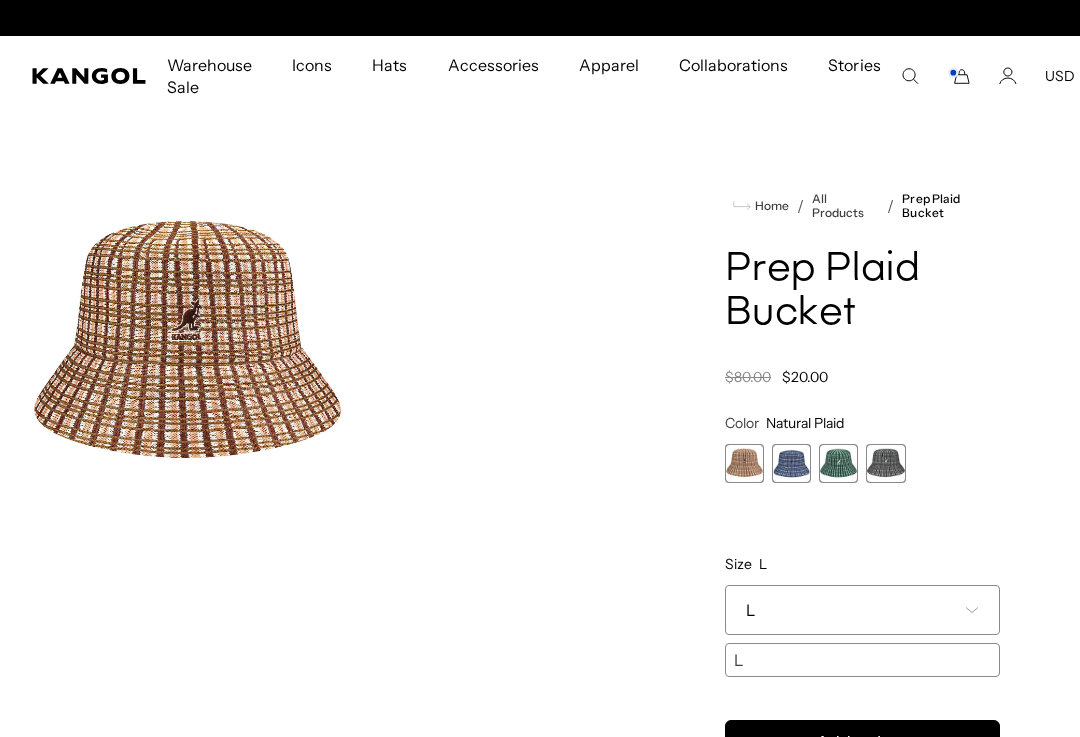 scroll, scrollTop: 0, scrollLeft: 412, axis: horizontal 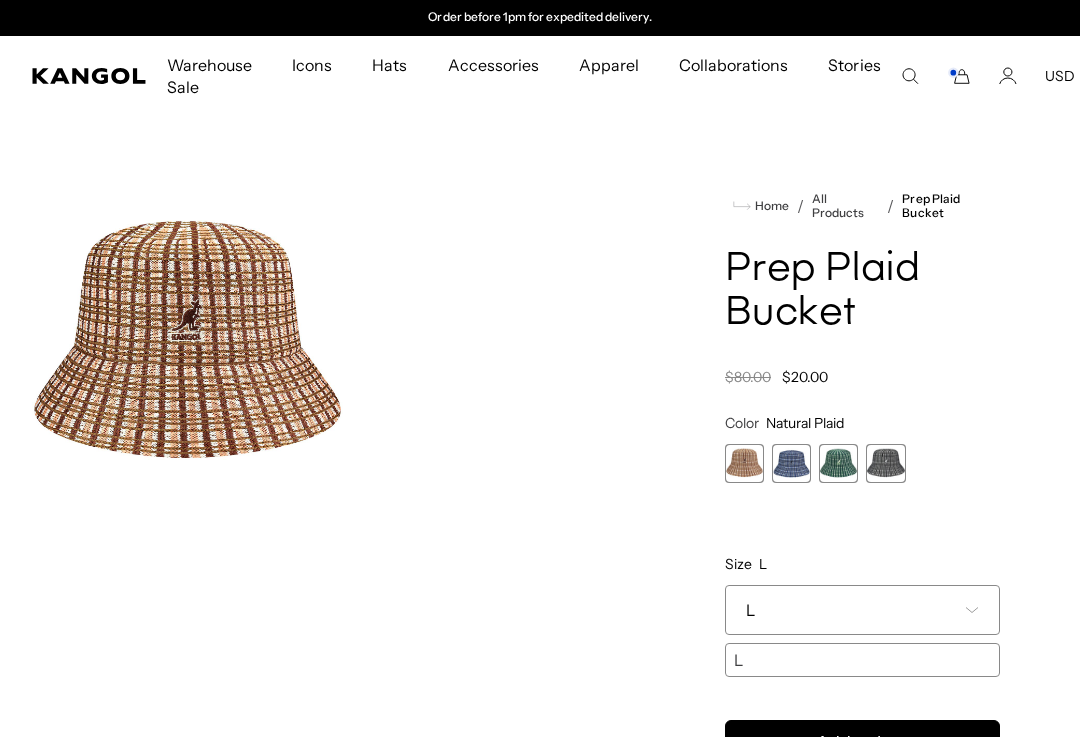 click at bounding box center (838, 463) 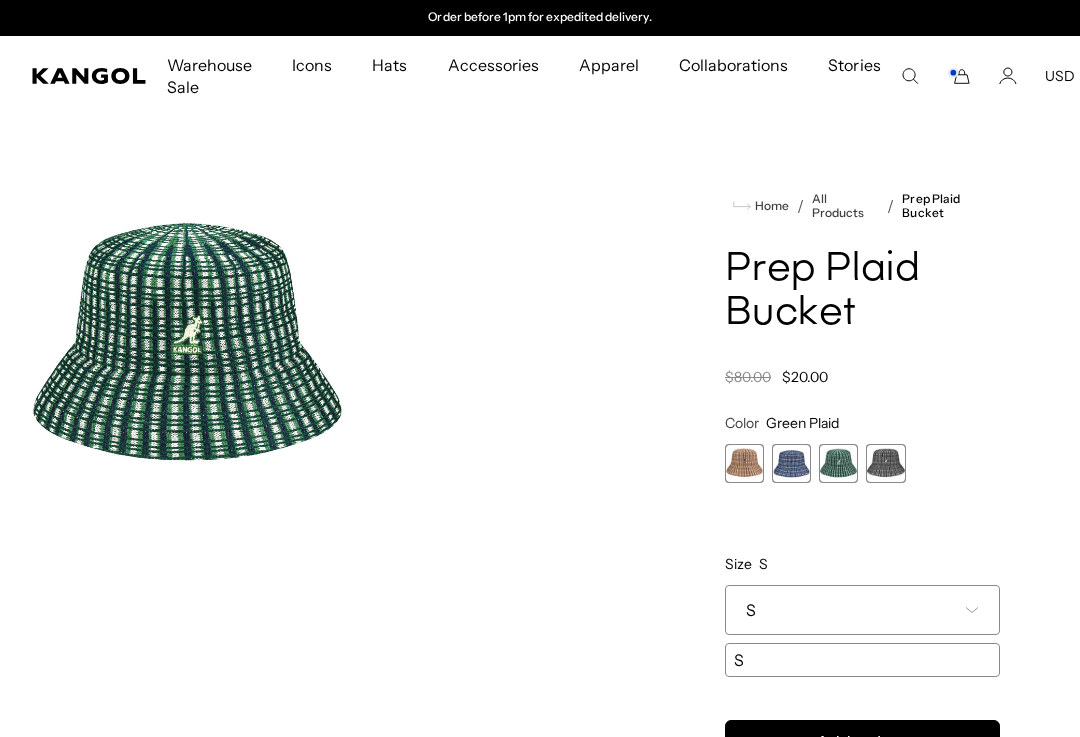 click on "S" at bounding box center [862, 610] 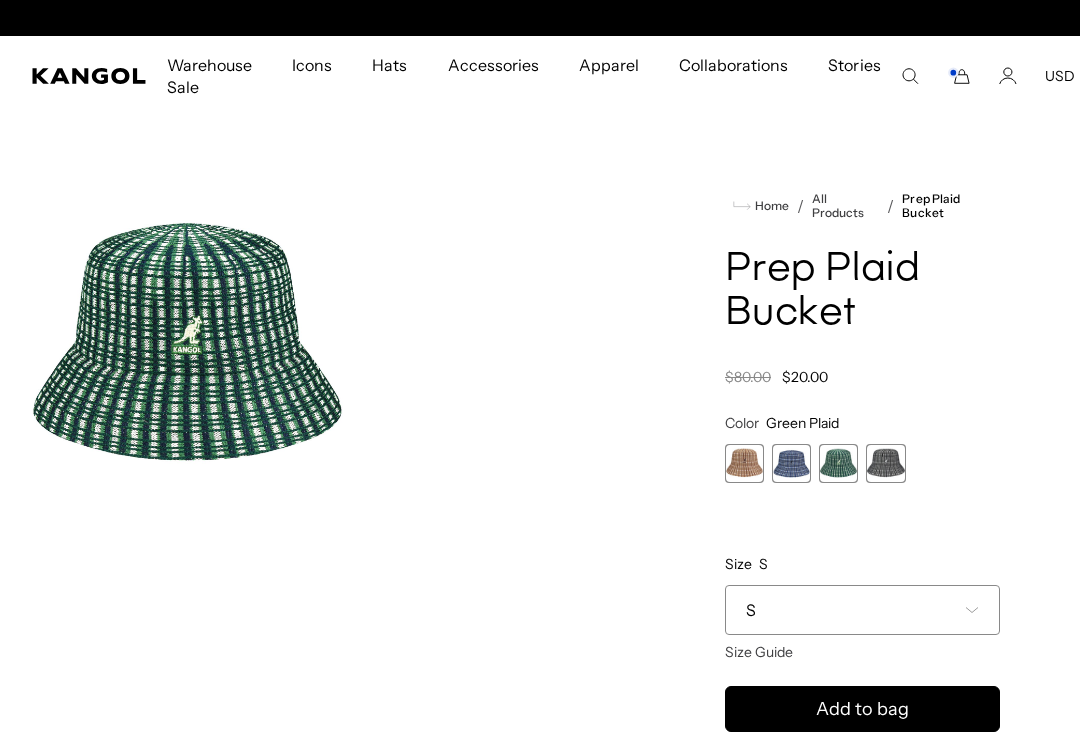 scroll, scrollTop: 0, scrollLeft: 0, axis: both 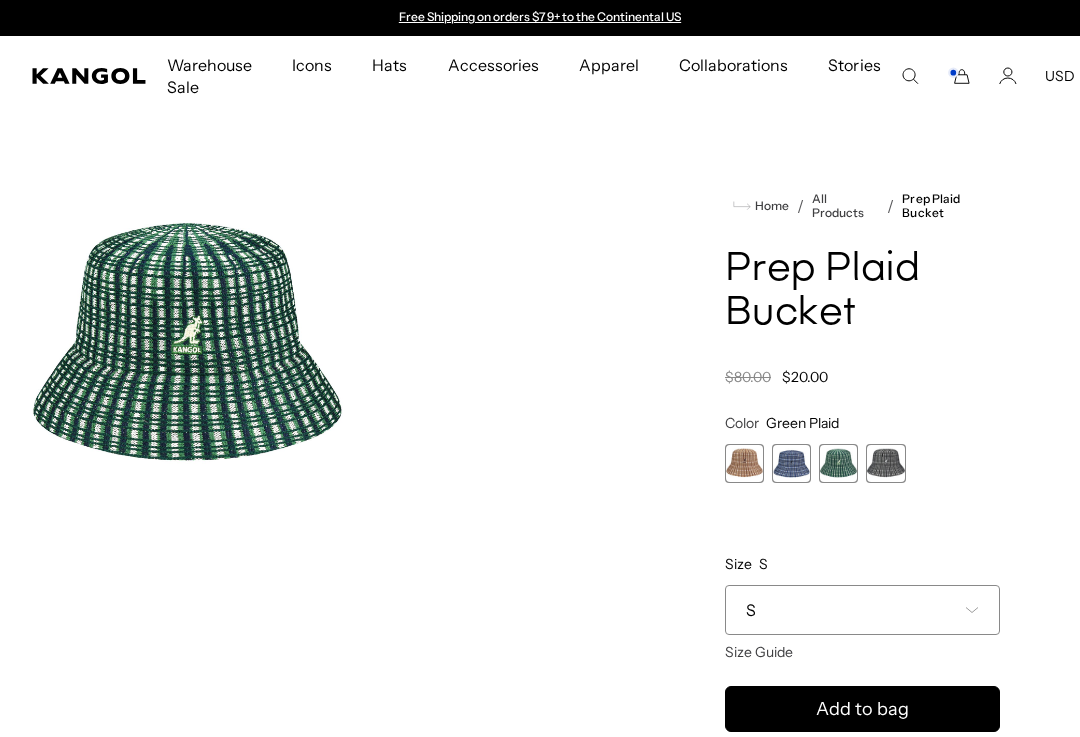 click on "S" at bounding box center [862, 610] 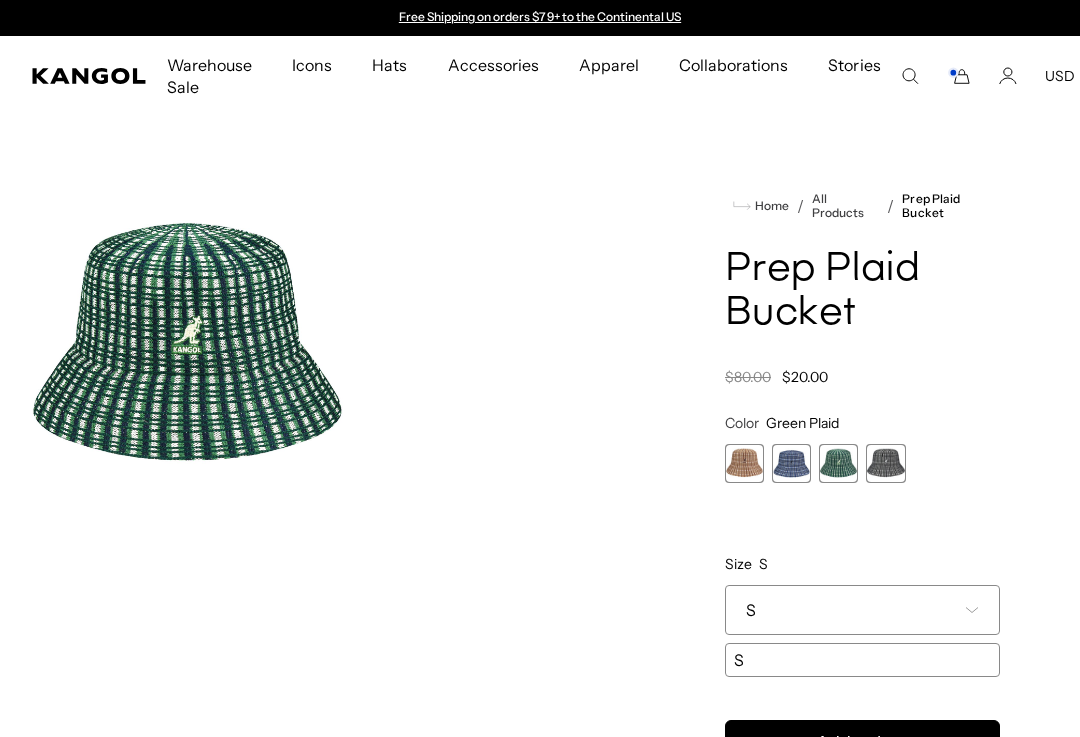 click at bounding box center [885, 463] 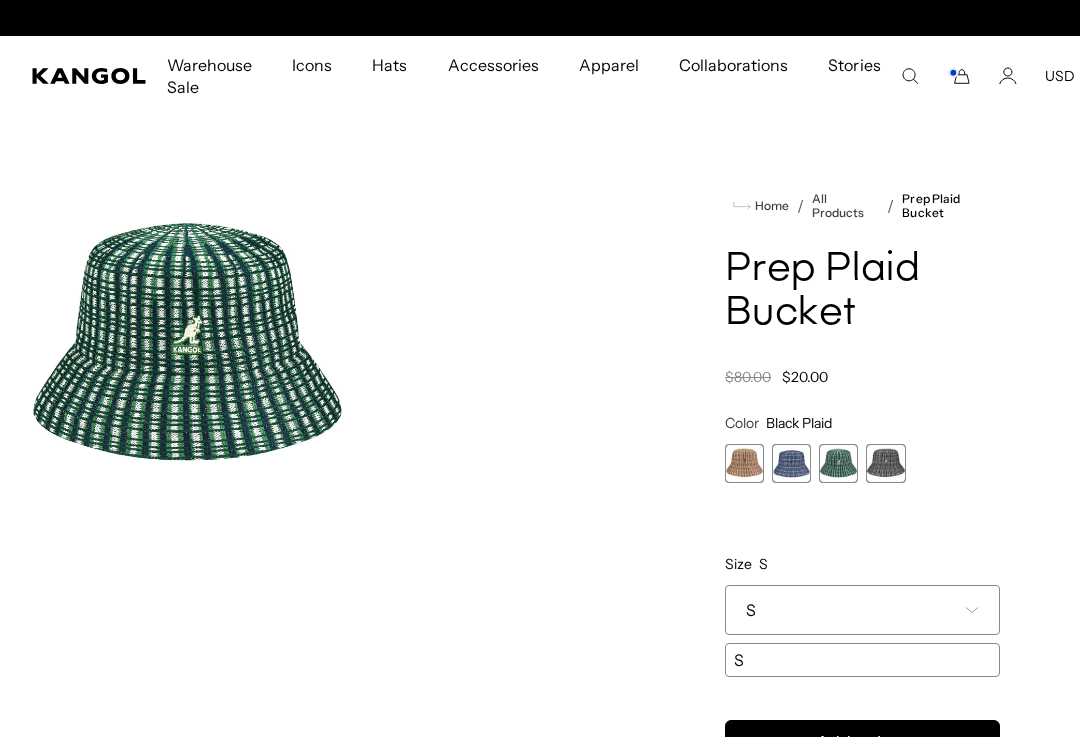 scroll, scrollTop: 0, scrollLeft: 412, axis: horizontal 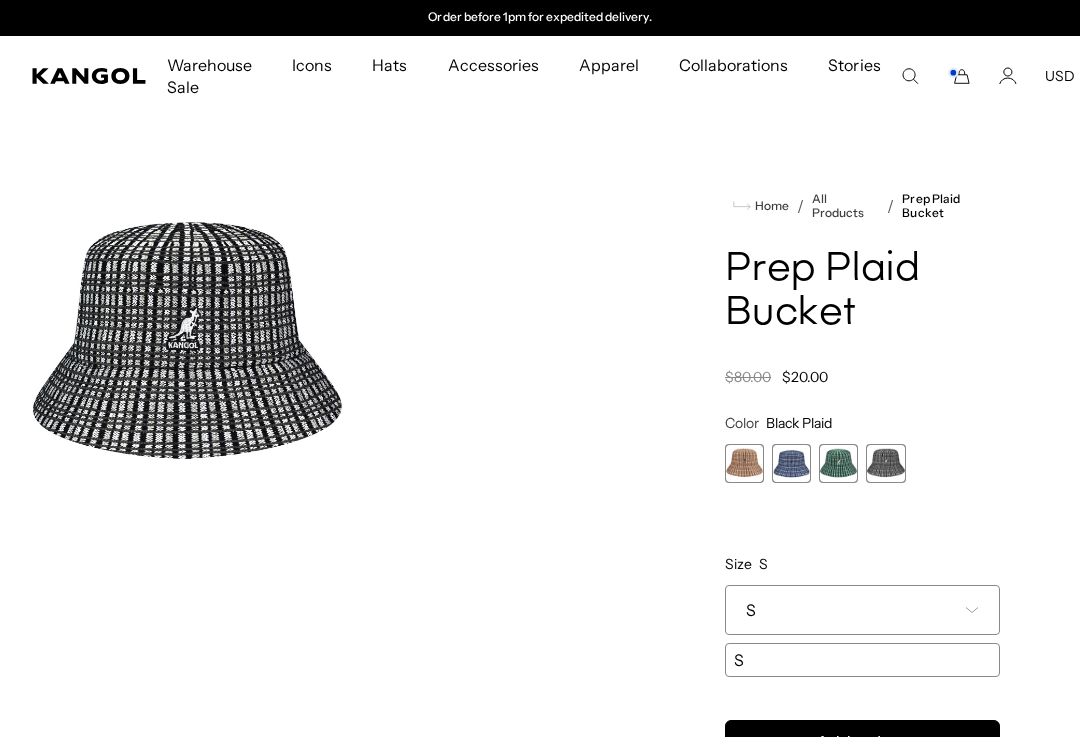 click 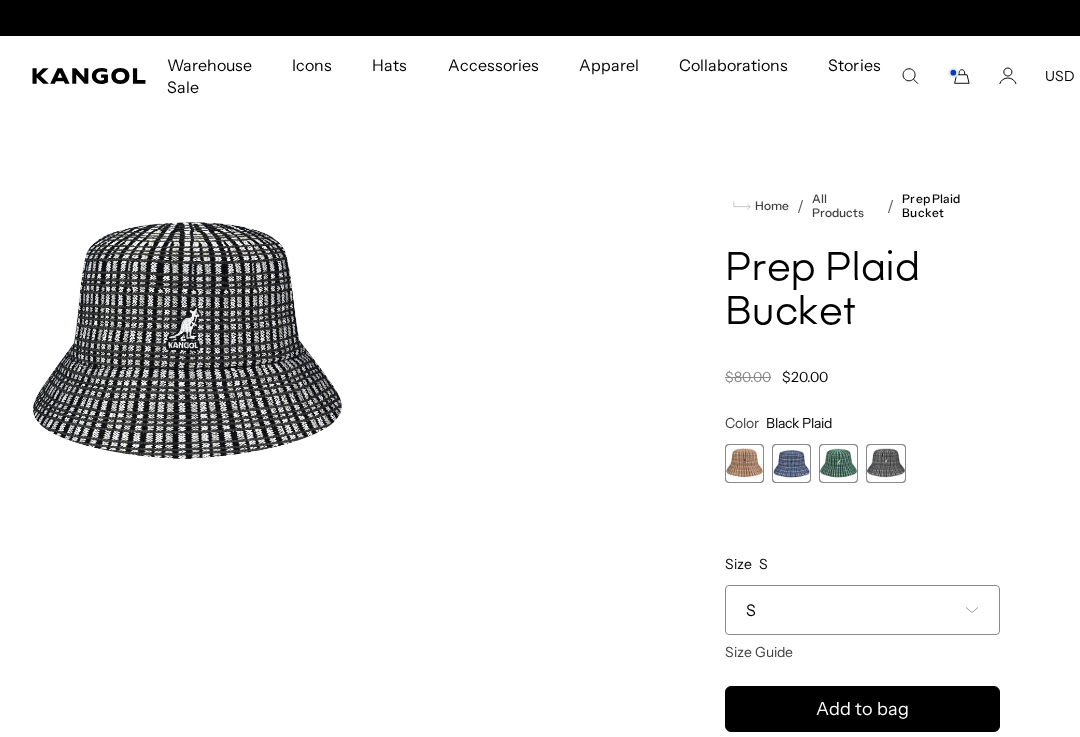 scroll, scrollTop: 0, scrollLeft: 0, axis: both 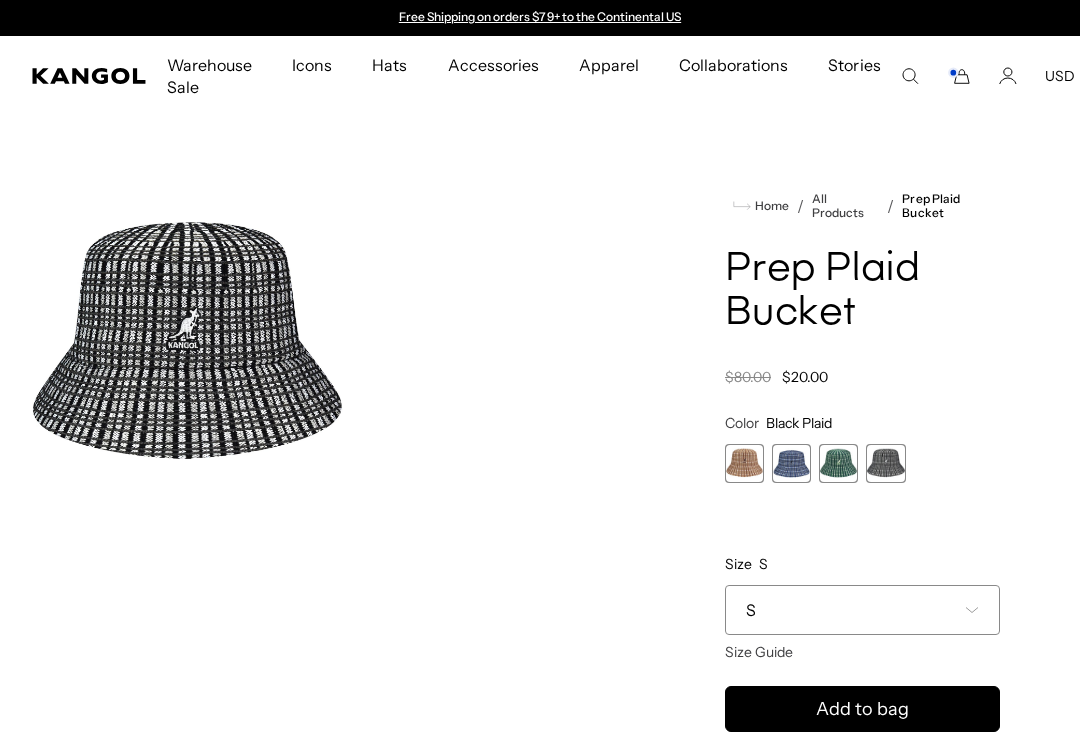 click at bounding box center (744, 463) 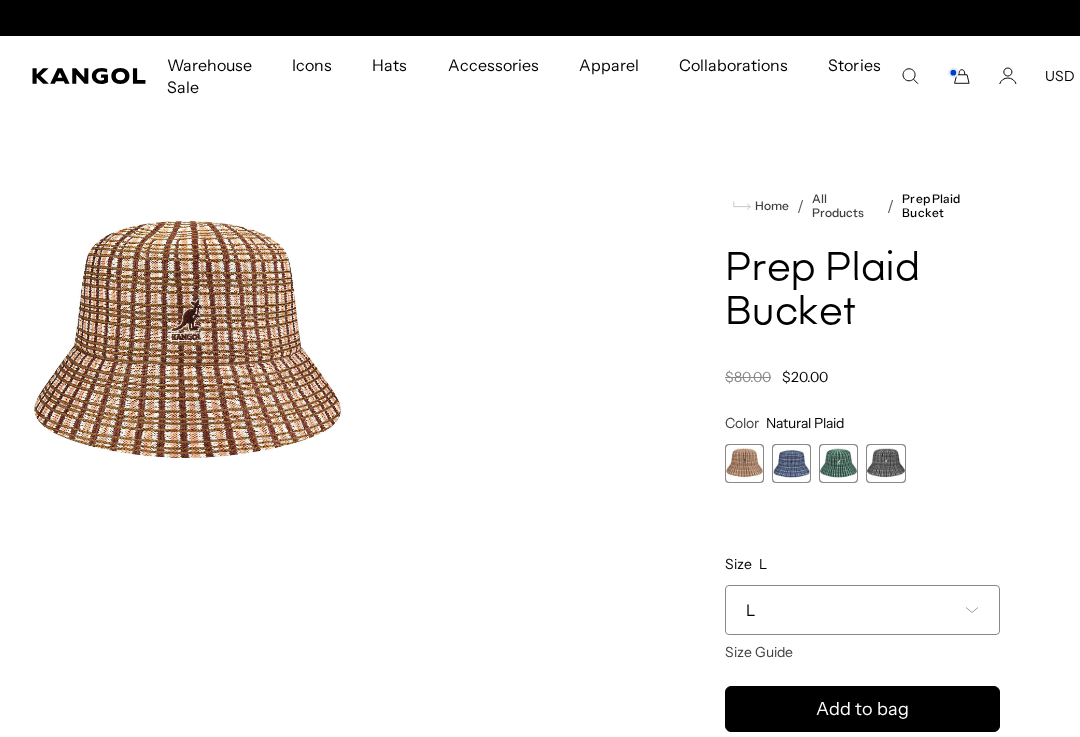 scroll, scrollTop: 0, scrollLeft: 412, axis: horizontal 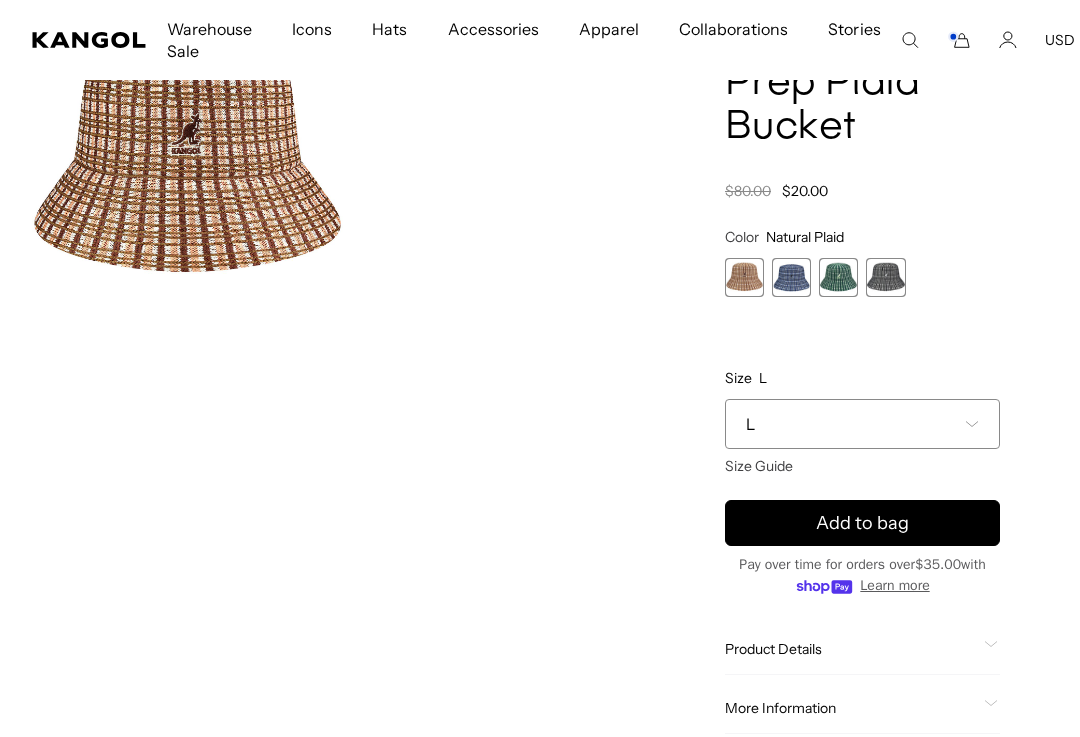 click on "L" at bounding box center [862, 424] 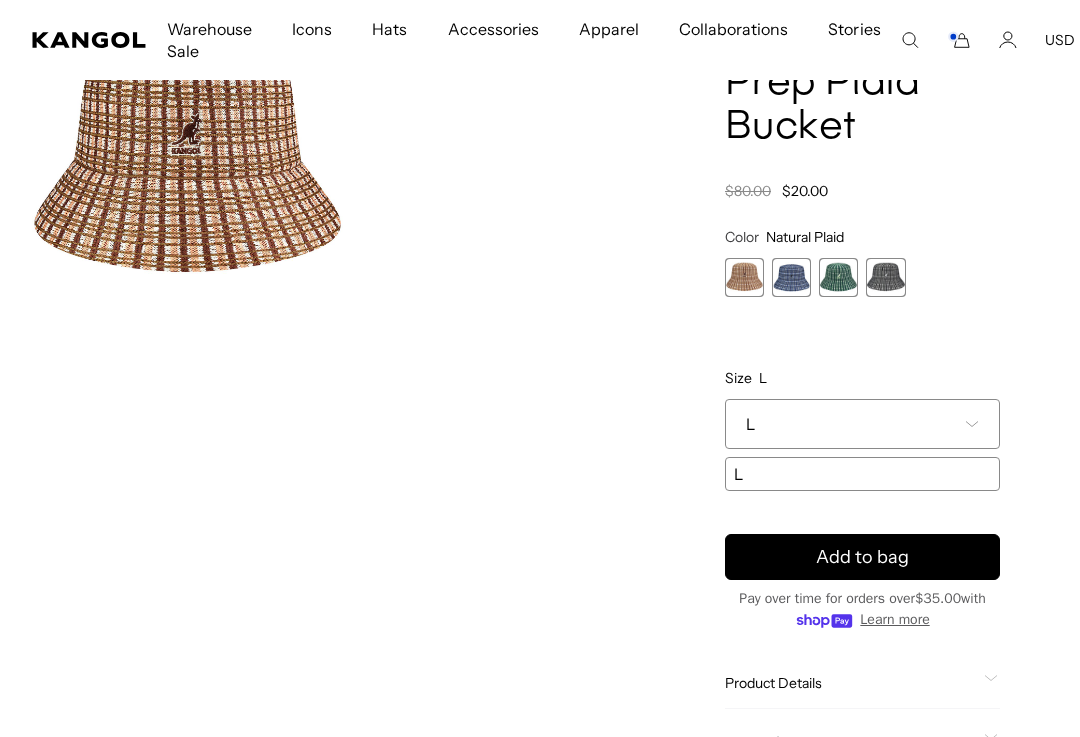 scroll, scrollTop: 0, scrollLeft: 0, axis: both 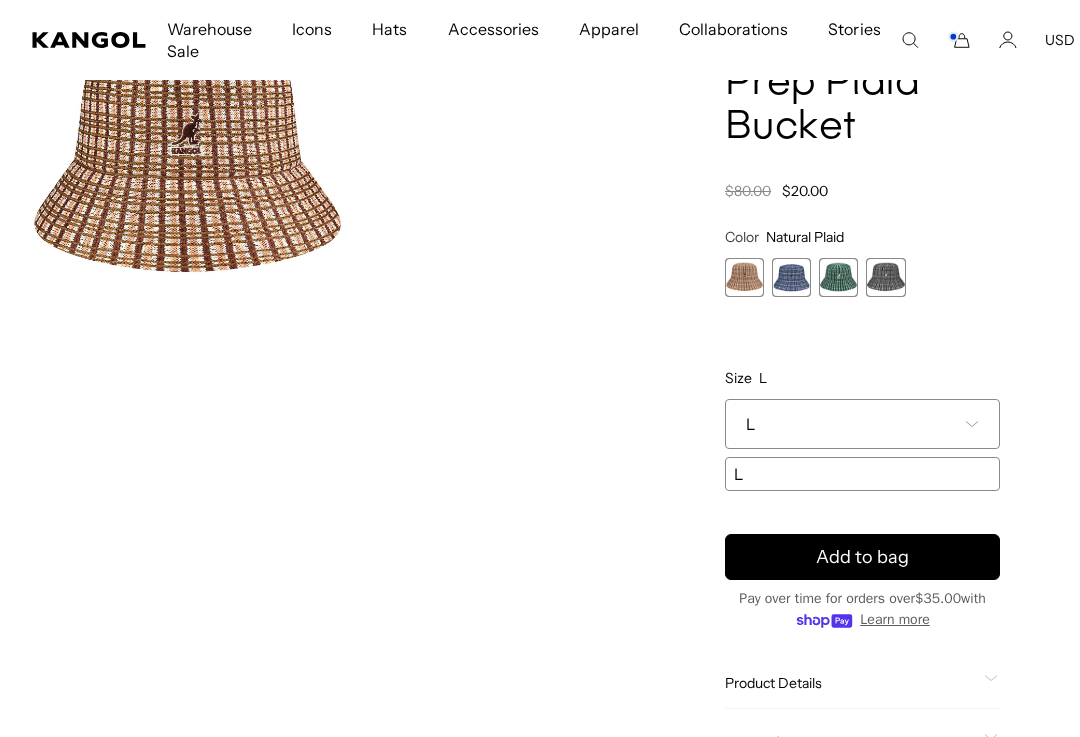 click at bounding box center (885, 277) 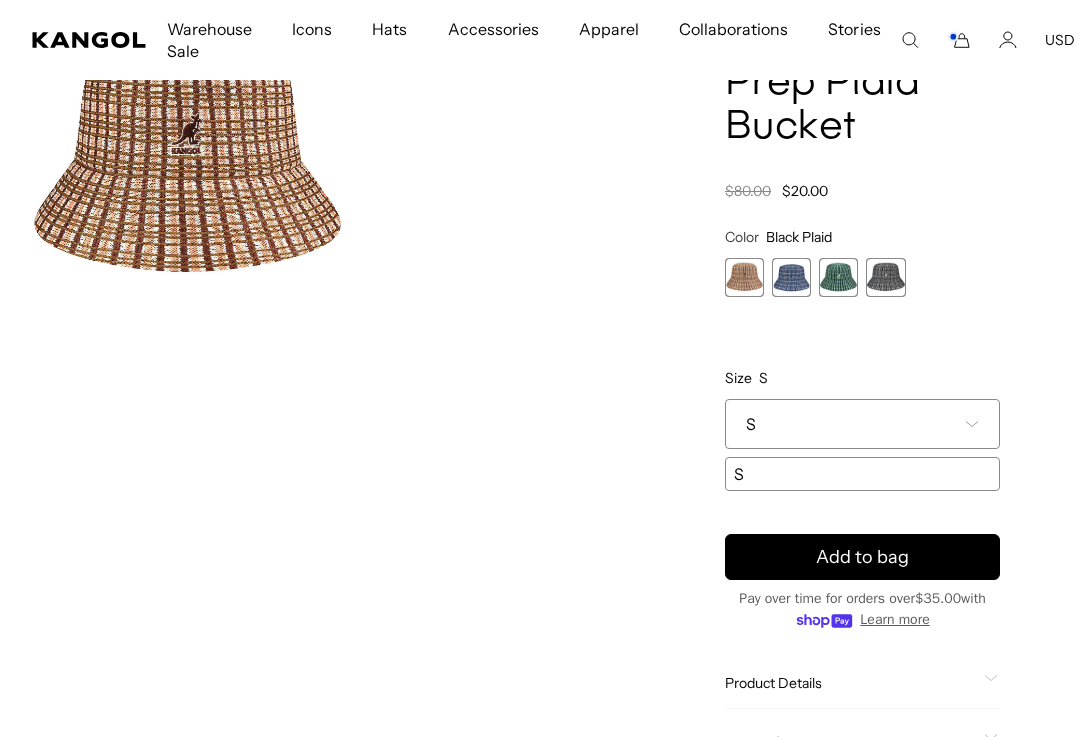 scroll, scrollTop: 0, scrollLeft: 412, axis: horizontal 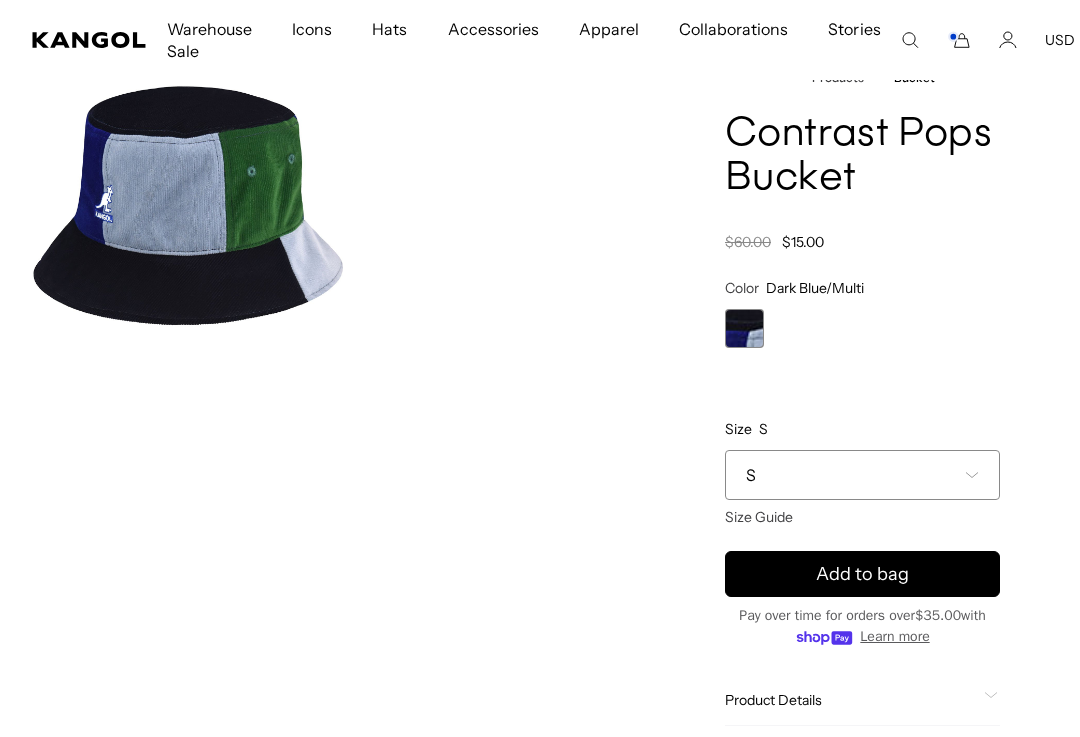 click on "S" at bounding box center (862, 475) 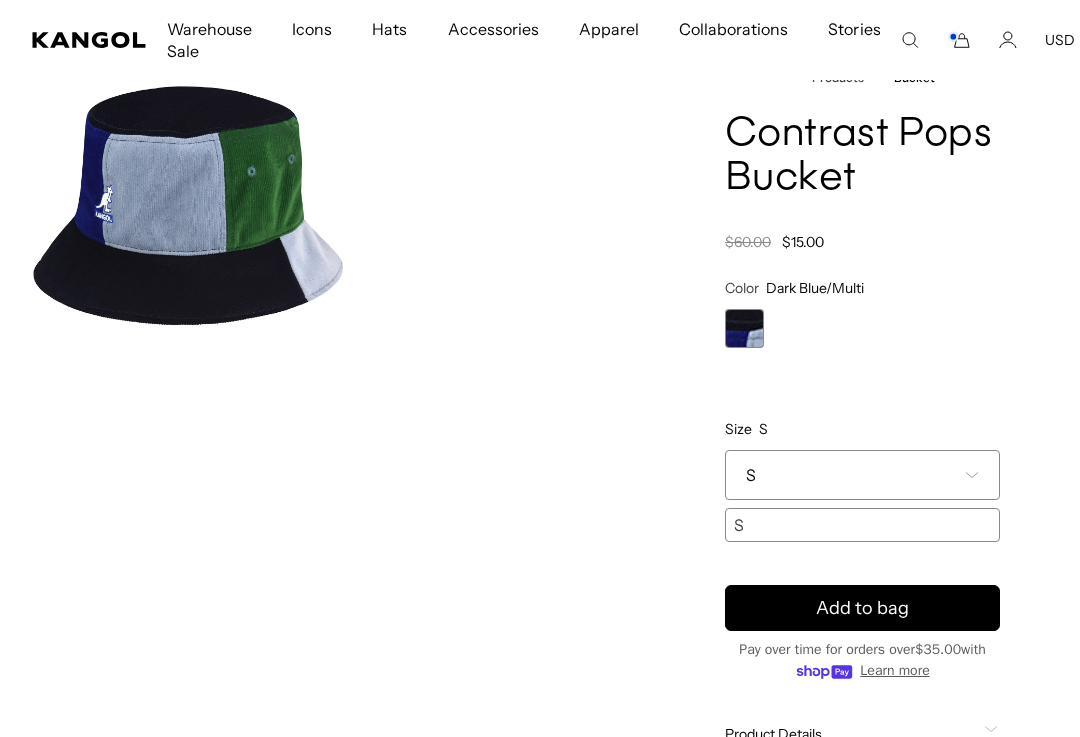 scroll, scrollTop: 0, scrollLeft: 0, axis: both 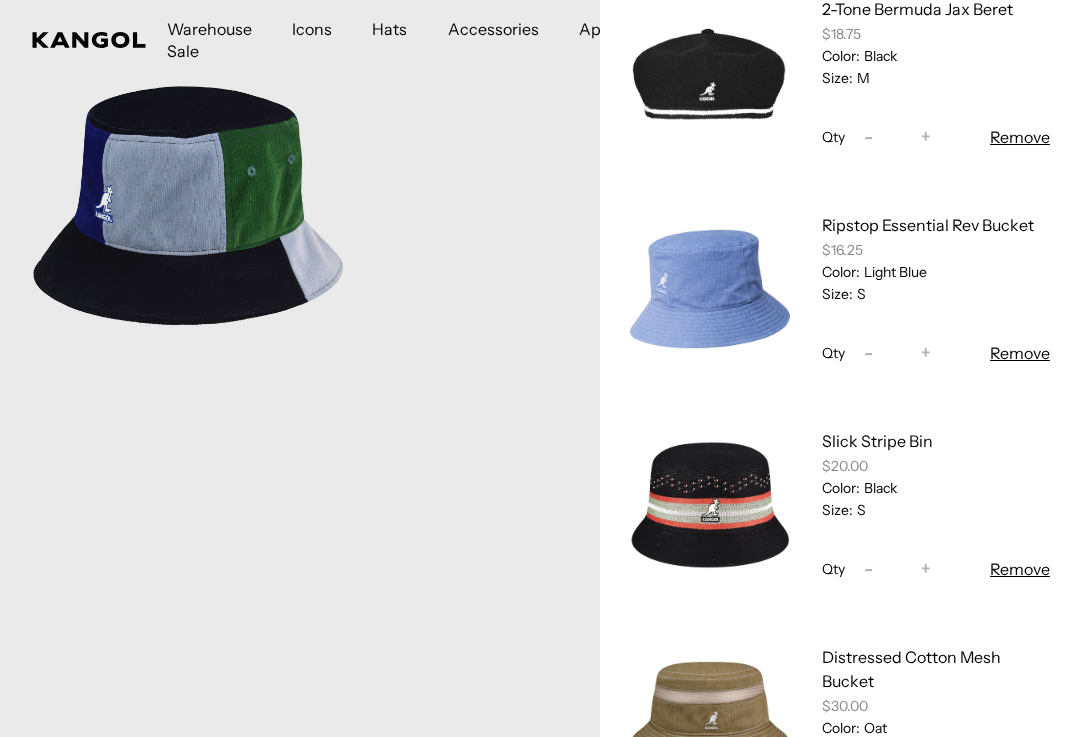 click on "$16.25" at bounding box center [936, 250] 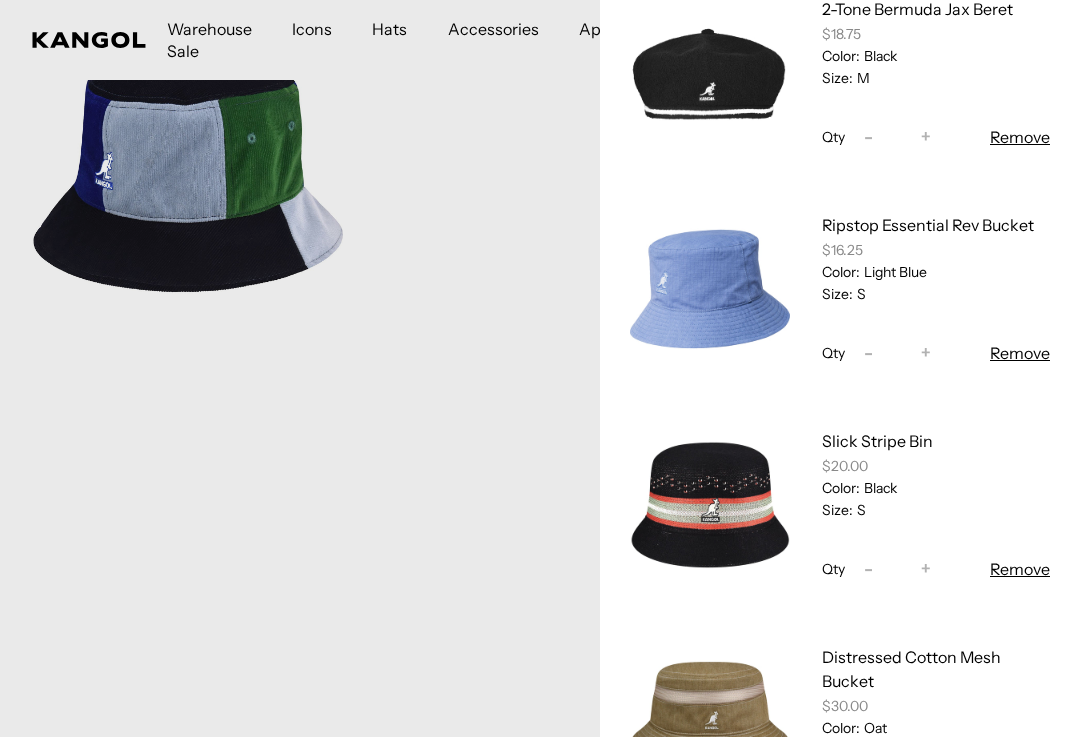 scroll, scrollTop: 0, scrollLeft: 412, axis: horizontal 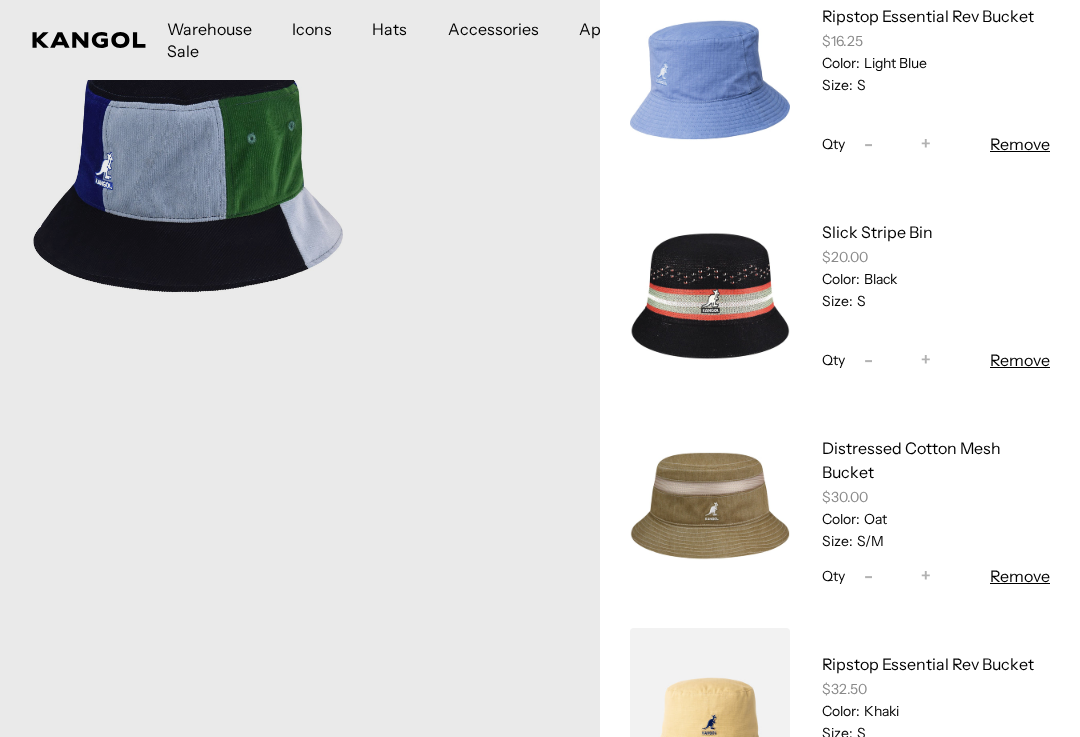 click on "Remove" at bounding box center [1020, 360] 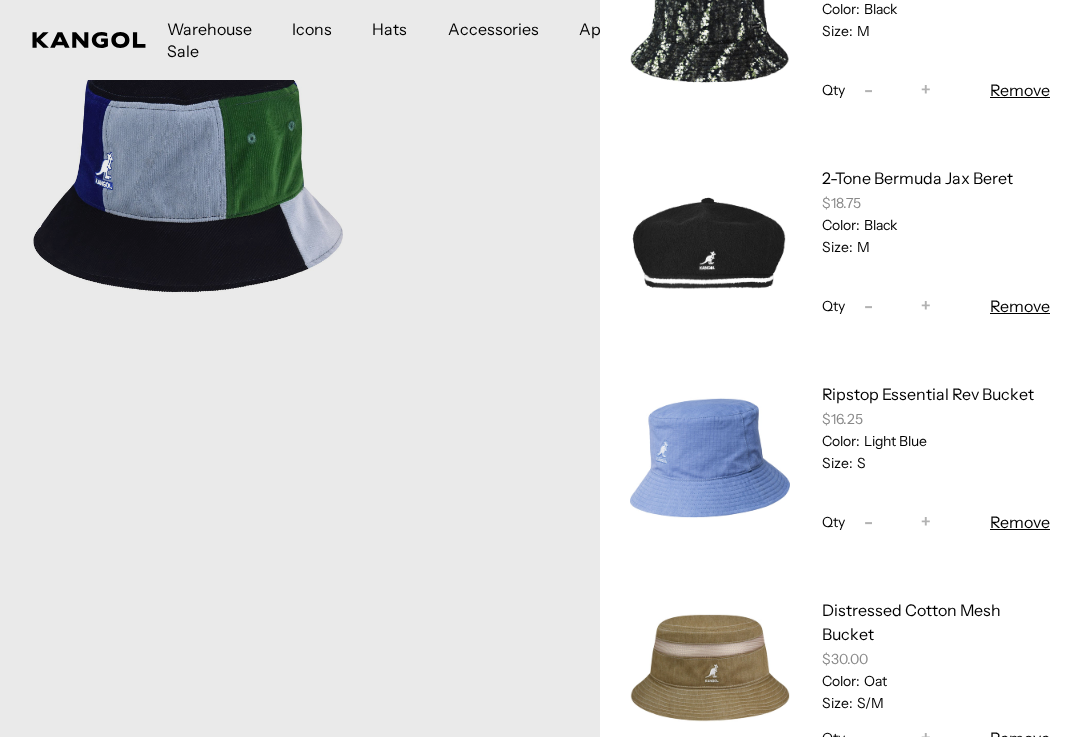 scroll, scrollTop: 475, scrollLeft: 0, axis: vertical 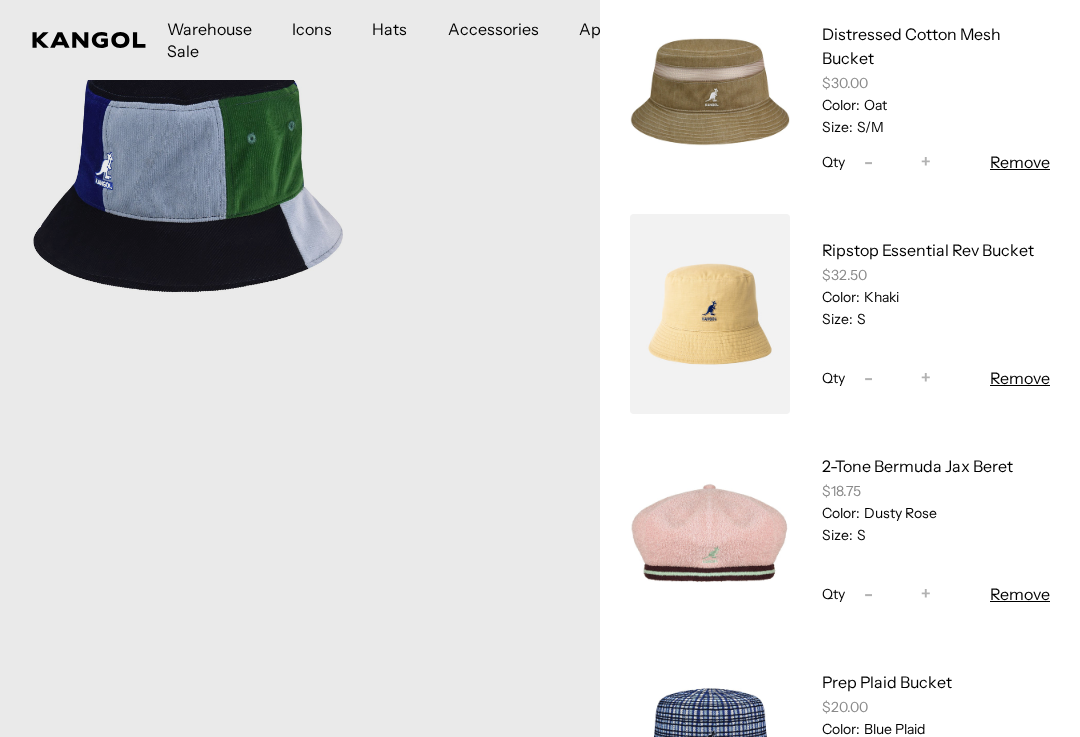 click on "-" at bounding box center [868, 378] 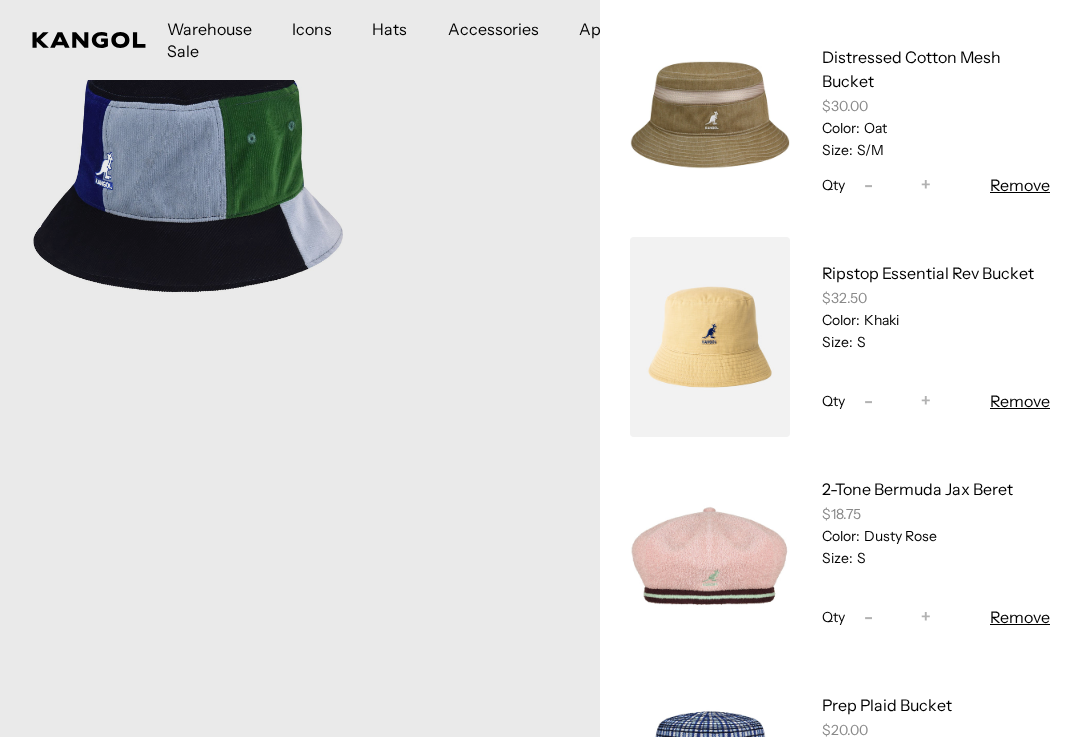 click on "Ripstop Essential Rev Bucket" at bounding box center [928, 273] 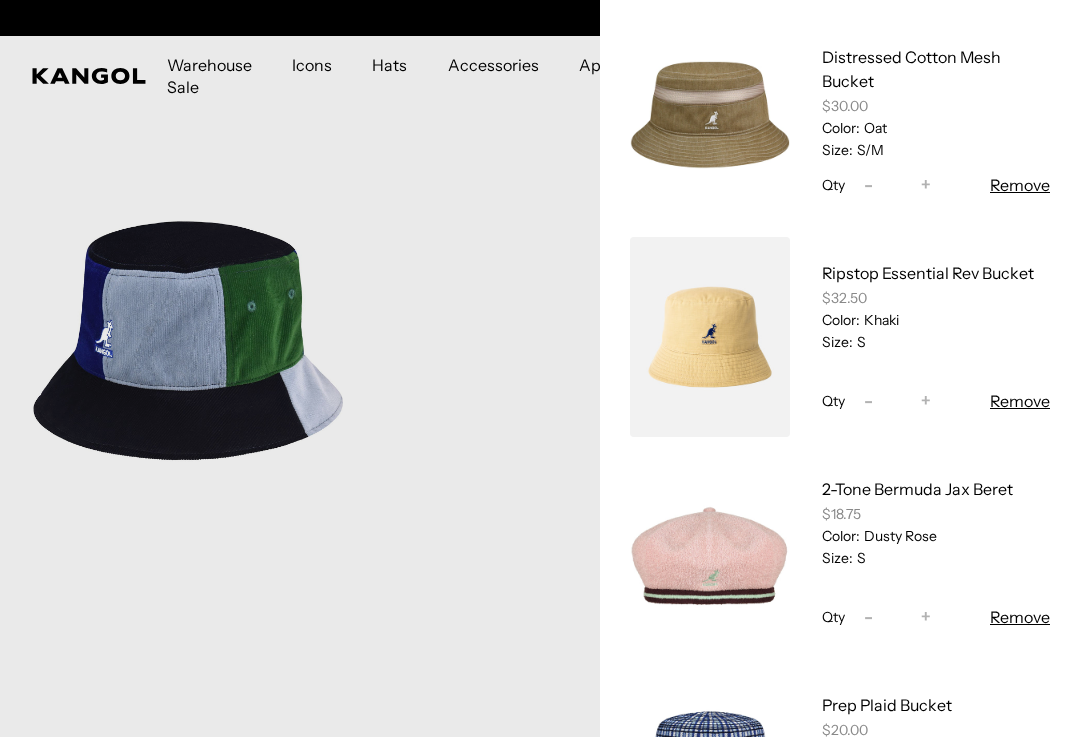 scroll, scrollTop: 168, scrollLeft: 0, axis: vertical 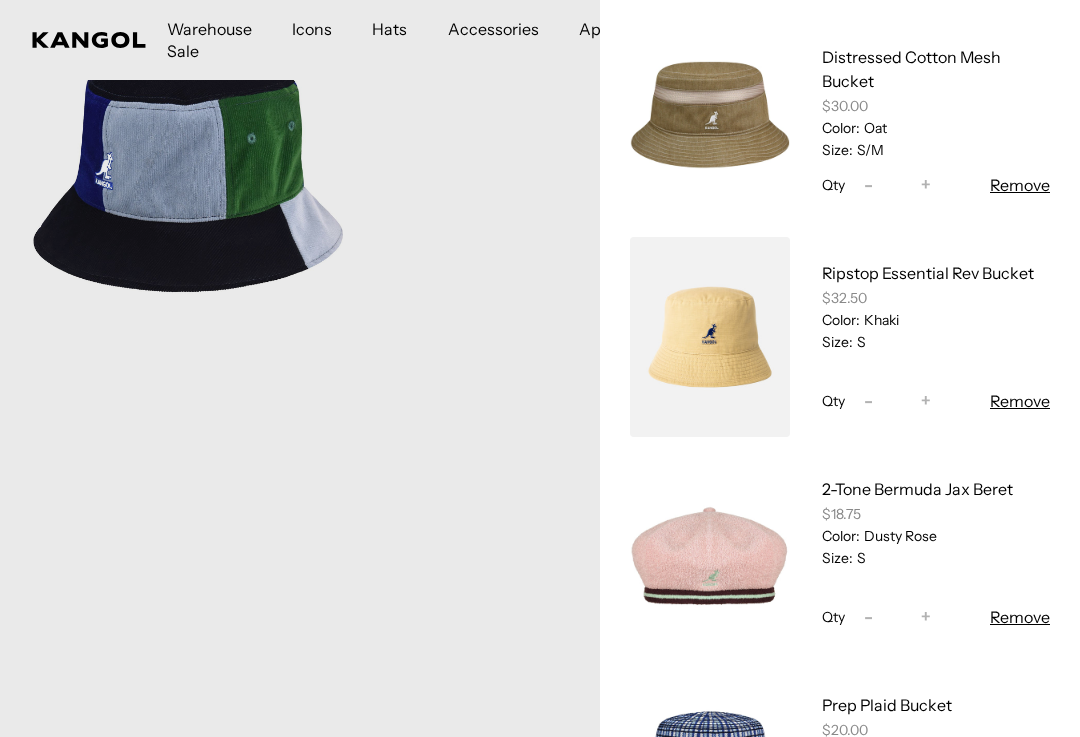 click on "Remove" at bounding box center (1020, 401) 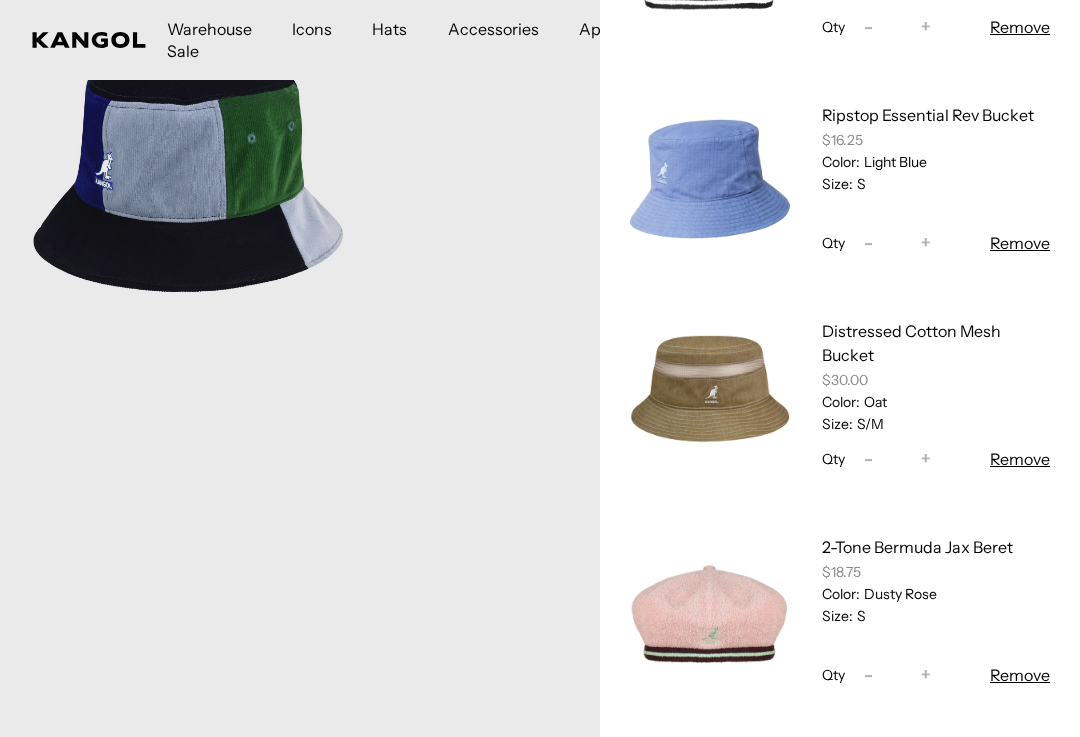 scroll, scrollTop: 809, scrollLeft: 0, axis: vertical 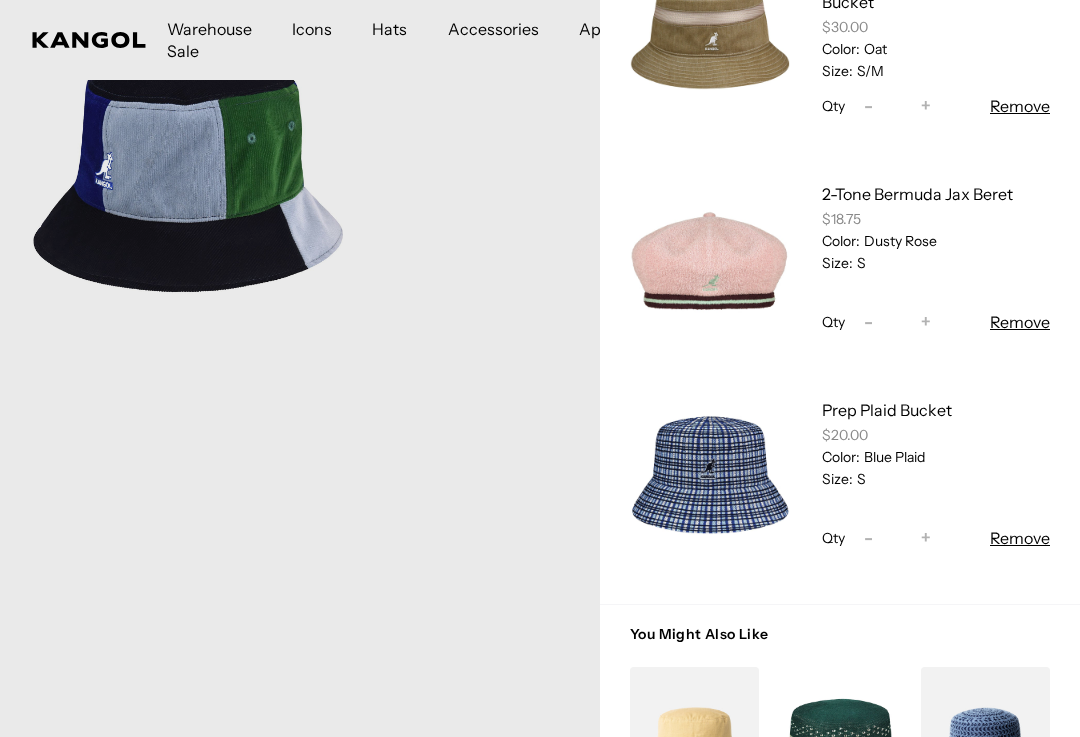 click on "Remove" at bounding box center [1020, 322] 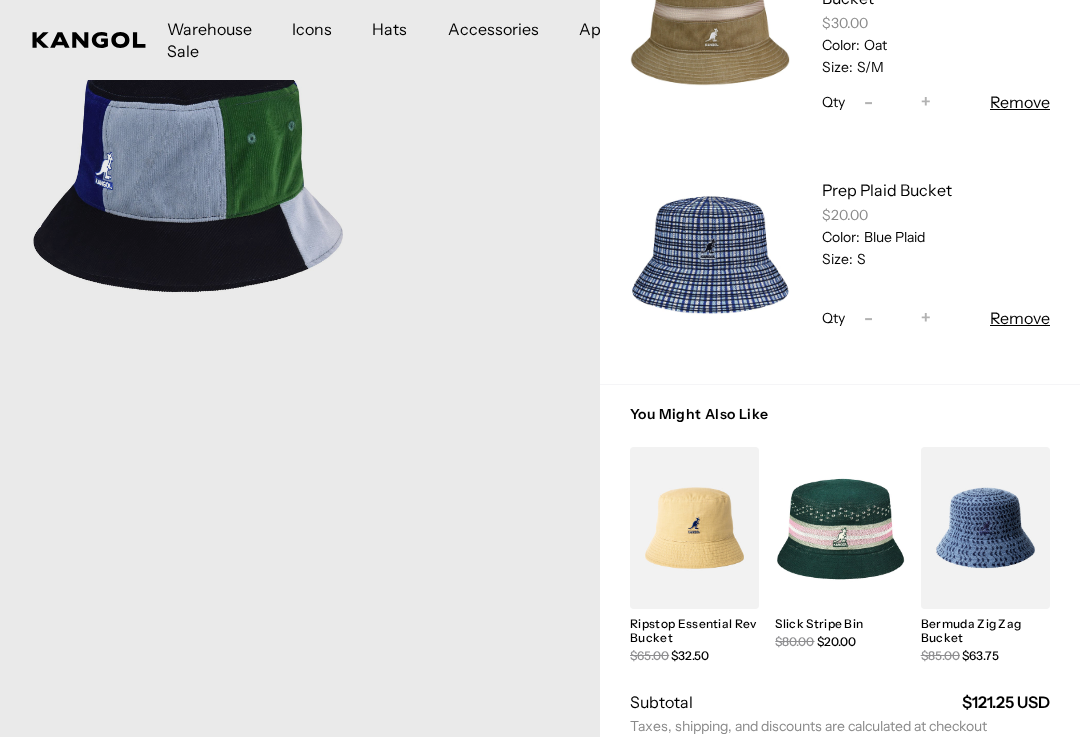 click on "Remove" at bounding box center [1020, 318] 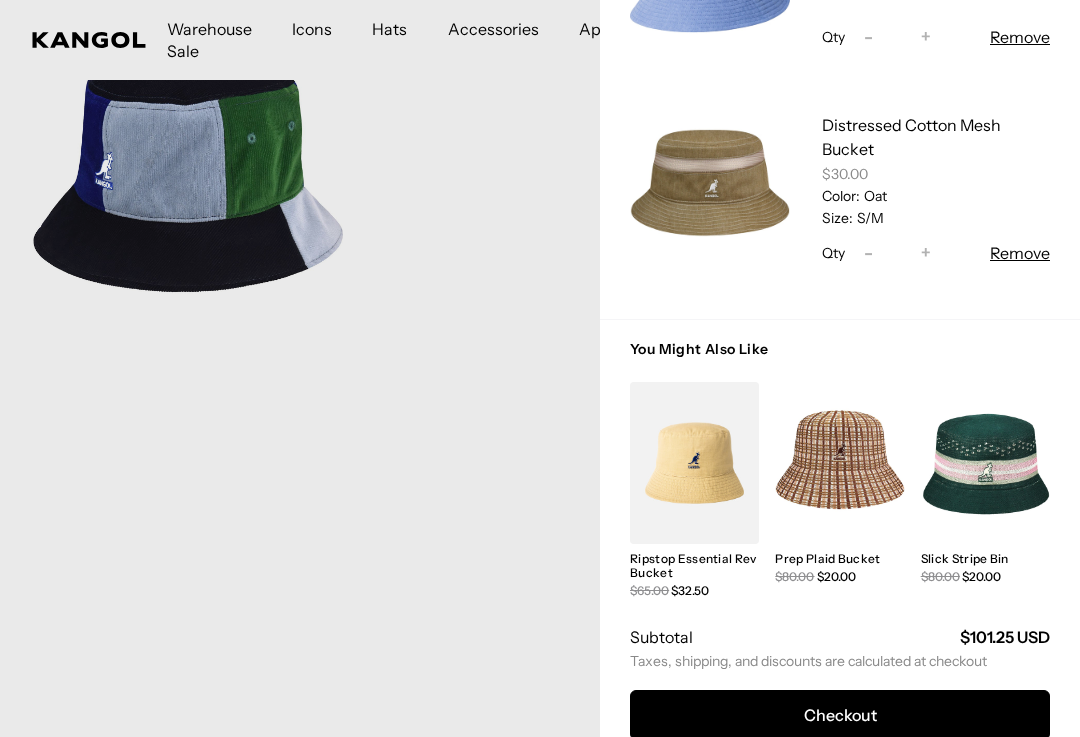 click on "Distressed Cotton Mesh Bucket" at bounding box center (911, 137) 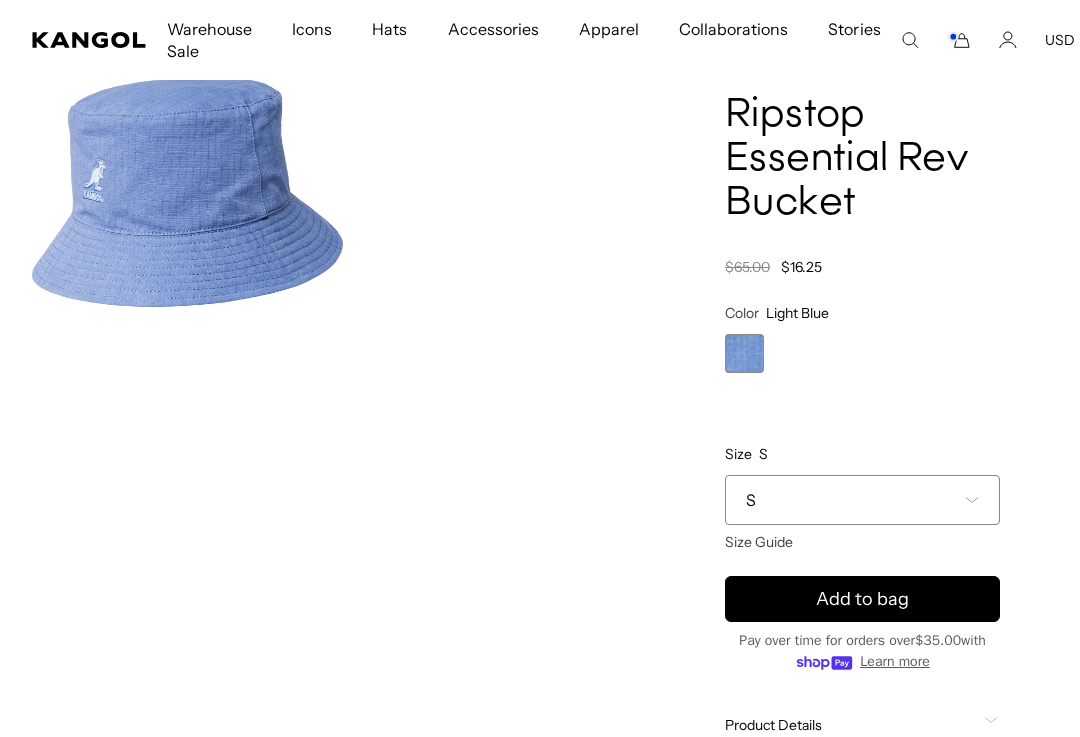 scroll, scrollTop: 154, scrollLeft: 0, axis: vertical 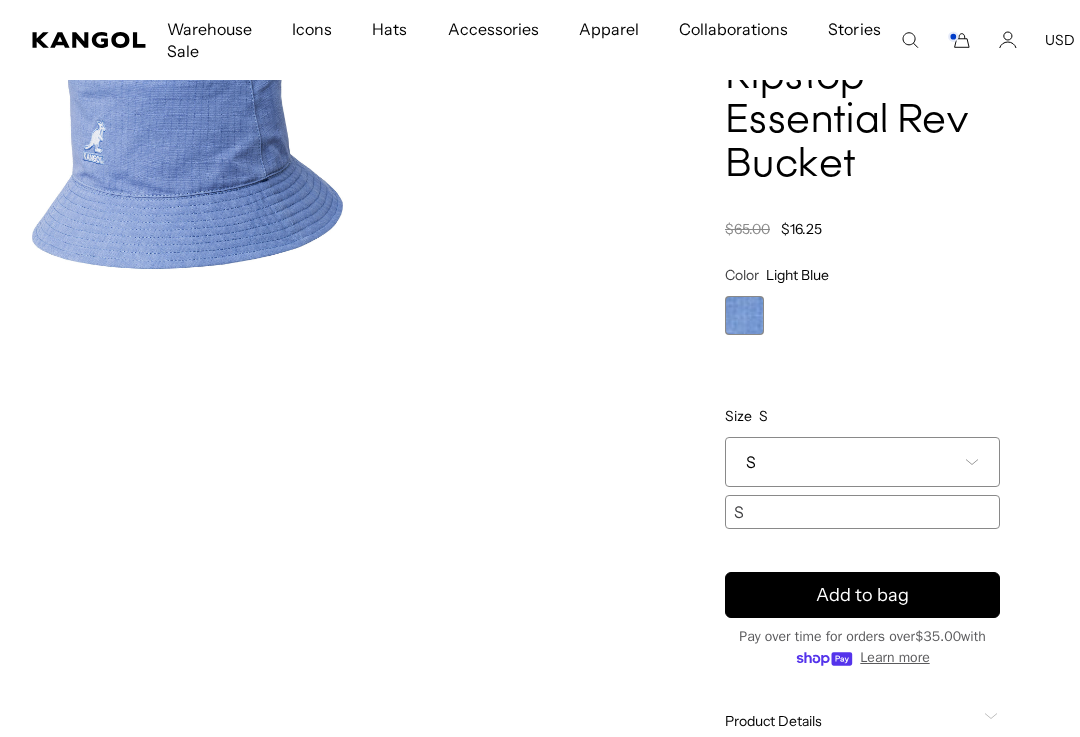 click 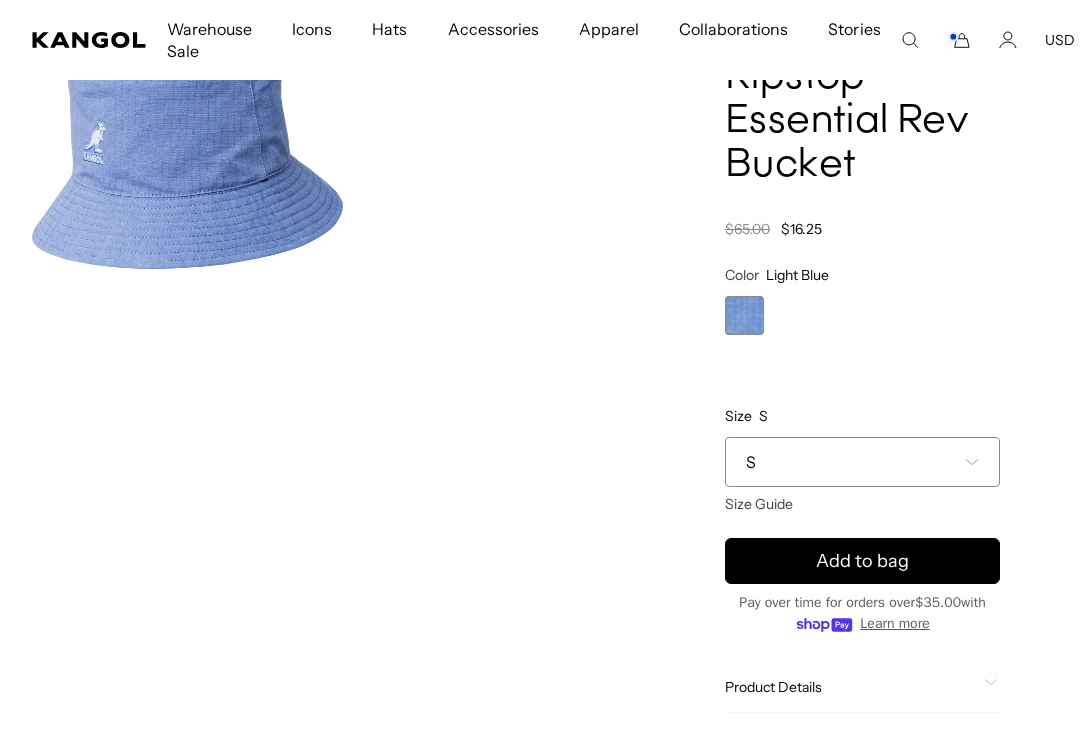 scroll, scrollTop: 0, scrollLeft: 0, axis: both 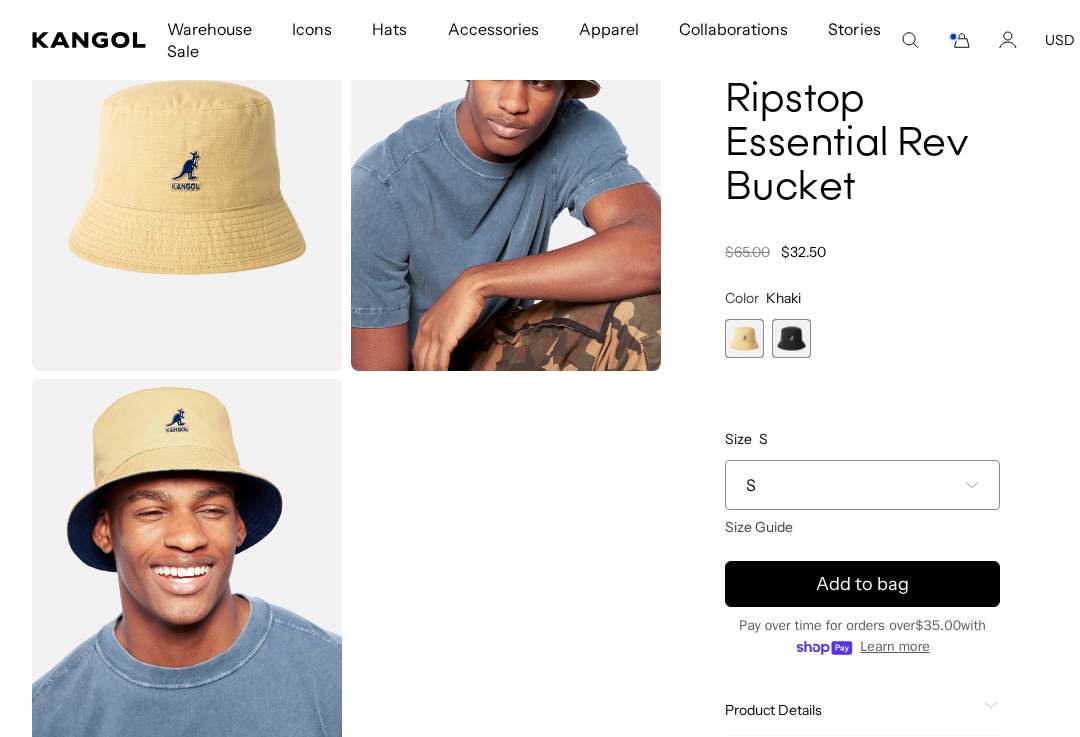 click 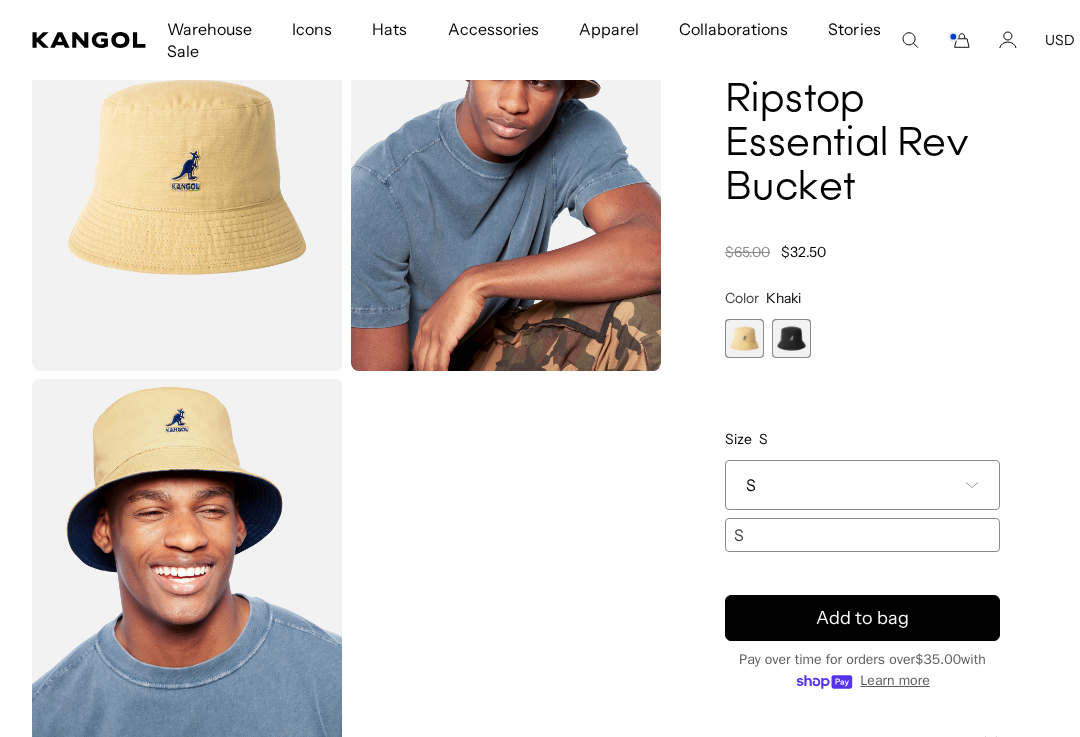 scroll, scrollTop: 0, scrollLeft: 412, axis: horizontal 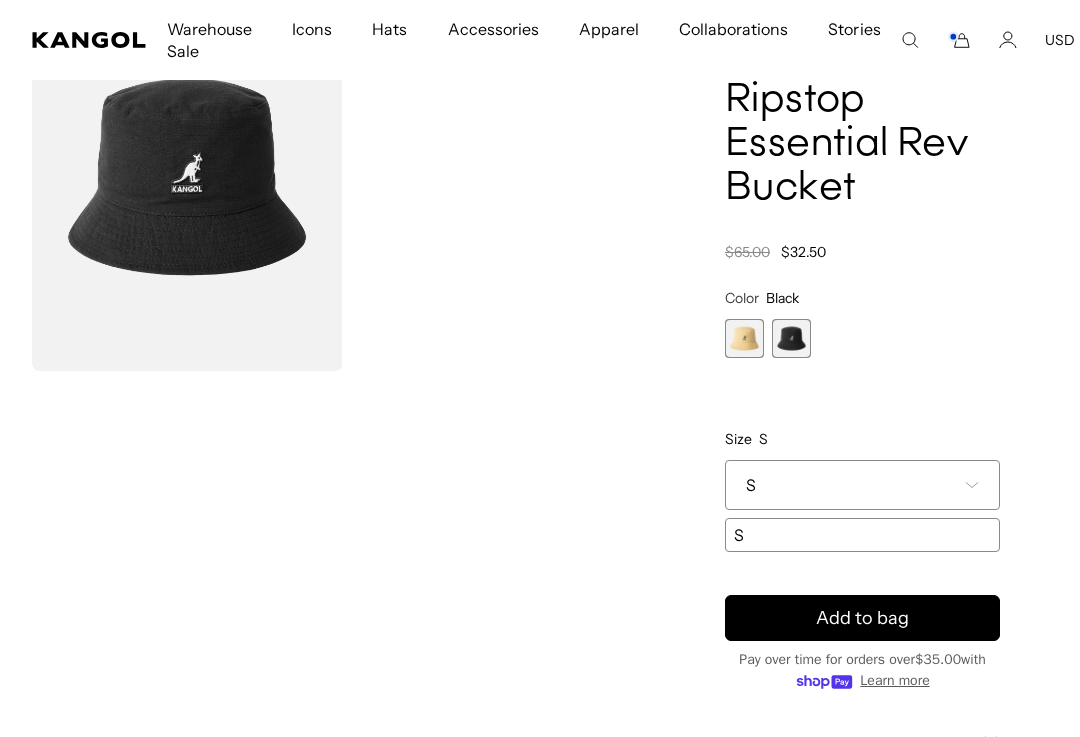 click 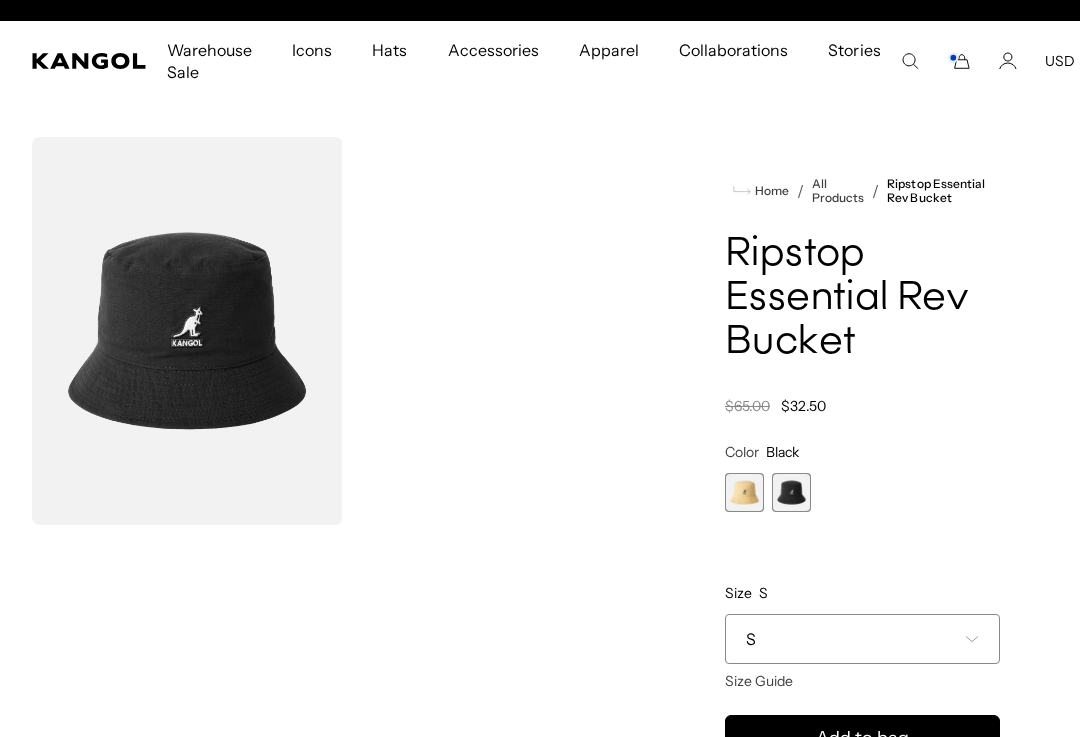 scroll, scrollTop: 29, scrollLeft: 0, axis: vertical 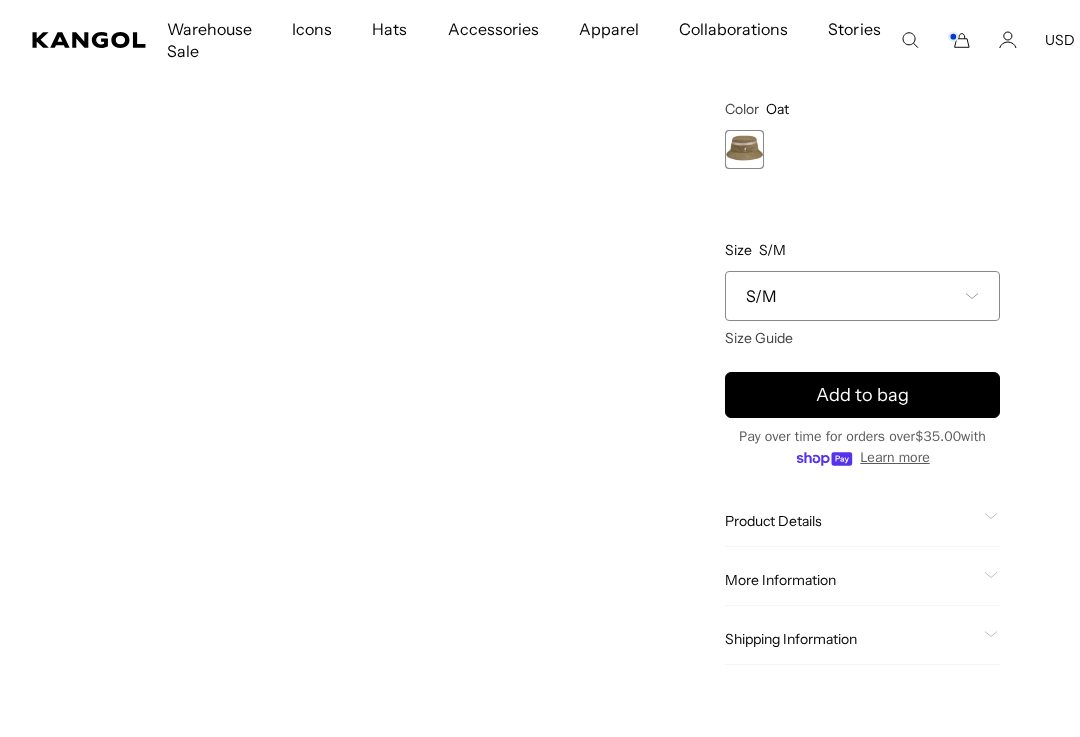 click on "S/M" at bounding box center [862, 296] 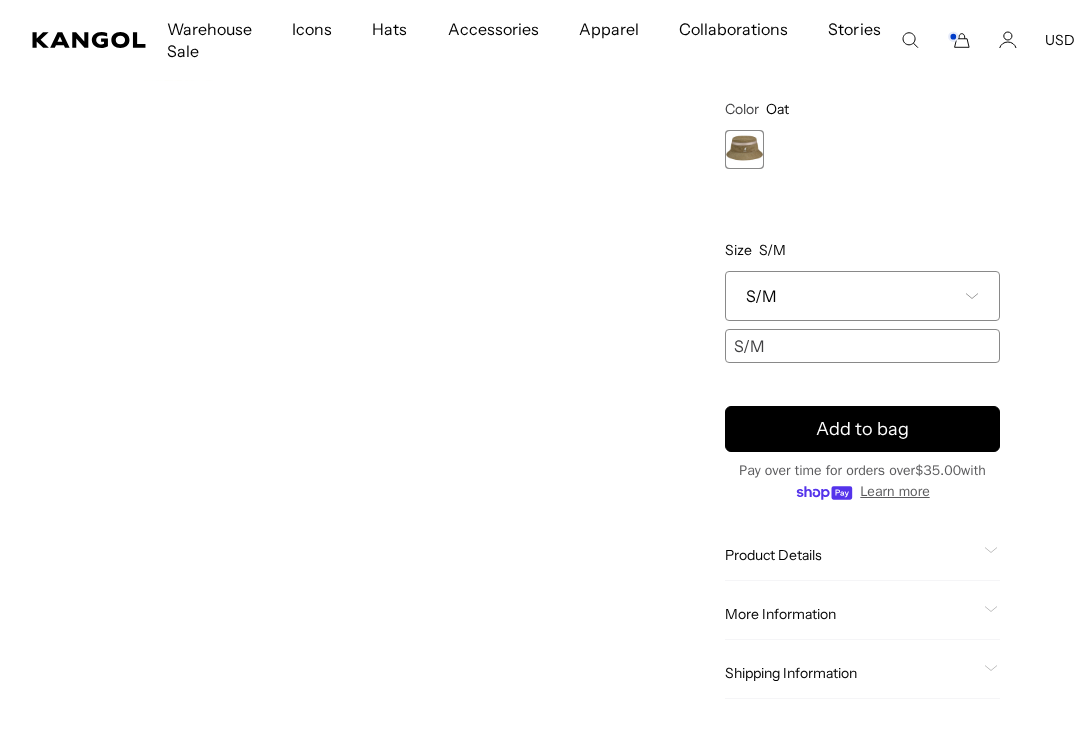 scroll, scrollTop: 0, scrollLeft: 412, axis: horizontal 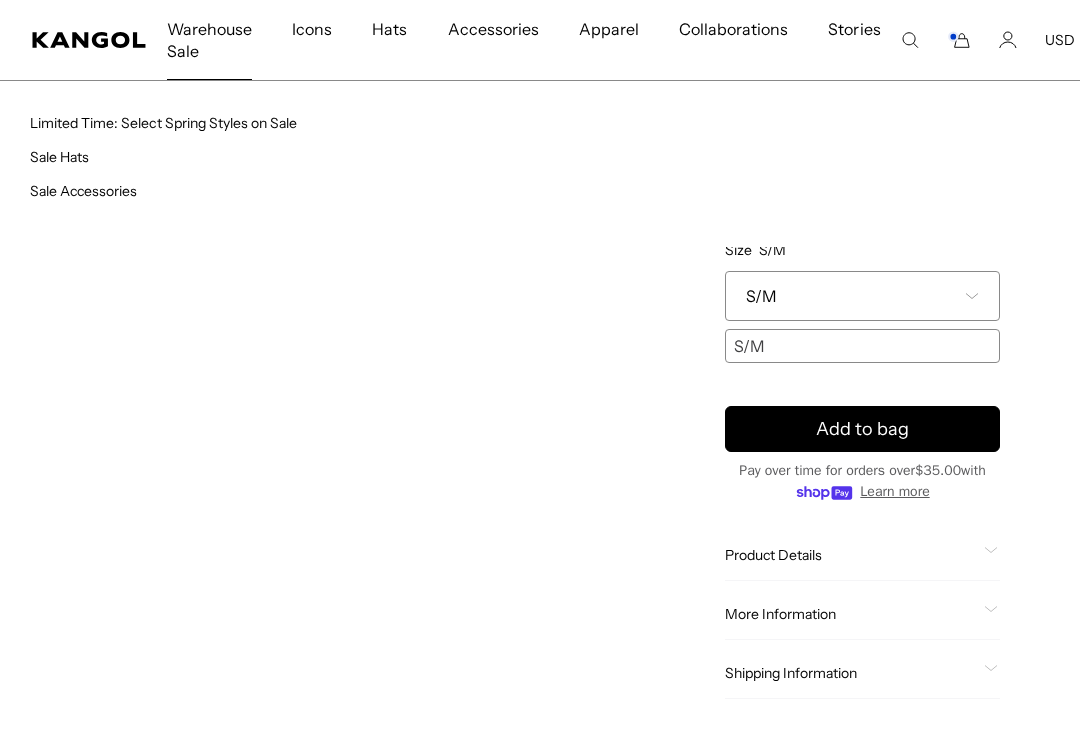 click on "Sale Accessories" at bounding box center (83, 191) 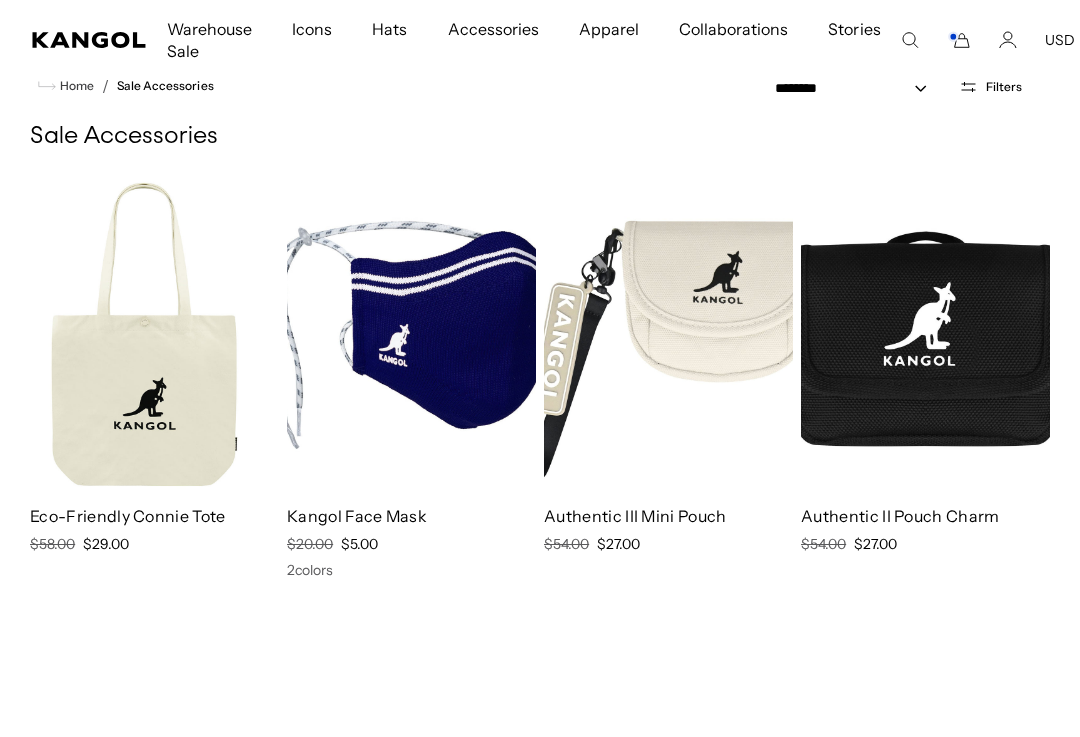 scroll, scrollTop: 78, scrollLeft: 0, axis: vertical 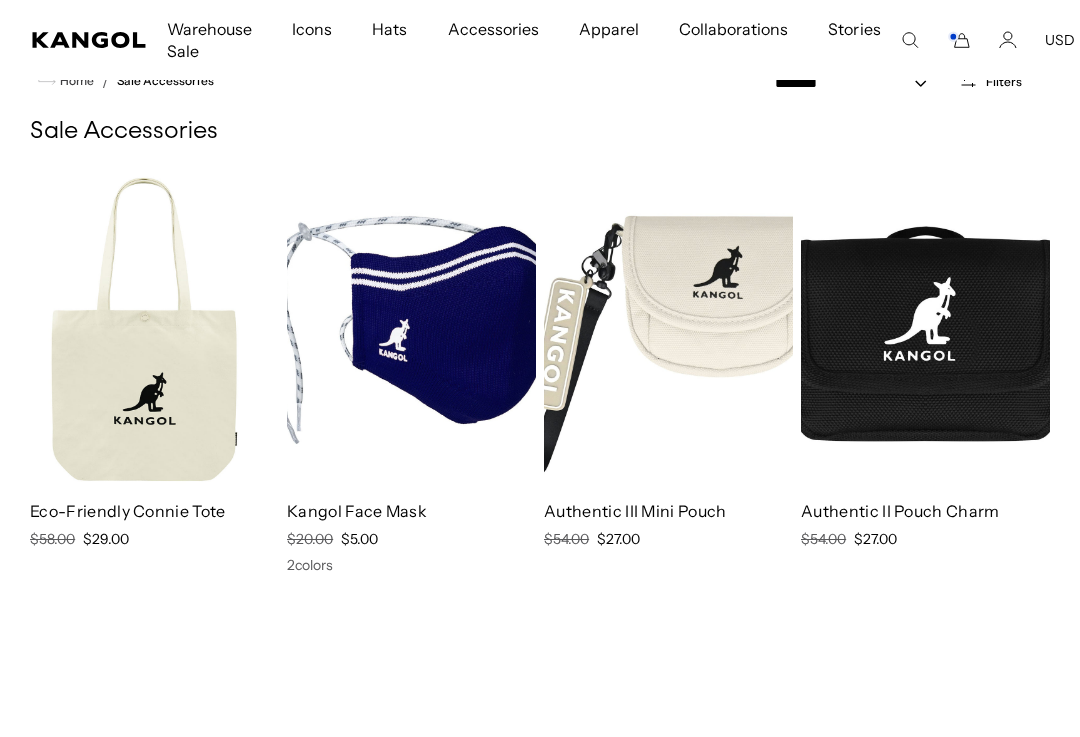 click at bounding box center (0, 0) 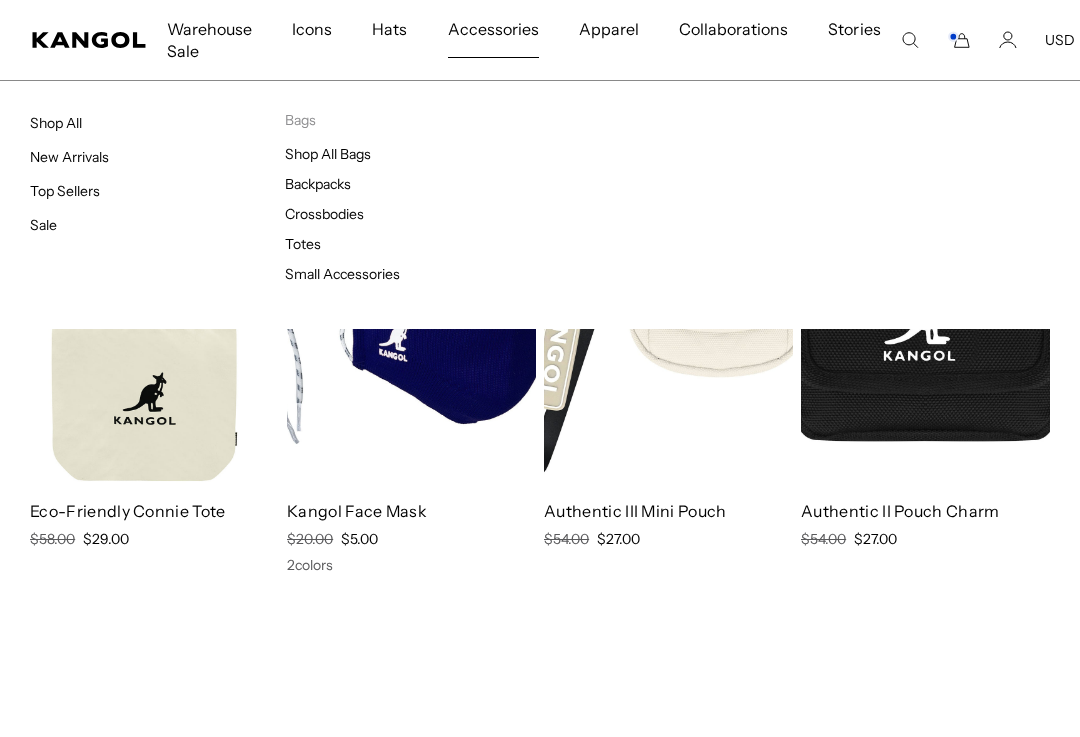 scroll, scrollTop: 0, scrollLeft: 412, axis: horizontal 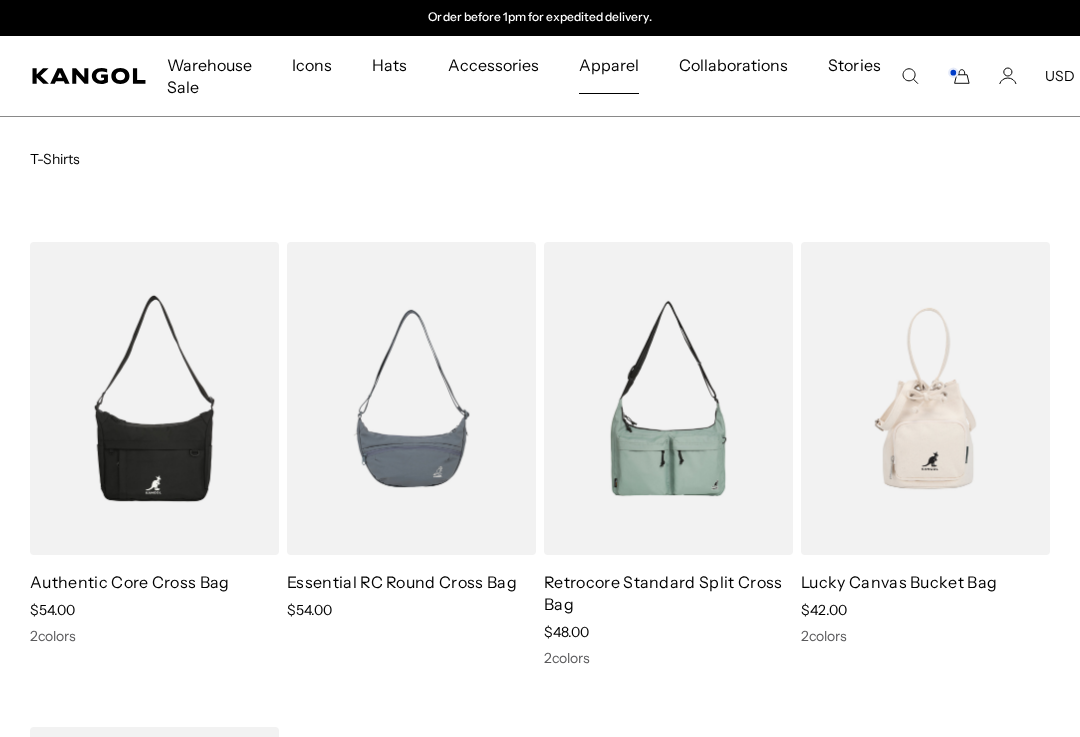 click on "Apparel" at bounding box center [609, 65] 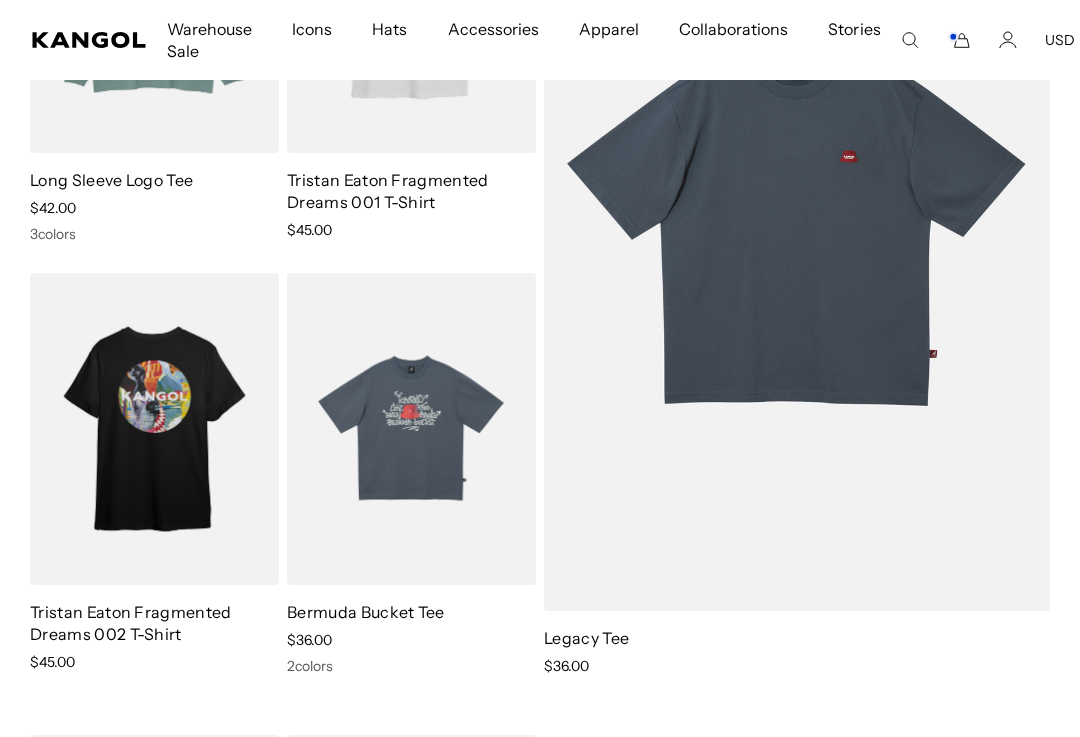 scroll, scrollTop: 441, scrollLeft: 0, axis: vertical 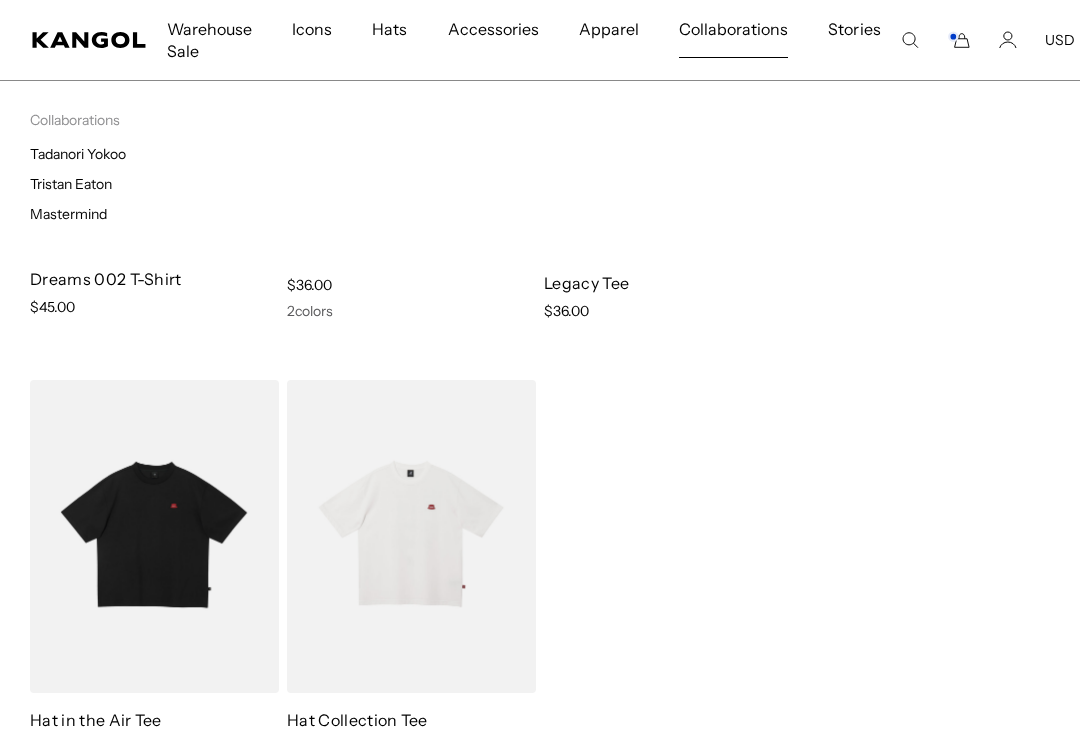 click on "Collaborations" at bounding box center (733, 29) 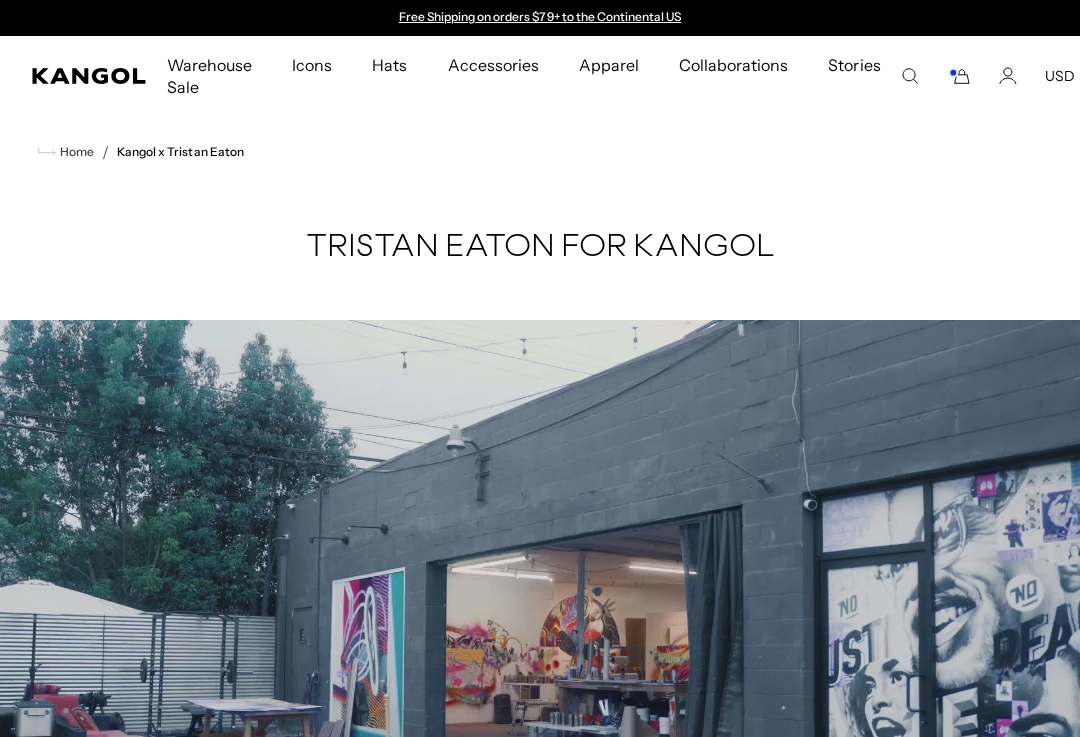 scroll, scrollTop: 0, scrollLeft: 0, axis: both 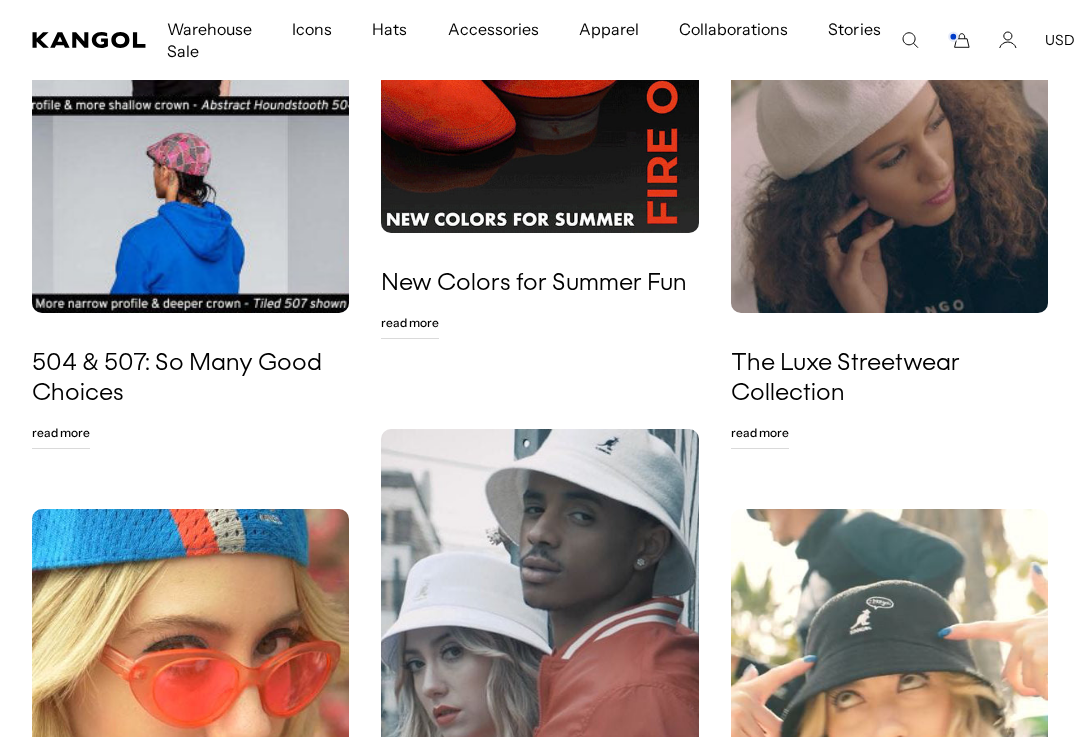 click on "Read More" at bounding box center [410, 323] 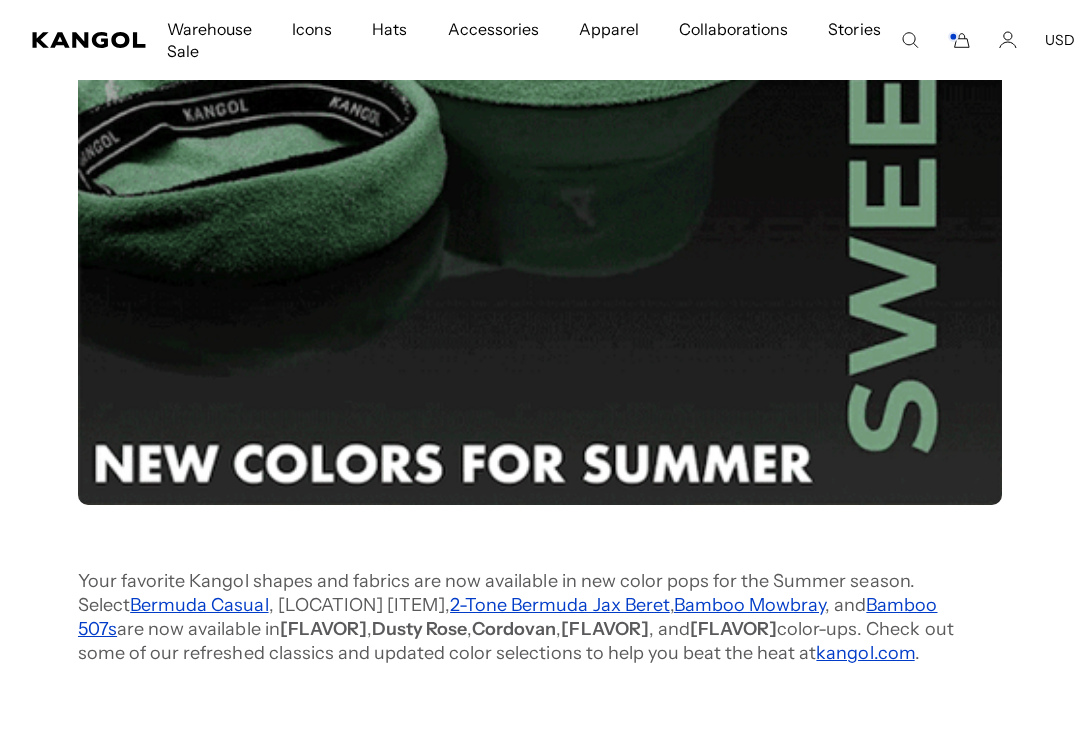 scroll, scrollTop: 1314, scrollLeft: 0, axis: vertical 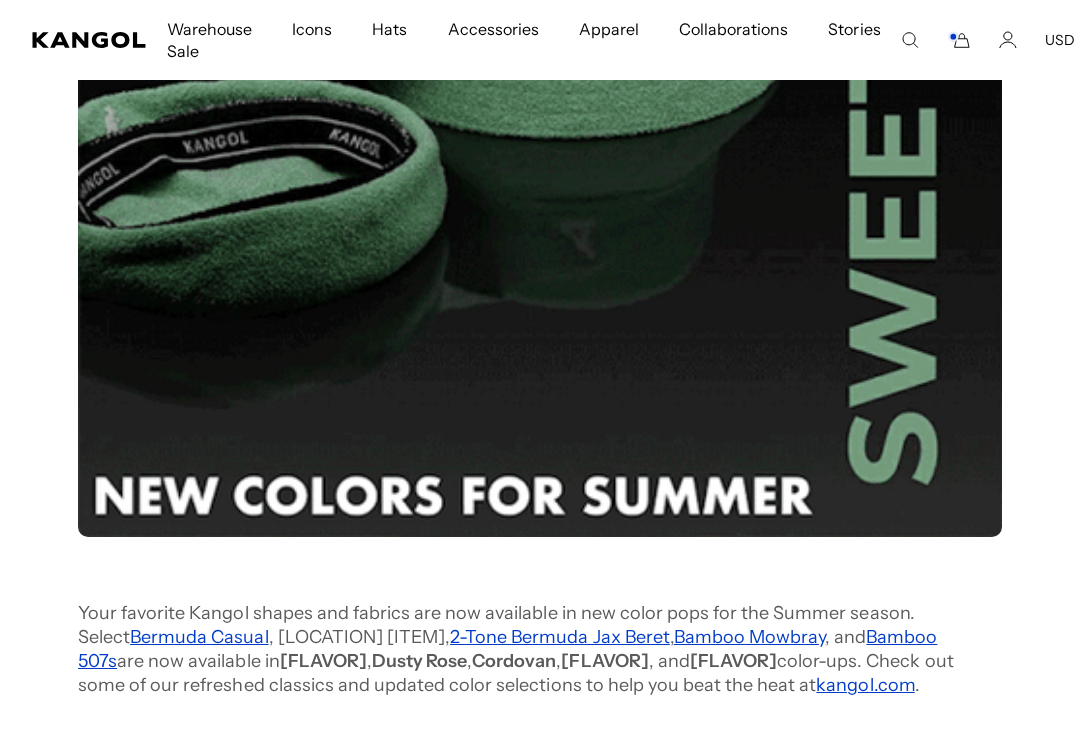click 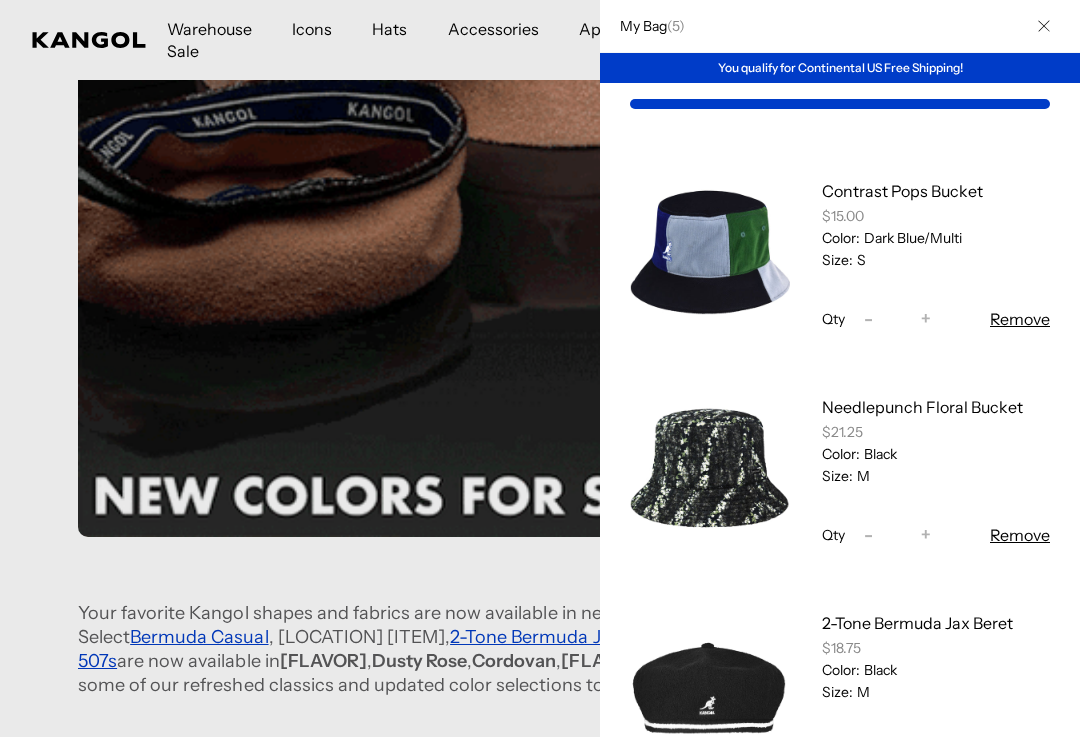 scroll, scrollTop: 0, scrollLeft: 0, axis: both 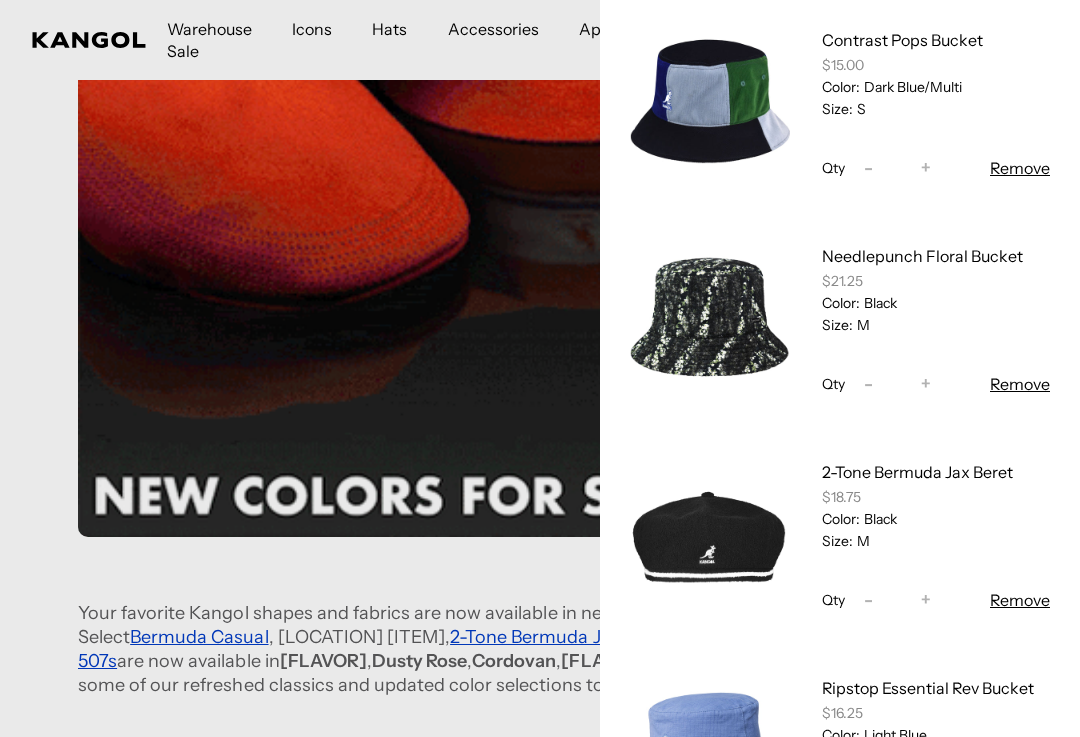 click on "Contrast Pops Bucket
$15.00
Color:
Dark Blue/Multi
Size:
S" at bounding box center (936, 73) 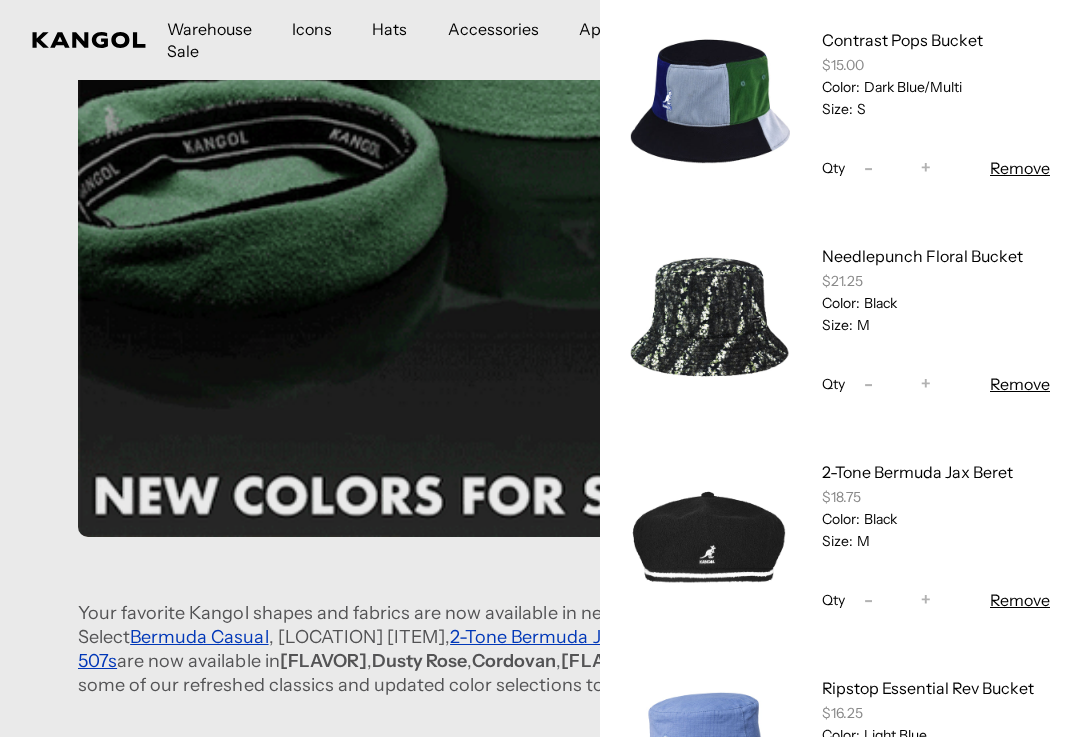 scroll, scrollTop: 0, scrollLeft: 0, axis: both 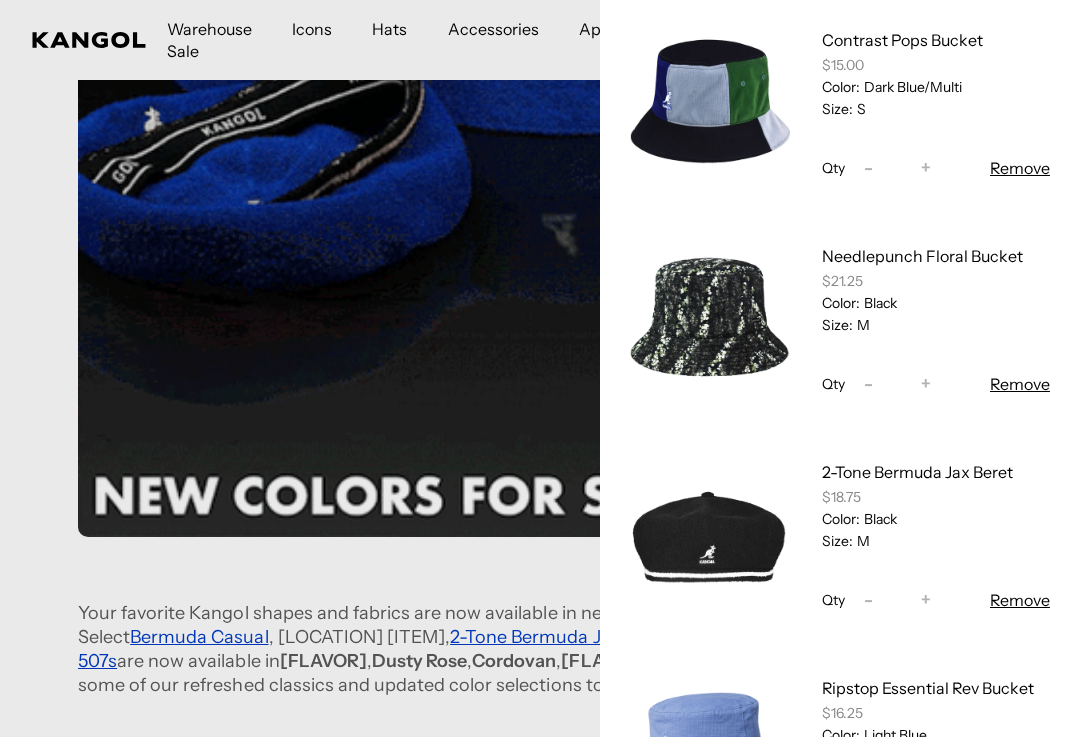 click at bounding box center [710, 104] 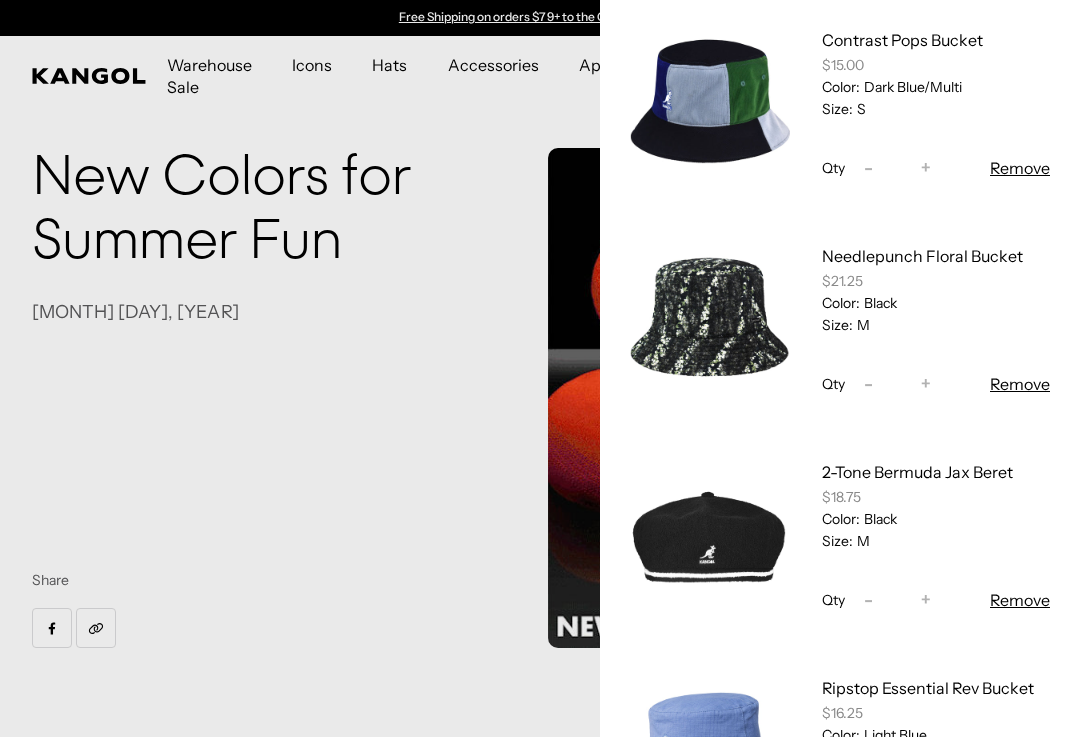 scroll, scrollTop: 1135, scrollLeft: 0, axis: vertical 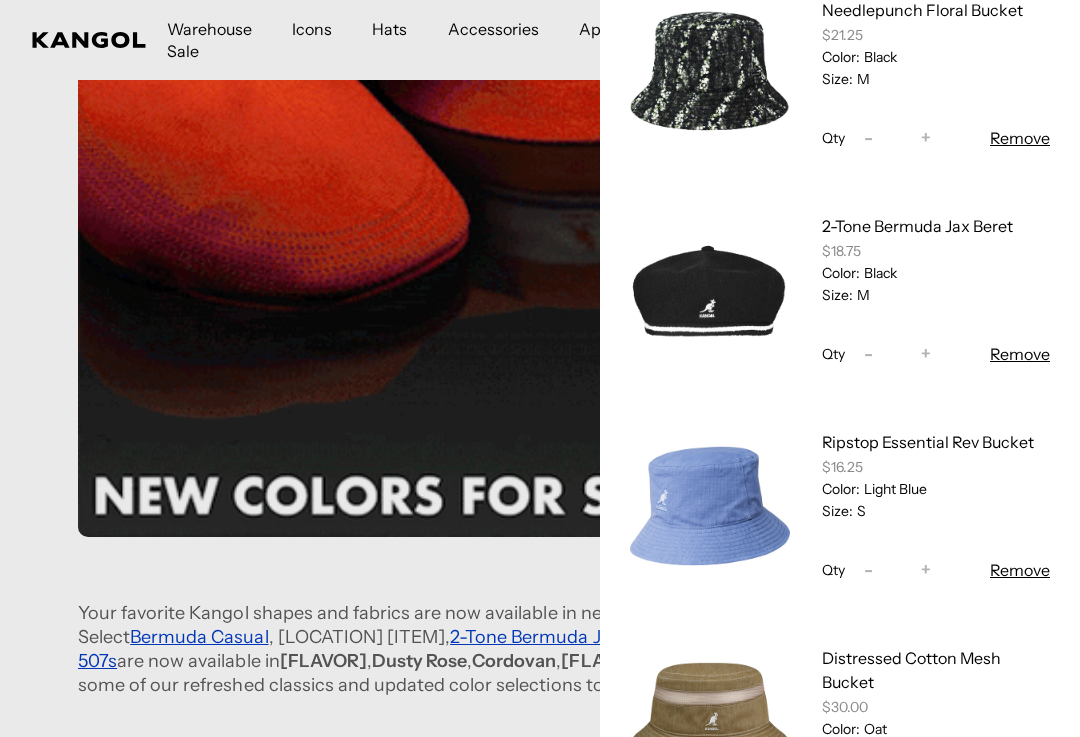 click on "Remove" at bounding box center [1020, 354] 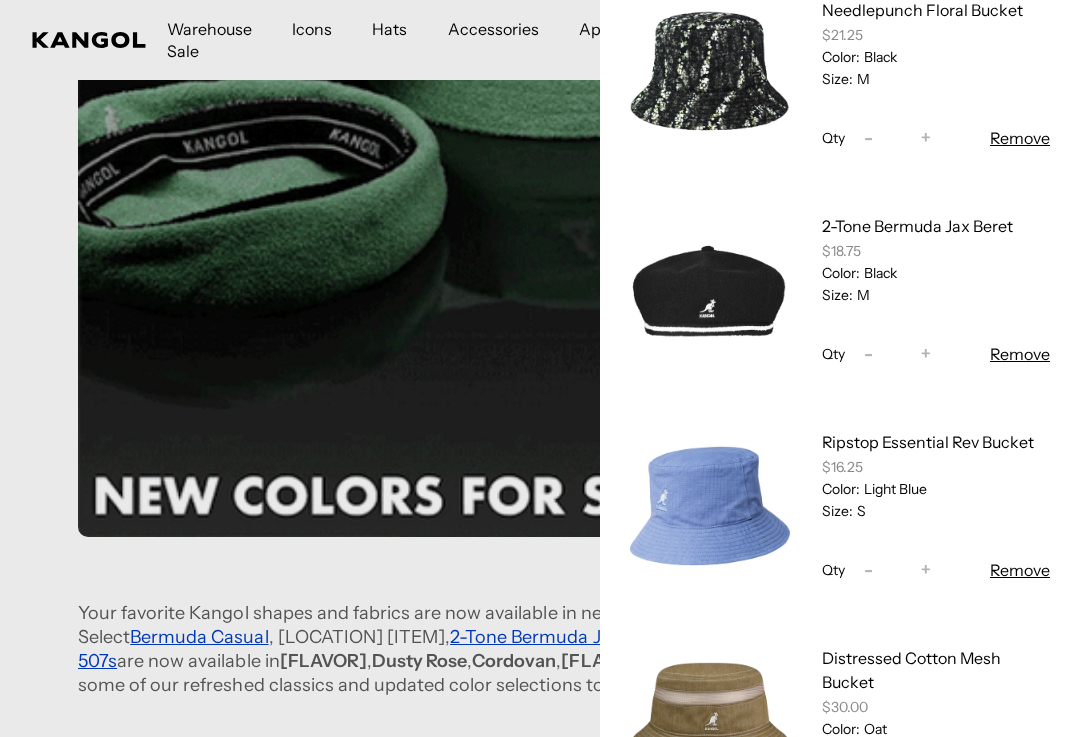 scroll, scrollTop: 0, scrollLeft: 0, axis: both 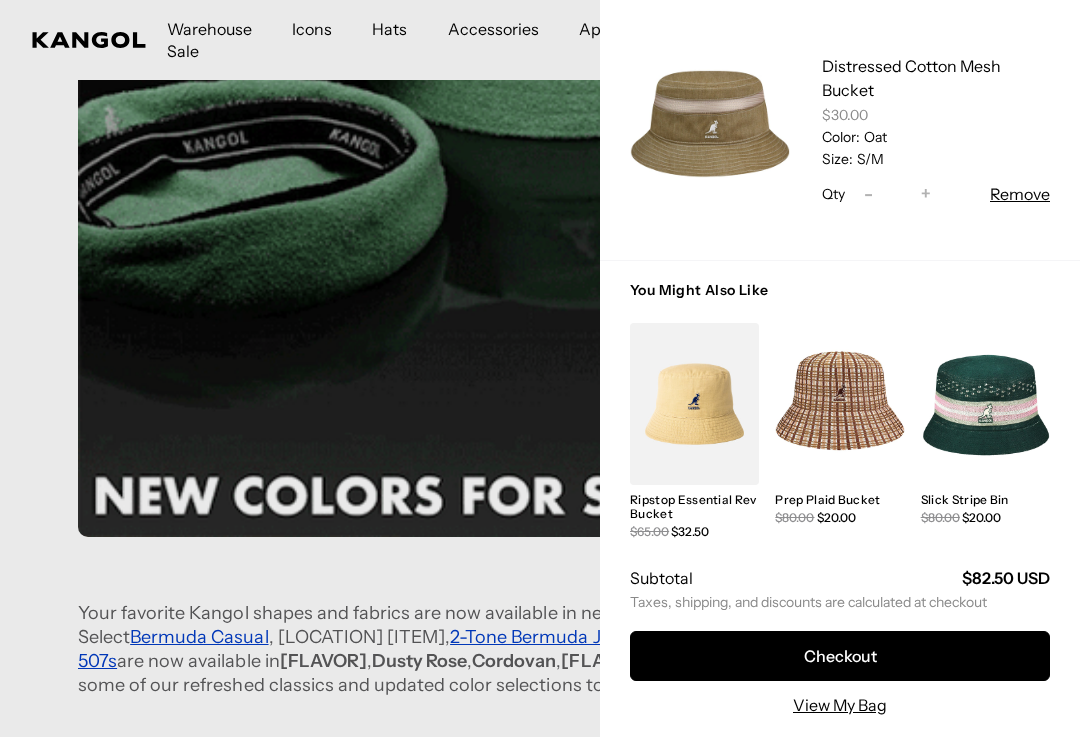 click at bounding box center (839, 404) 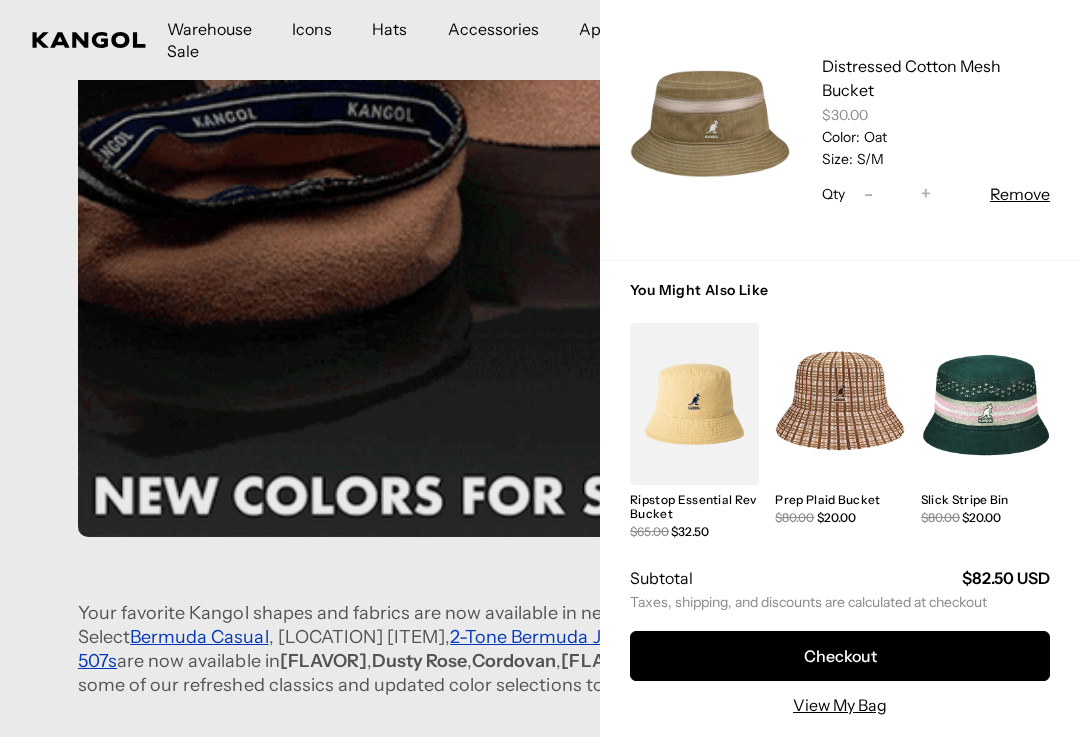 scroll, scrollTop: 0, scrollLeft: 0, axis: both 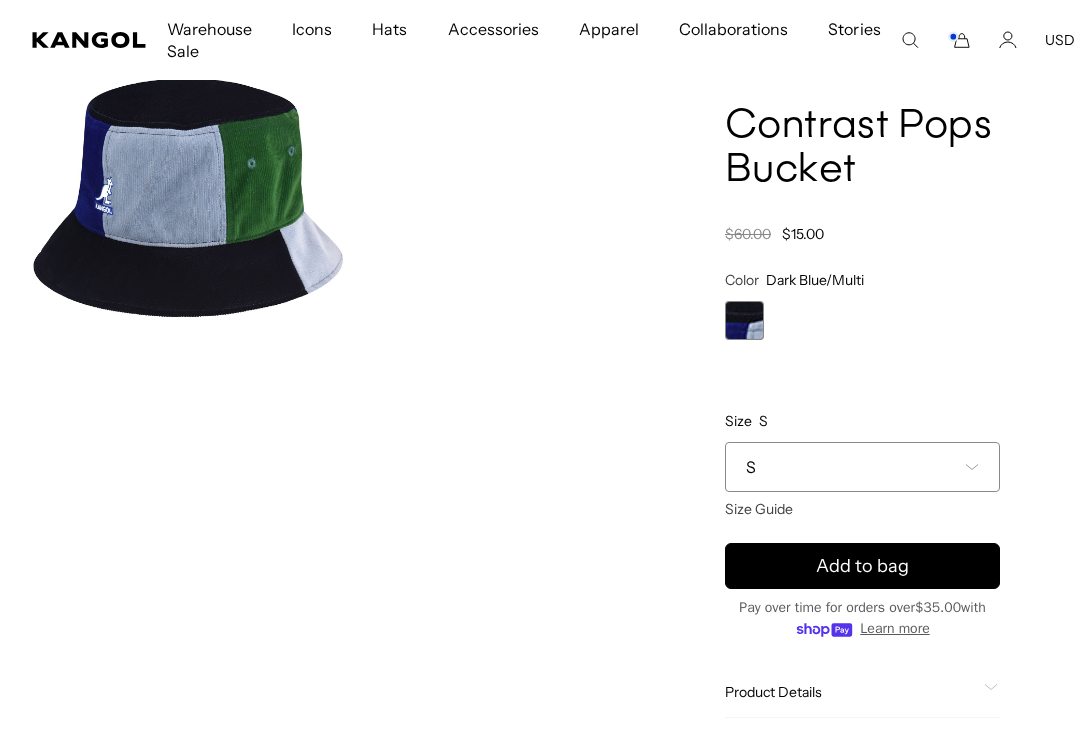 click 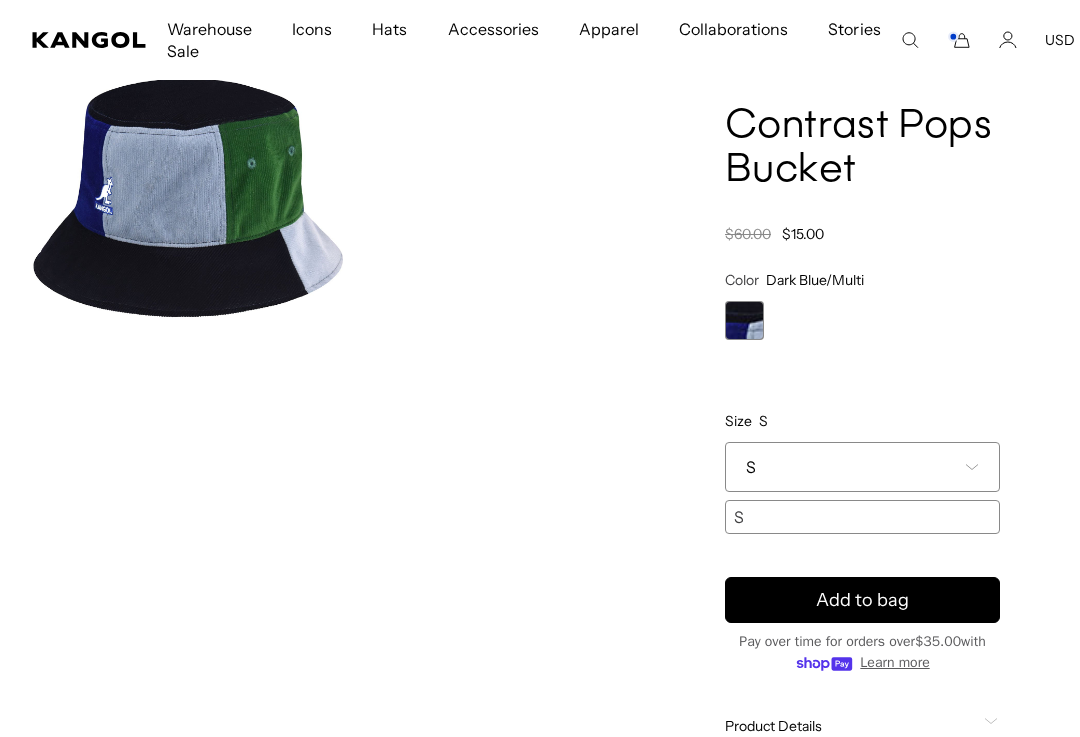 scroll, scrollTop: 0, scrollLeft: 0, axis: both 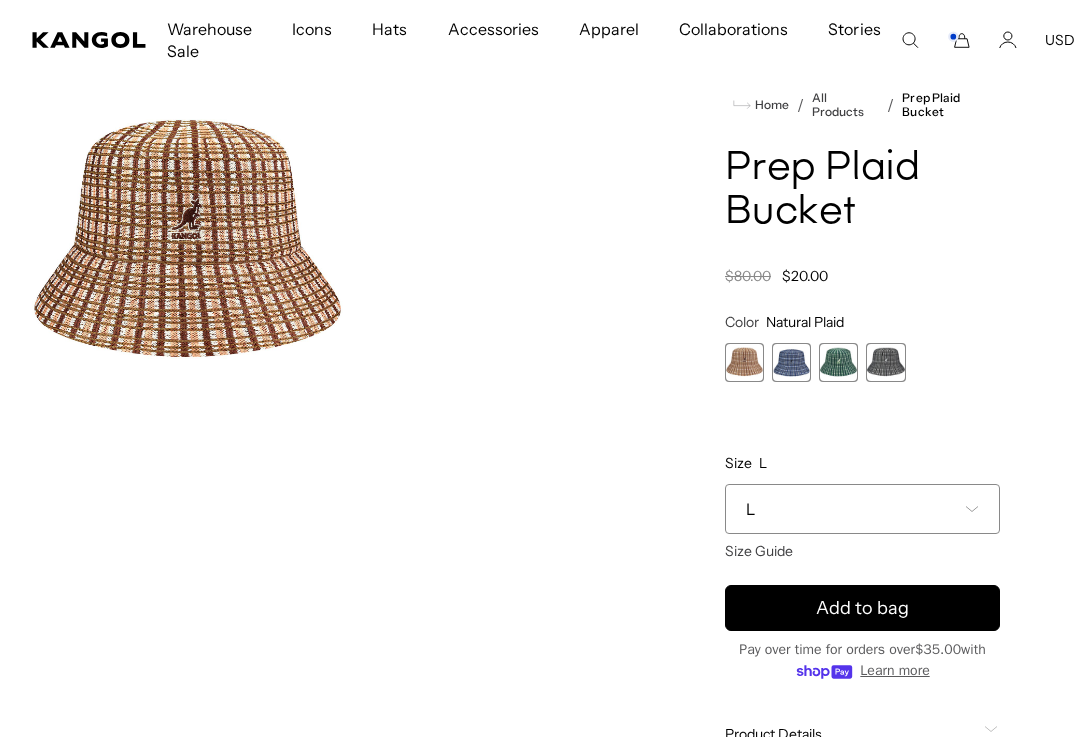 click 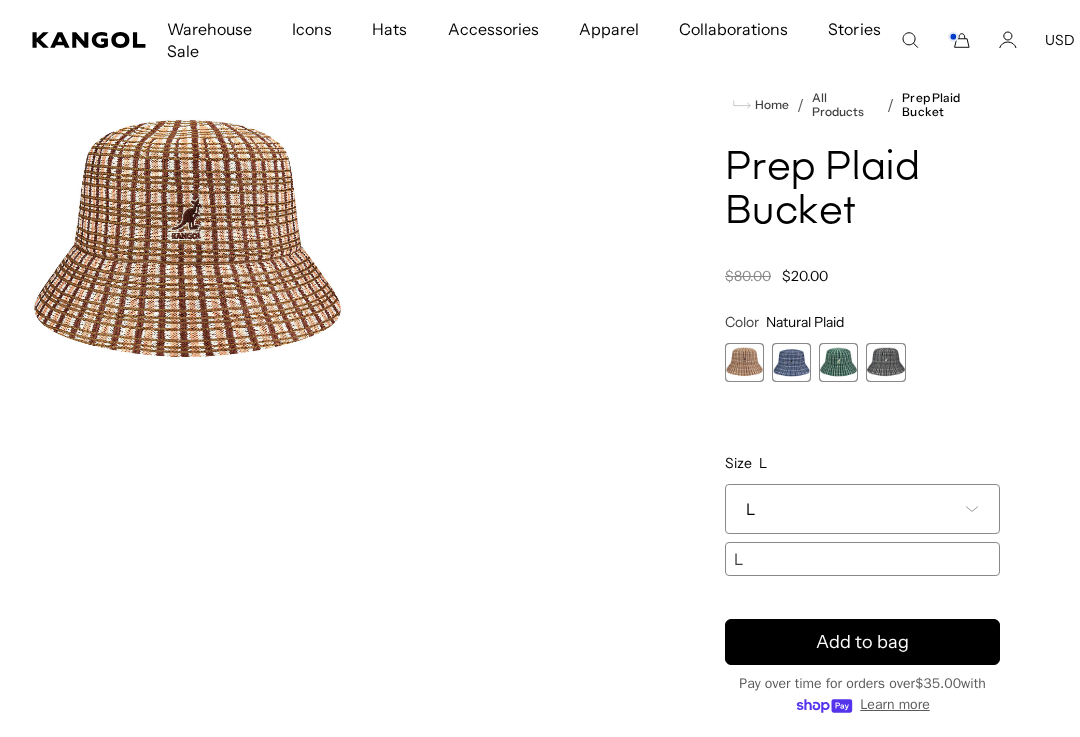 scroll, scrollTop: 0, scrollLeft: 412, axis: horizontal 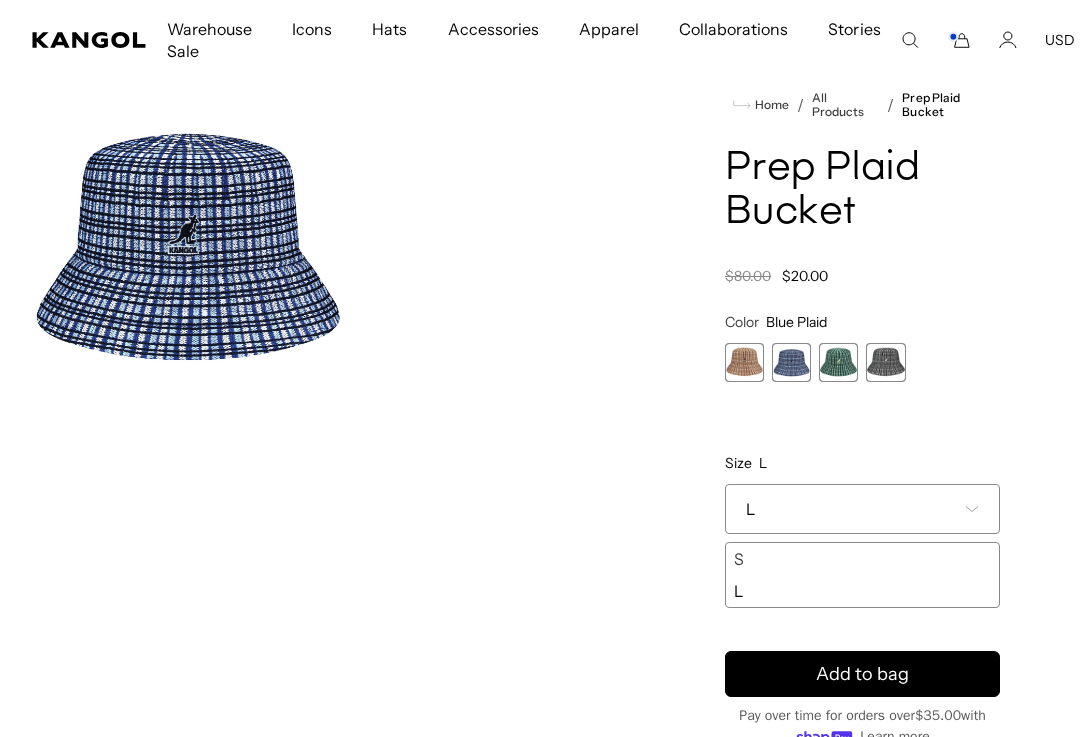 click at bounding box center [838, 362] 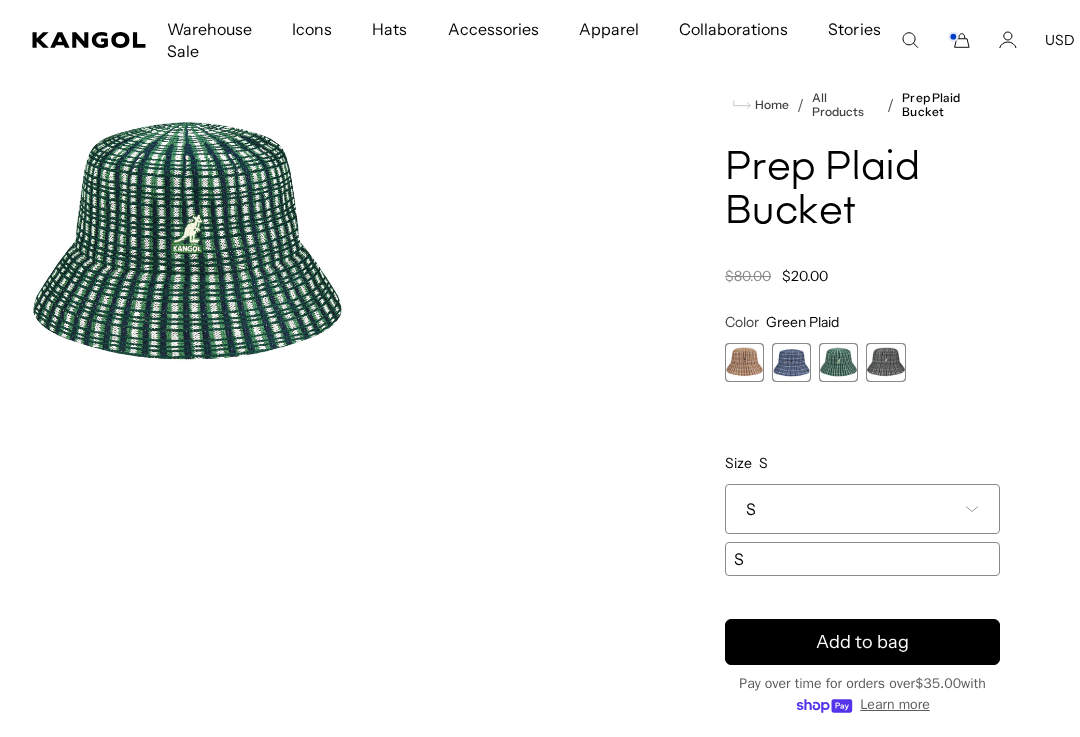 scroll, scrollTop: 0, scrollLeft: 412, axis: horizontal 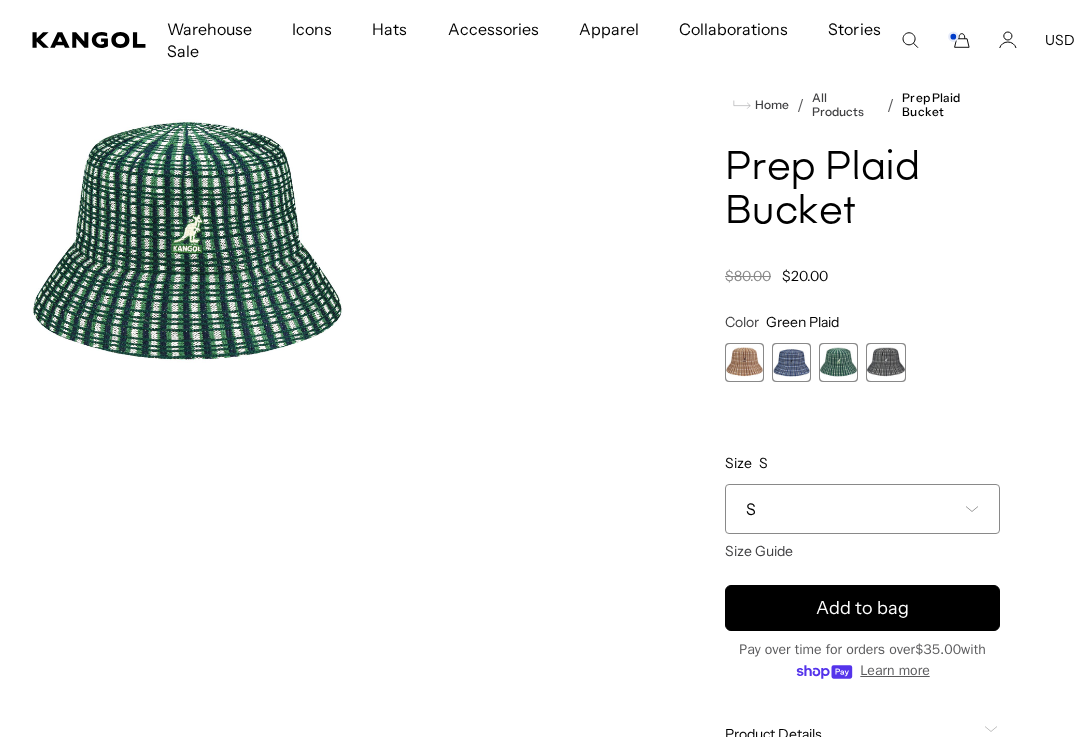 click at bounding box center (885, 362) 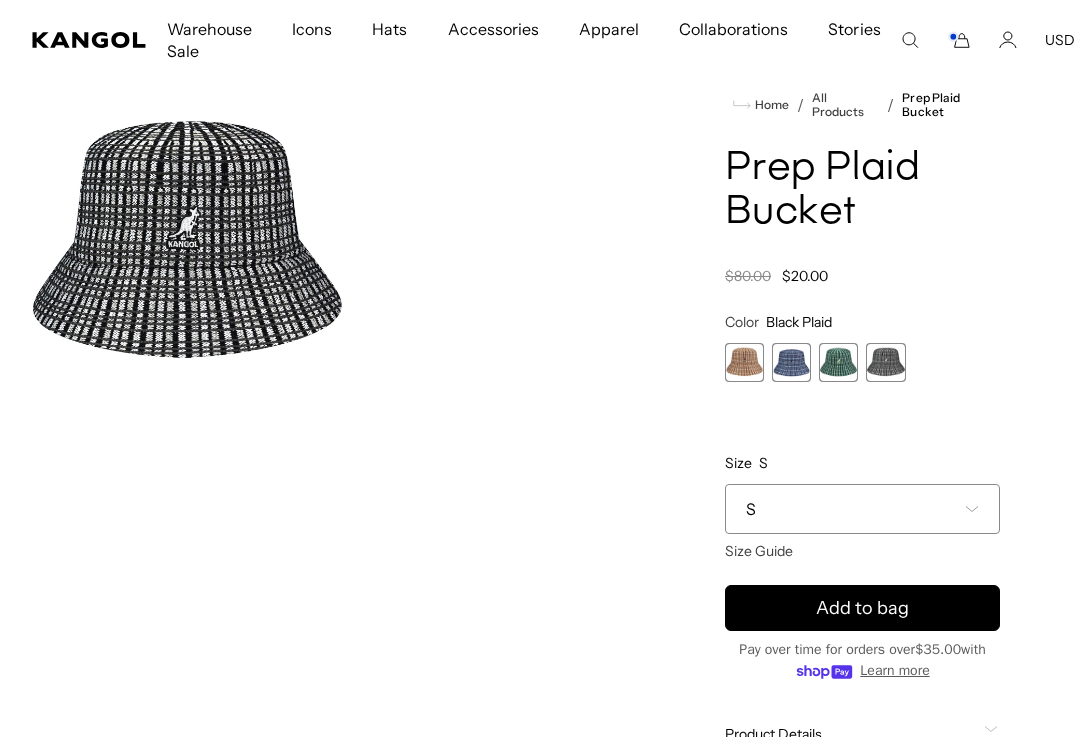 click on "S" at bounding box center (862, 509) 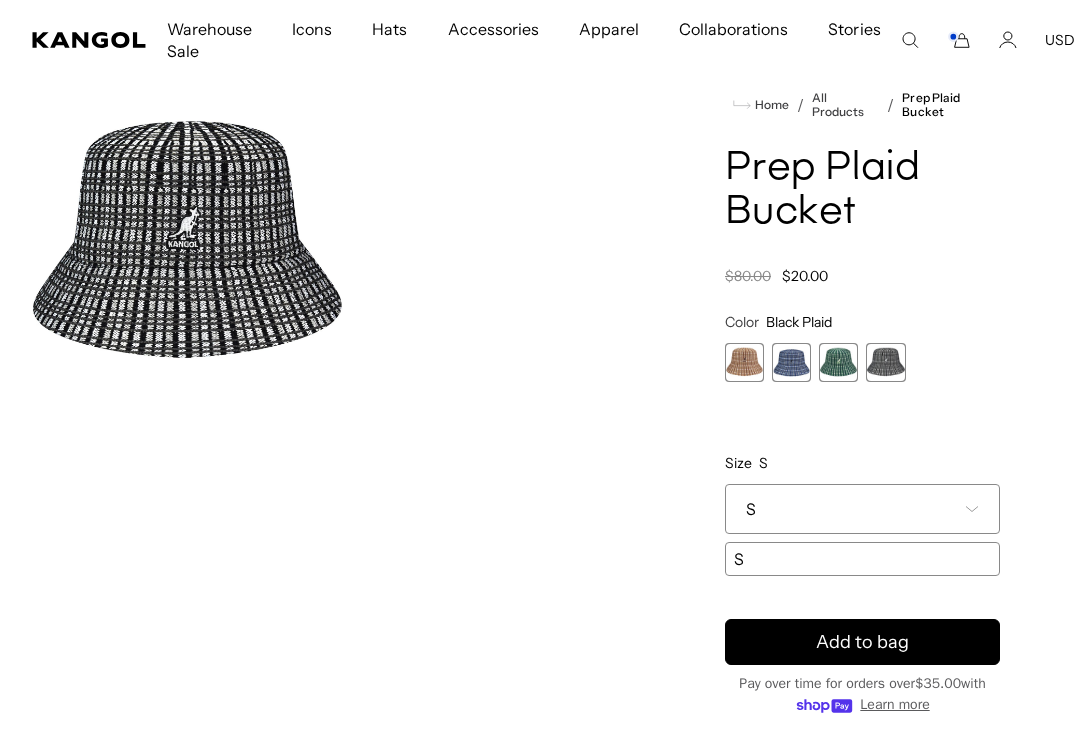 click at bounding box center (346, 245) 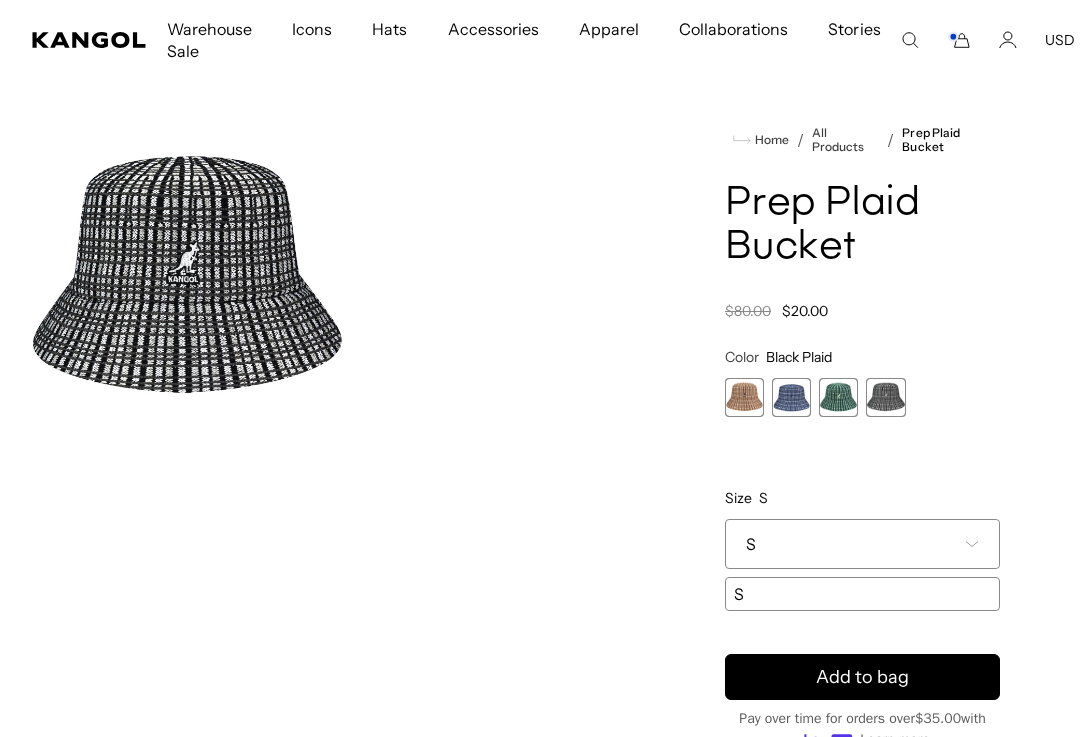 scroll, scrollTop: 0, scrollLeft: 0, axis: both 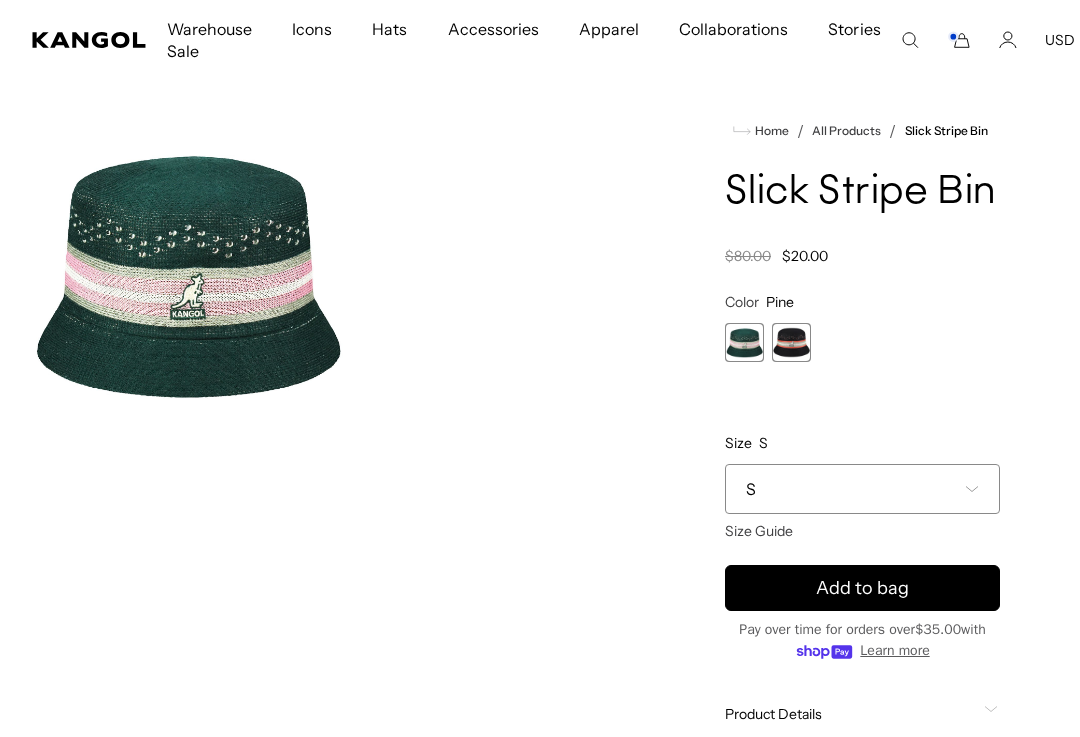 click at bounding box center (791, 342) 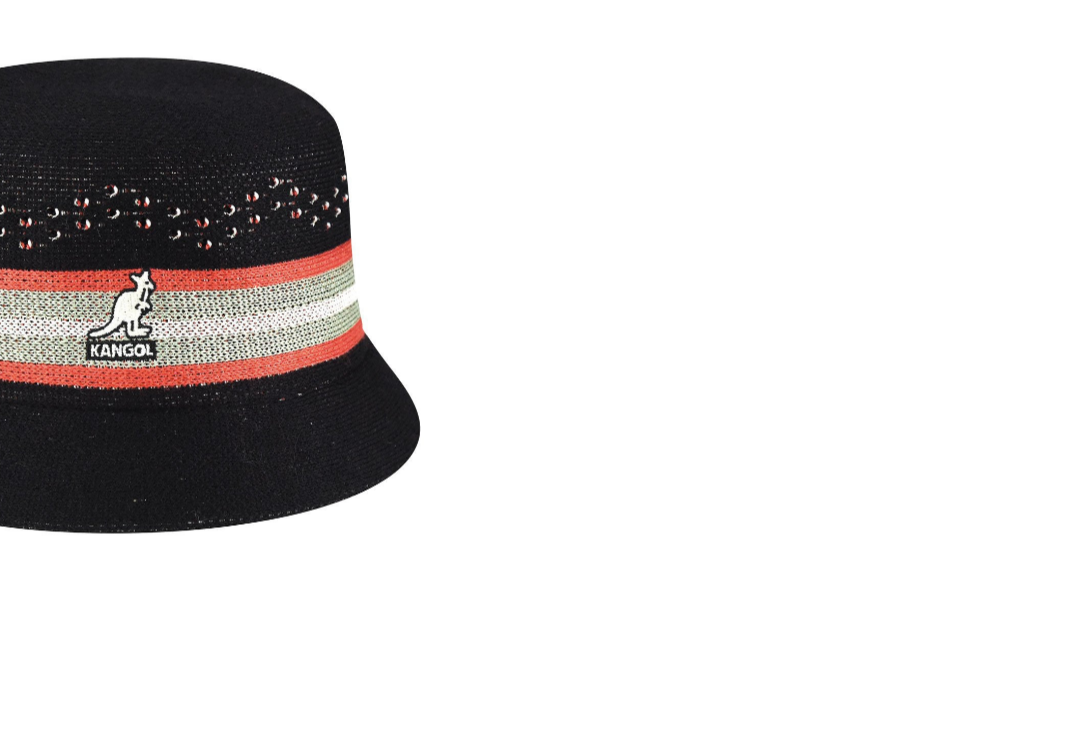 scroll, scrollTop: 2, scrollLeft: 0, axis: vertical 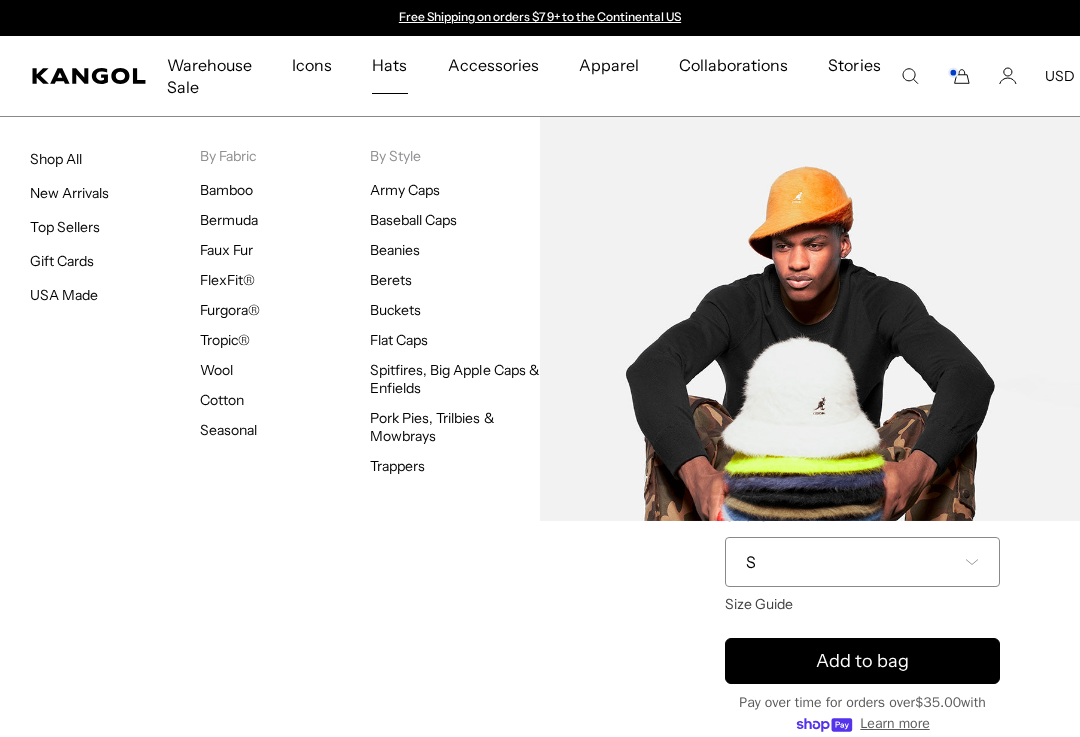 click on "Buckets" at bounding box center [395, 310] 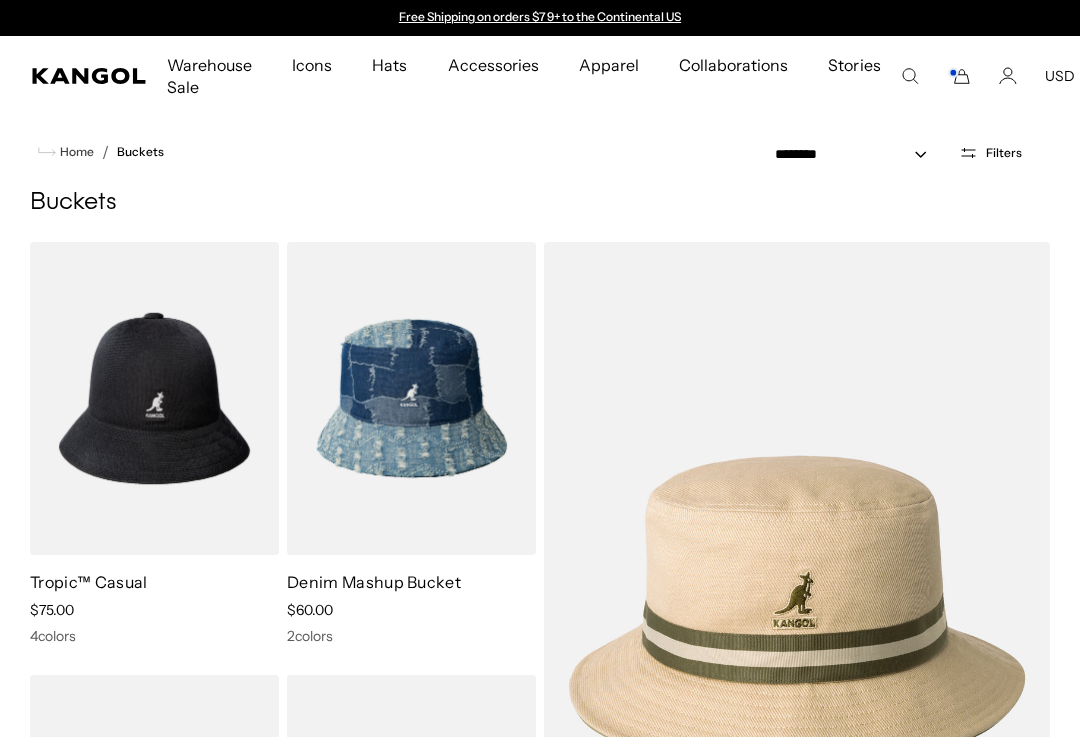 scroll, scrollTop: 0, scrollLeft: 0, axis: both 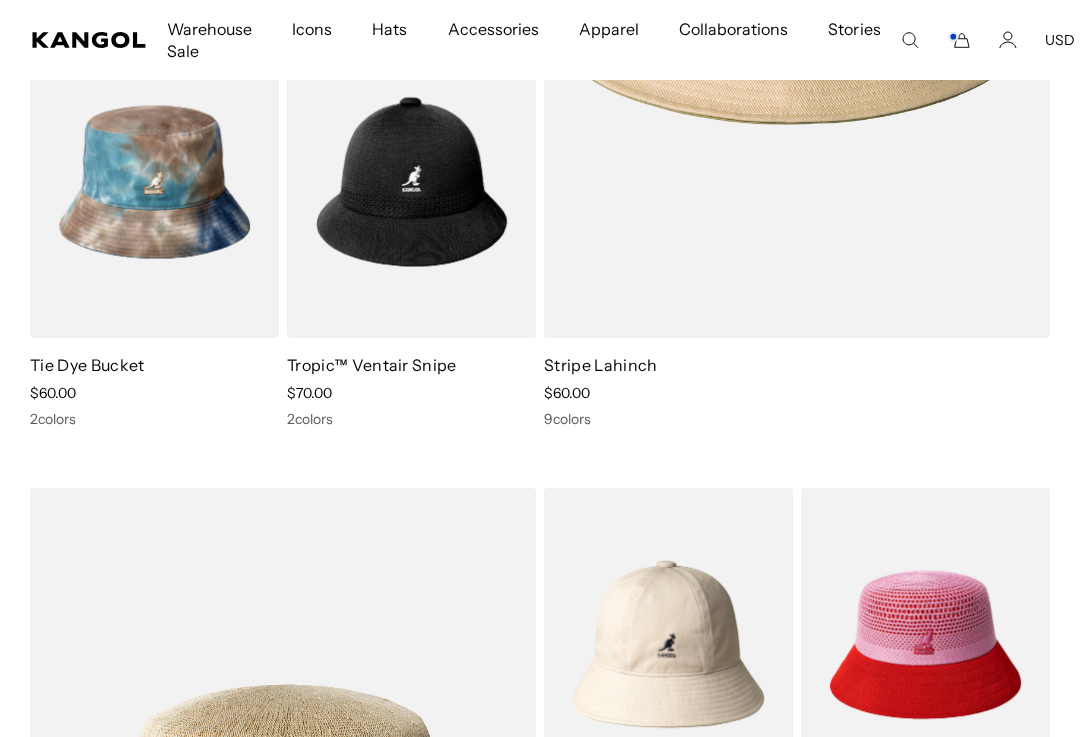 click on "Tie Dye Bucket" at bounding box center (87, 365) 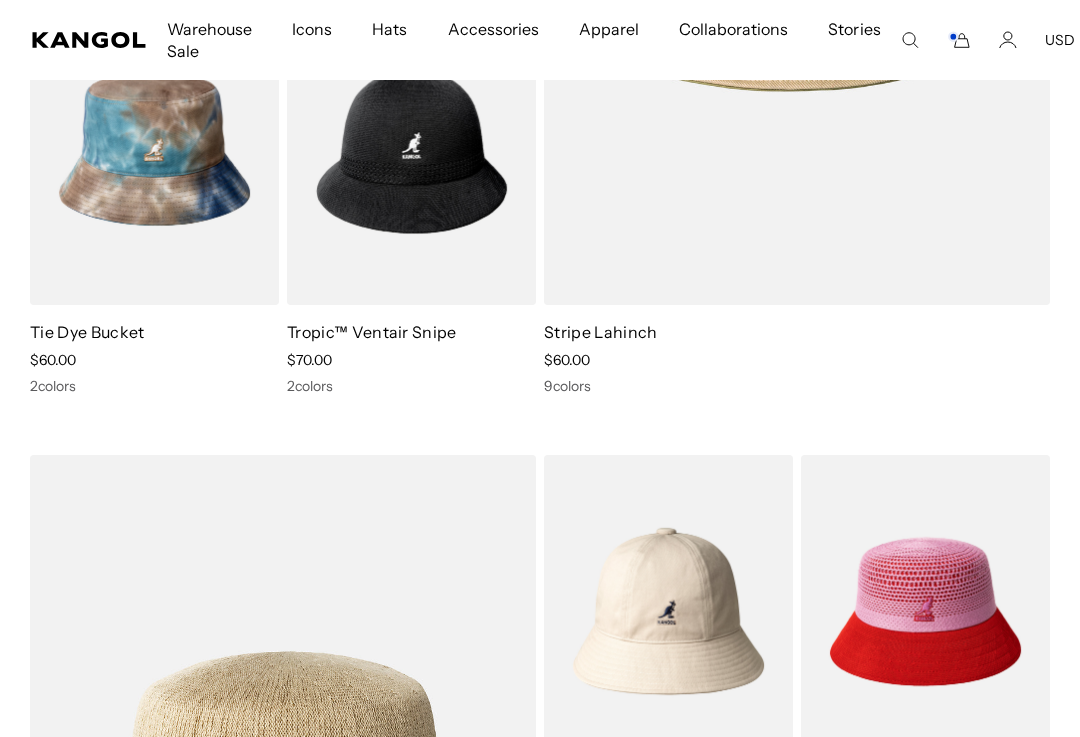scroll, scrollTop: 0, scrollLeft: 412, axis: horizontal 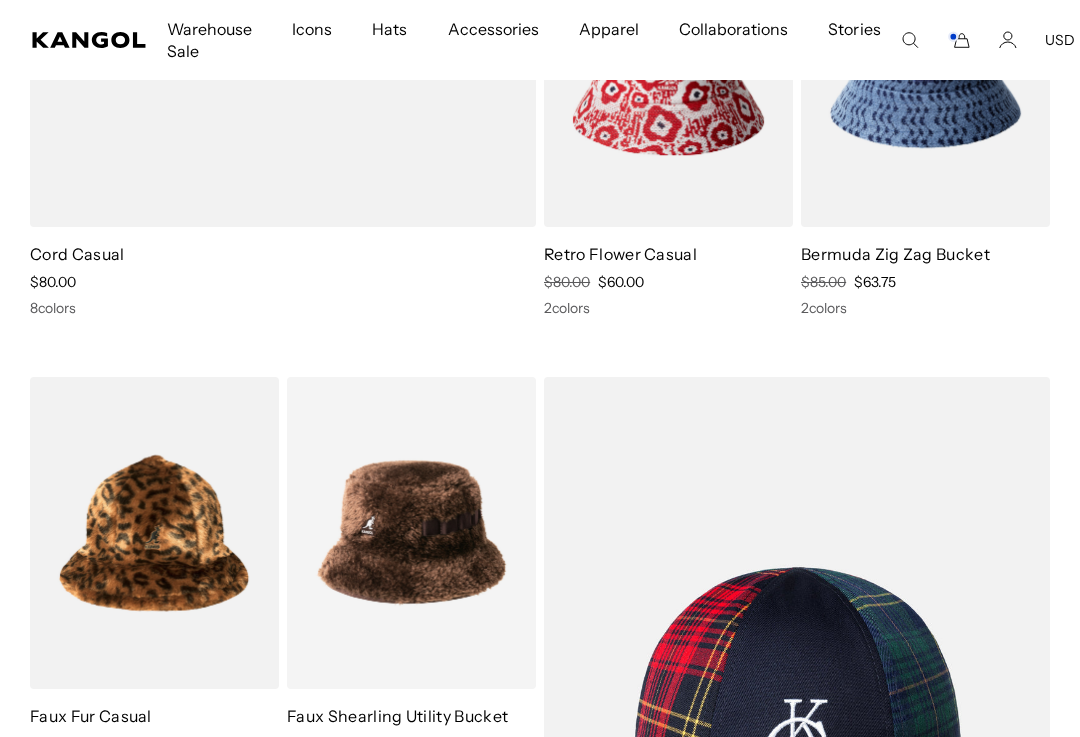 click on "Bermuda Zig Zag Bucket" at bounding box center (895, 254) 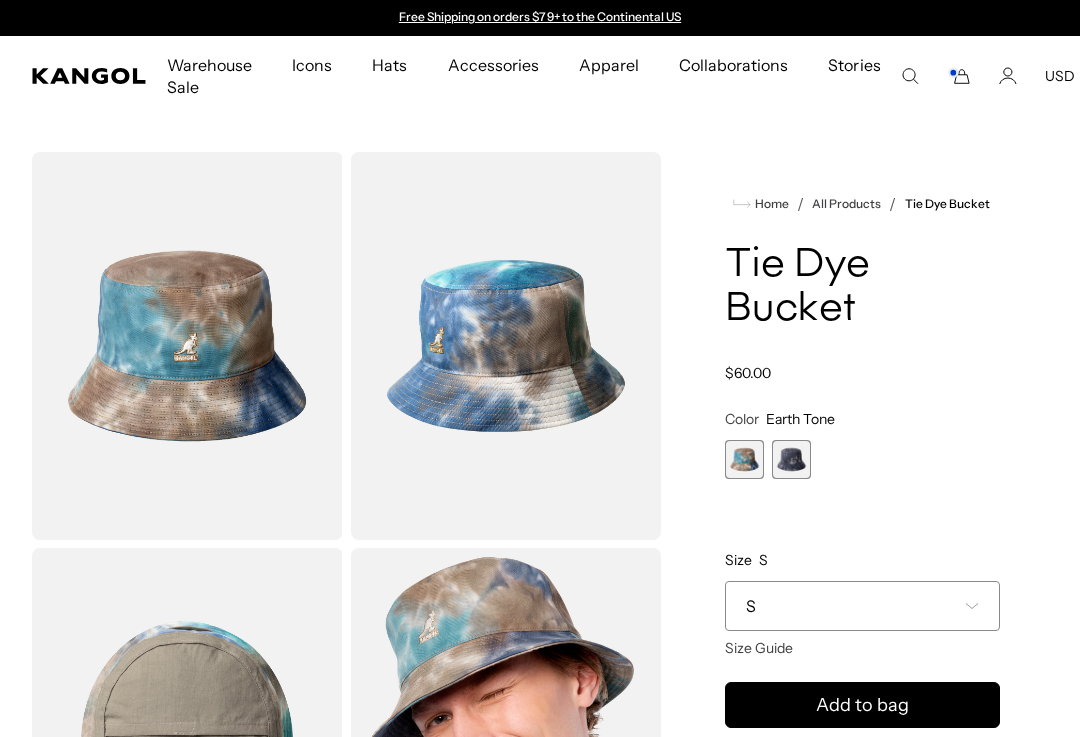 scroll, scrollTop: 0, scrollLeft: 0, axis: both 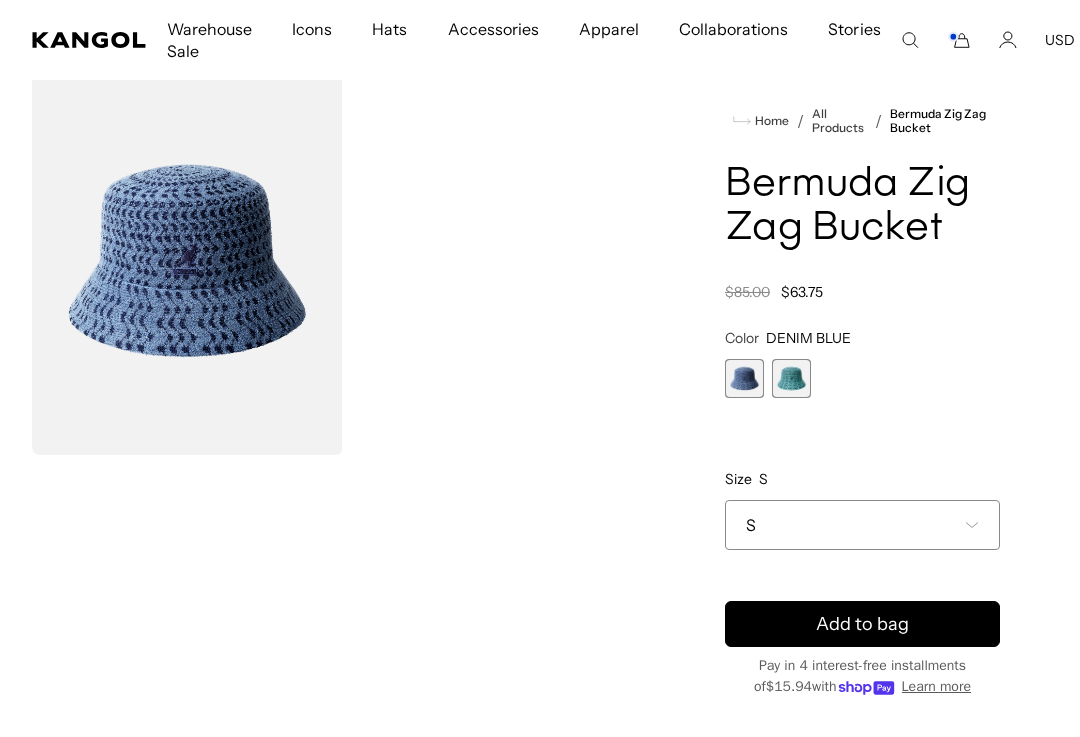 click on "S" at bounding box center [862, 525] 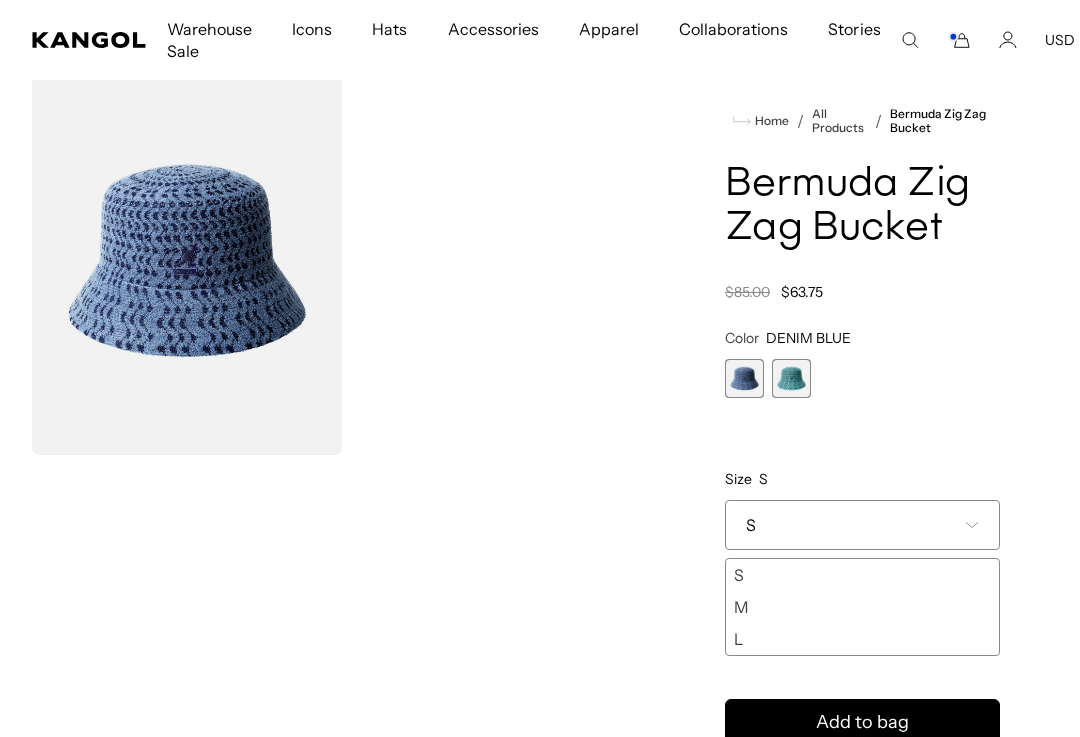 click on "S" at bounding box center (862, 575) 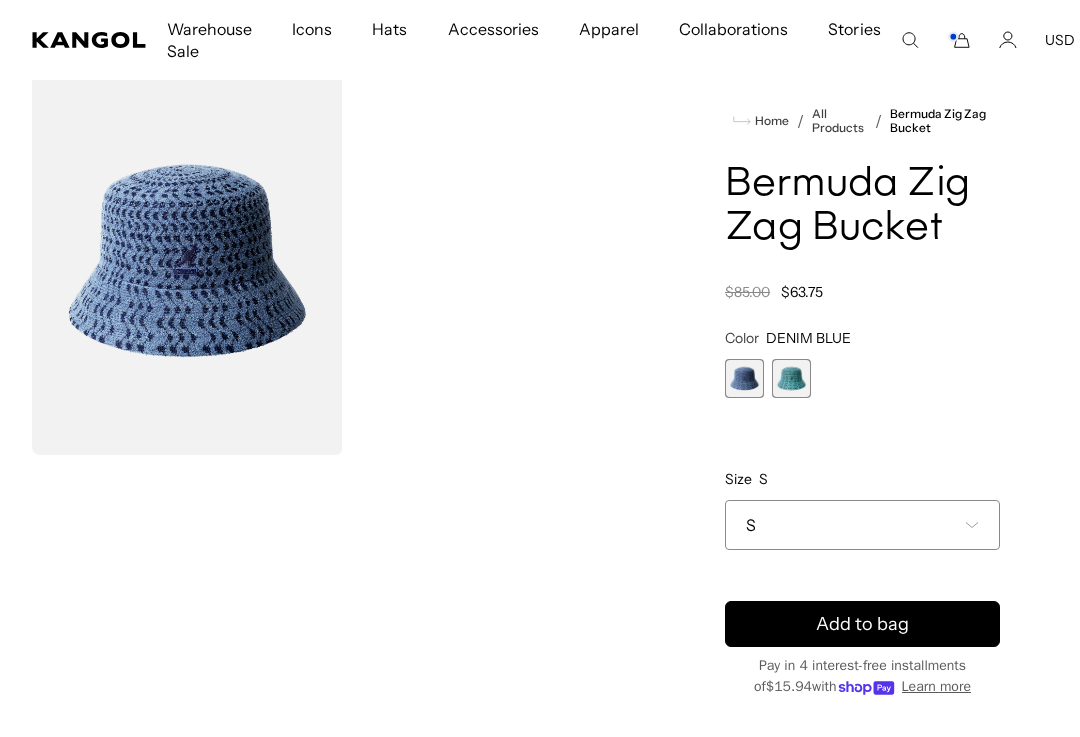 scroll, scrollTop: 0, scrollLeft: 412, axis: horizontal 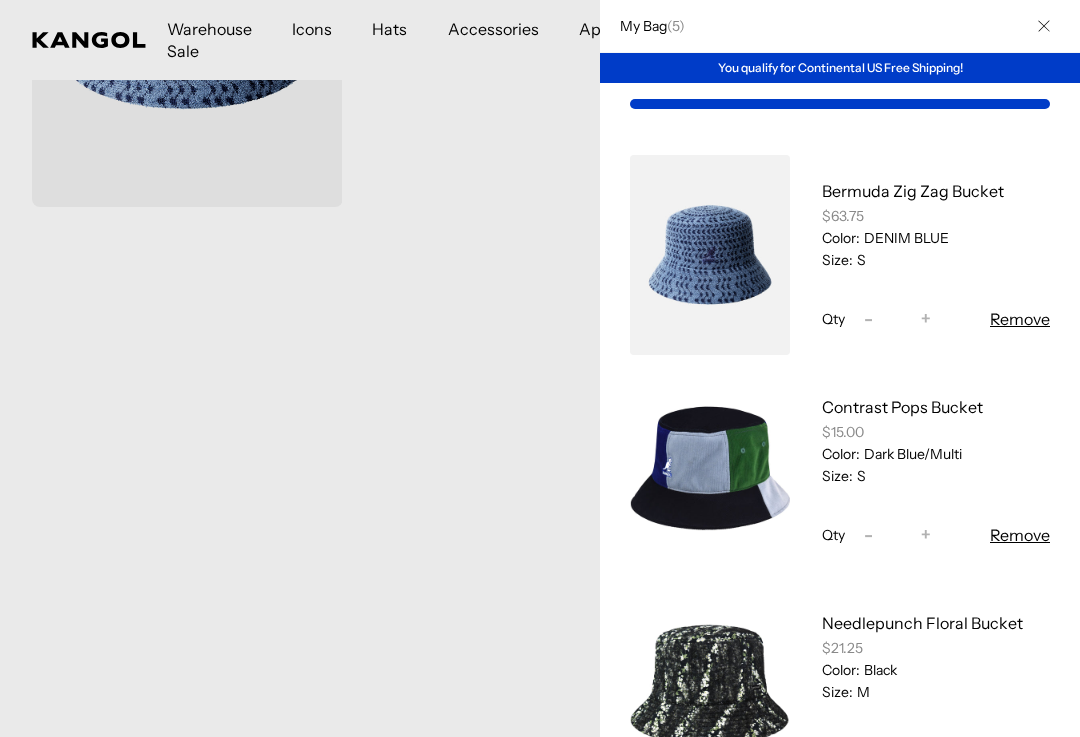 click on "Remove" at bounding box center [1020, 319] 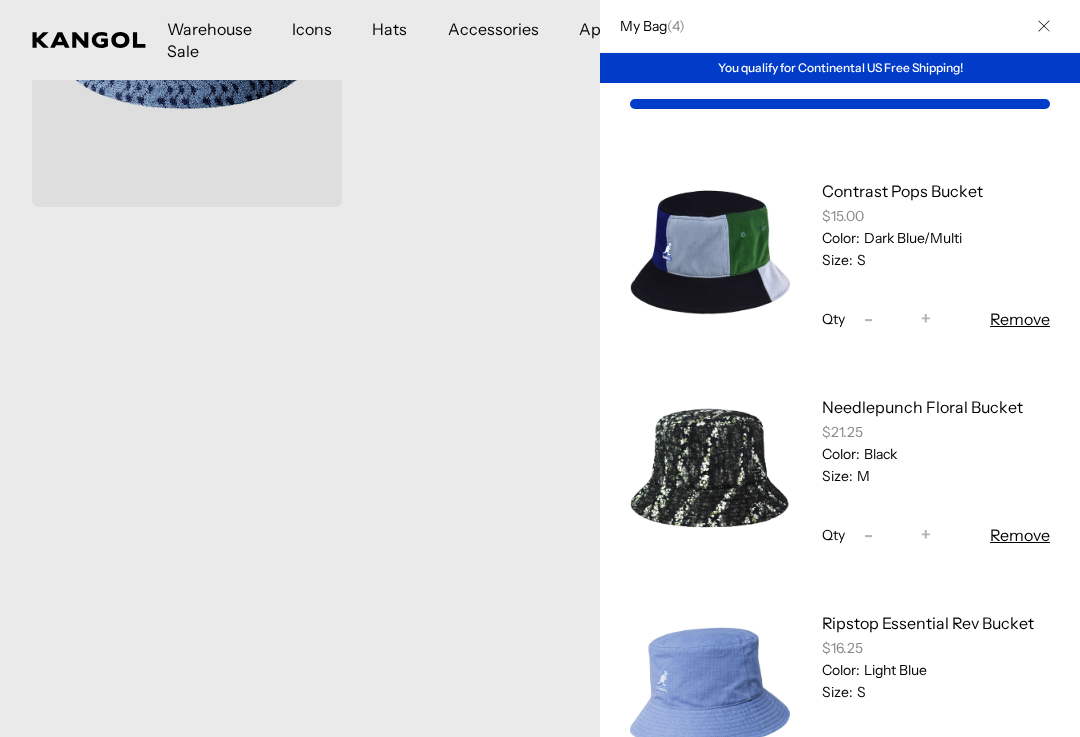 scroll, scrollTop: 0, scrollLeft: 0, axis: both 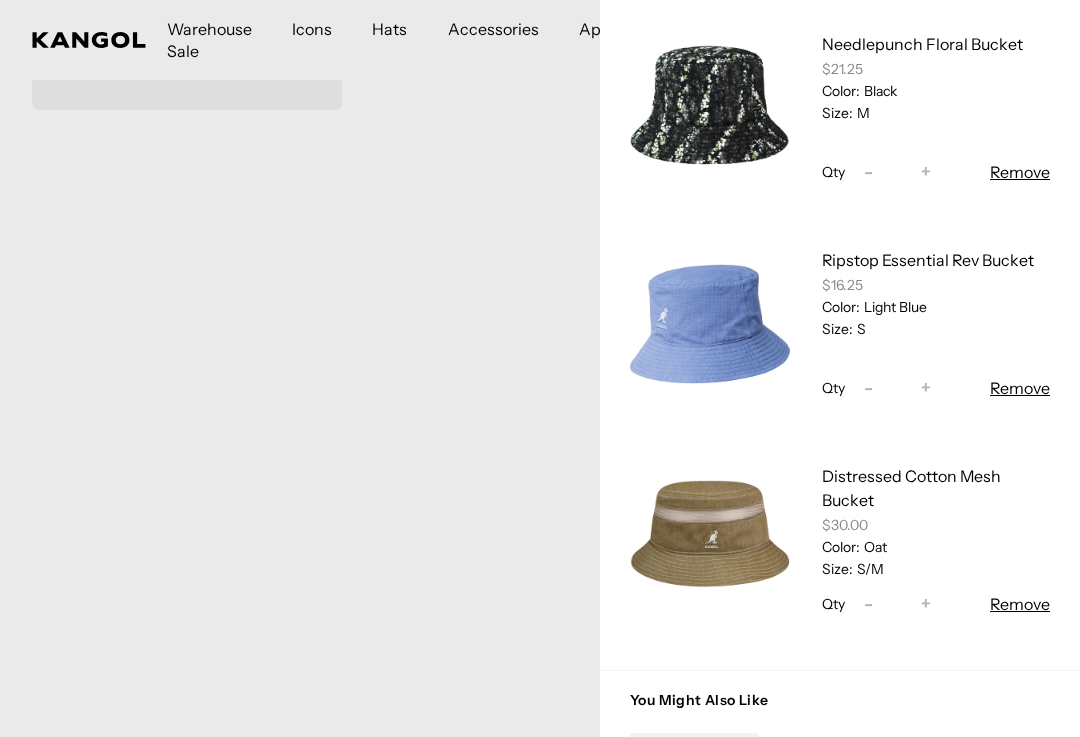 click at bounding box center (710, 108) 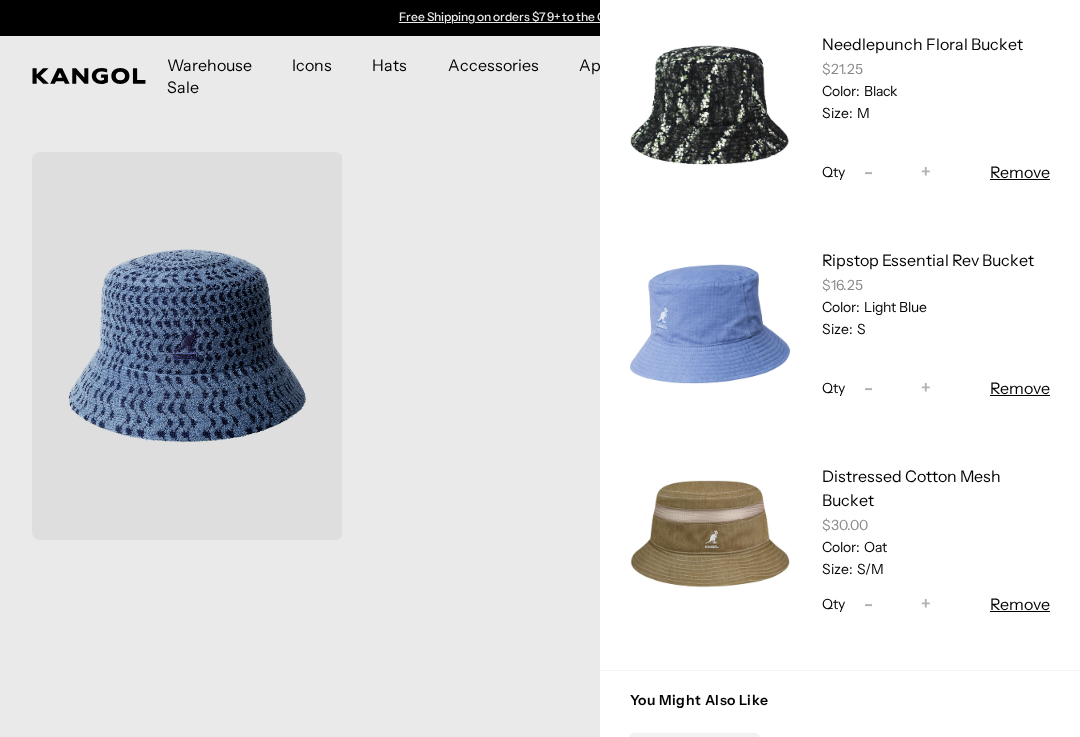 scroll, scrollTop: 463, scrollLeft: 0, axis: vertical 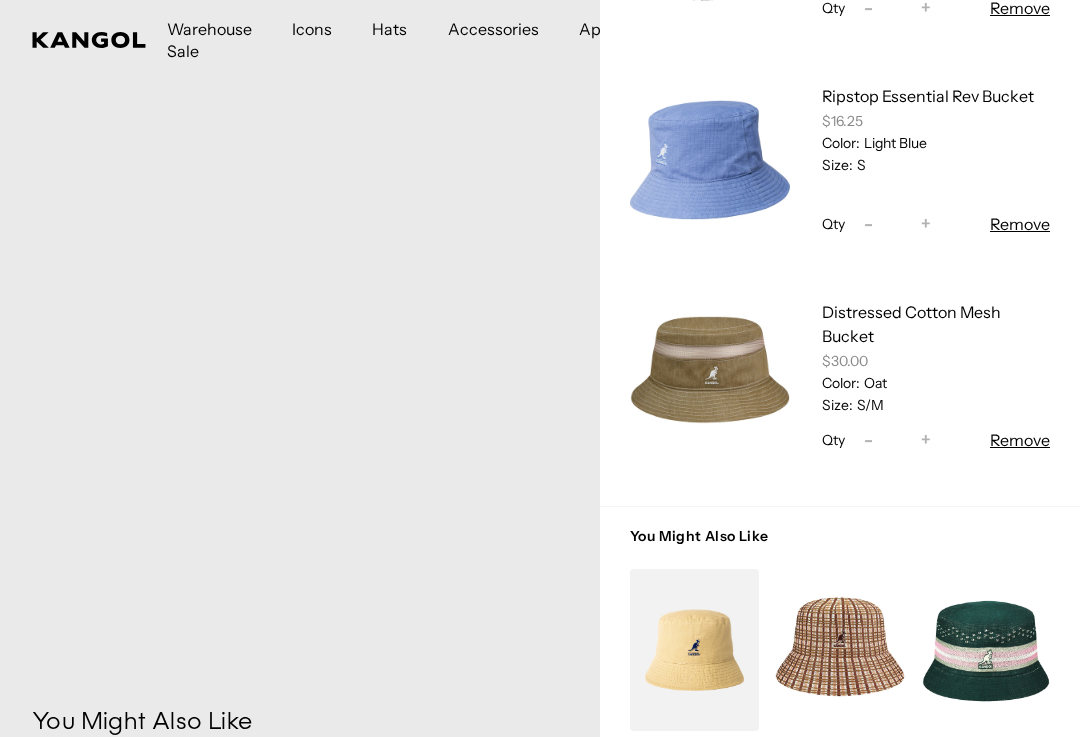 click on "Oat" at bounding box center [873, 383] 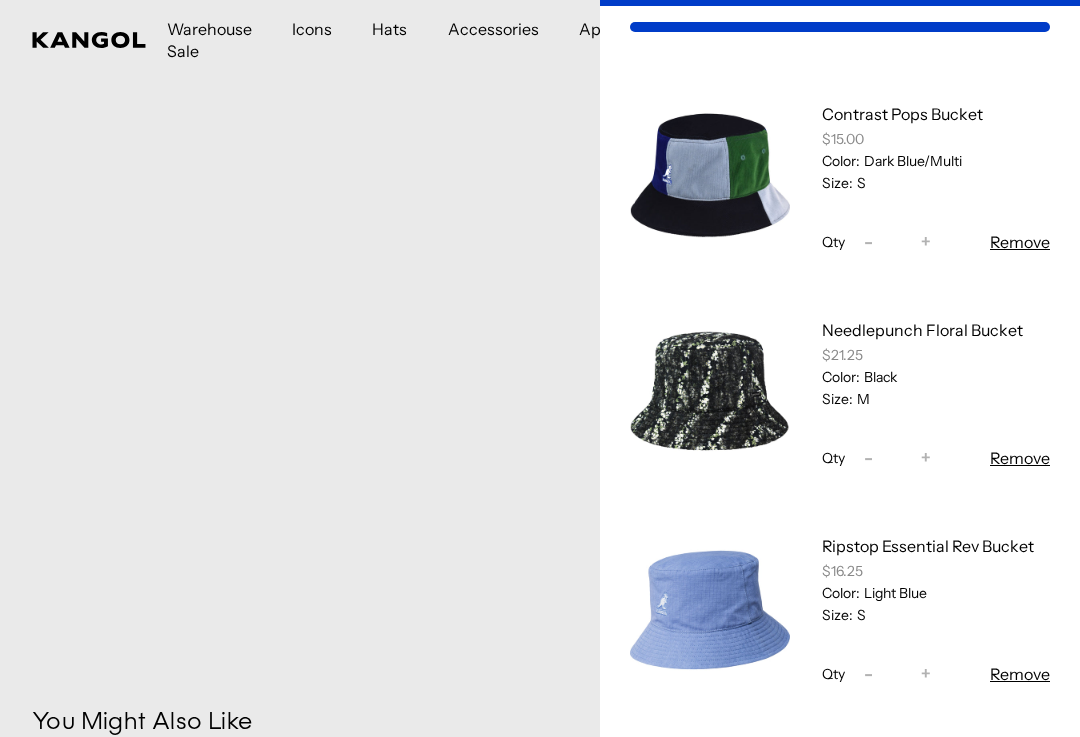 scroll, scrollTop: 95, scrollLeft: 0, axis: vertical 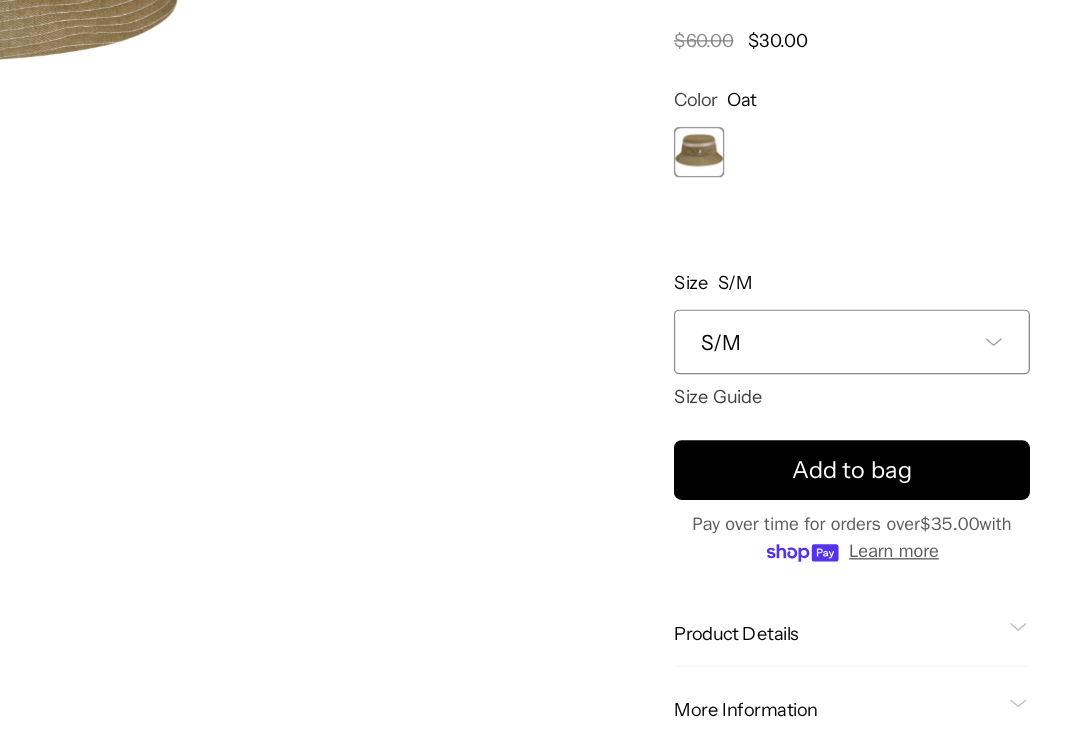 click on "S/M" at bounding box center (862, 352) 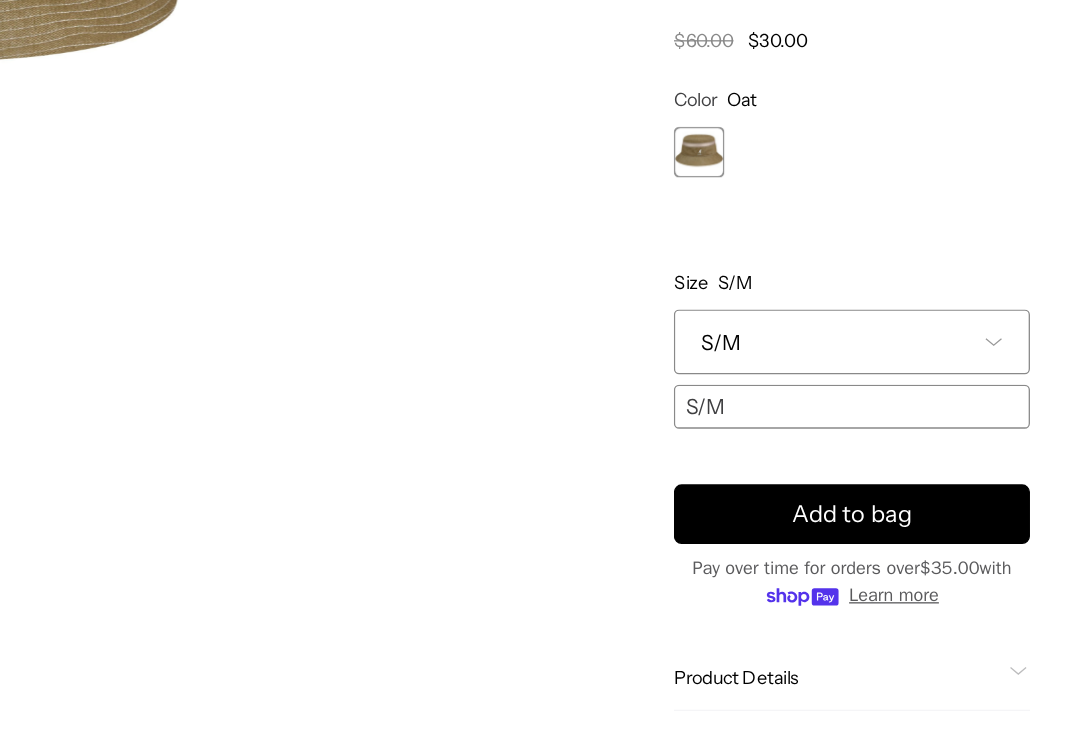 click on "Loading..." at bounding box center (346, 322) 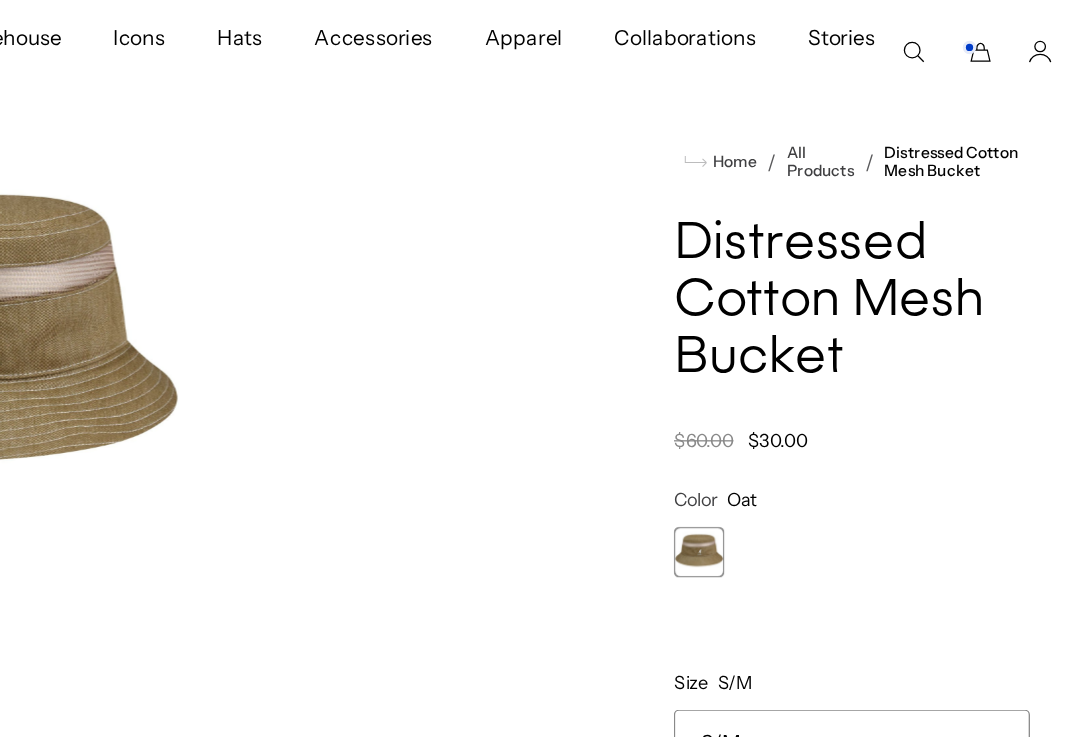 scroll, scrollTop: 80, scrollLeft: 0, axis: vertical 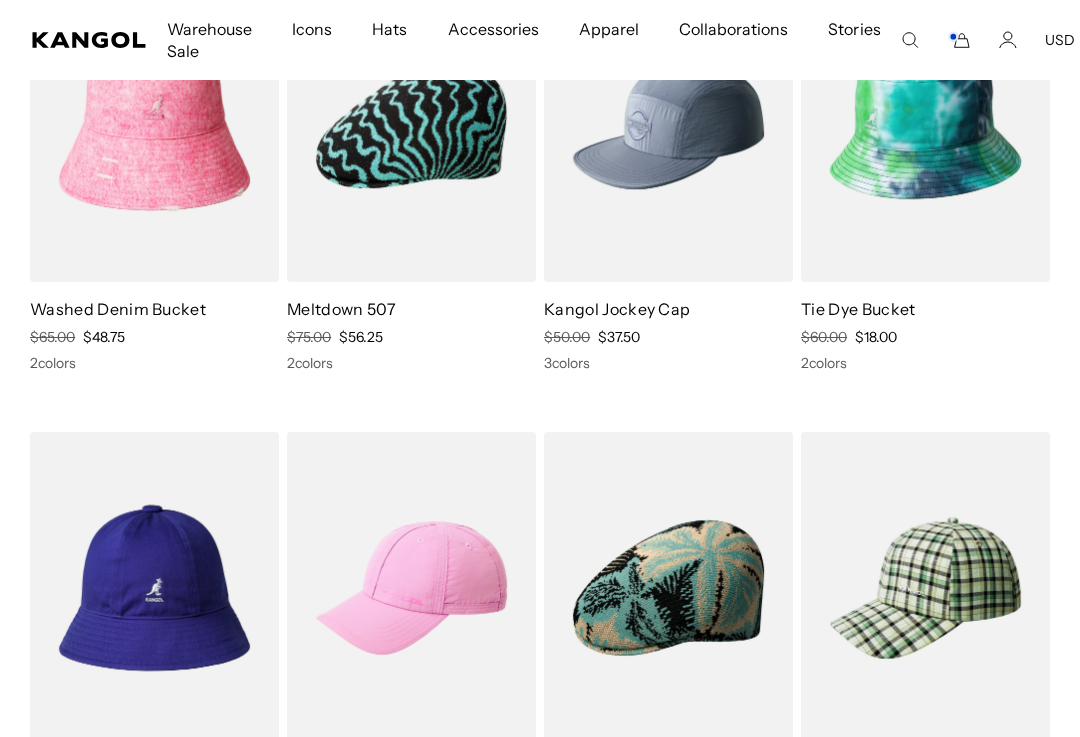 click on "Tie Dye Bucket" at bounding box center [858, 309] 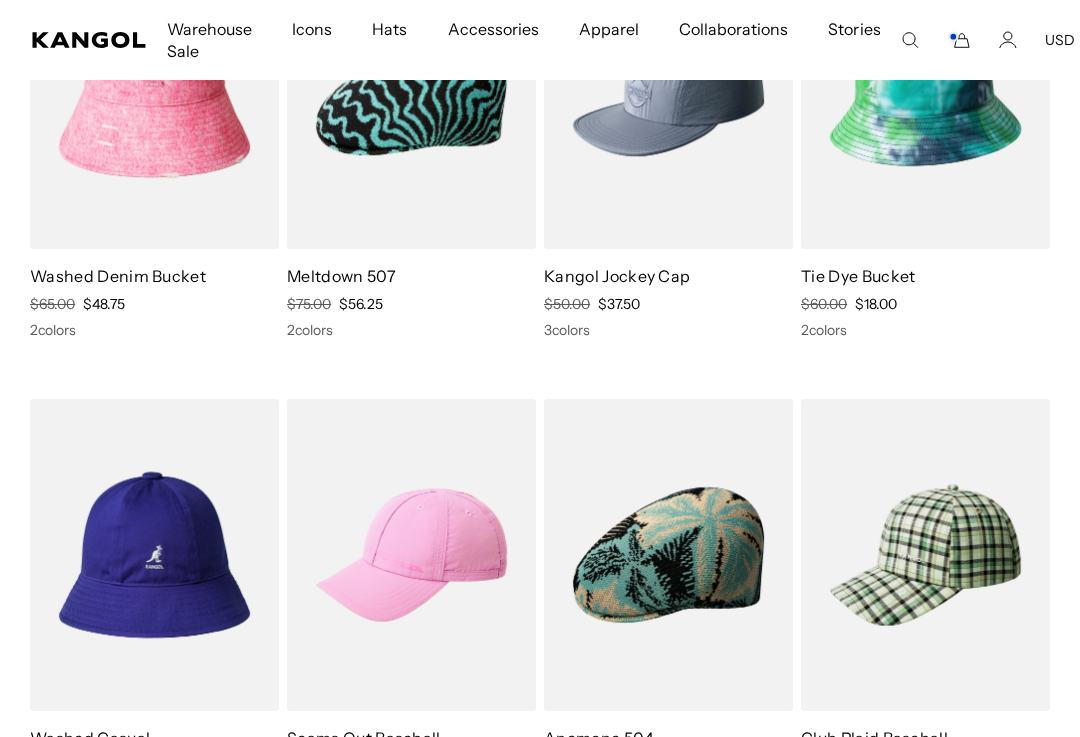 scroll, scrollTop: 0, scrollLeft: 412, axis: horizontal 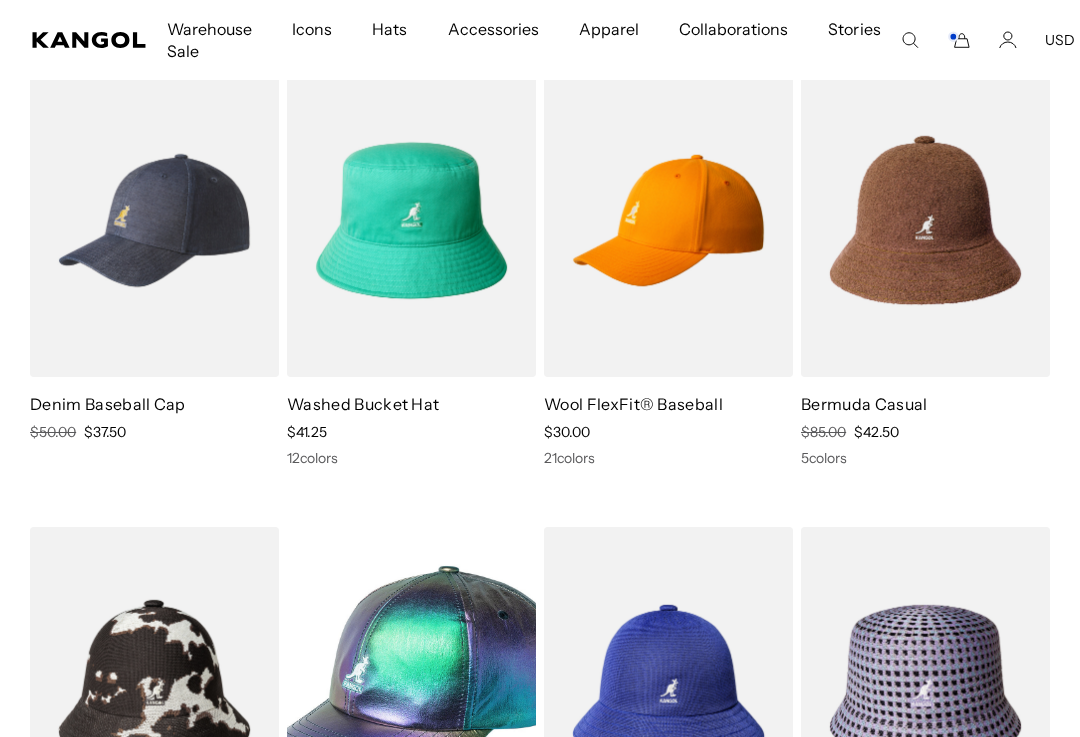 click on "Washed Bucket Hat" at bounding box center [363, 404] 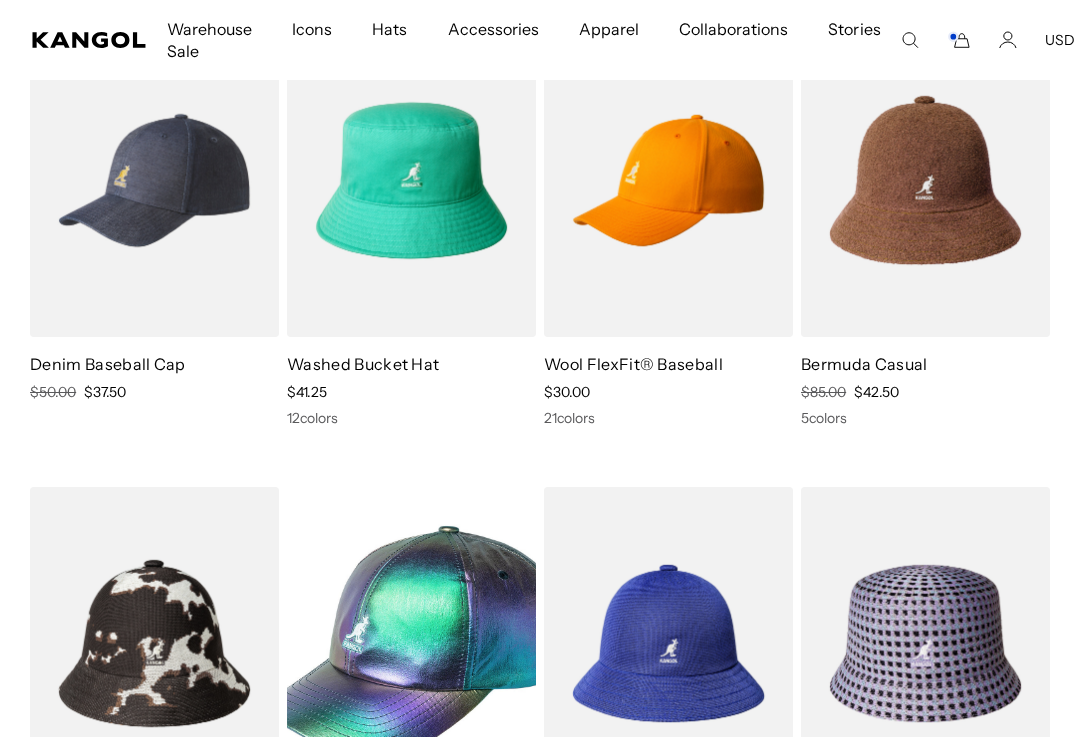 scroll, scrollTop: 6702, scrollLeft: 0, axis: vertical 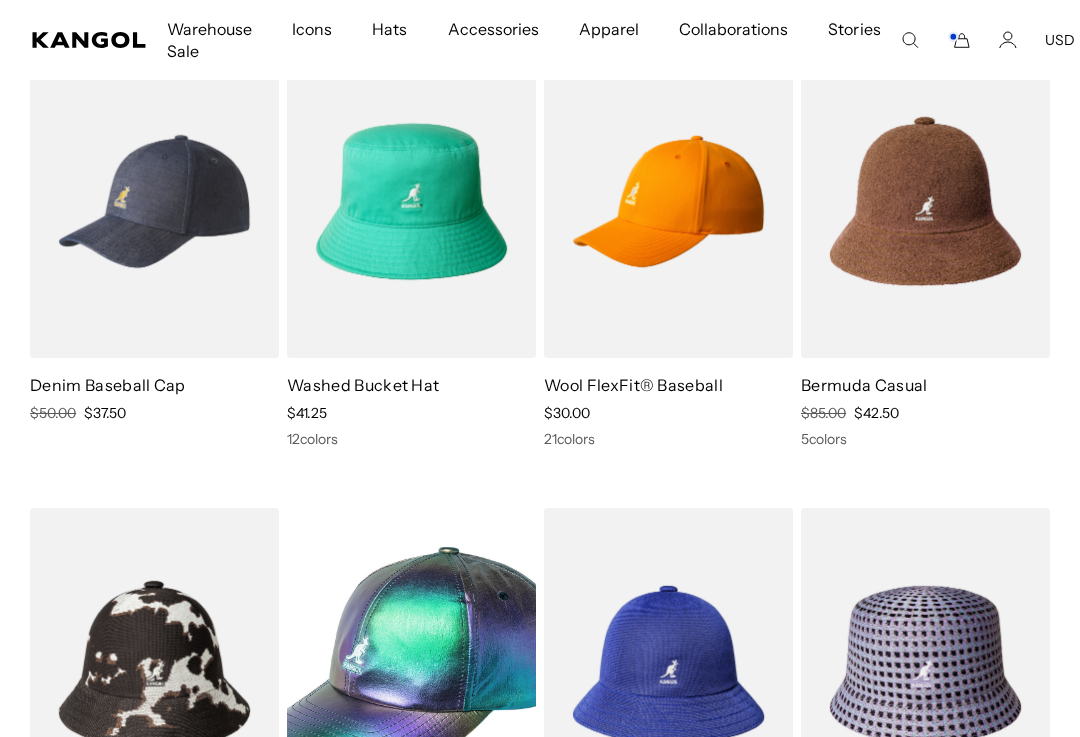 click on "Washed Bucket Hat" at bounding box center (363, 385) 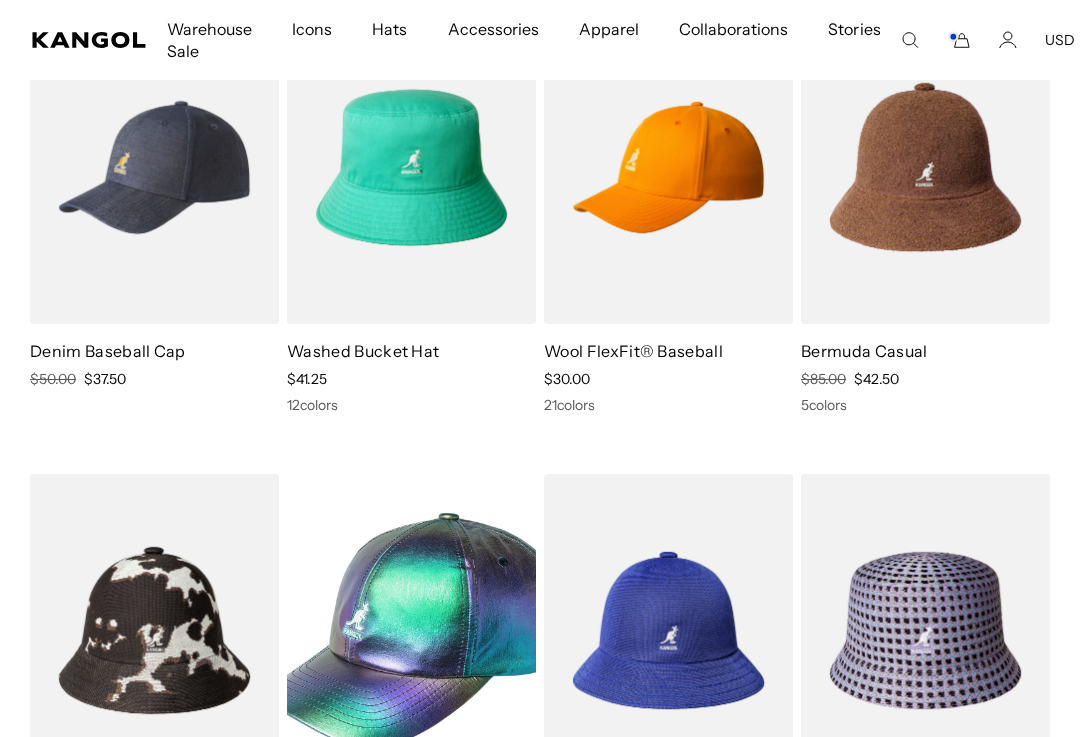 scroll, scrollTop: 0, scrollLeft: 0, axis: both 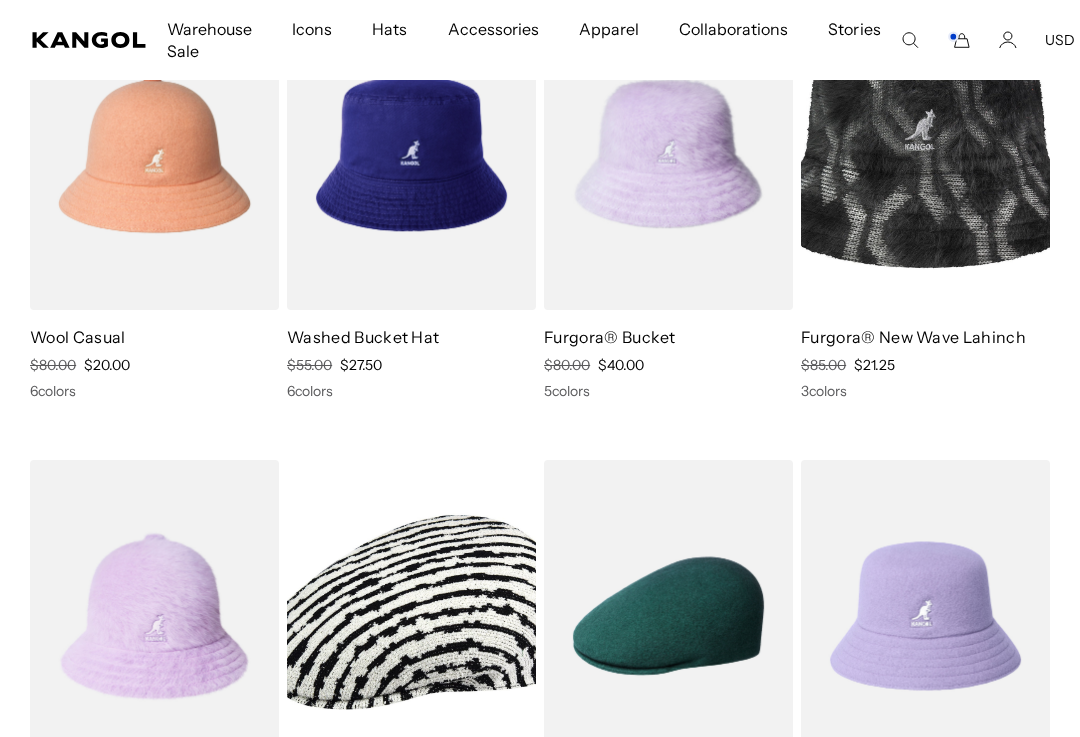 click on "Washed Bucket Hat" at bounding box center (363, 337) 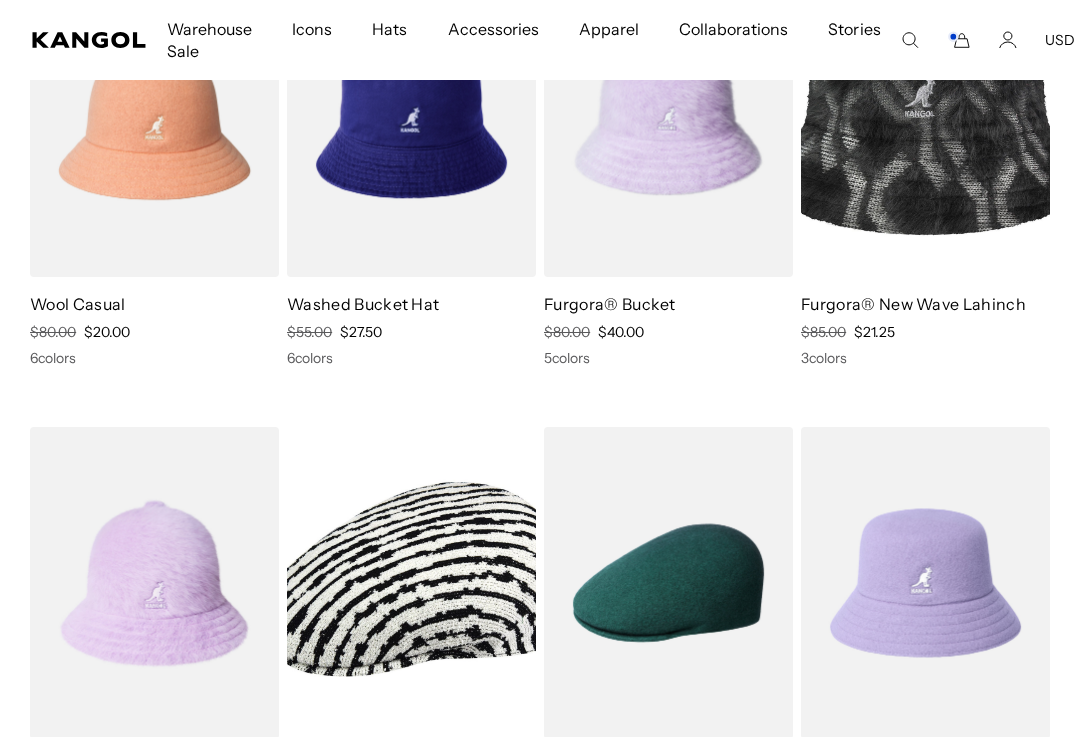 scroll, scrollTop: 0, scrollLeft: 0, axis: both 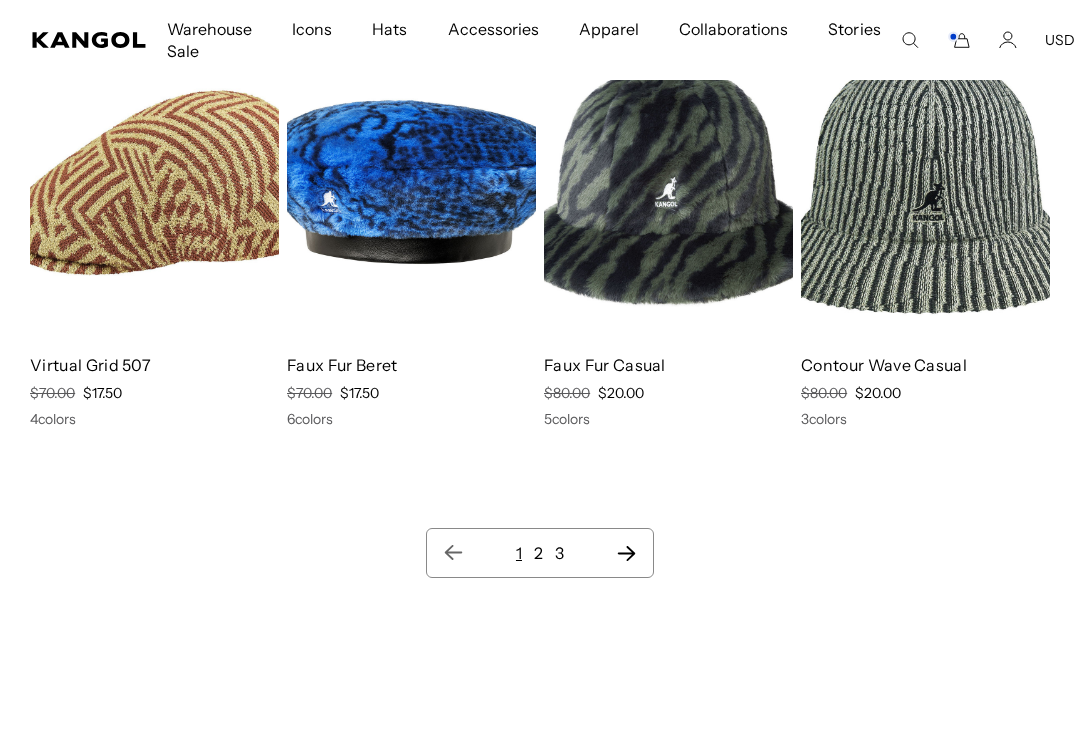 click on "2" at bounding box center [538, 553] 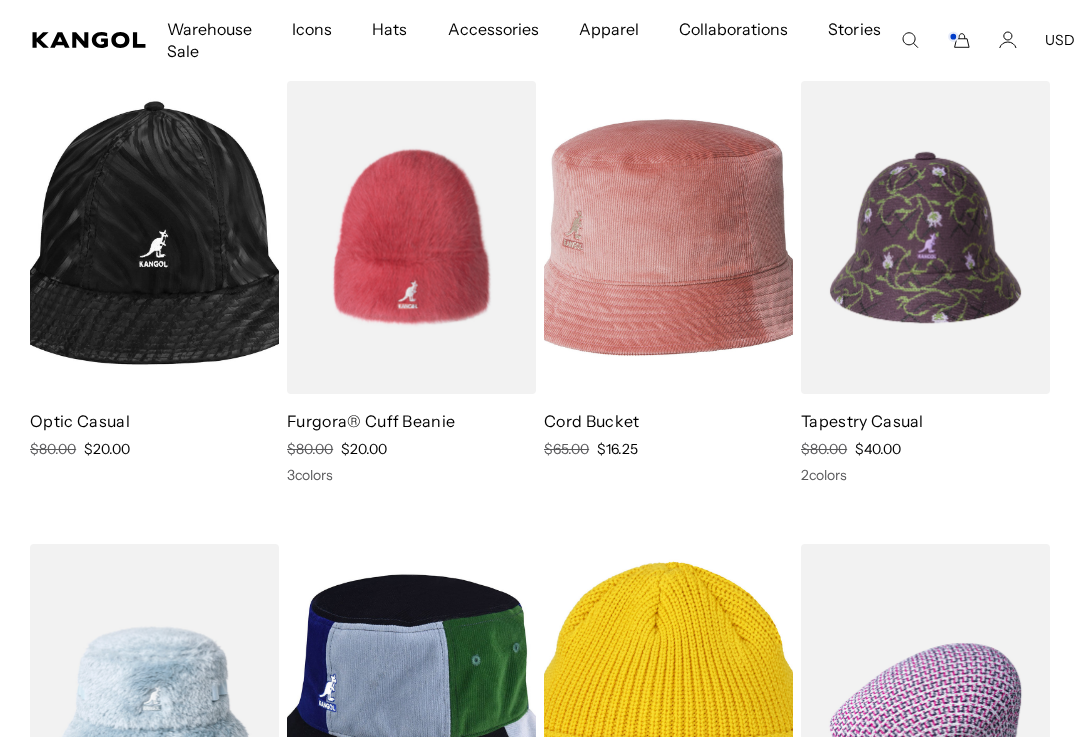 scroll, scrollTop: 0, scrollLeft: 0, axis: both 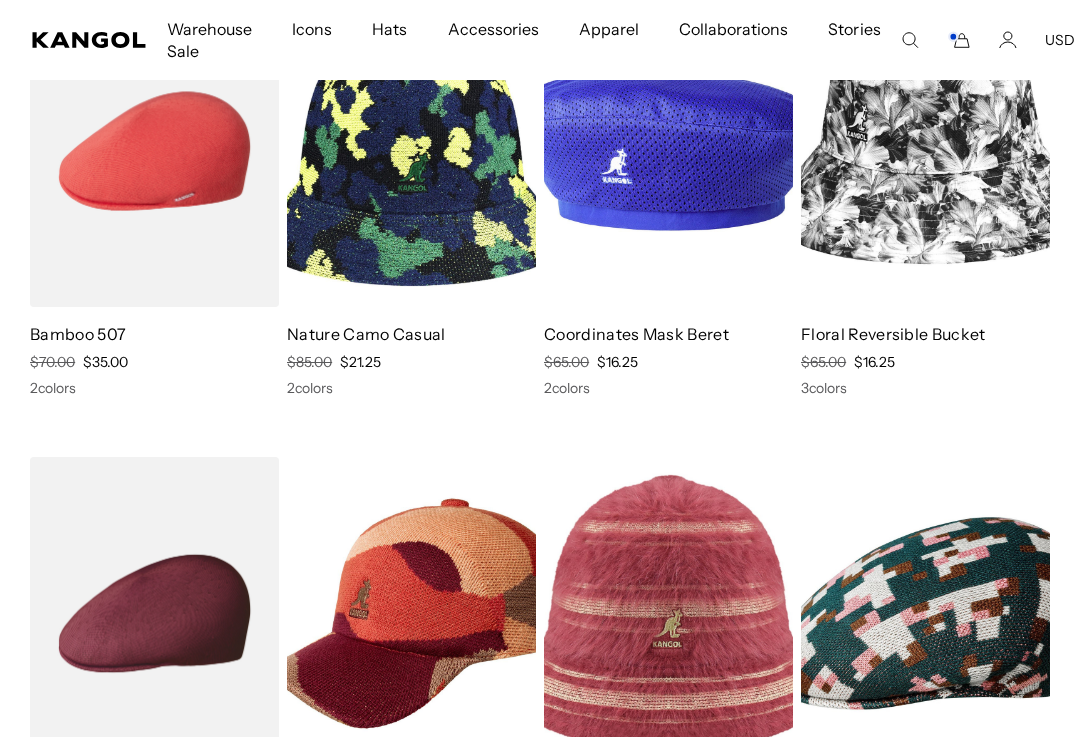 click on "Floral Reversible Bucket" at bounding box center [893, 334] 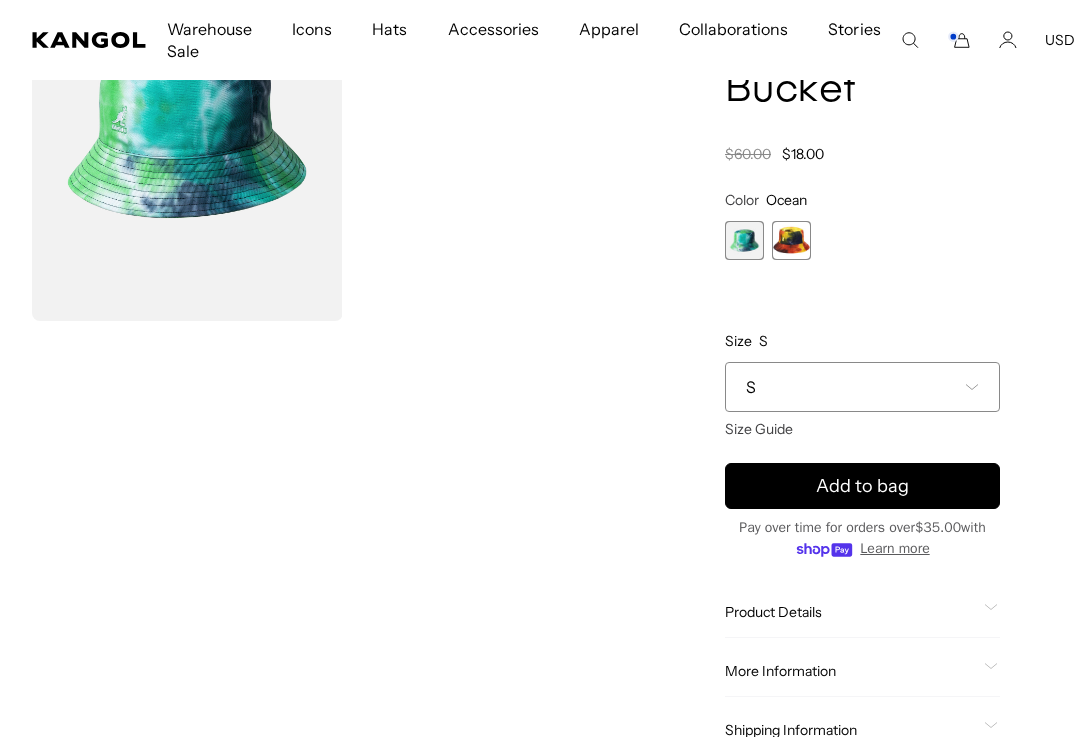 scroll, scrollTop: 0, scrollLeft: 0, axis: both 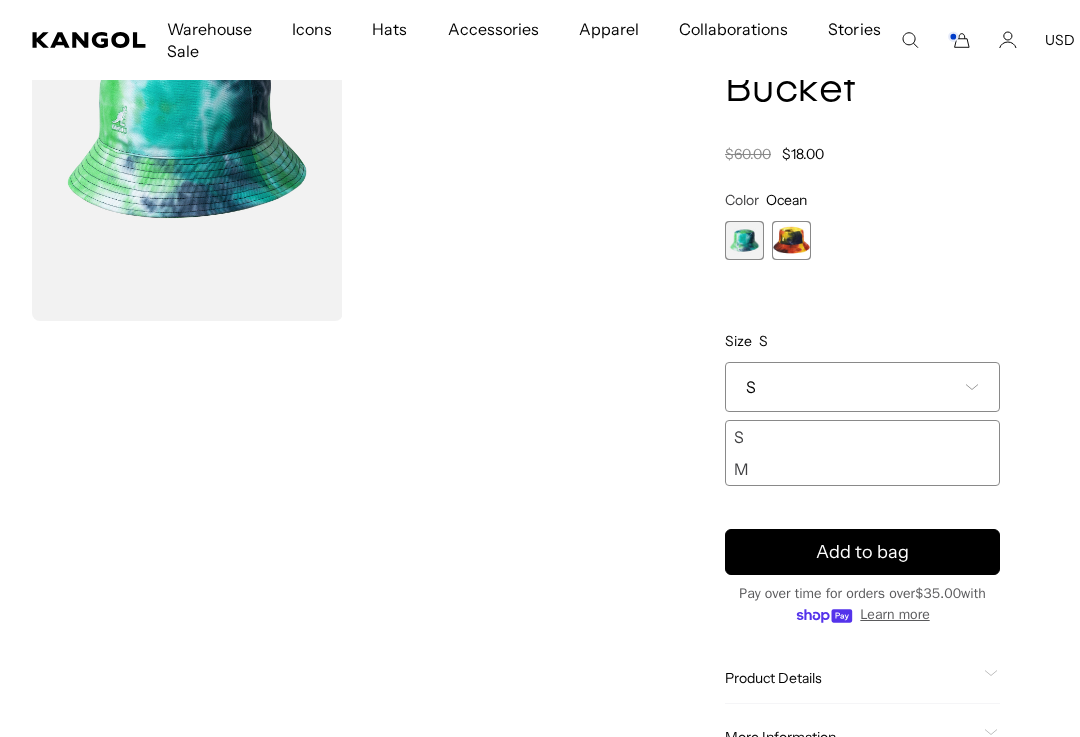 click on "M" at bounding box center (862, 469) 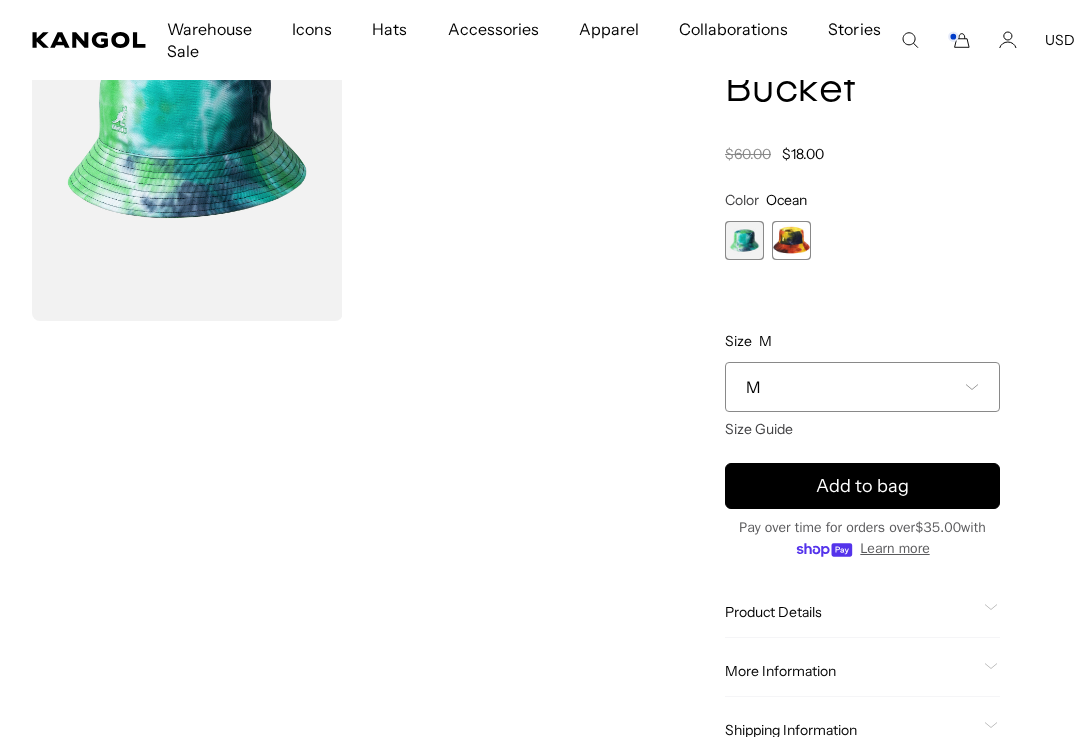 click at bounding box center (791, 240) 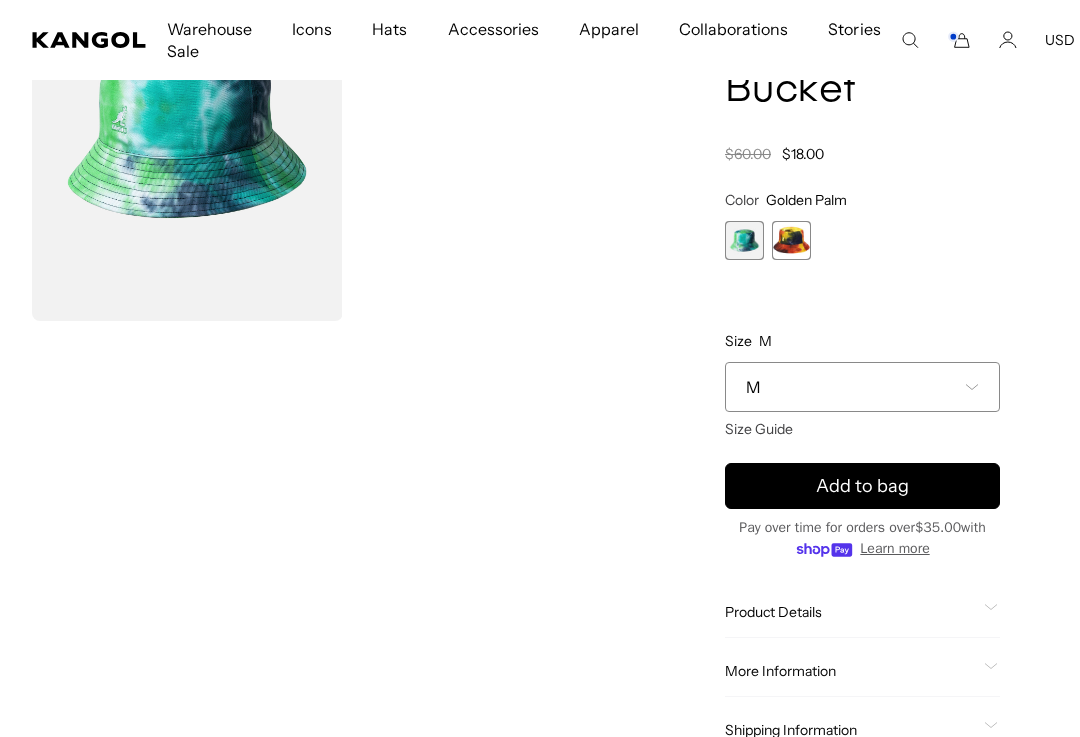 scroll, scrollTop: 0, scrollLeft: 0, axis: both 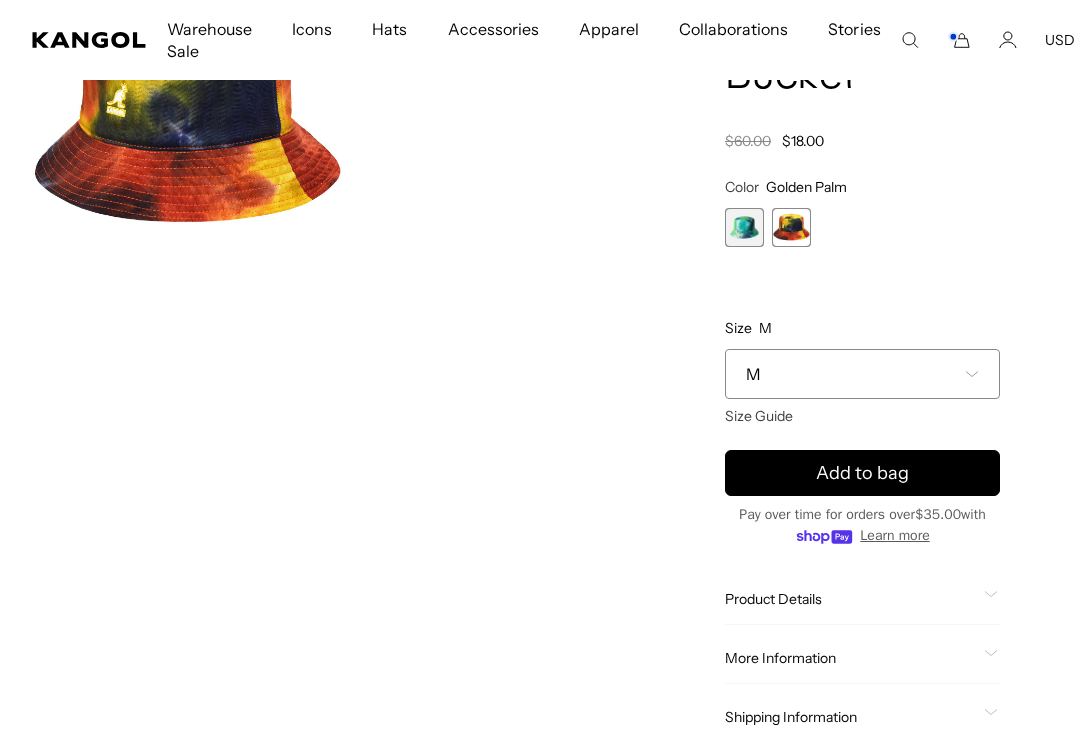 click at bounding box center (744, 227) 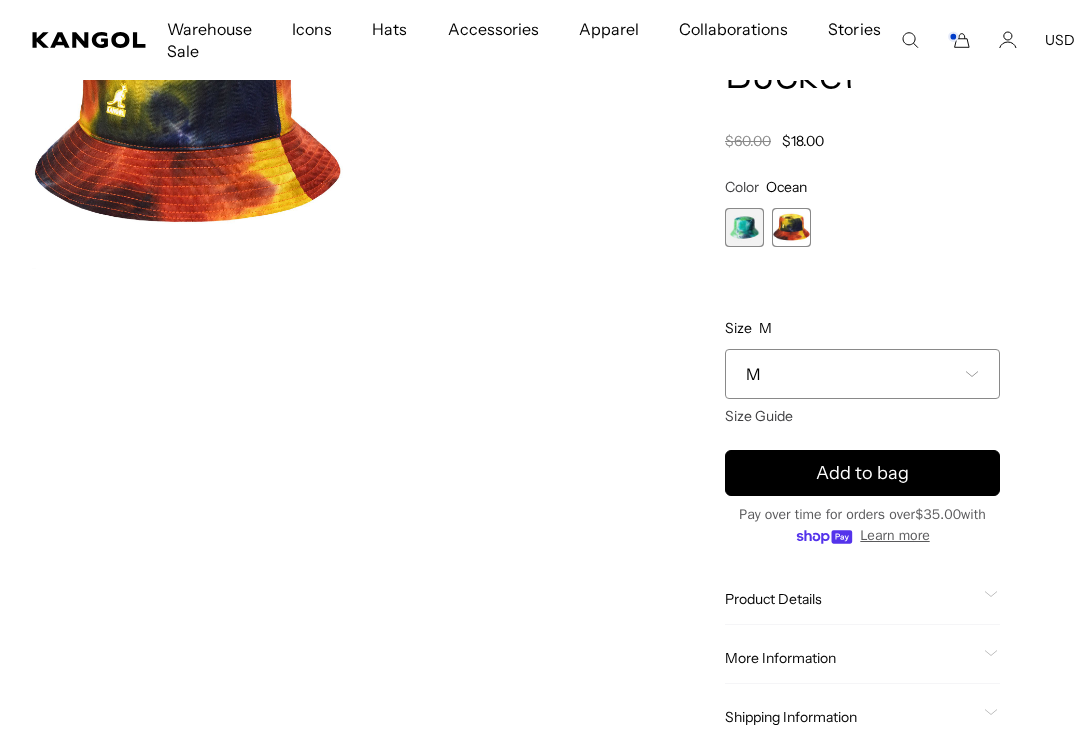 scroll, scrollTop: 0, scrollLeft: 0, axis: both 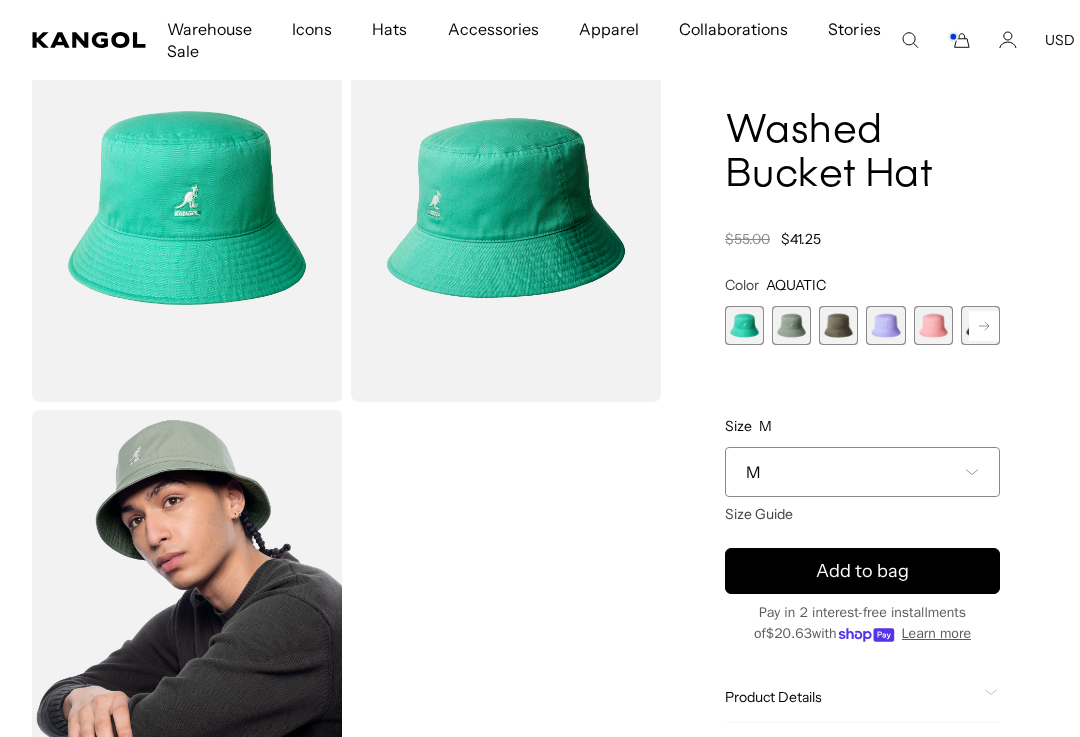 click at bounding box center (791, 325) 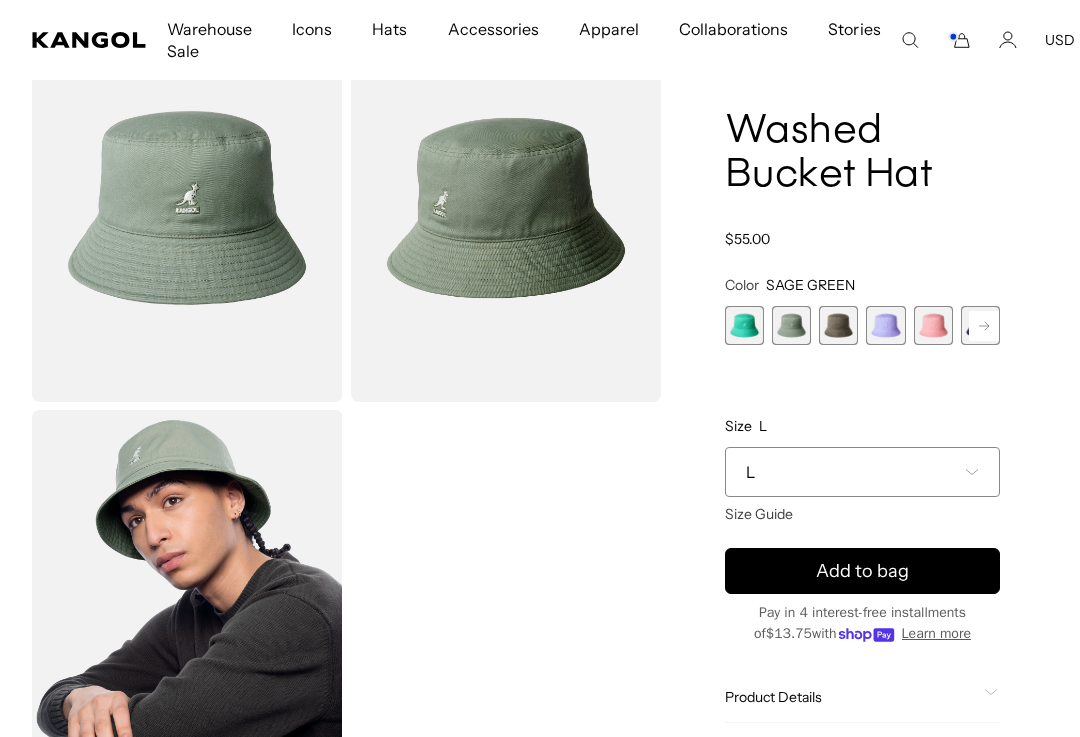 click 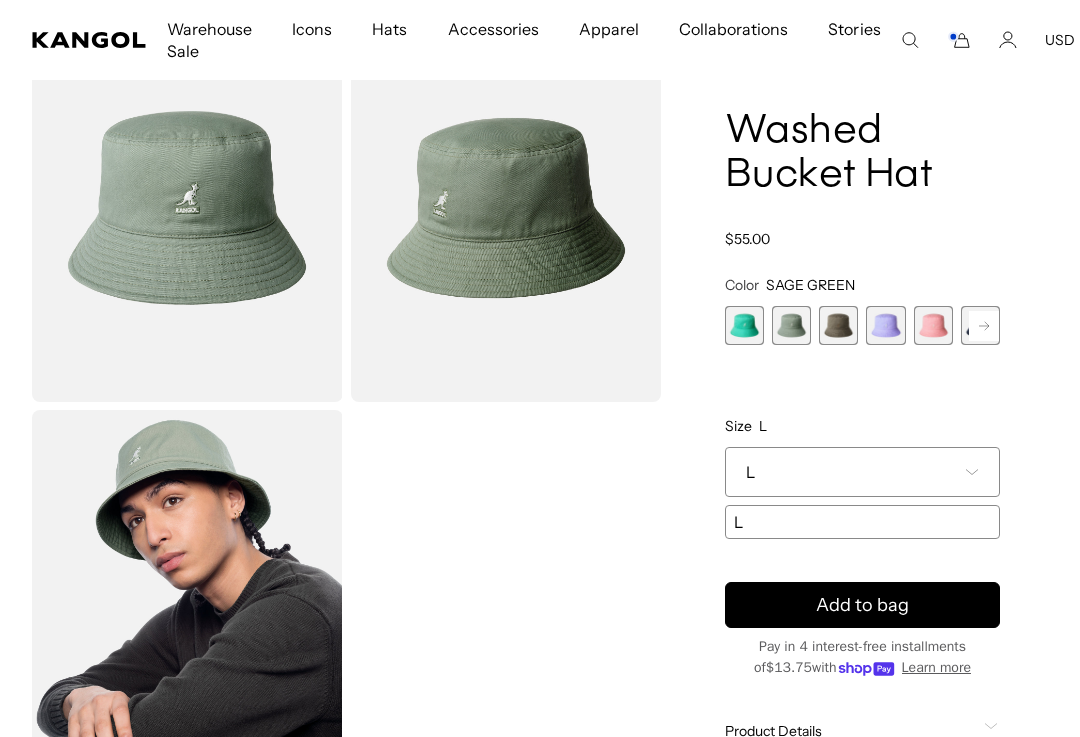 scroll, scrollTop: 0, scrollLeft: 0, axis: both 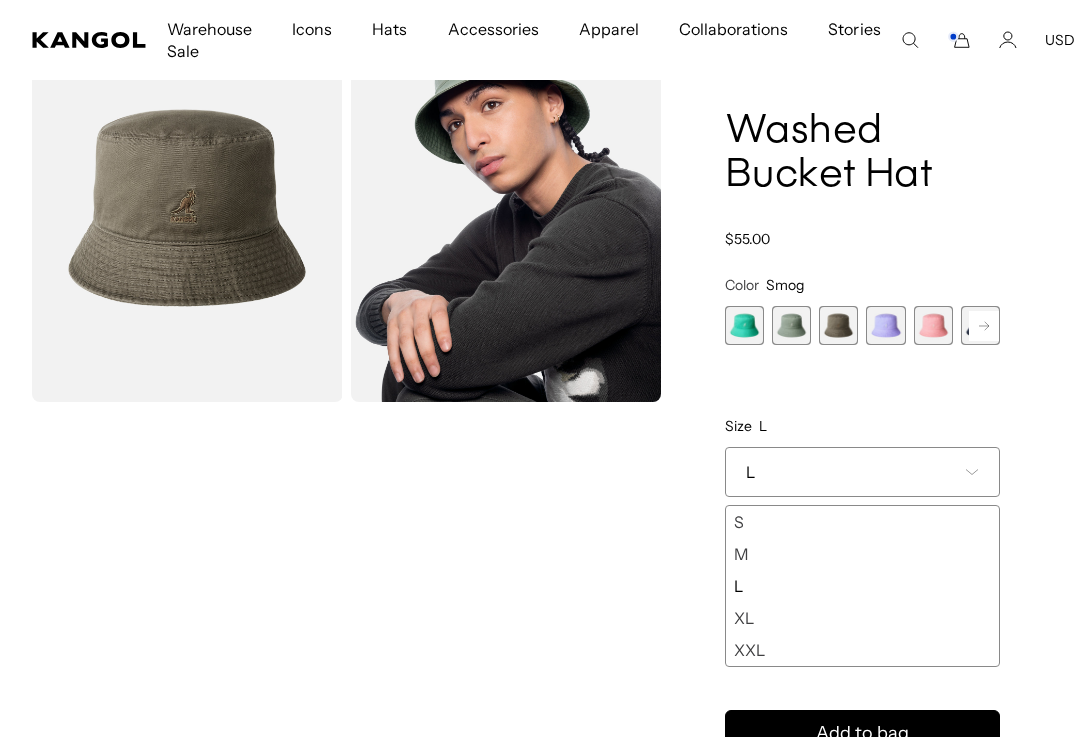 click at bounding box center [885, 325] 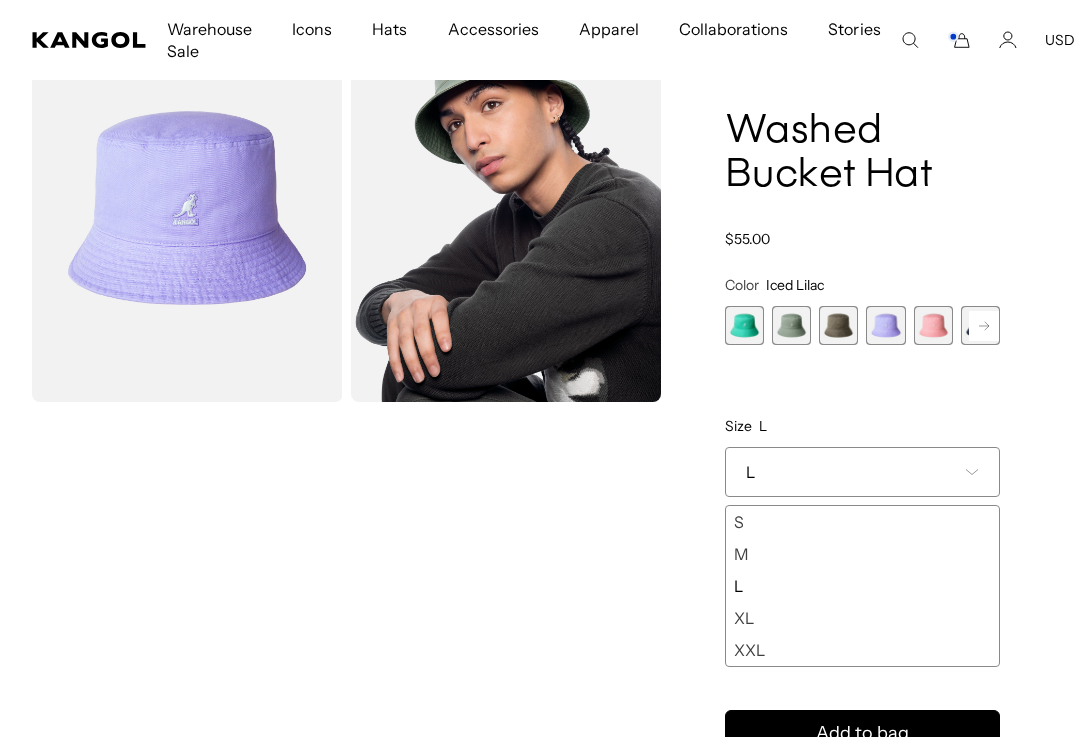 scroll, scrollTop: 0, scrollLeft: 0, axis: both 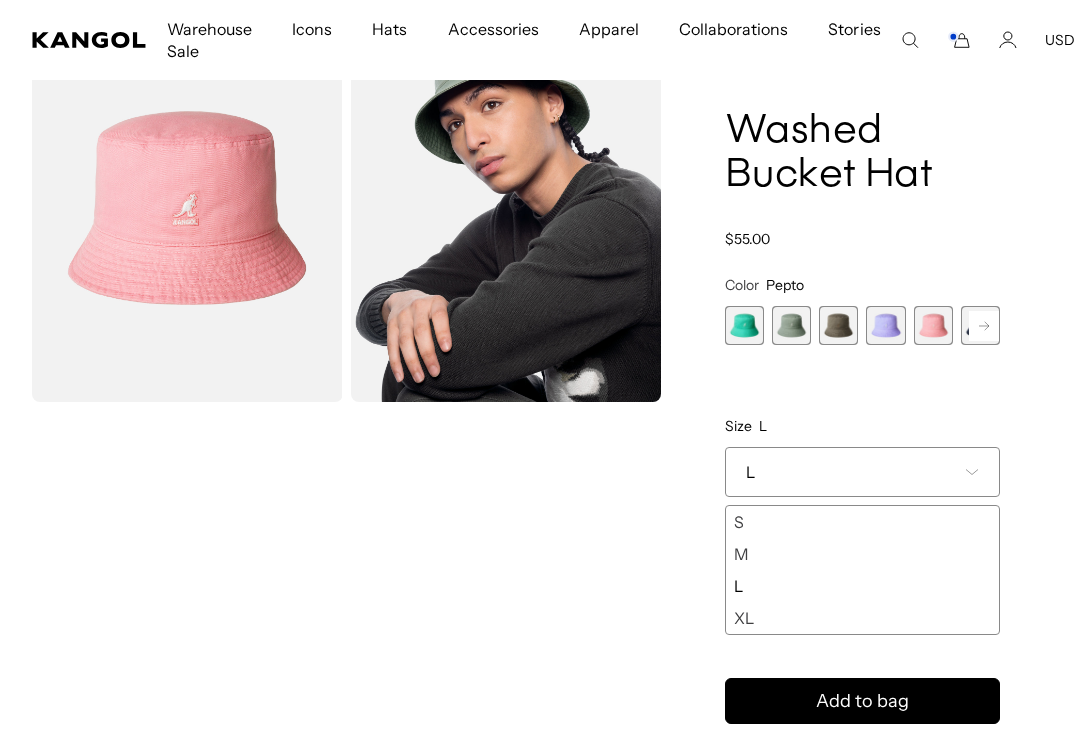 click 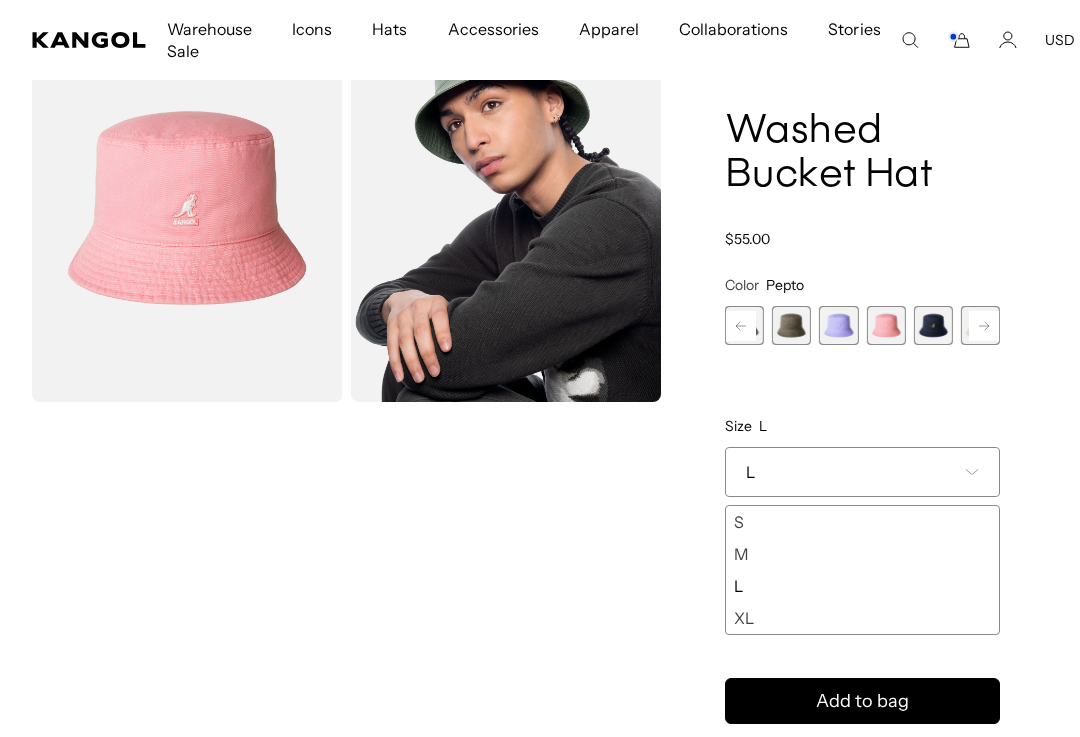 click 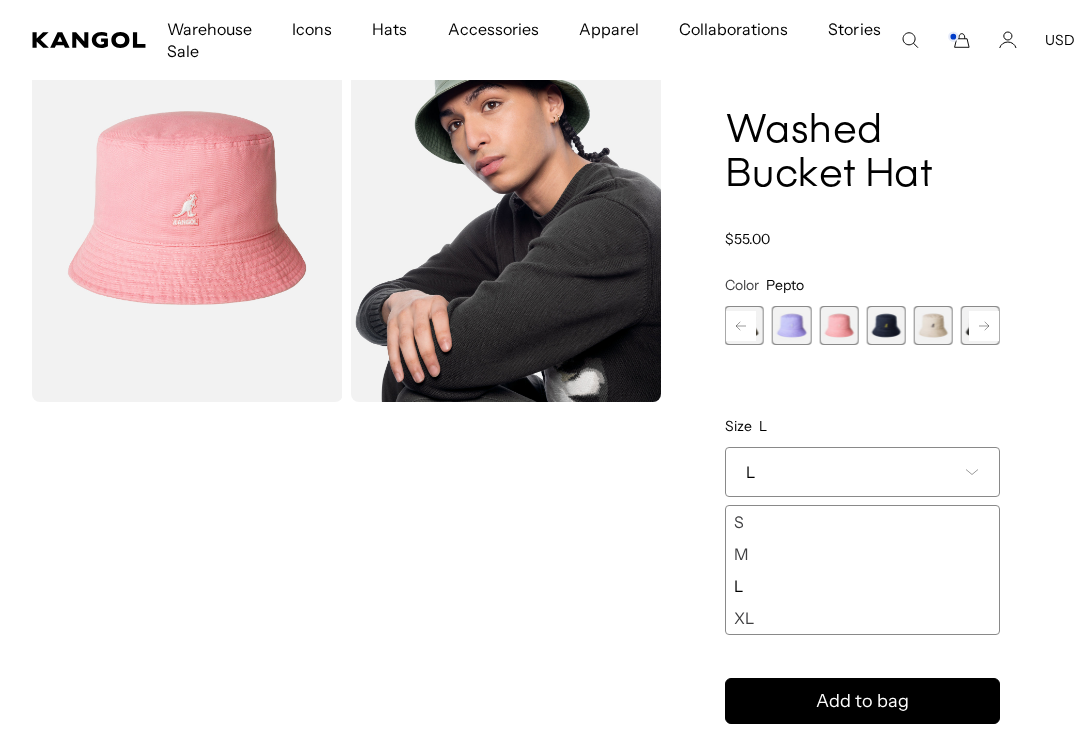 scroll, scrollTop: 0, scrollLeft: 0, axis: both 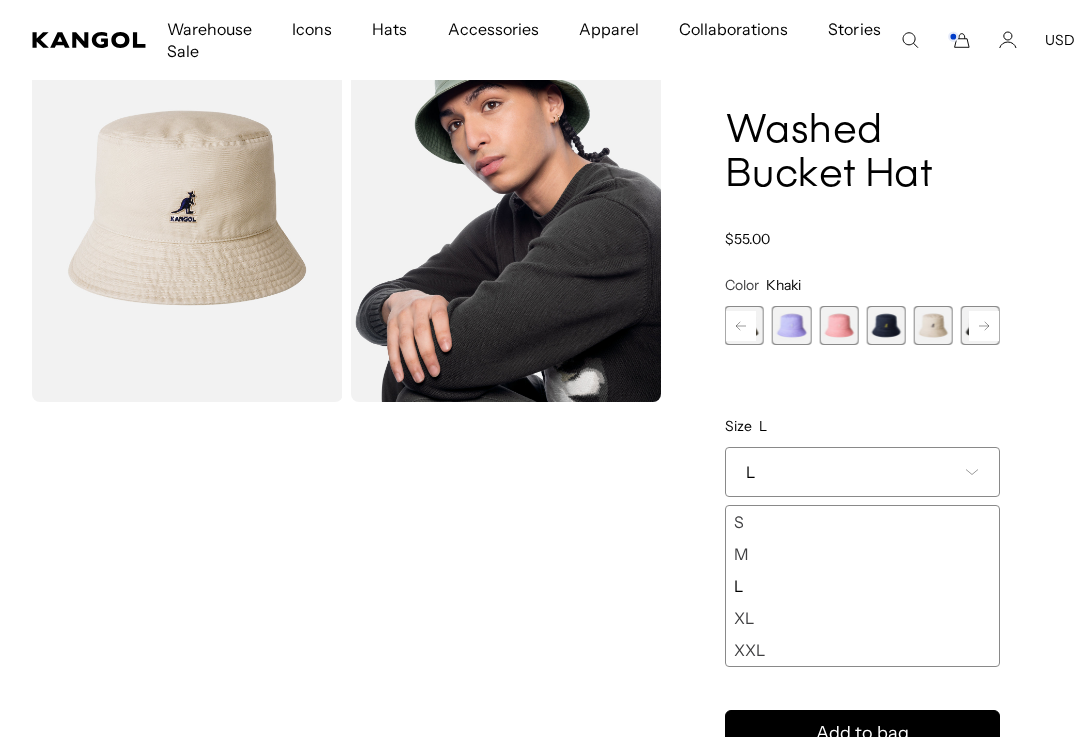 click 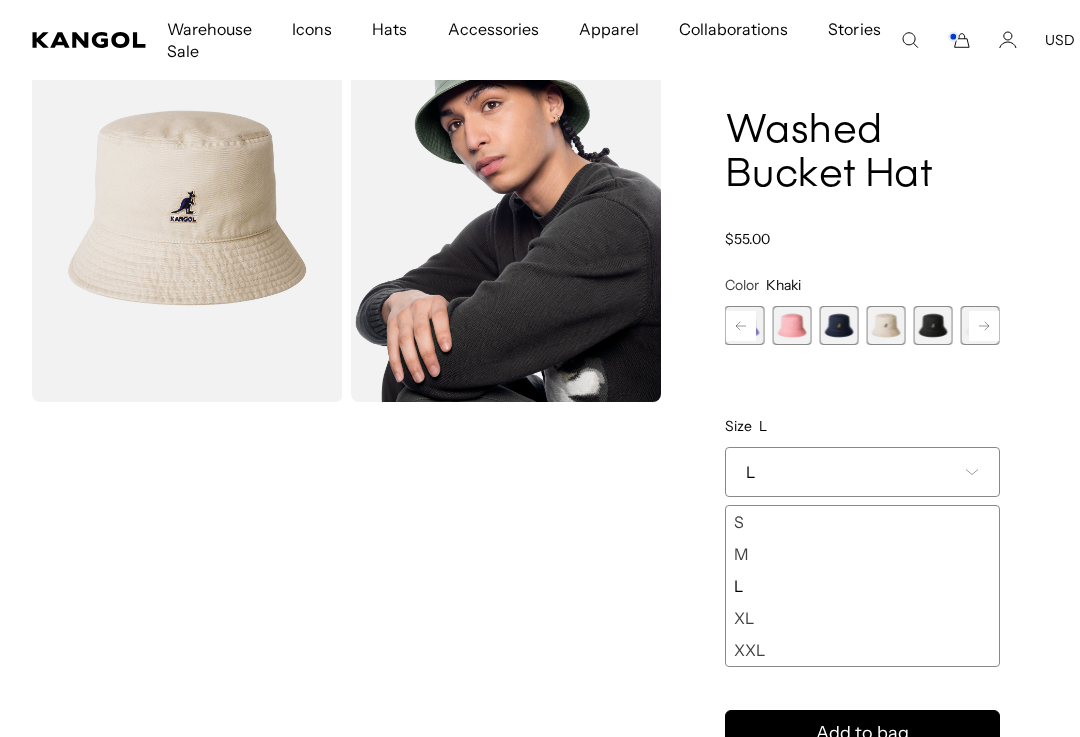 scroll, scrollTop: 0, scrollLeft: 412, axis: horizontal 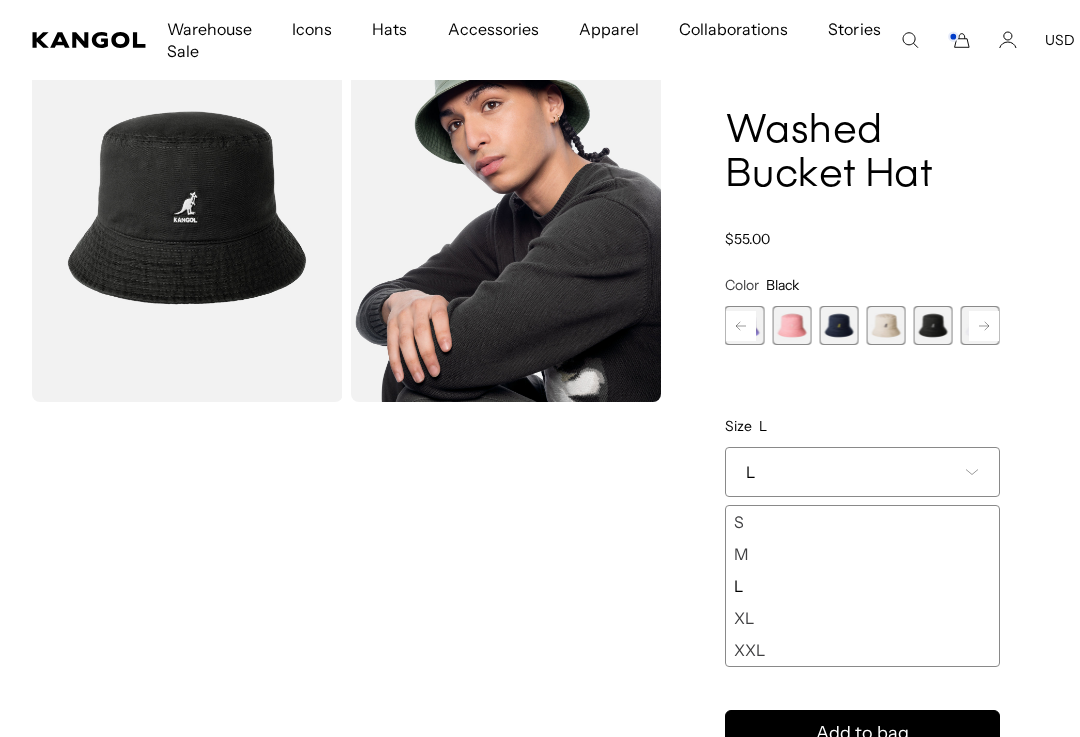 click 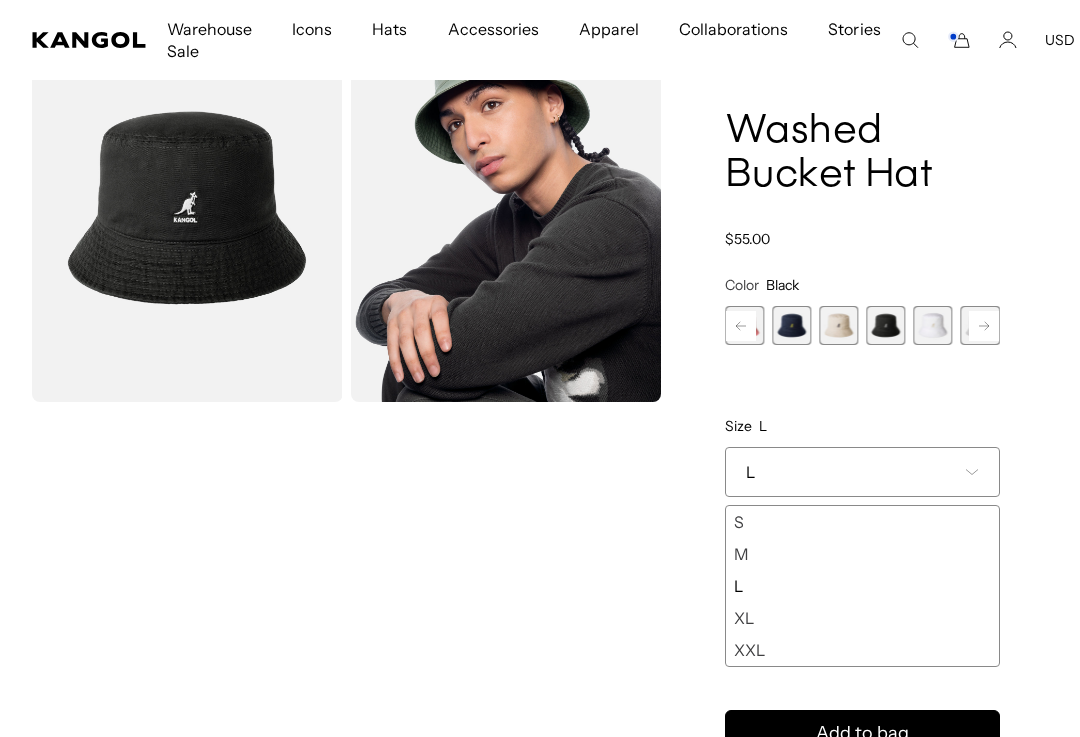 scroll, scrollTop: 0, scrollLeft: 0, axis: both 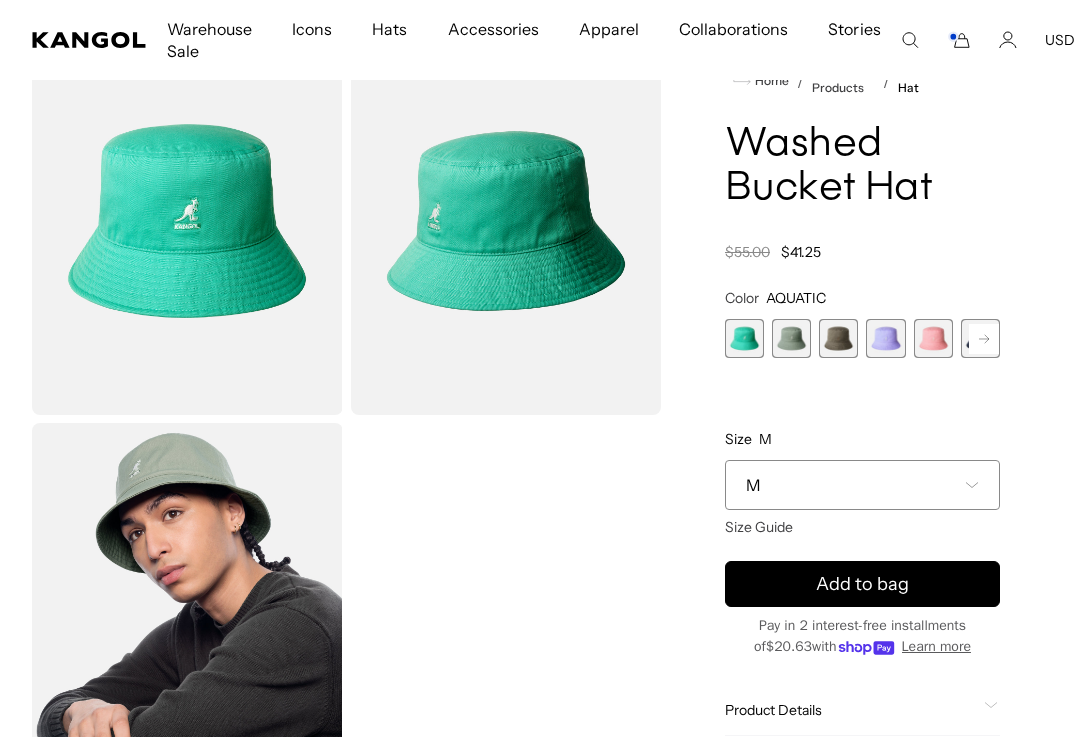 click 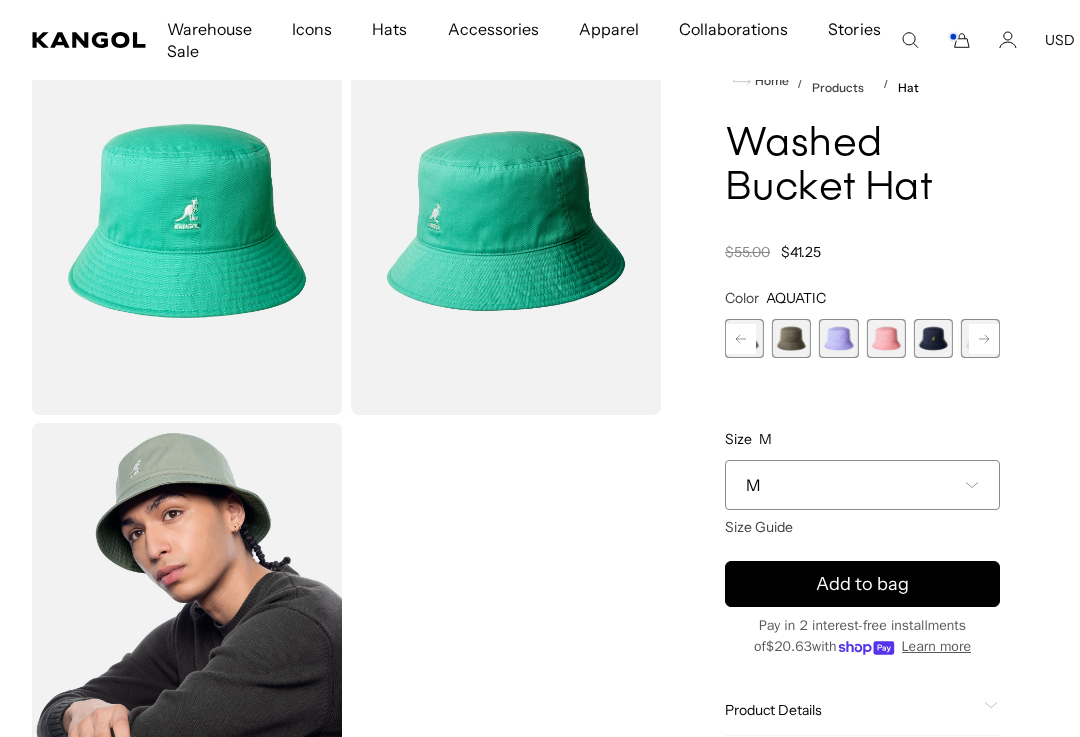 click 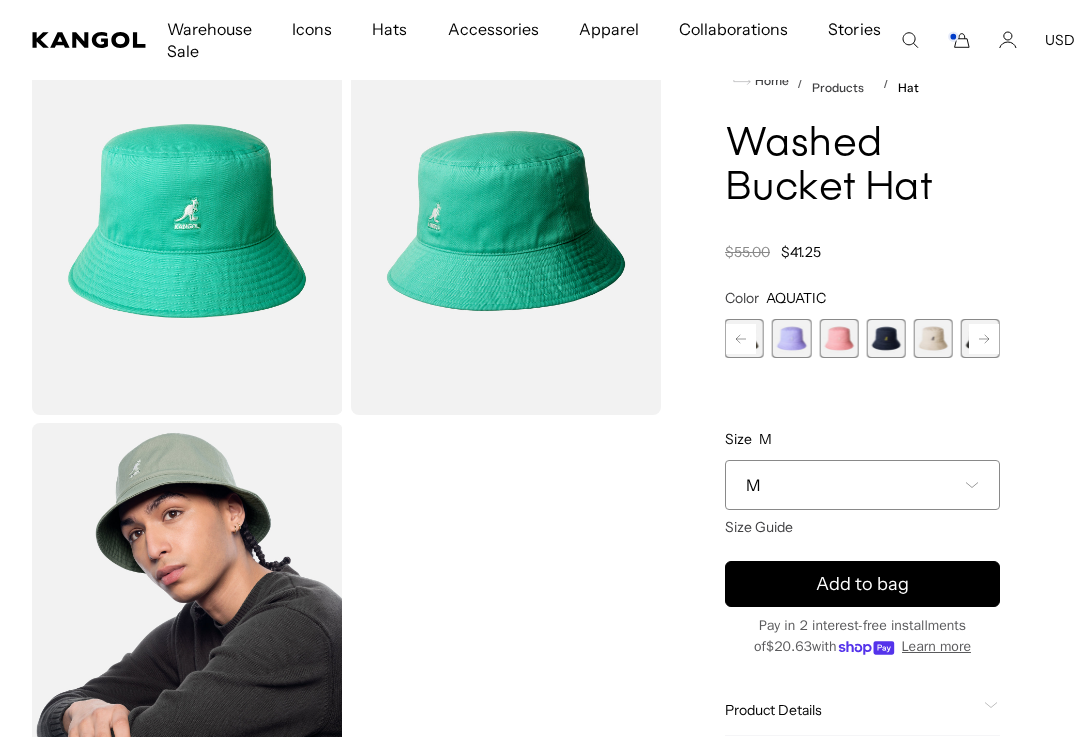 scroll, scrollTop: 0, scrollLeft: 412, axis: horizontal 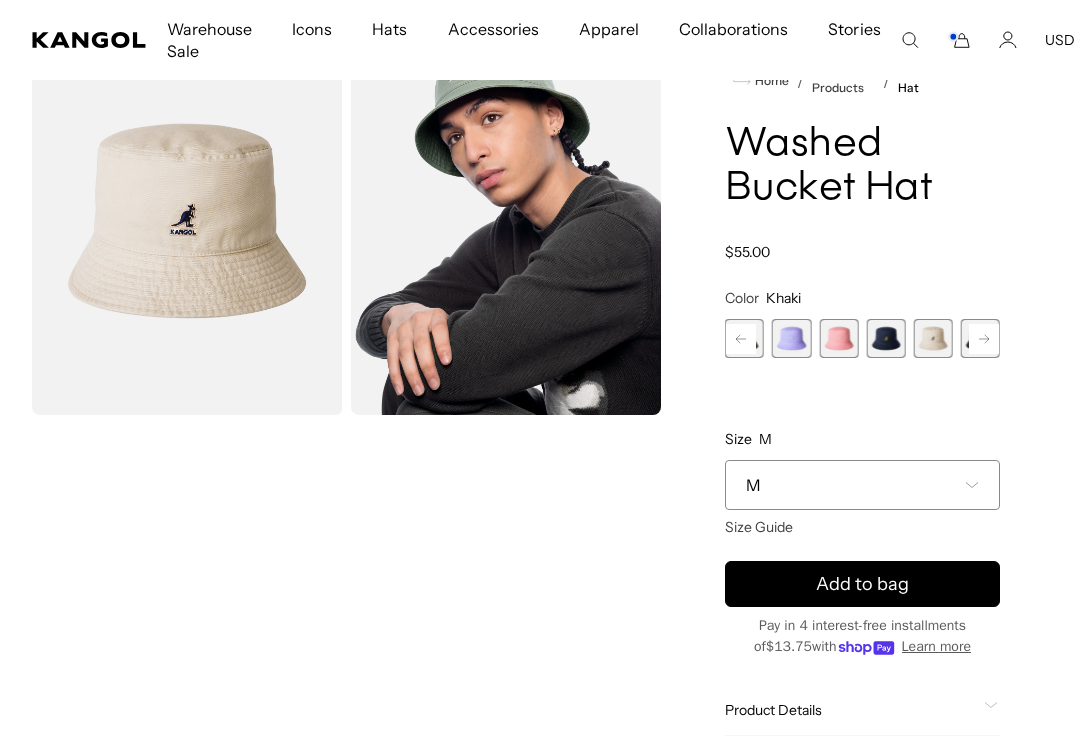click 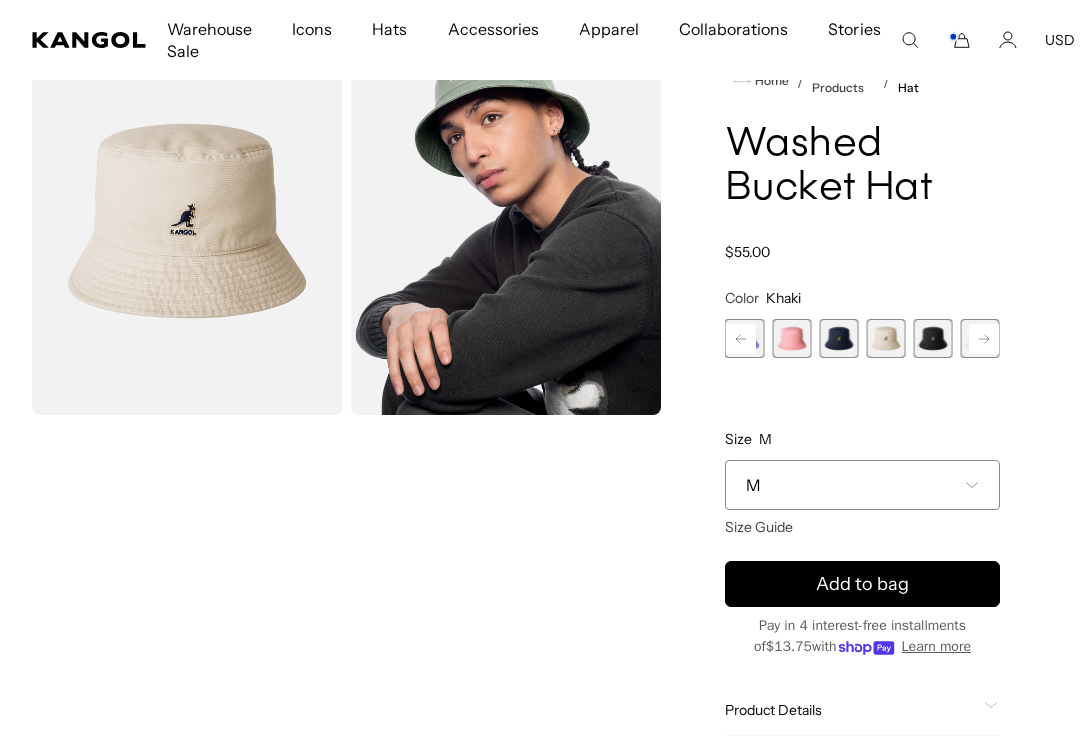 click at bounding box center [933, 338] 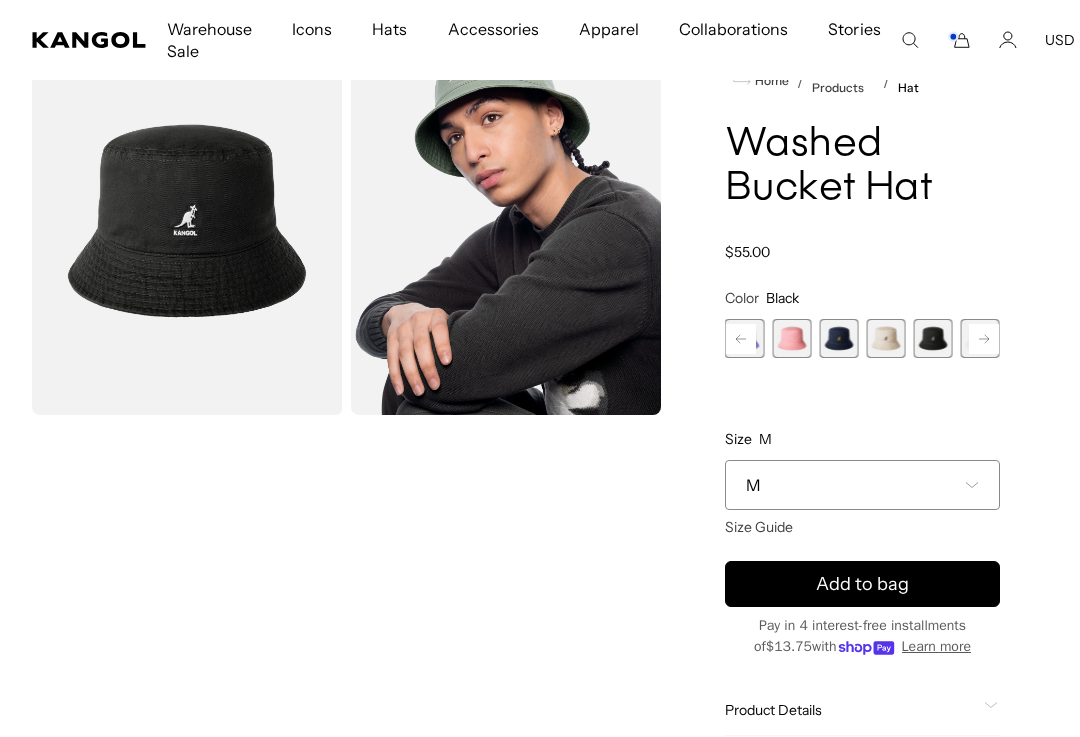 click 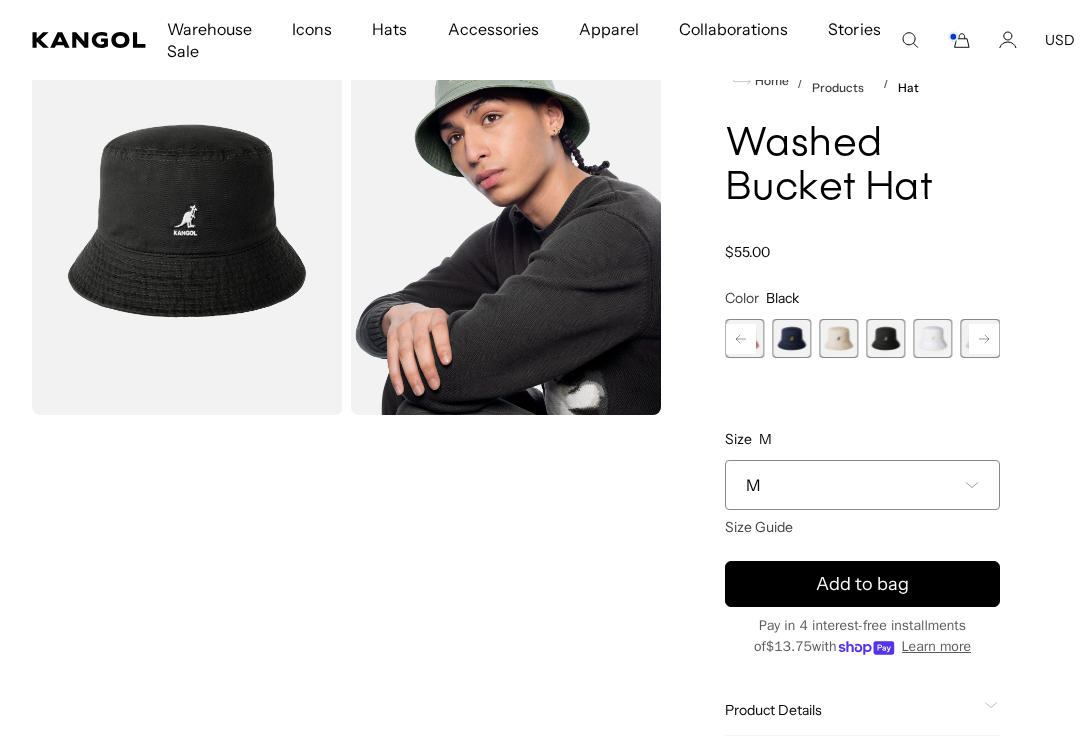 click at bounding box center [933, 338] 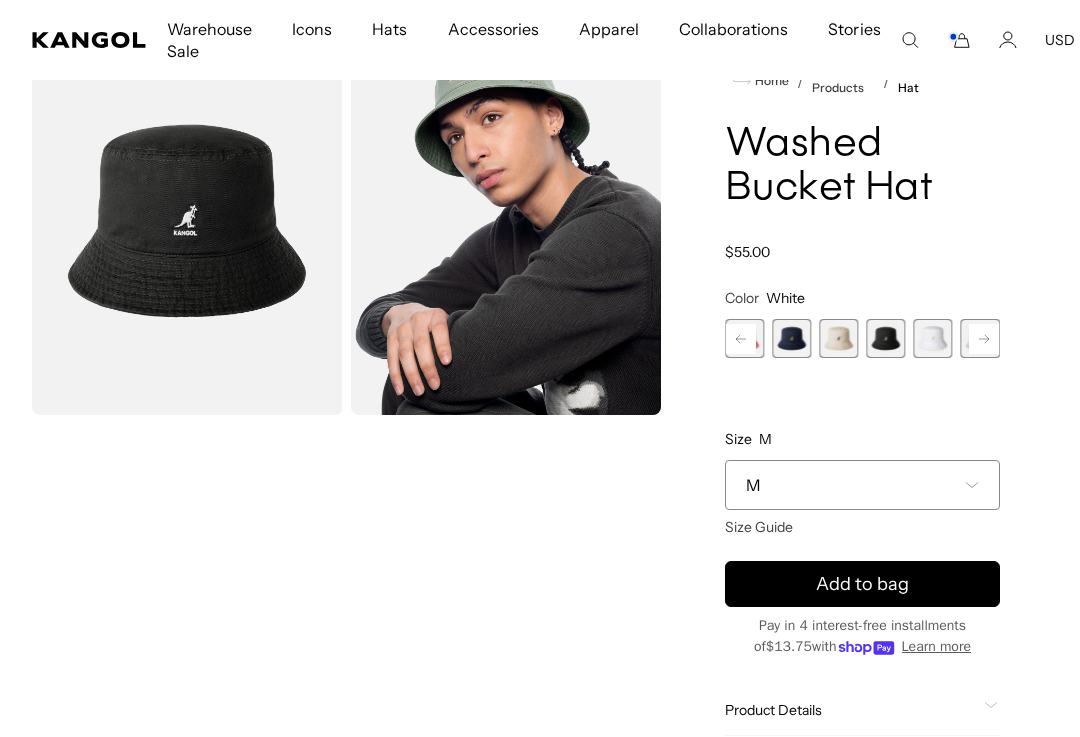 scroll, scrollTop: 0, scrollLeft: 412, axis: horizontal 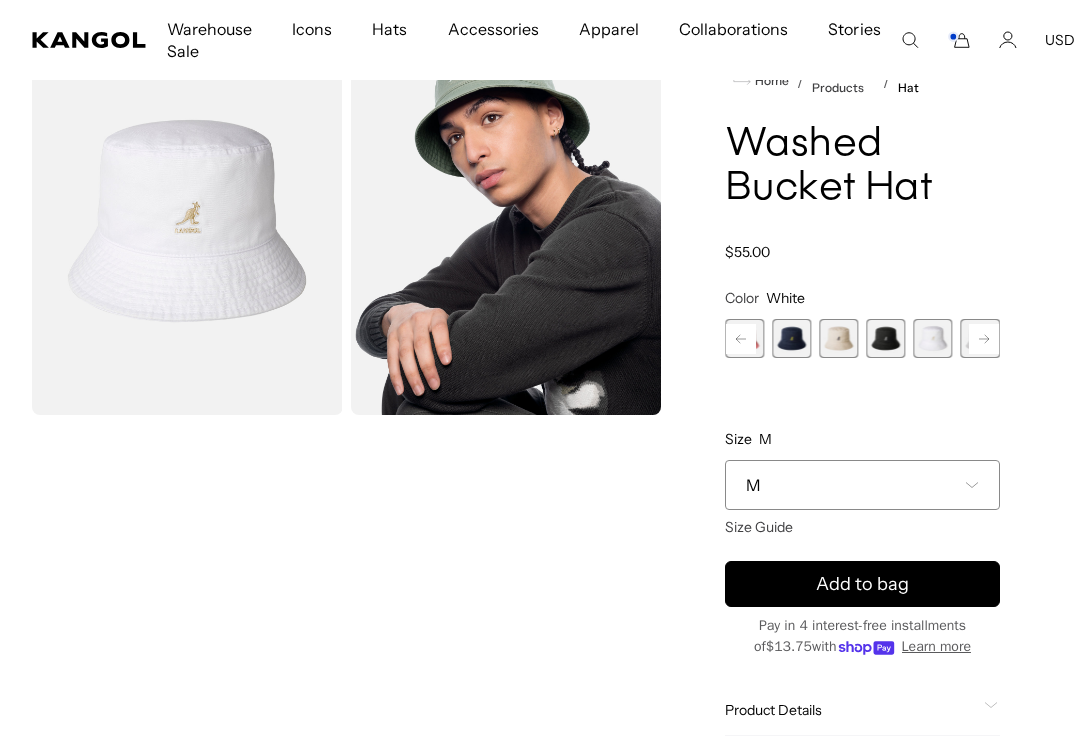 click 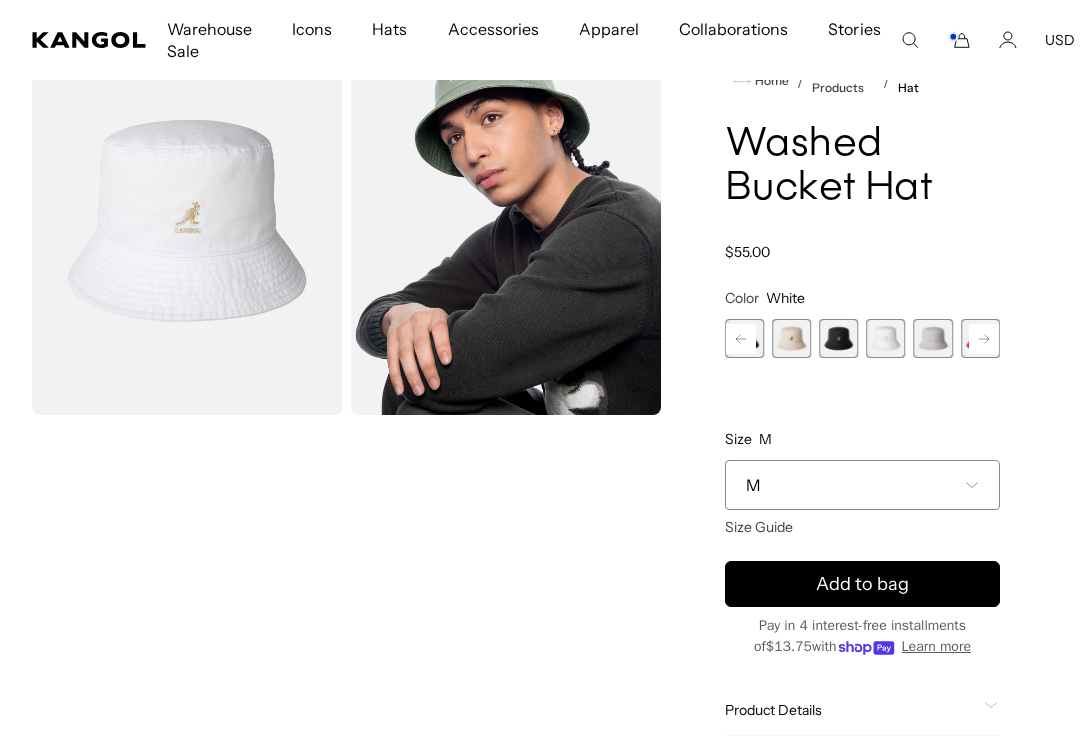 click at bounding box center [933, 338] 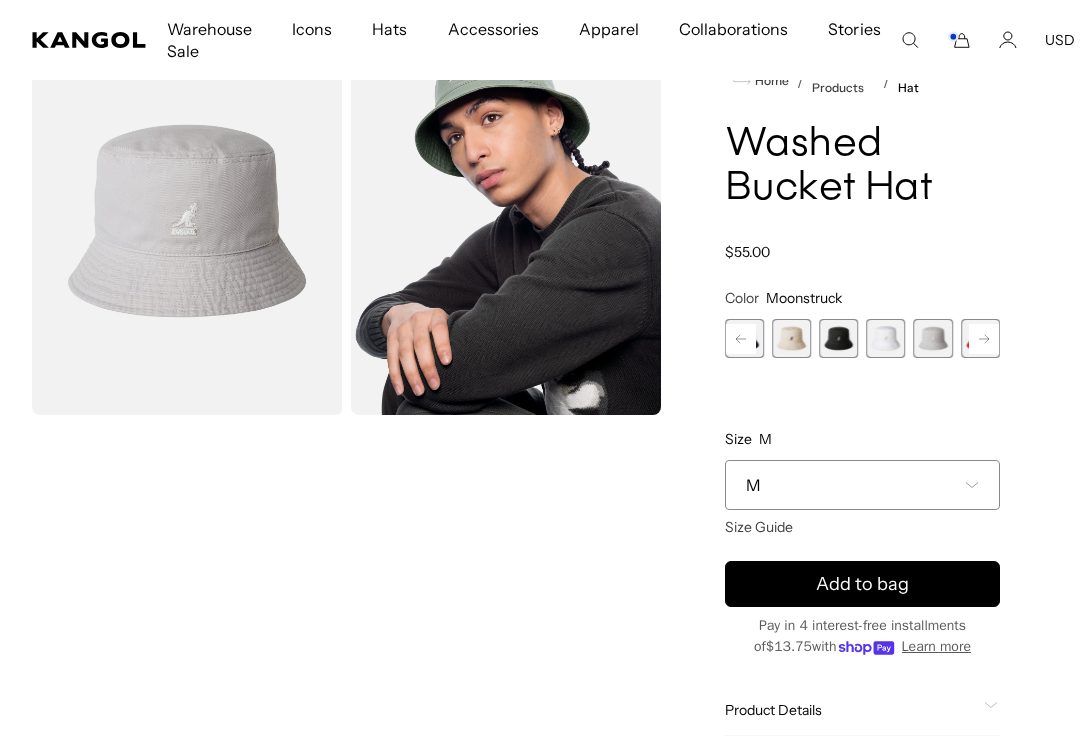 click 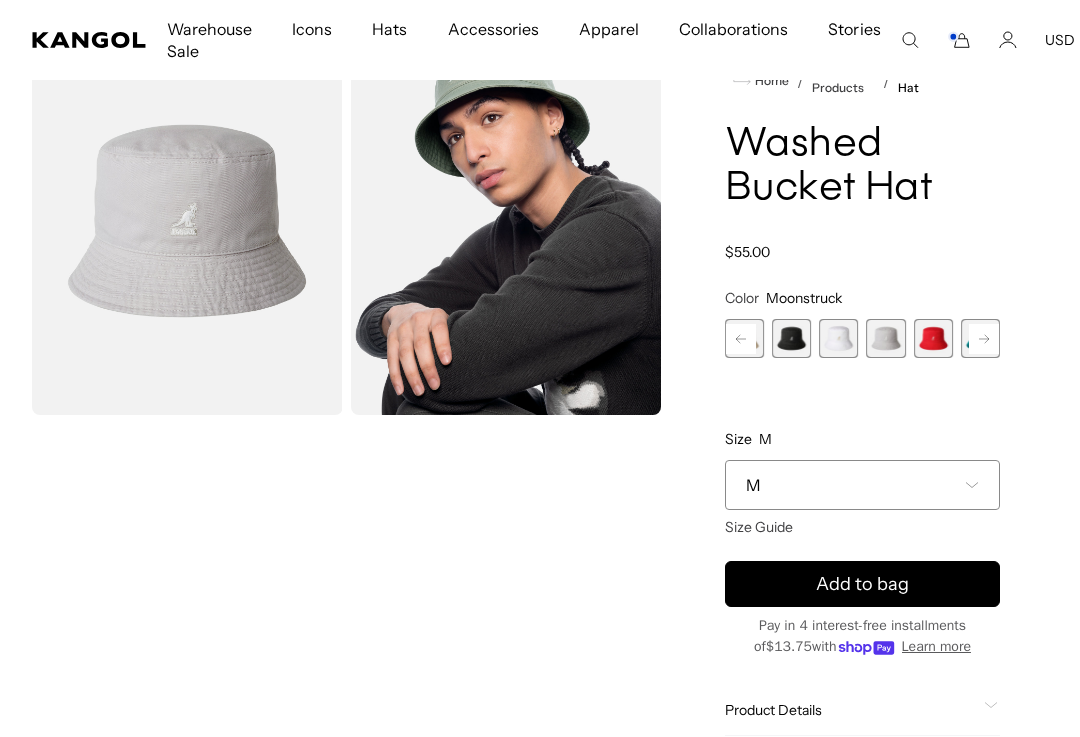 scroll, scrollTop: 0, scrollLeft: 0, axis: both 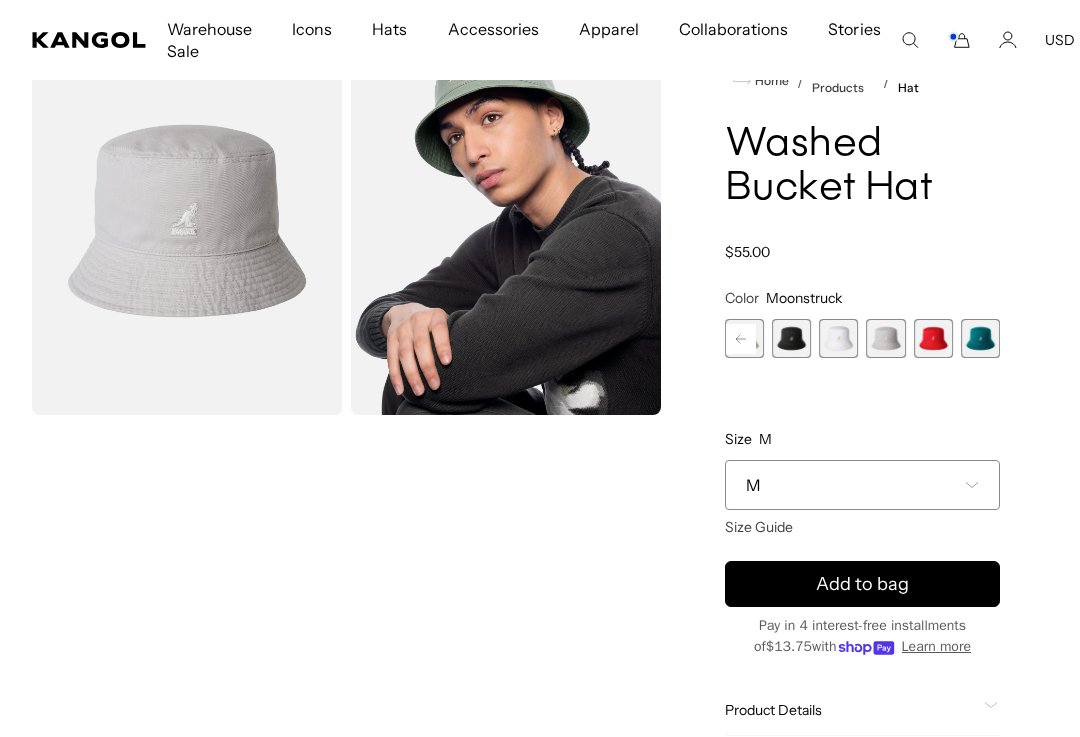 click at bounding box center [933, 338] 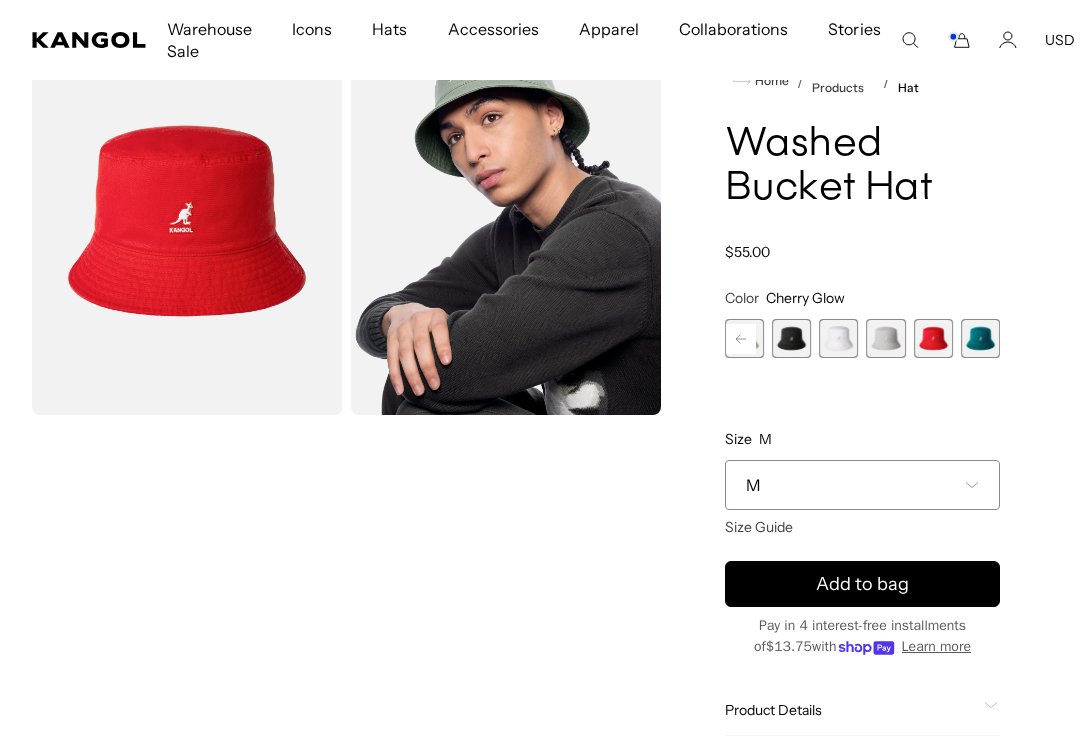 click at bounding box center (980, 338) 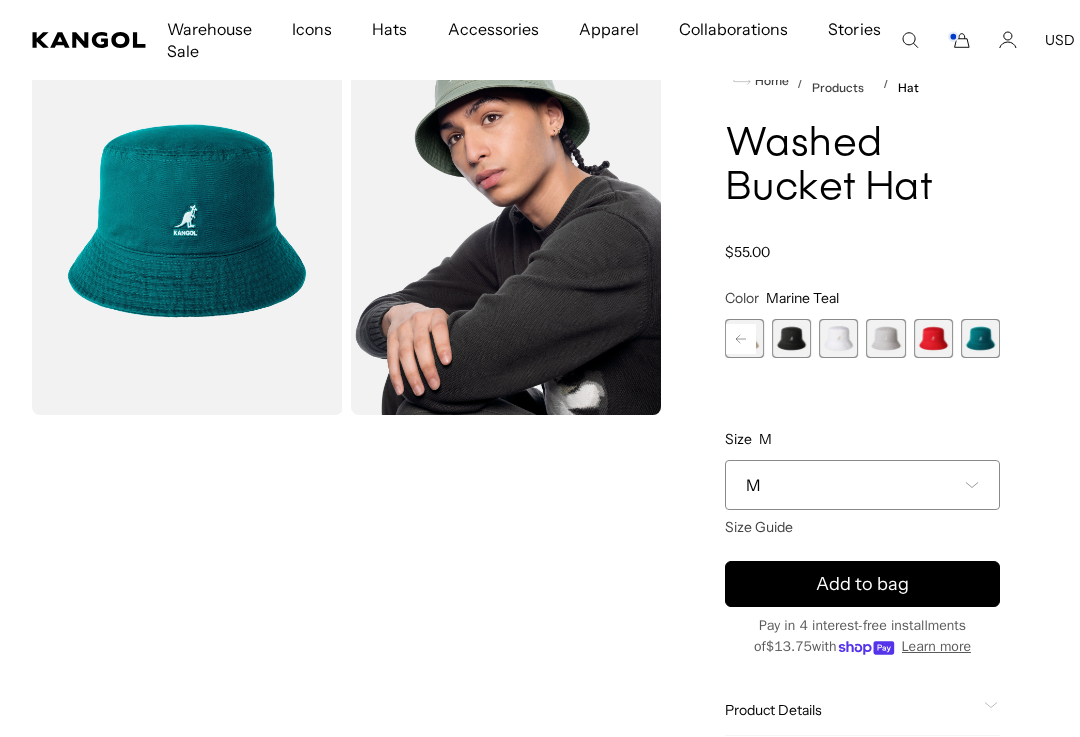 scroll, scrollTop: 0, scrollLeft: 412, axis: horizontal 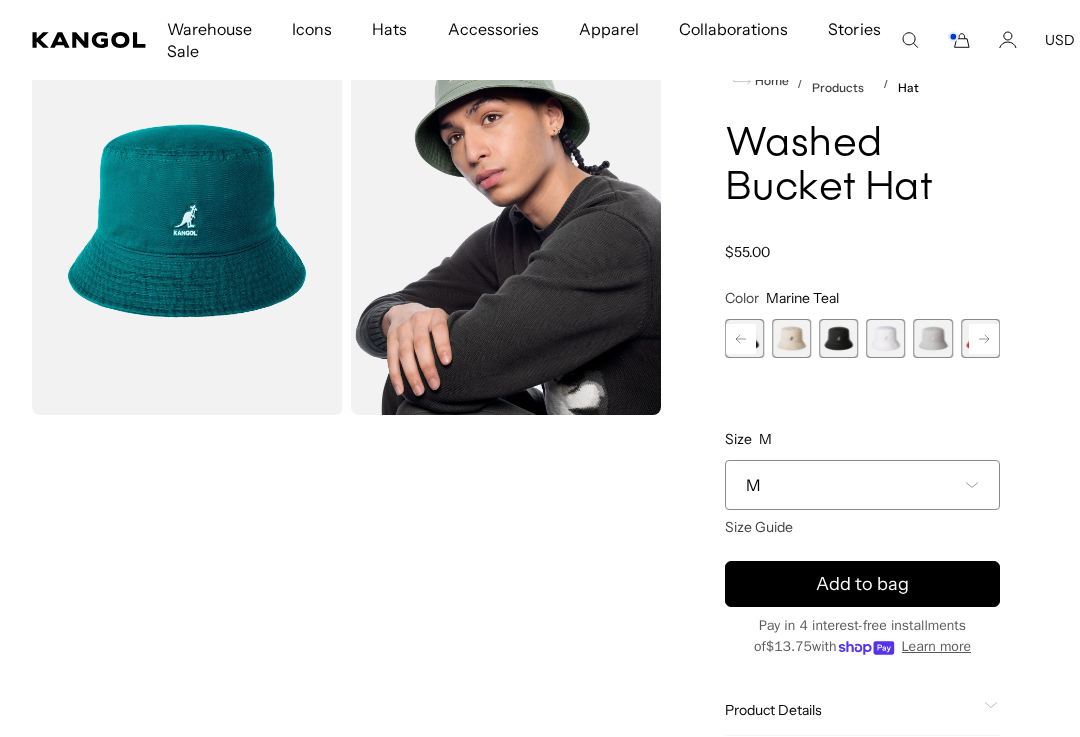 click 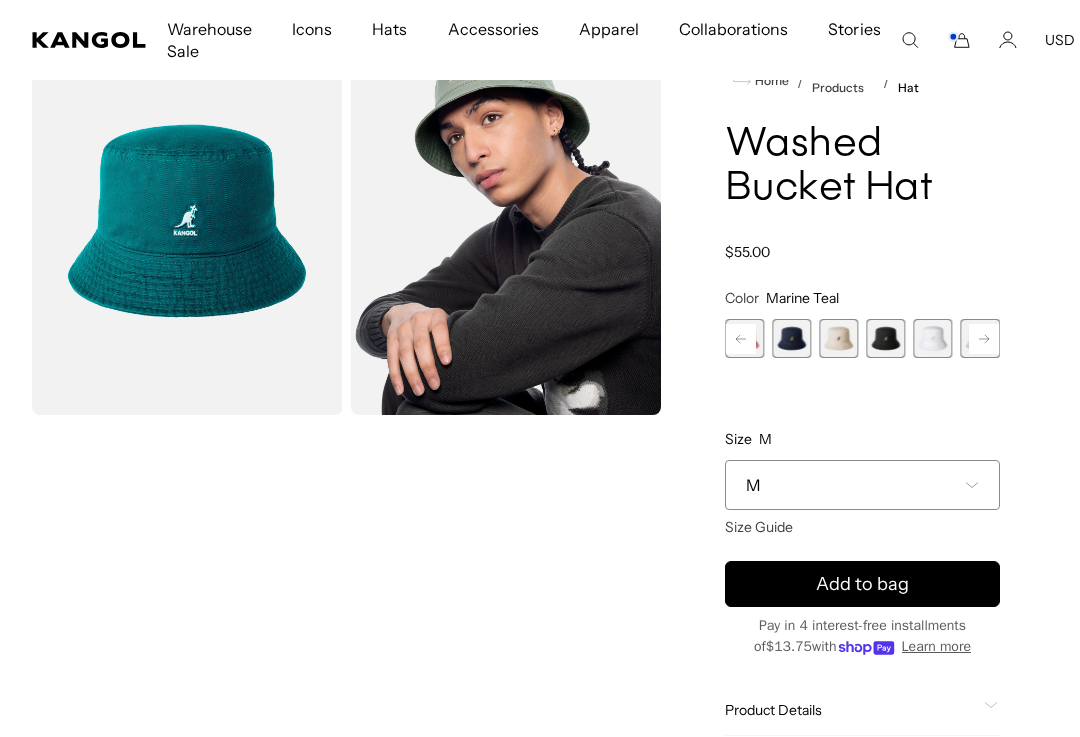 click 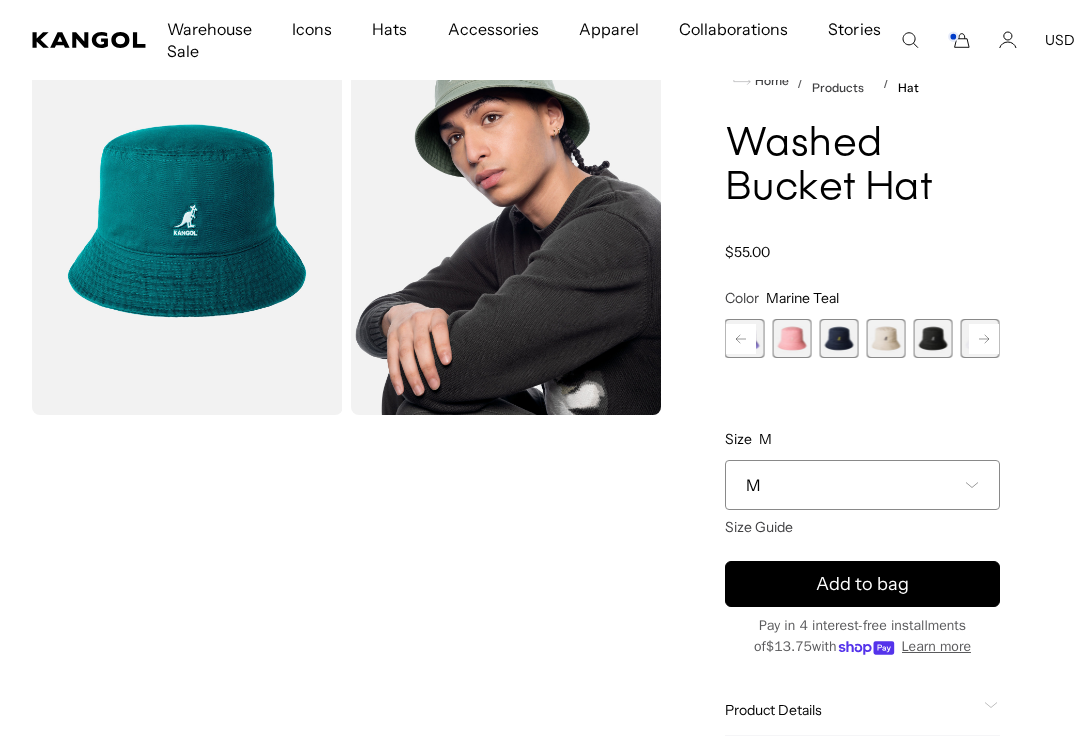 click 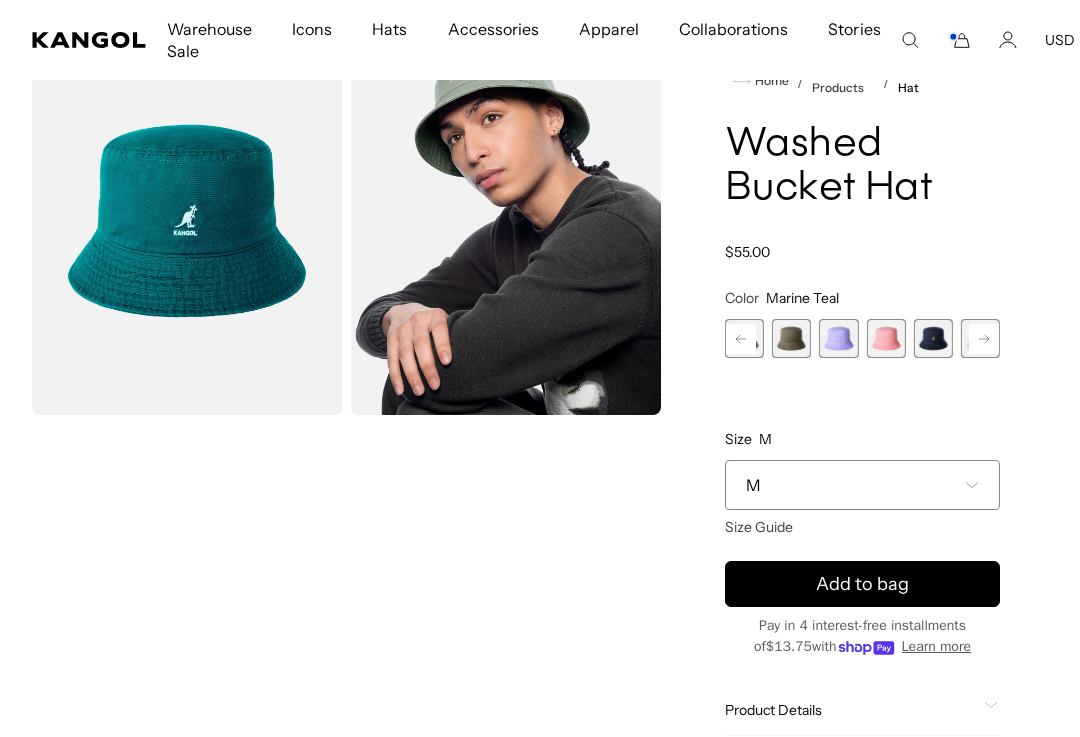 click 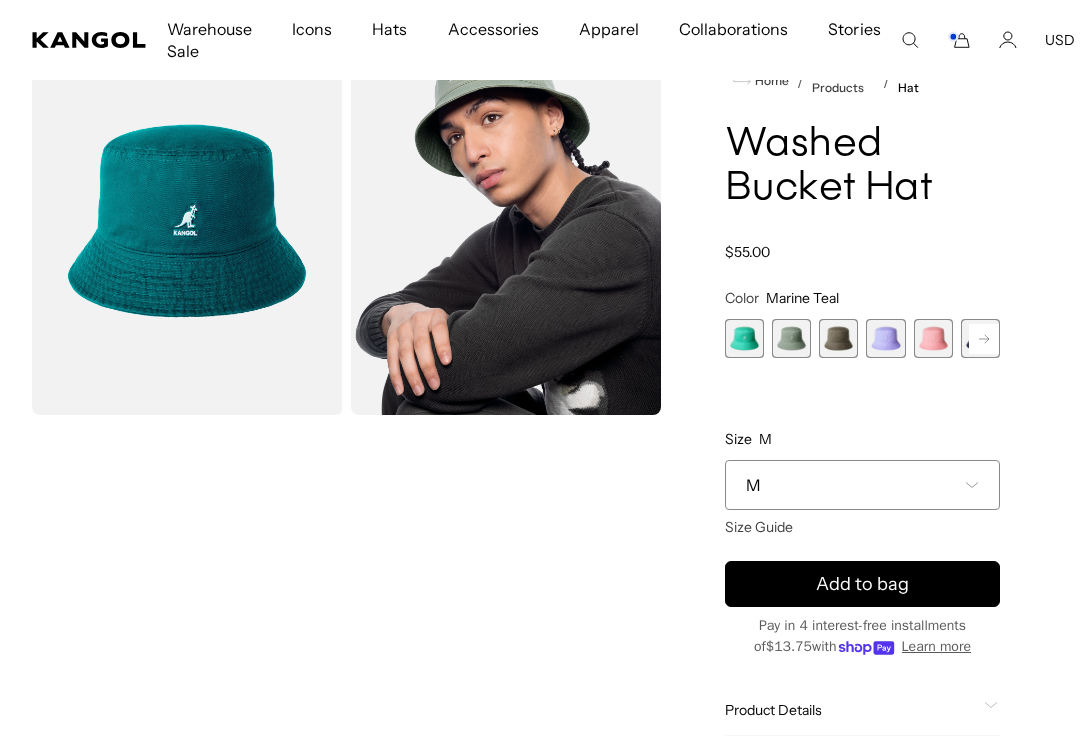 scroll, scrollTop: 0, scrollLeft: 0, axis: both 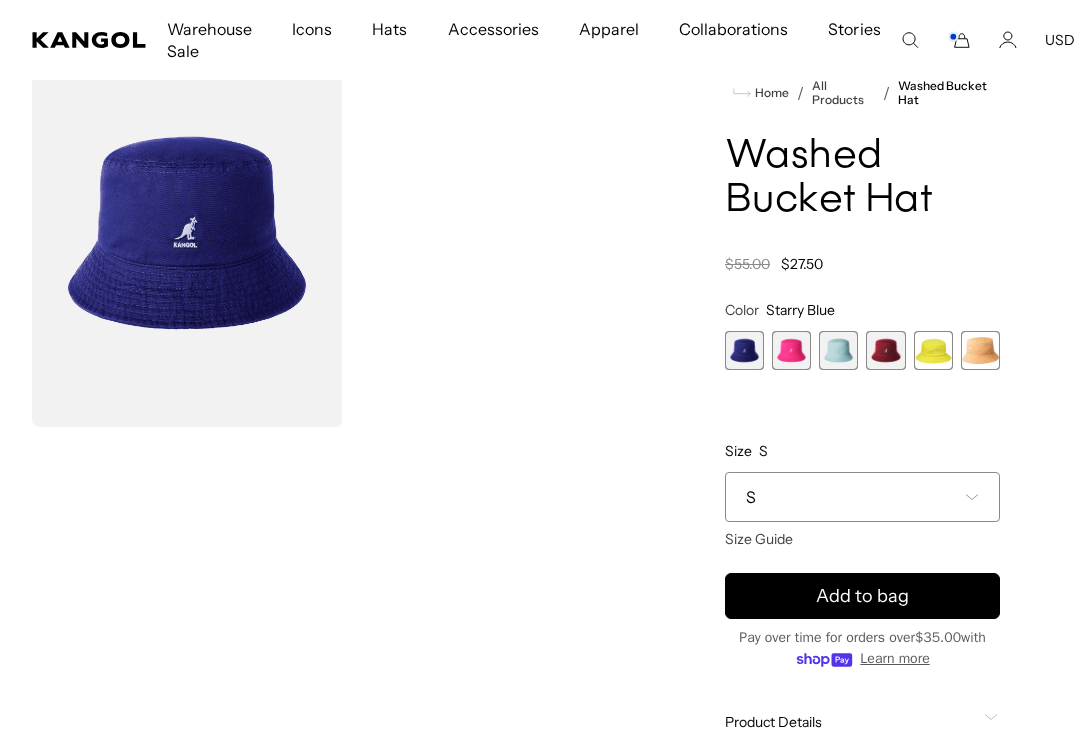 click on "S" at bounding box center [862, 497] 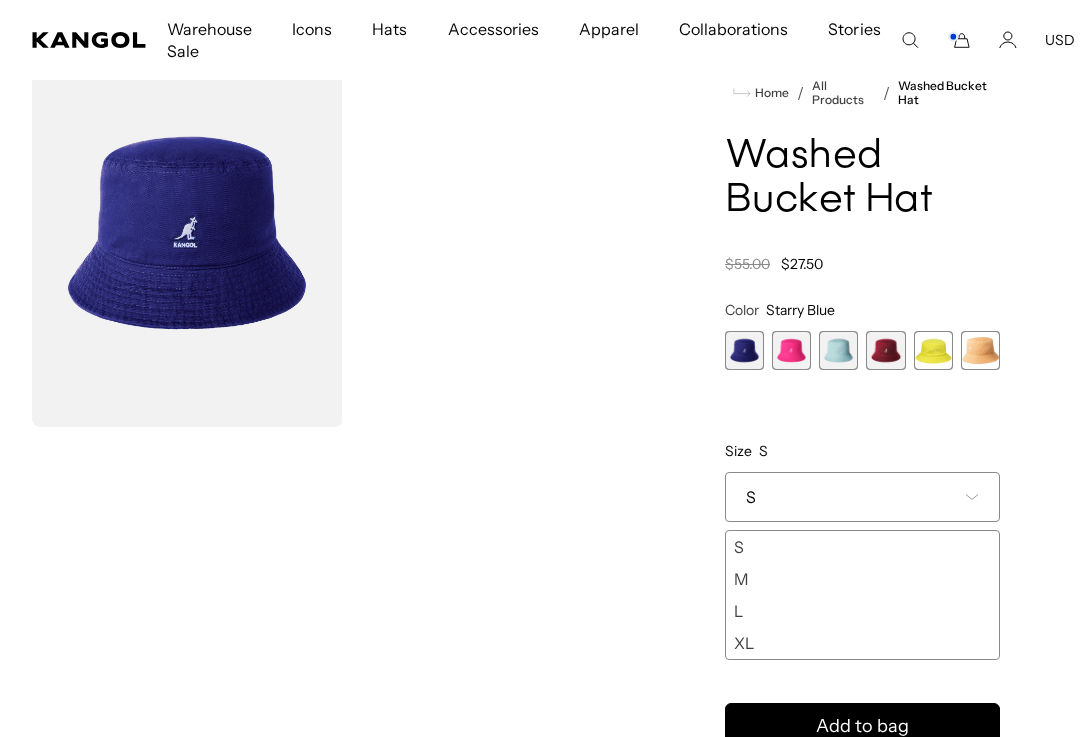 scroll, scrollTop: 0, scrollLeft: 0, axis: both 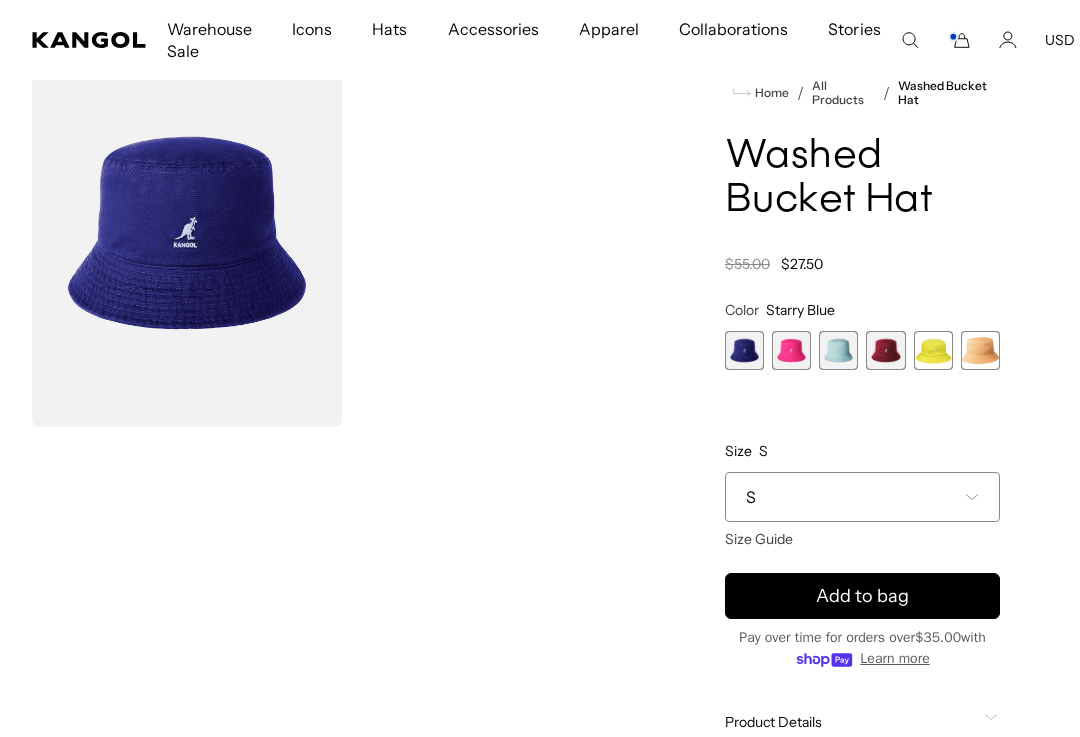 click 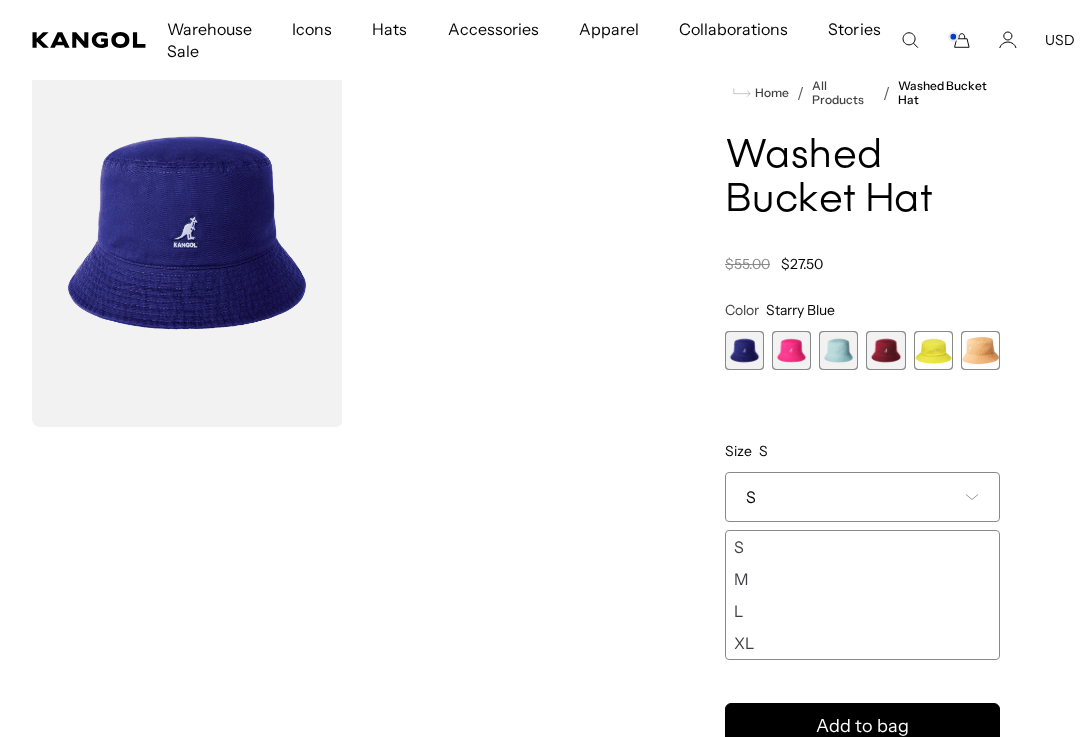 click on "M" at bounding box center [862, 579] 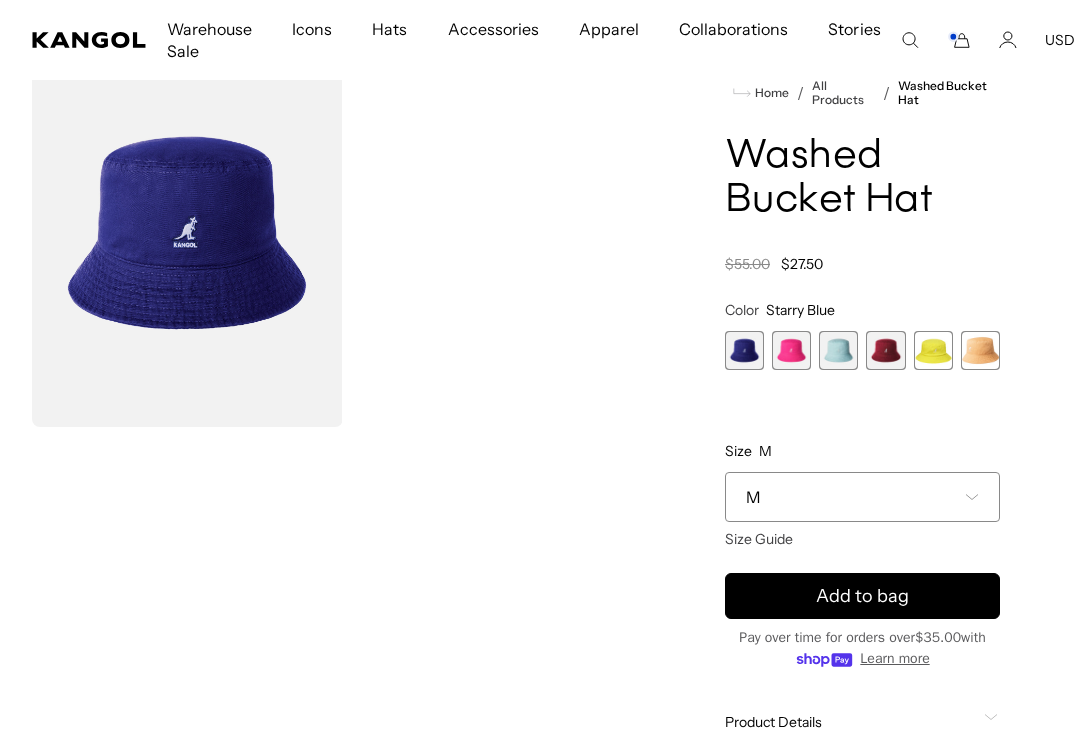 click on "Add to bag" at bounding box center [862, 596] 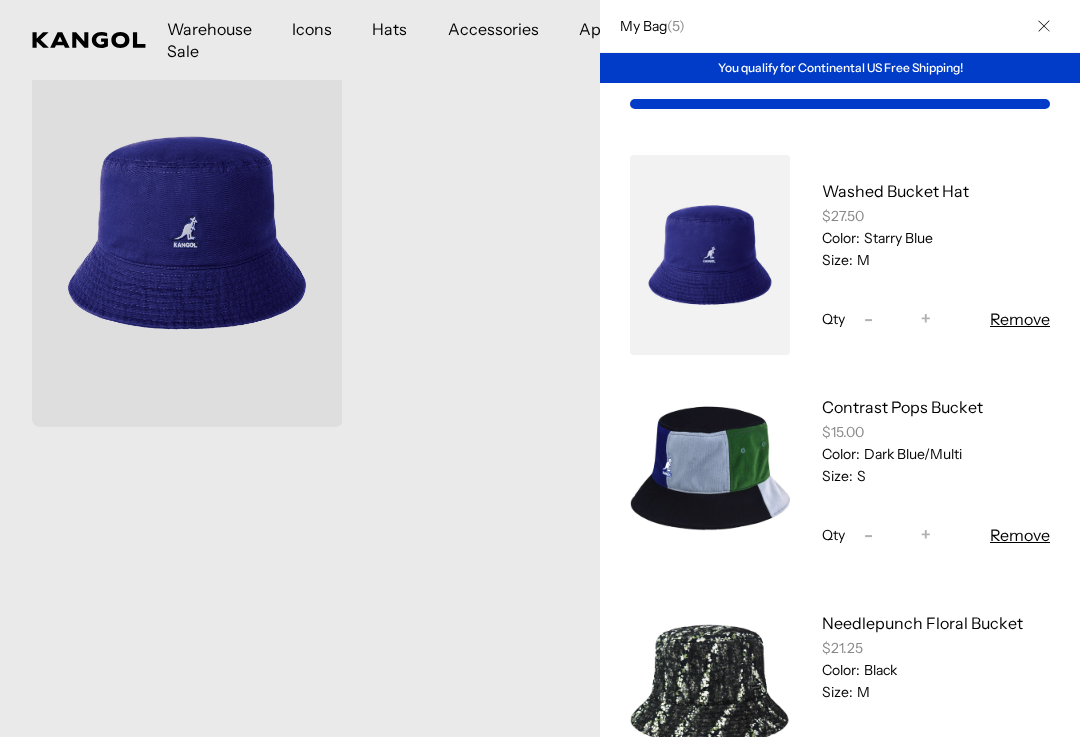 click at bounding box center [540, 368] 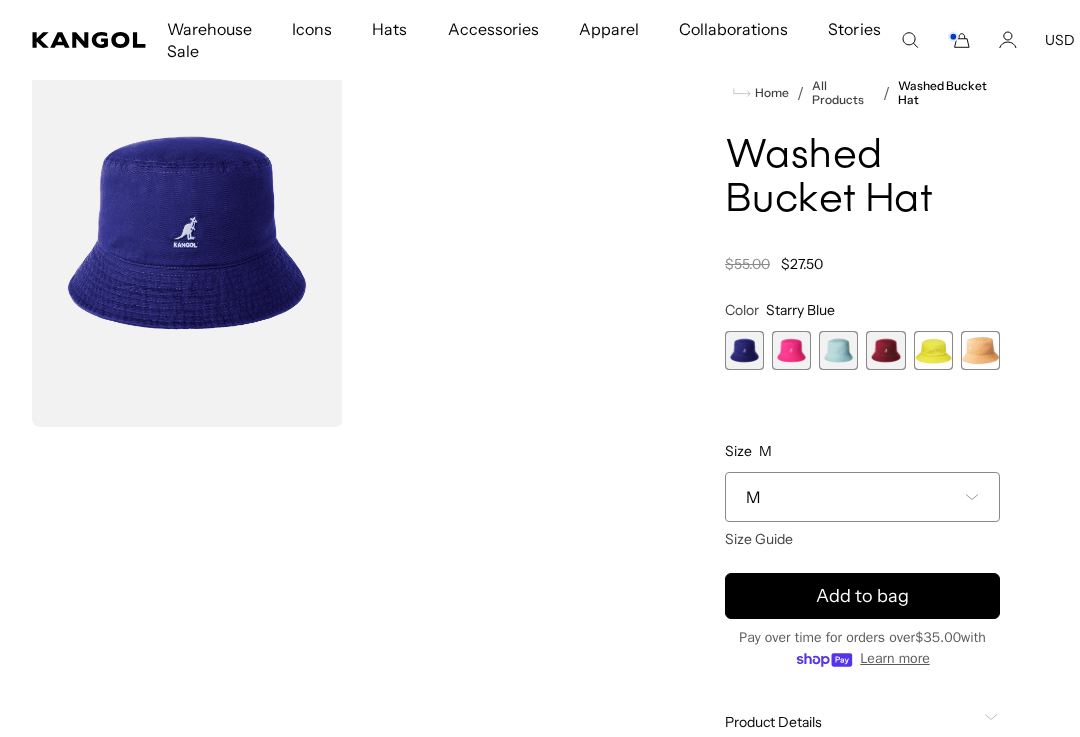 scroll, scrollTop: 116, scrollLeft: 0, axis: vertical 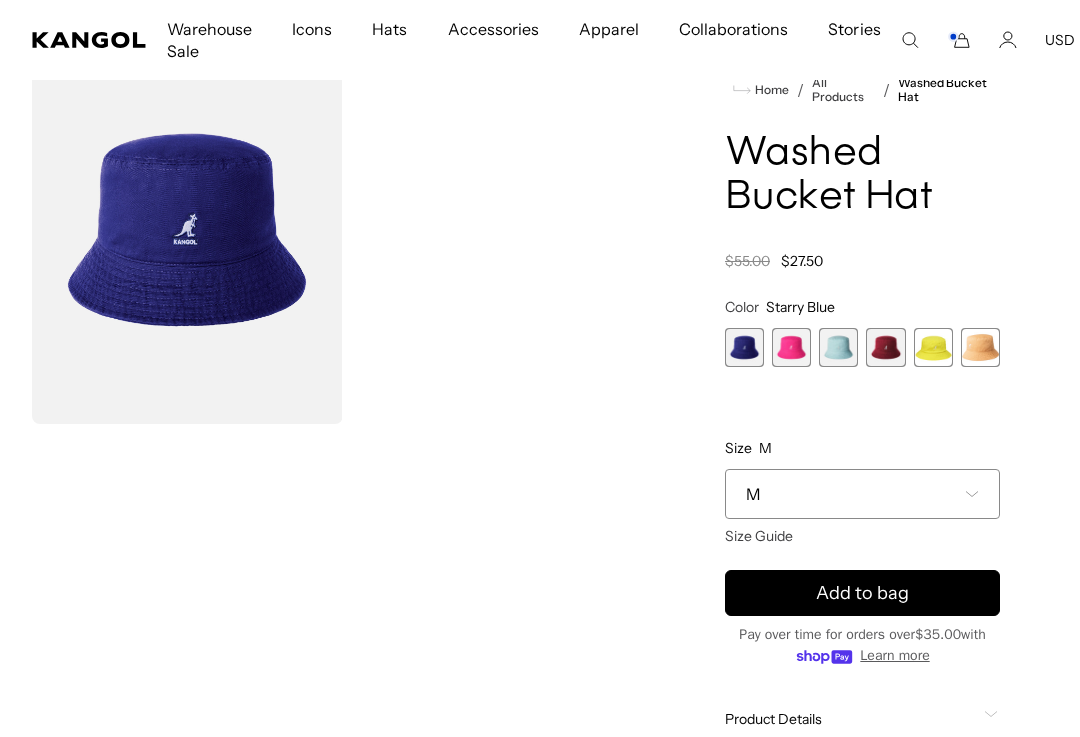 click at bounding box center (791, 347) 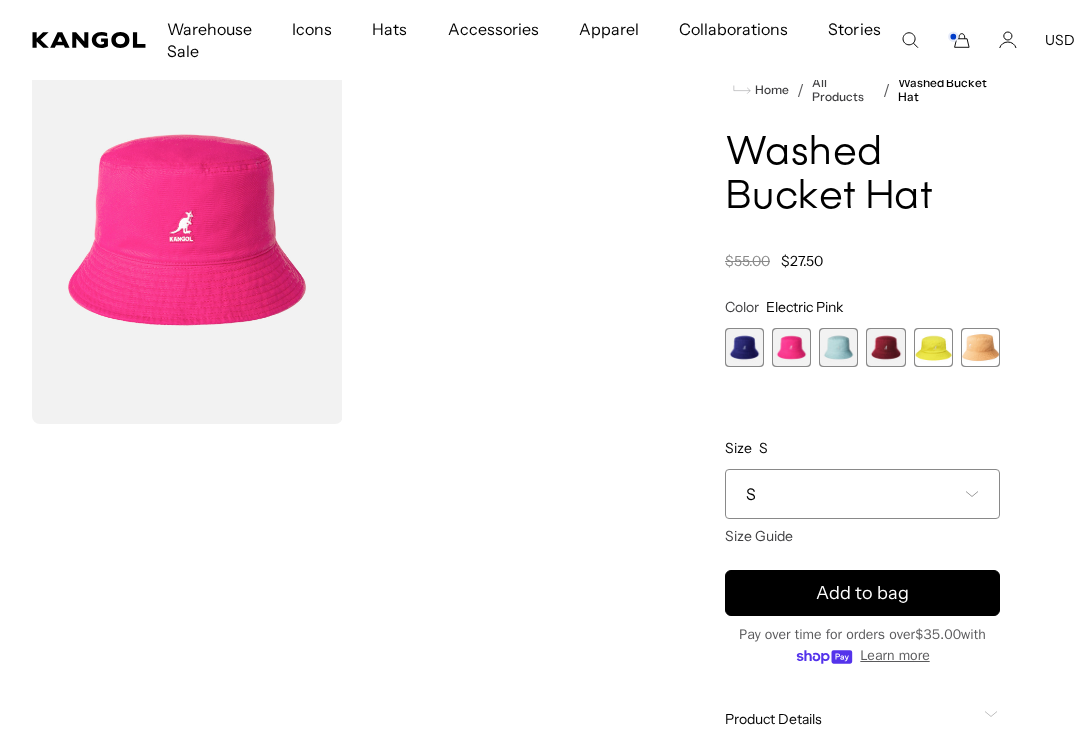 click 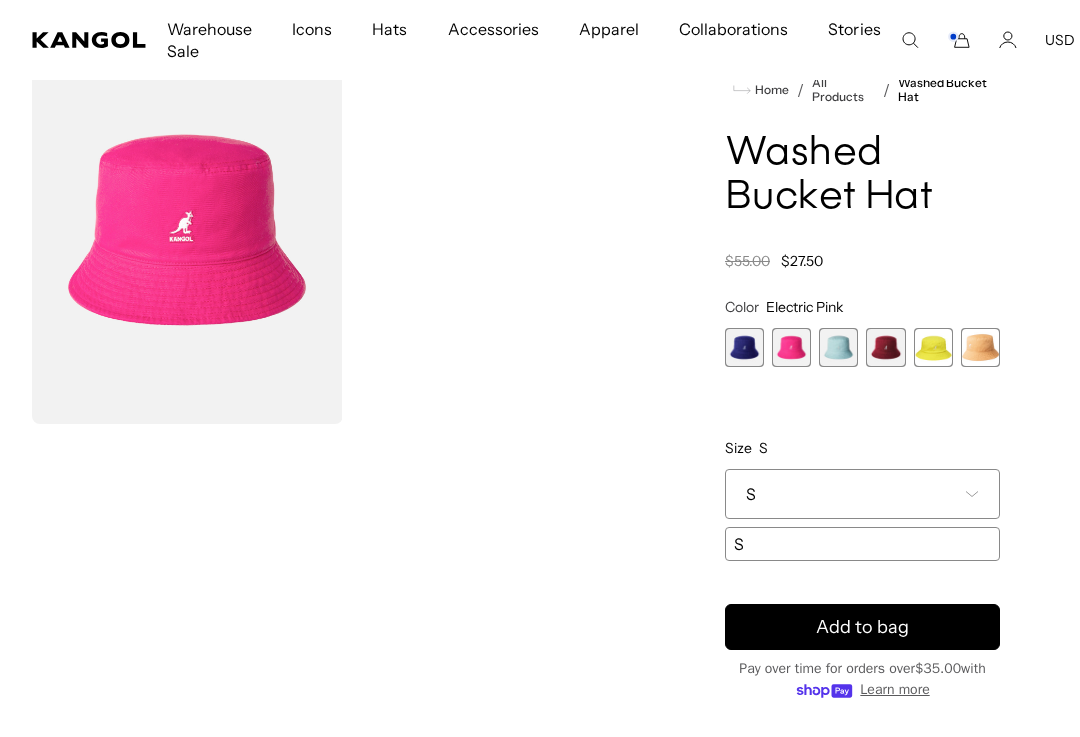 scroll, scrollTop: 0, scrollLeft: 0, axis: both 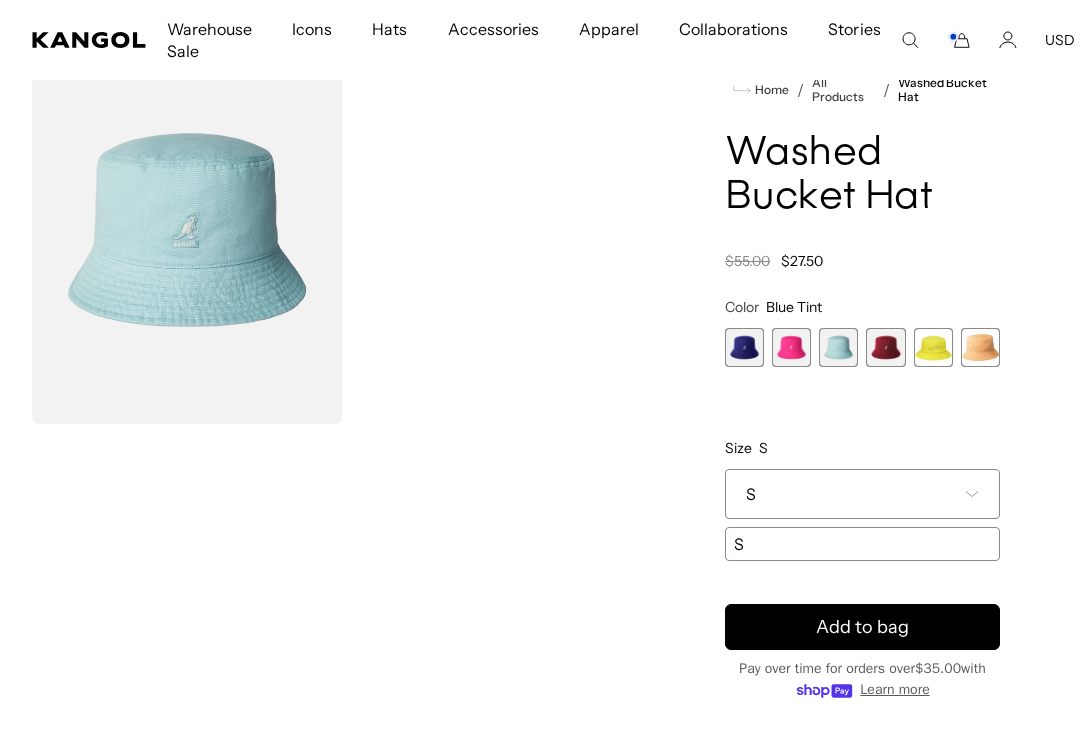 click 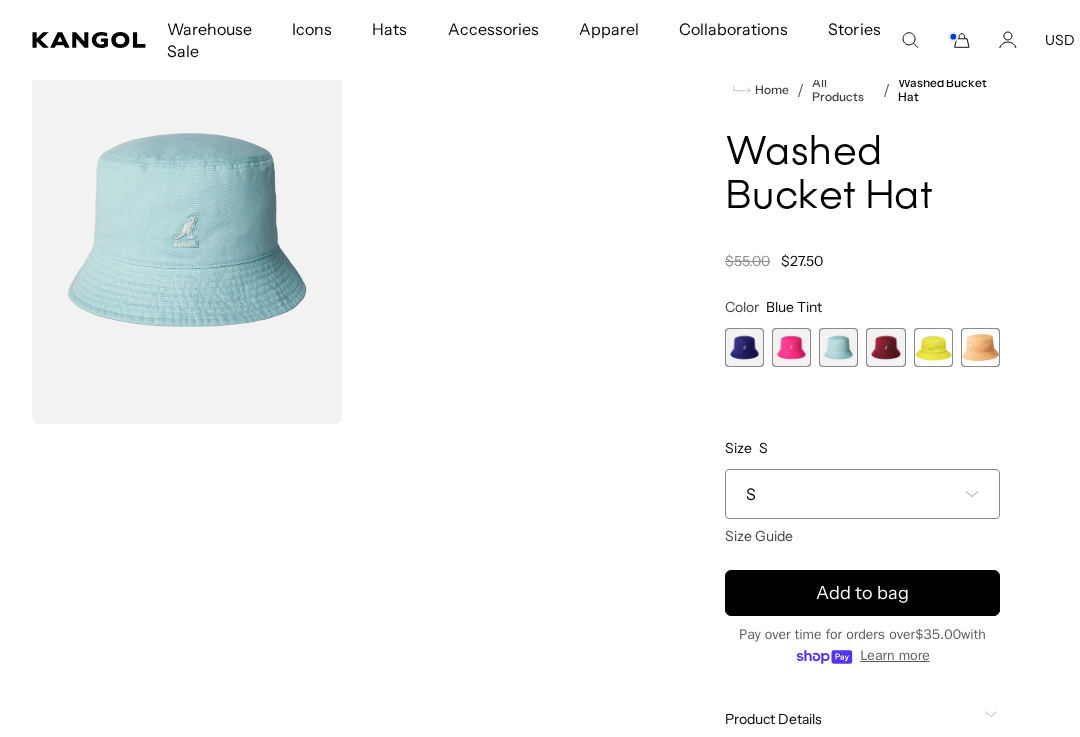 scroll, scrollTop: 0, scrollLeft: 412, axis: horizontal 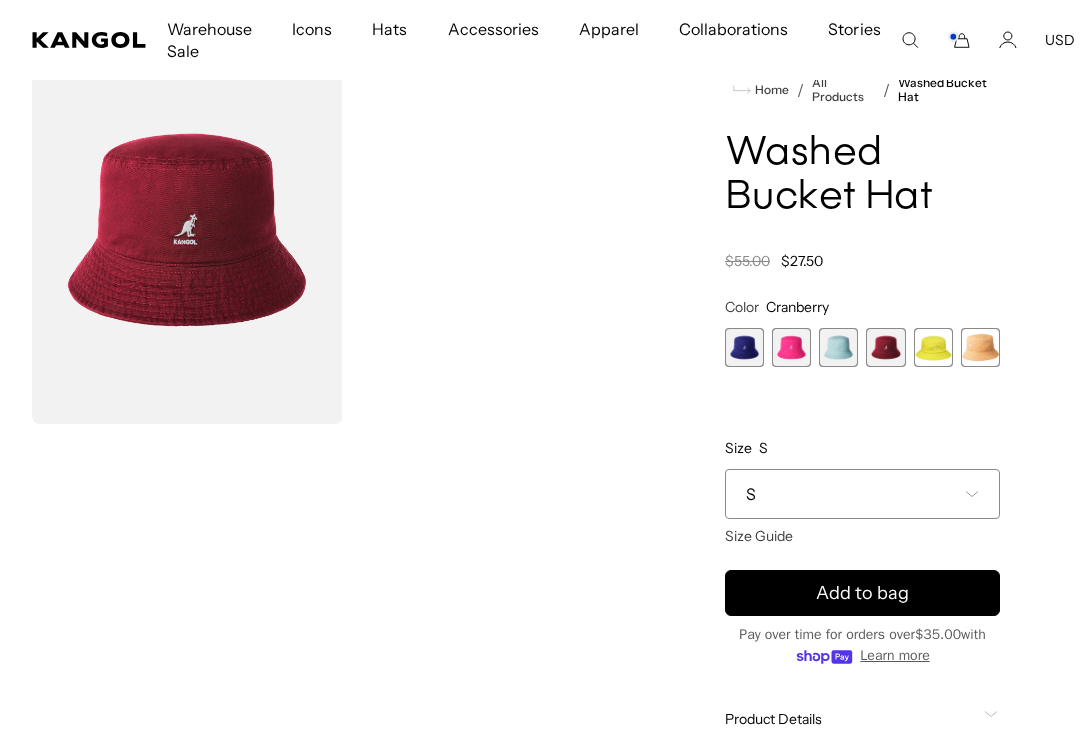 click at bounding box center [980, 347] 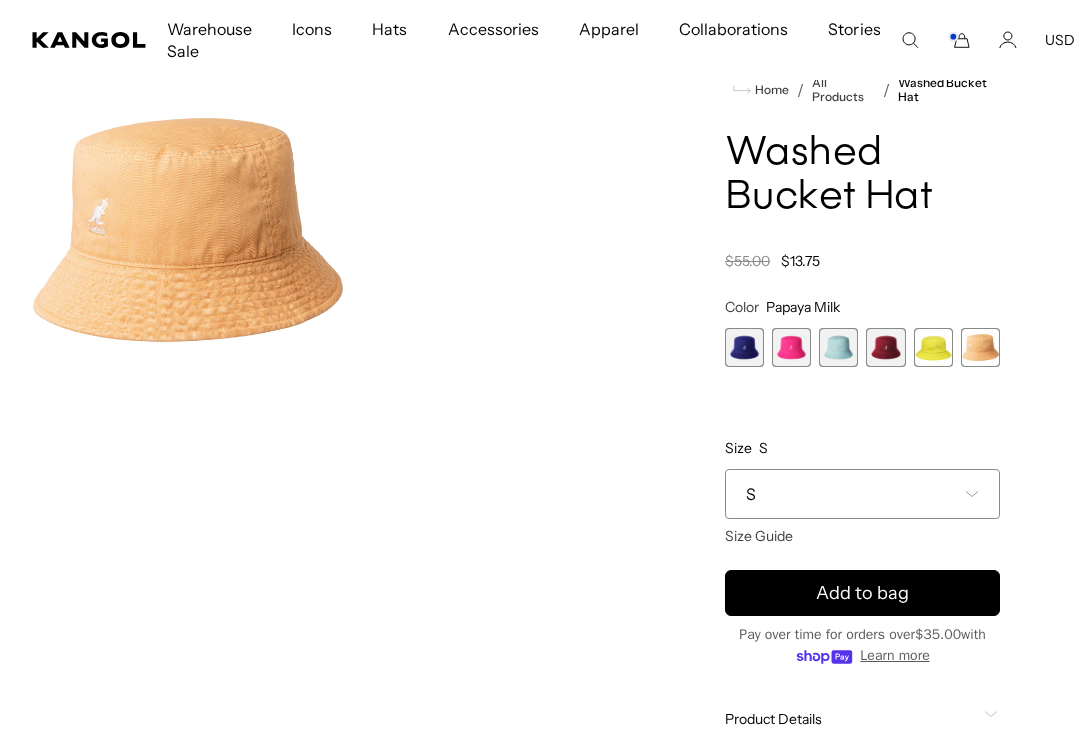 scroll, scrollTop: 0, scrollLeft: 412, axis: horizontal 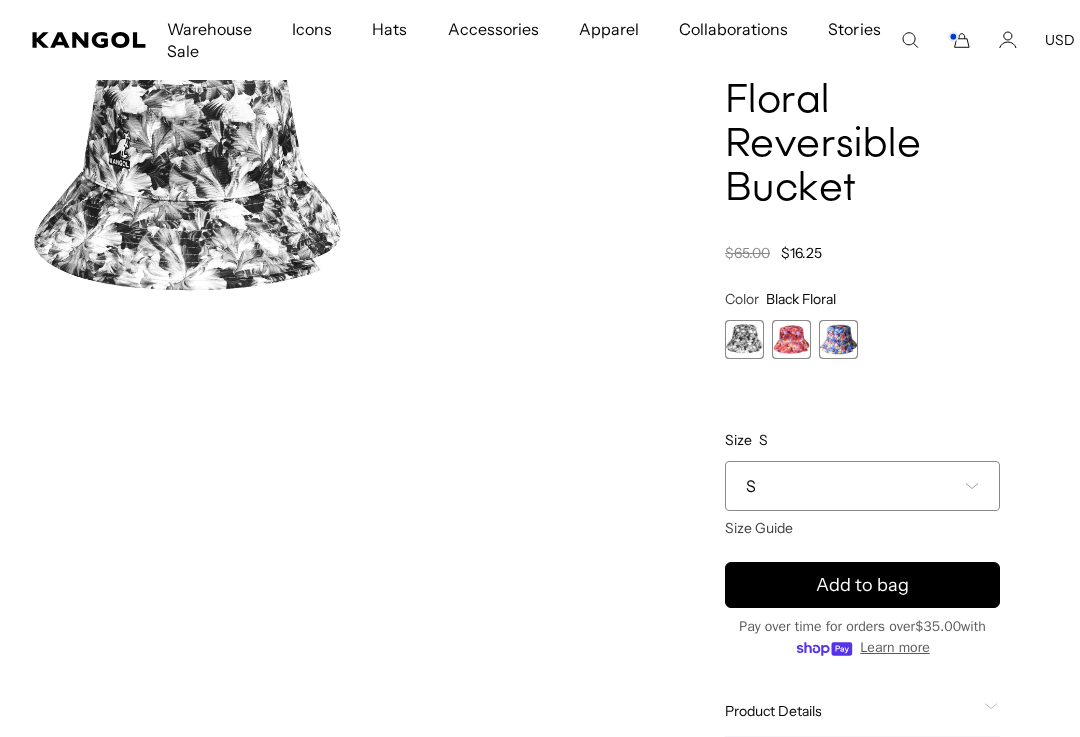click 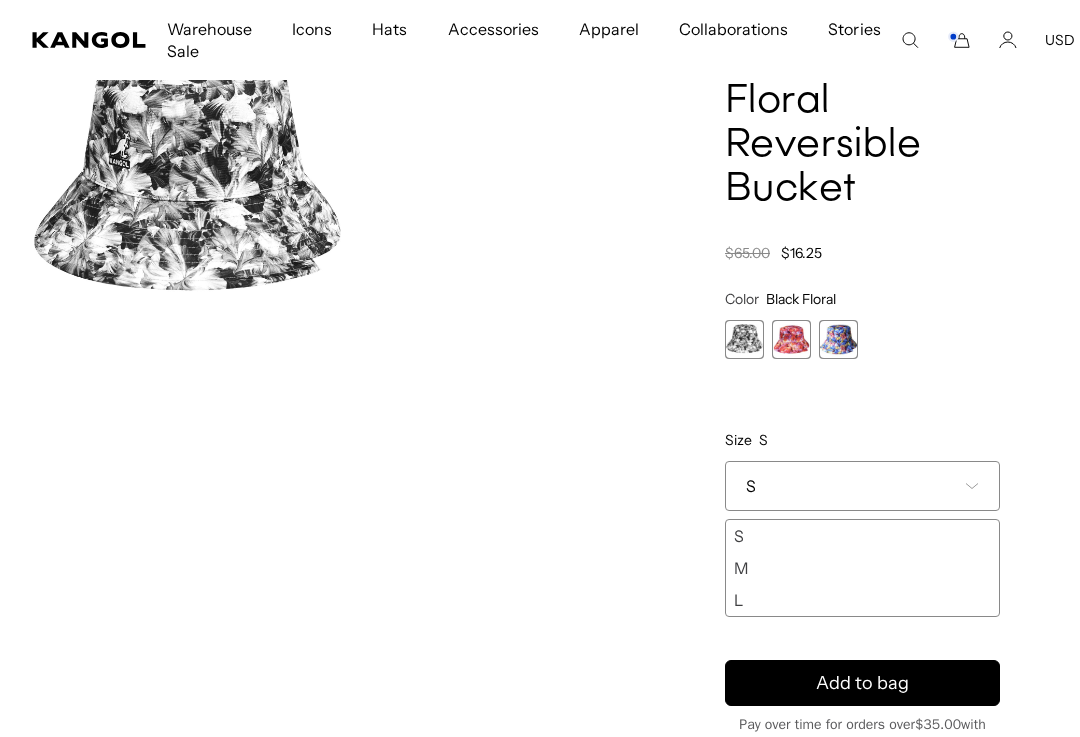 scroll, scrollTop: 0, scrollLeft: 412, axis: horizontal 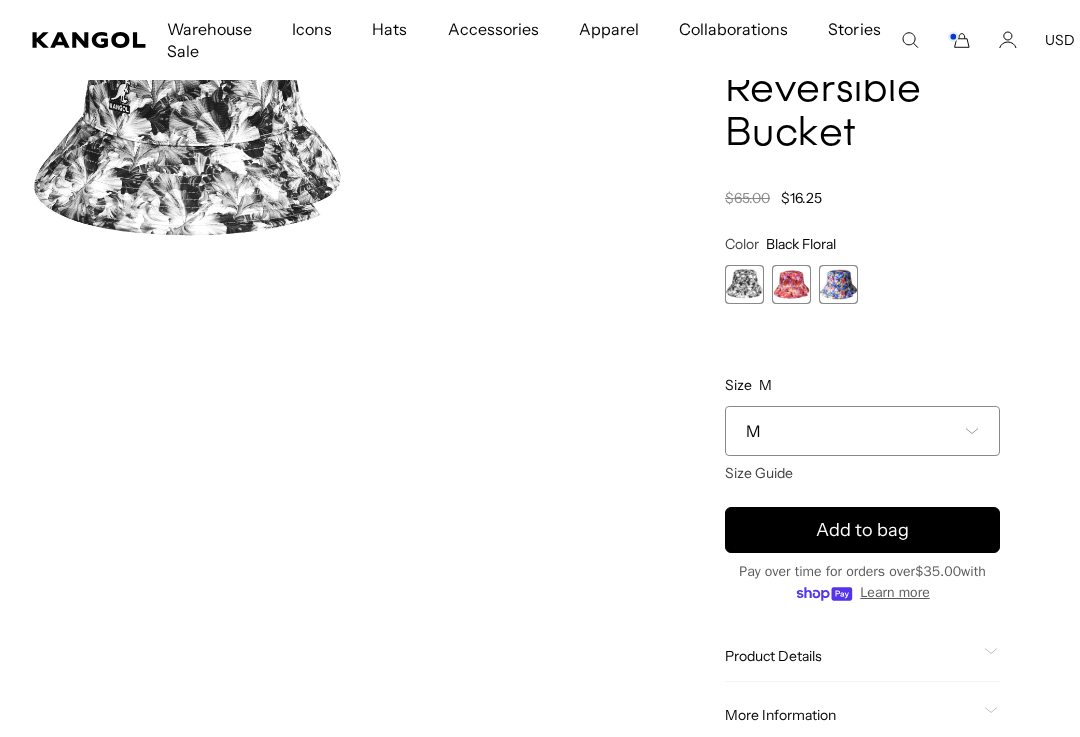 click at bounding box center (791, 284) 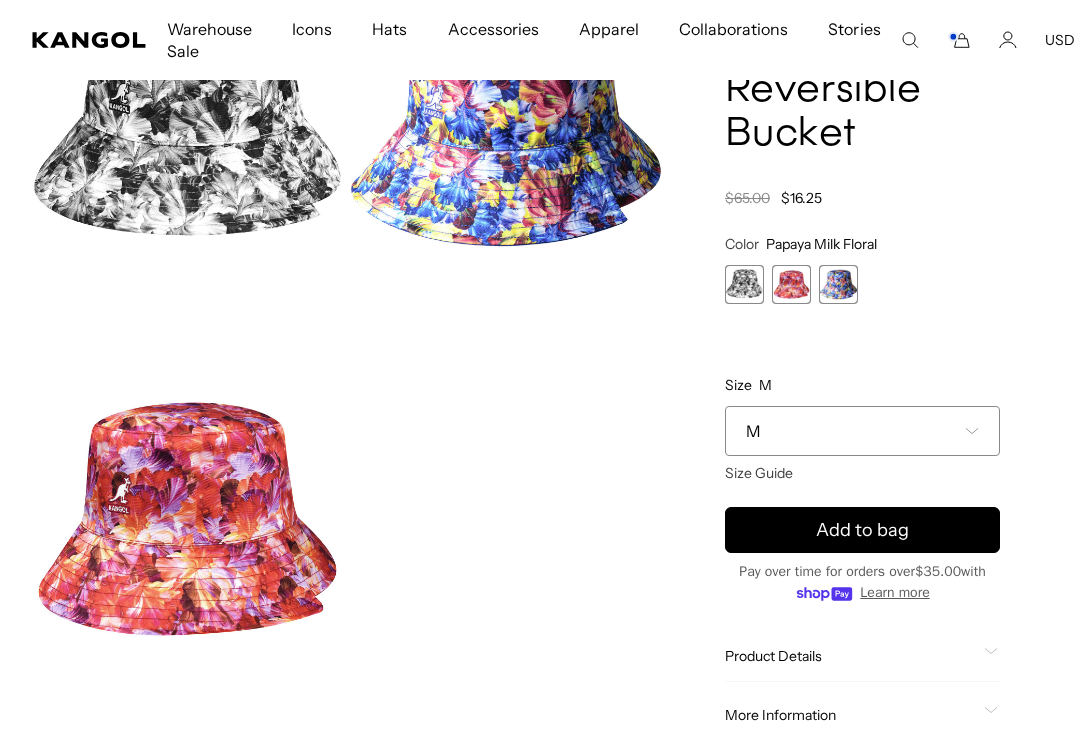 scroll, scrollTop: 0, scrollLeft: 0, axis: both 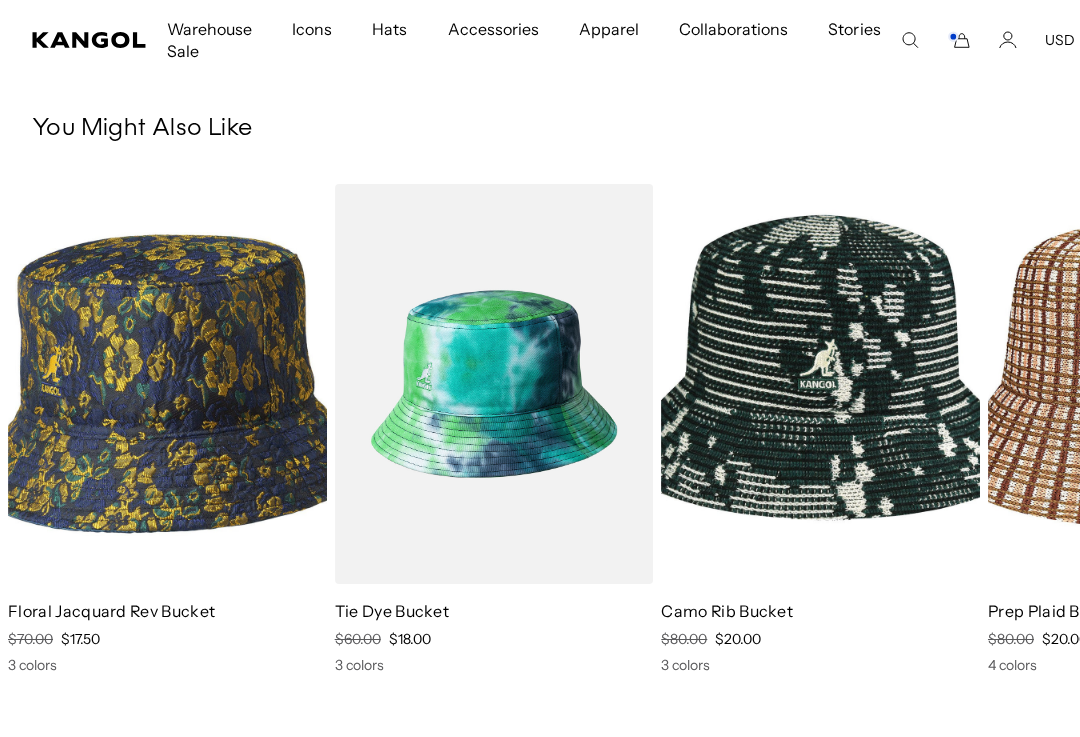 click at bounding box center [0, 0] 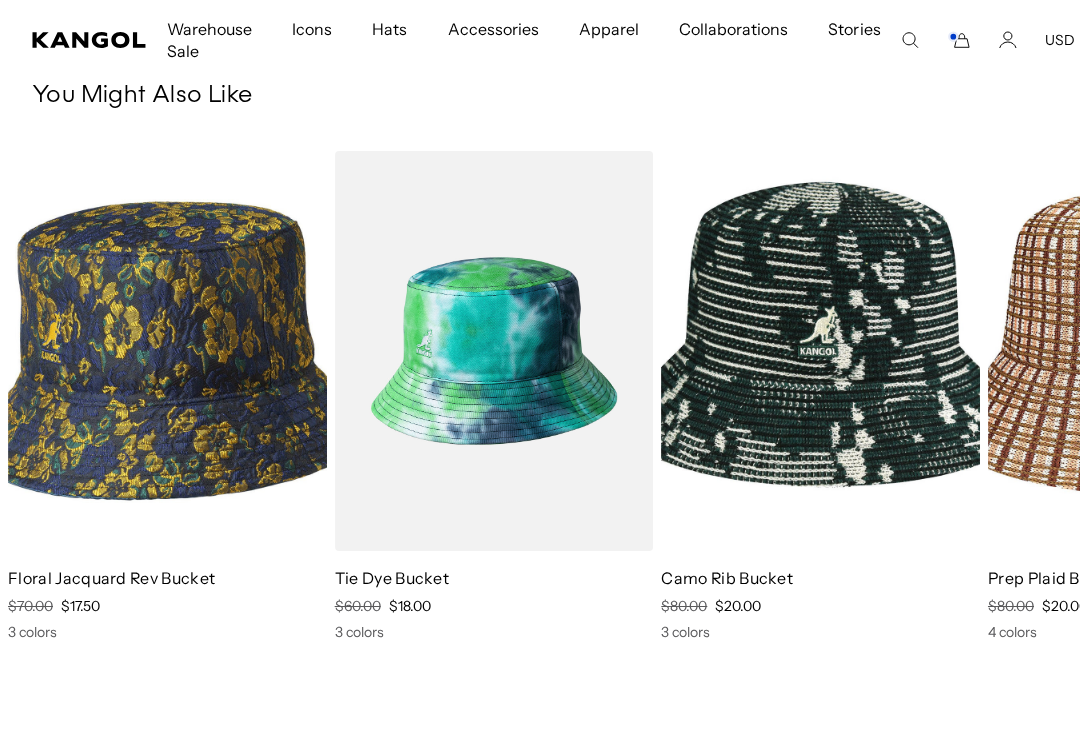 scroll, scrollTop: 0, scrollLeft: 0, axis: both 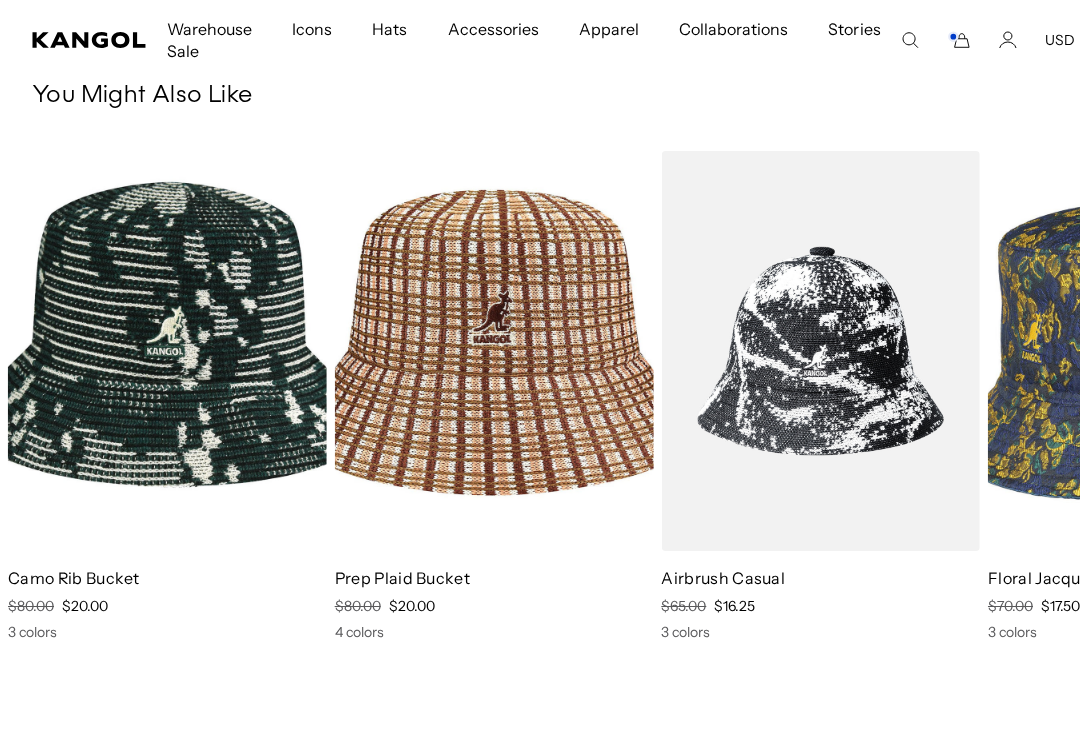 click at bounding box center (0, 0) 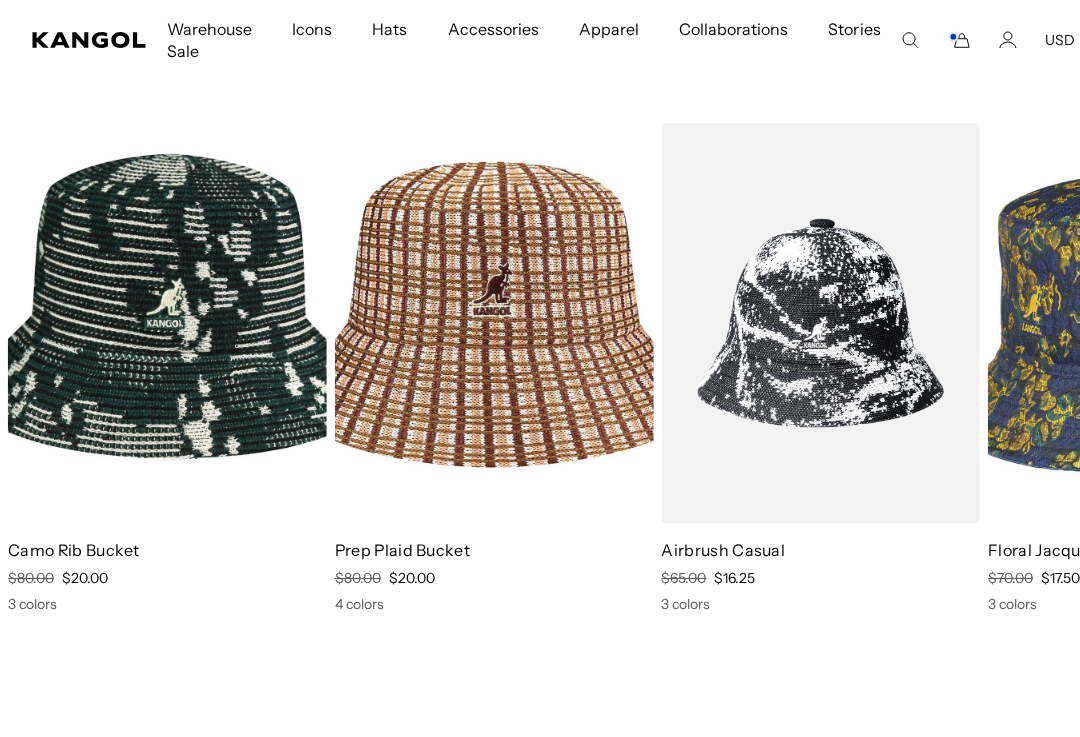scroll, scrollTop: 0, scrollLeft: 412, axis: horizontal 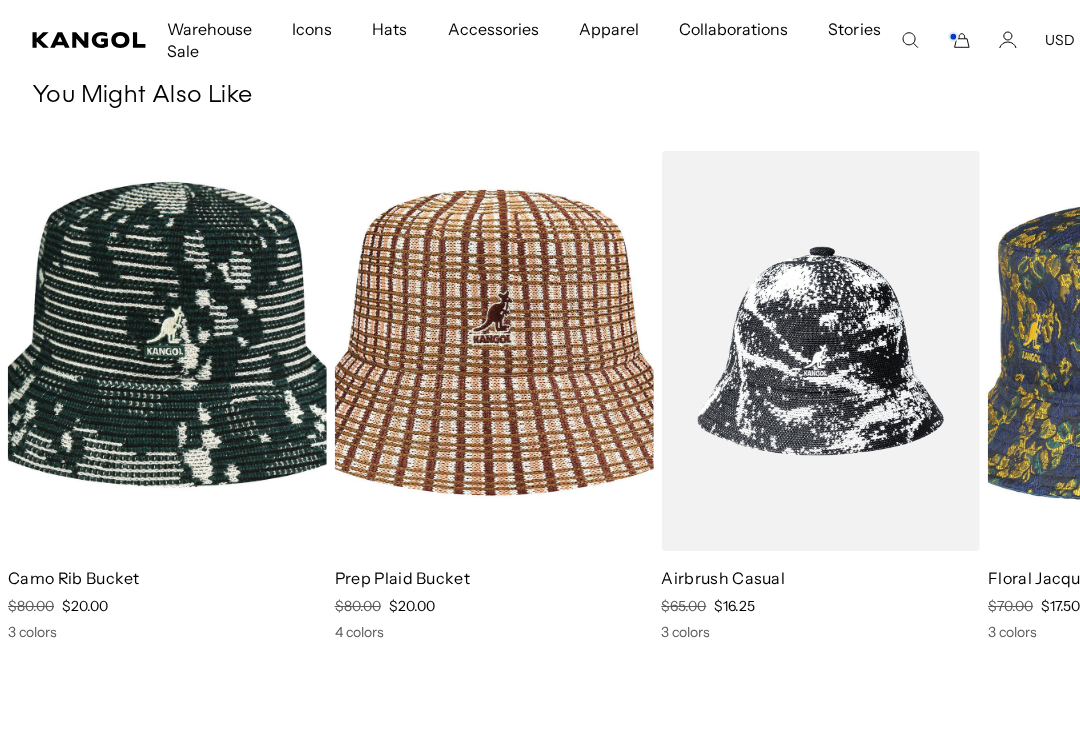 click at bounding box center [0, 0] 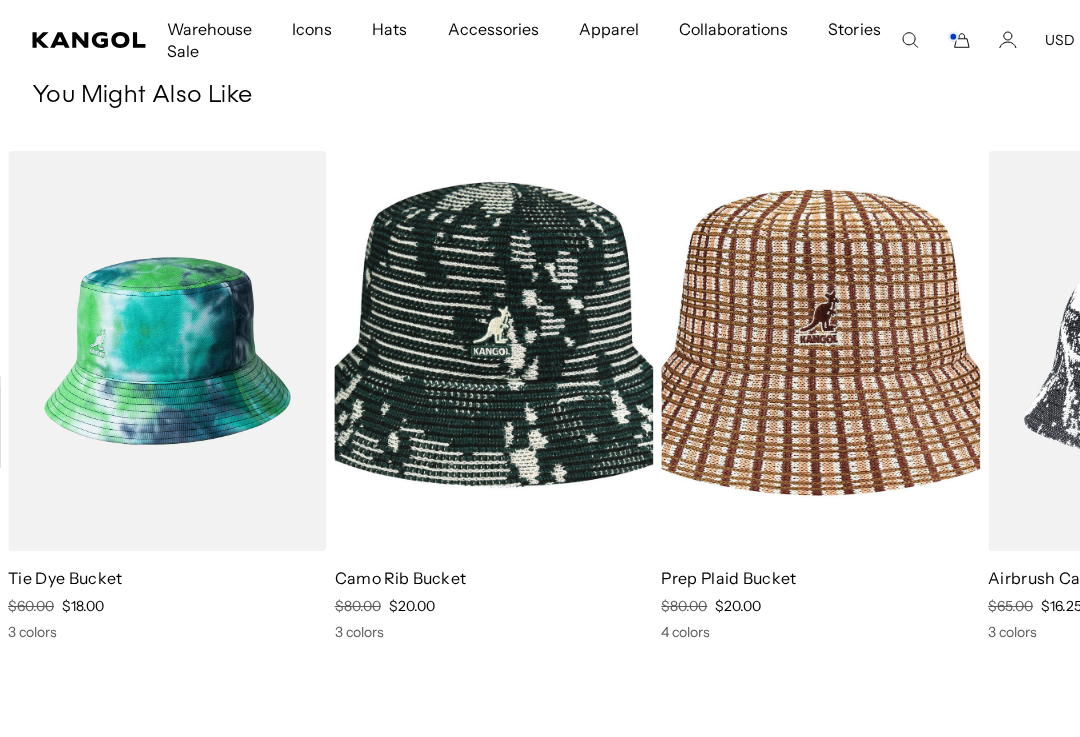 scroll, scrollTop: 0, scrollLeft: 0, axis: both 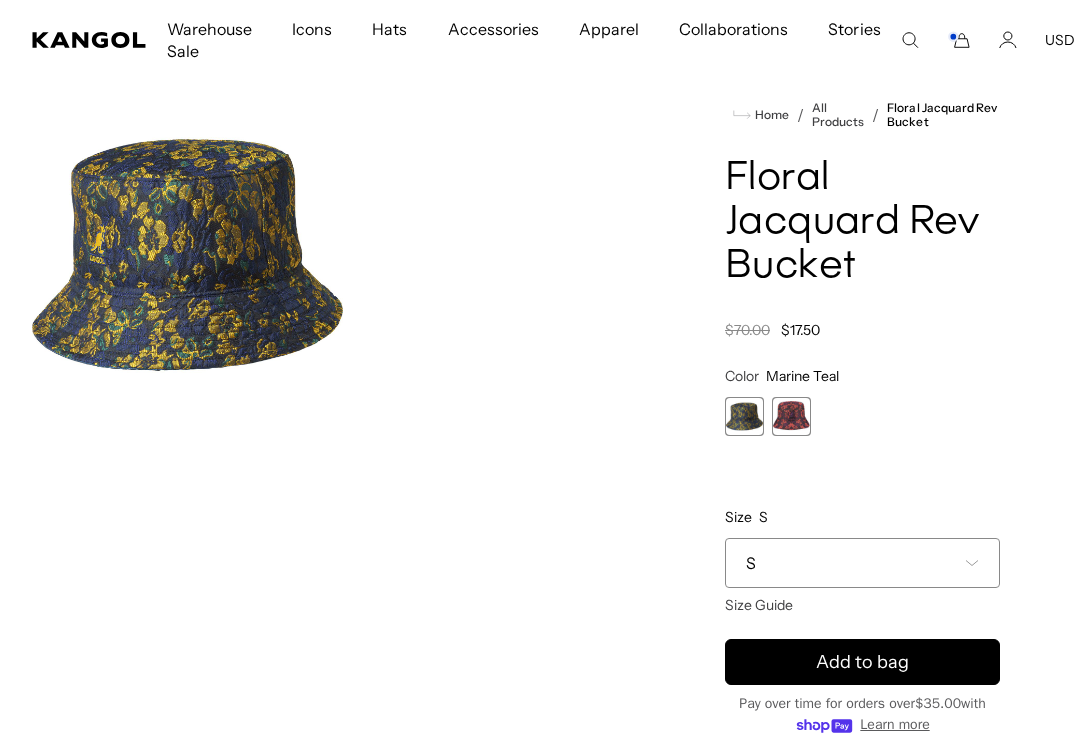 click on "S" at bounding box center (862, 563) 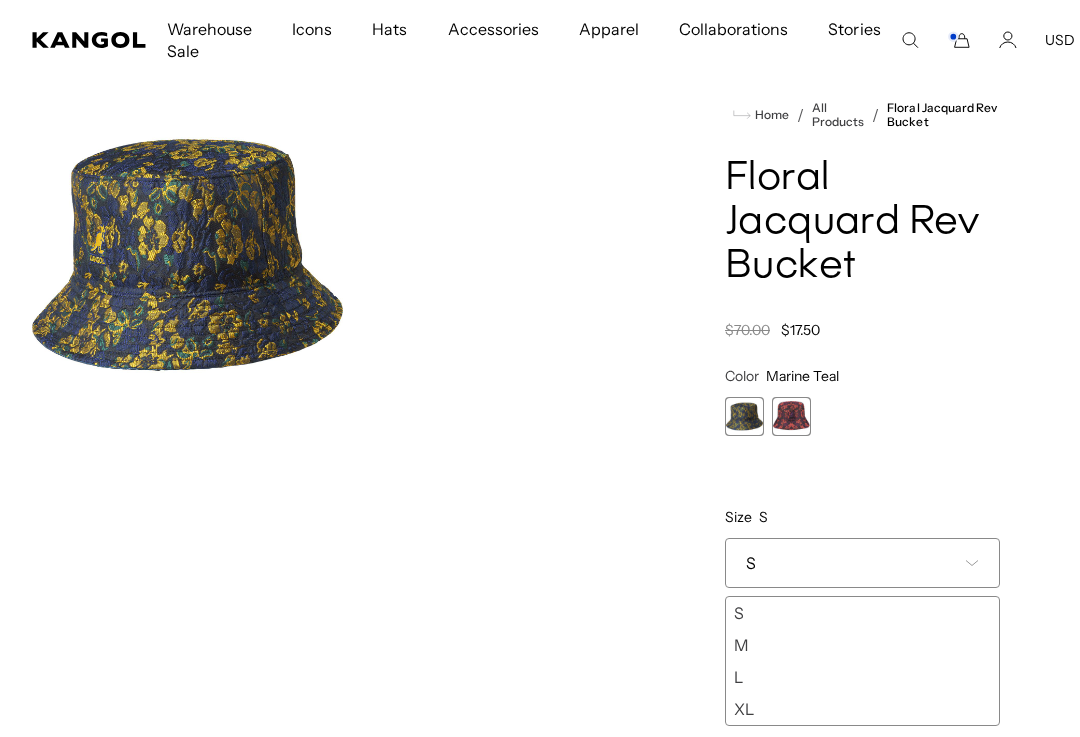 click on "S" at bounding box center (862, 563) 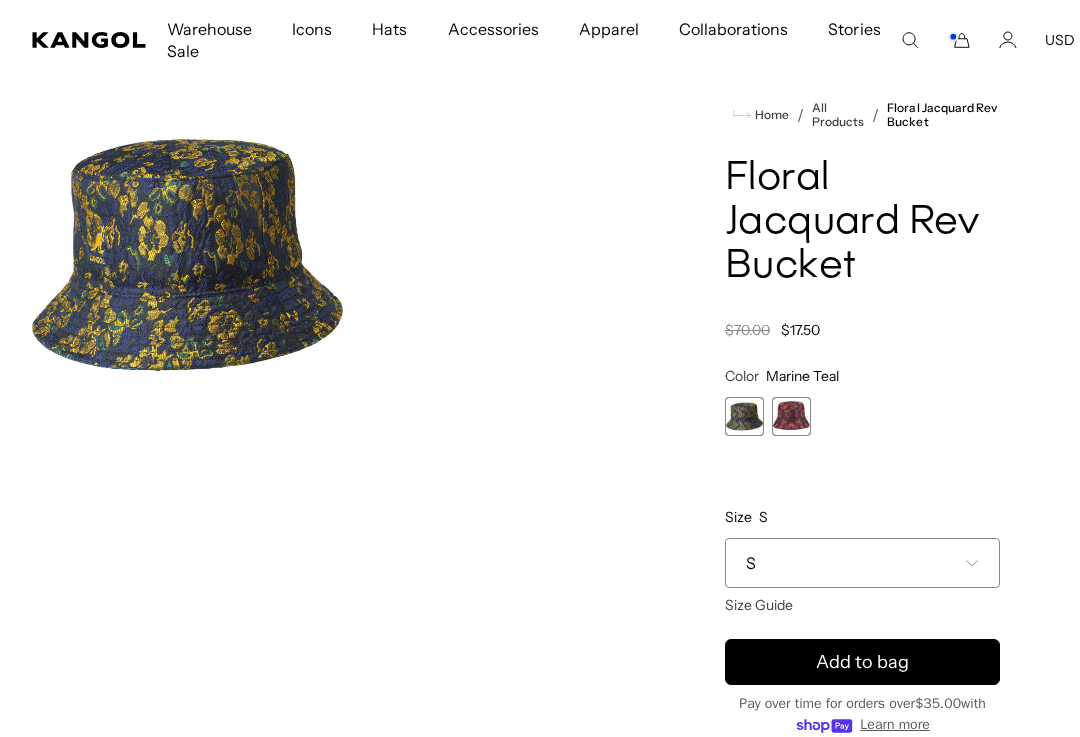 scroll, scrollTop: 0, scrollLeft: 0, axis: both 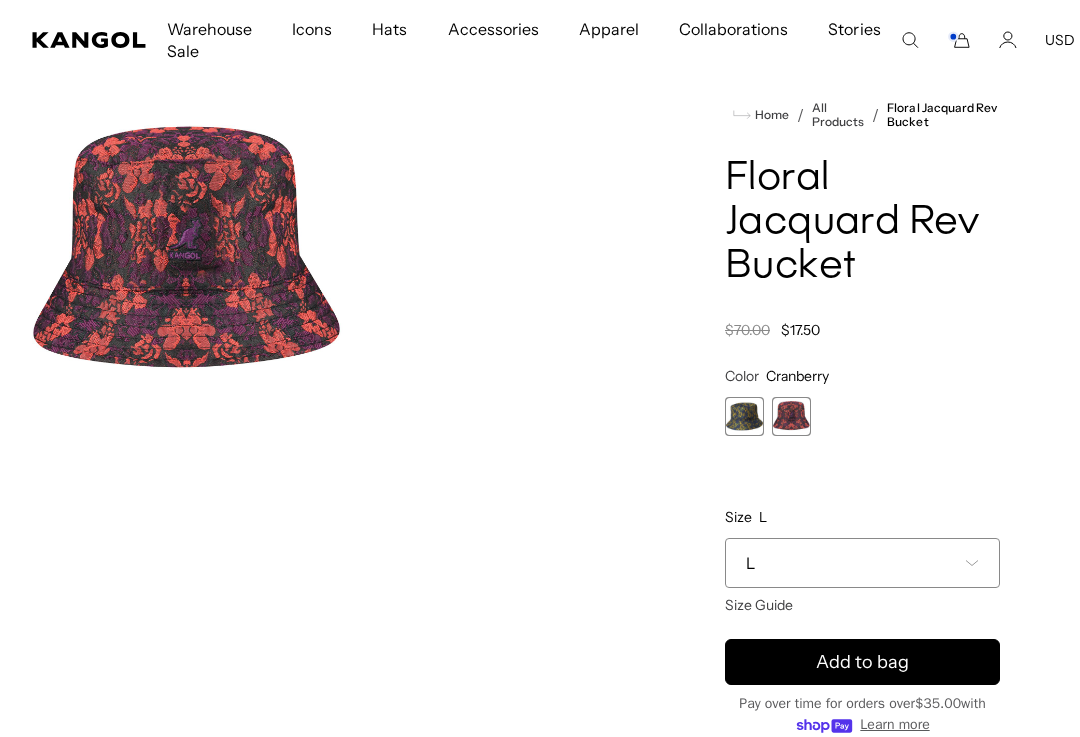 click on "Home
/
All Products
/
Floral Jacquard Rev Bucket
Floral Jacquard Rev Bucket
Regular price
$17.50
Regular price
$70.00
Sale price
$17.50
Color
Cranberry
Previous
Next
Marine Teal
Variant sold out or unavailable
Cranberry
Variant sold out or unavailable" at bounding box center (862, 516) 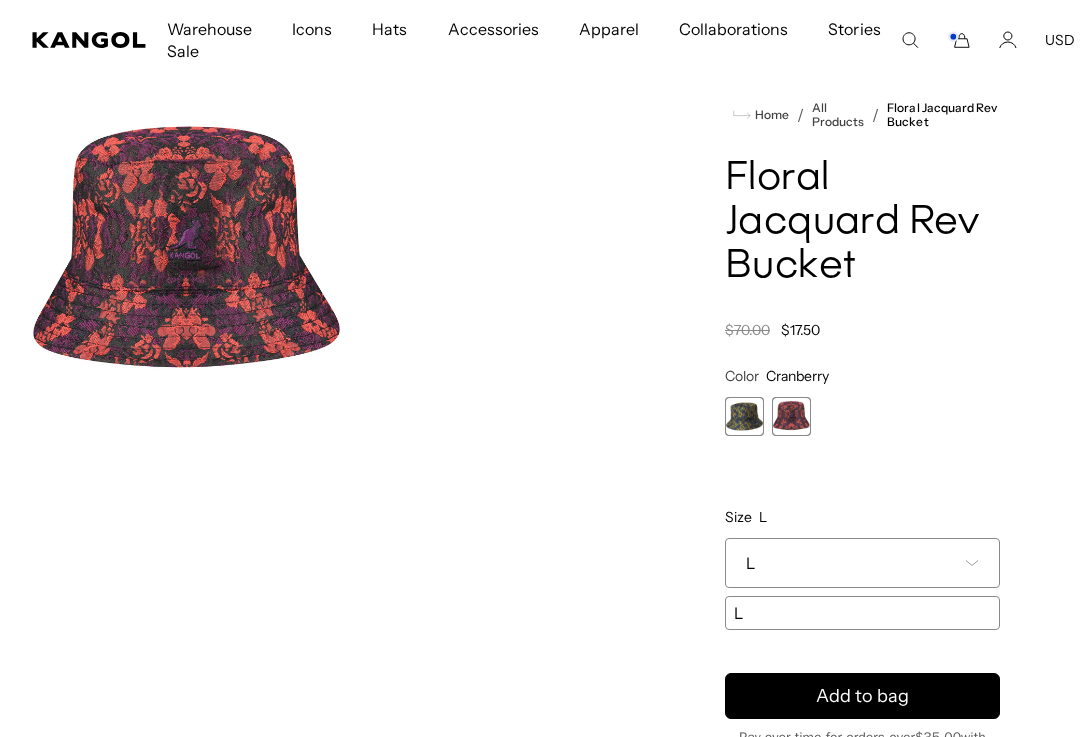 scroll, scrollTop: 63, scrollLeft: 0, axis: vertical 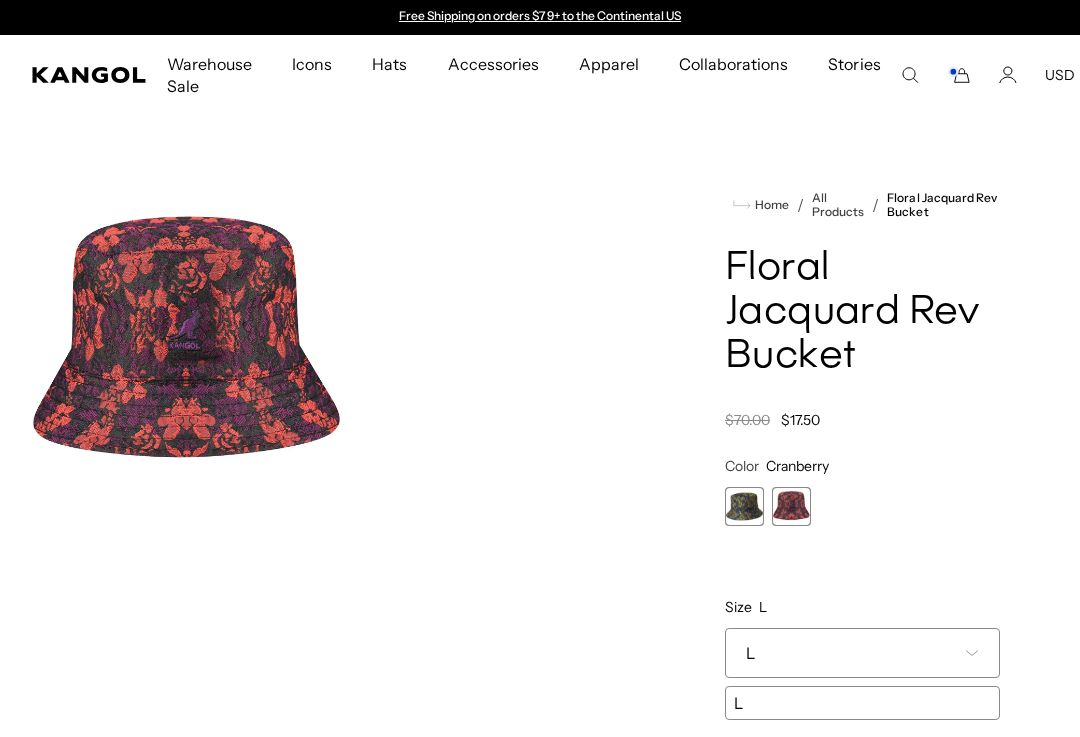 click at bounding box center [744, 506] 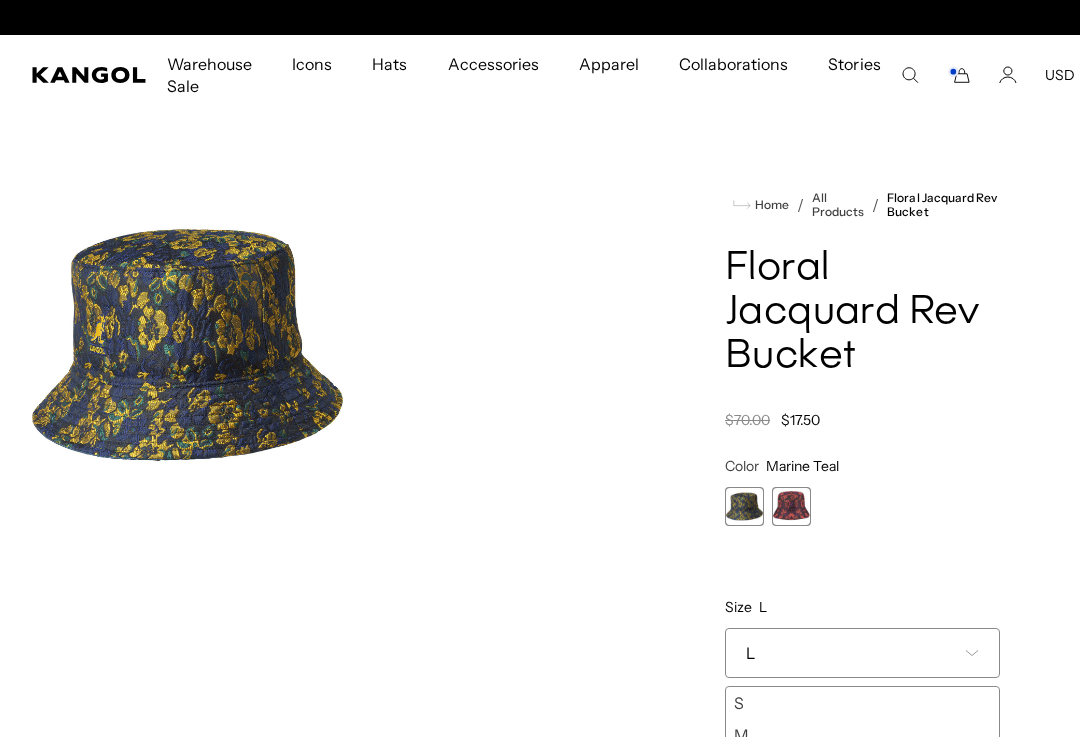 scroll, scrollTop: 0, scrollLeft: 412, axis: horizontal 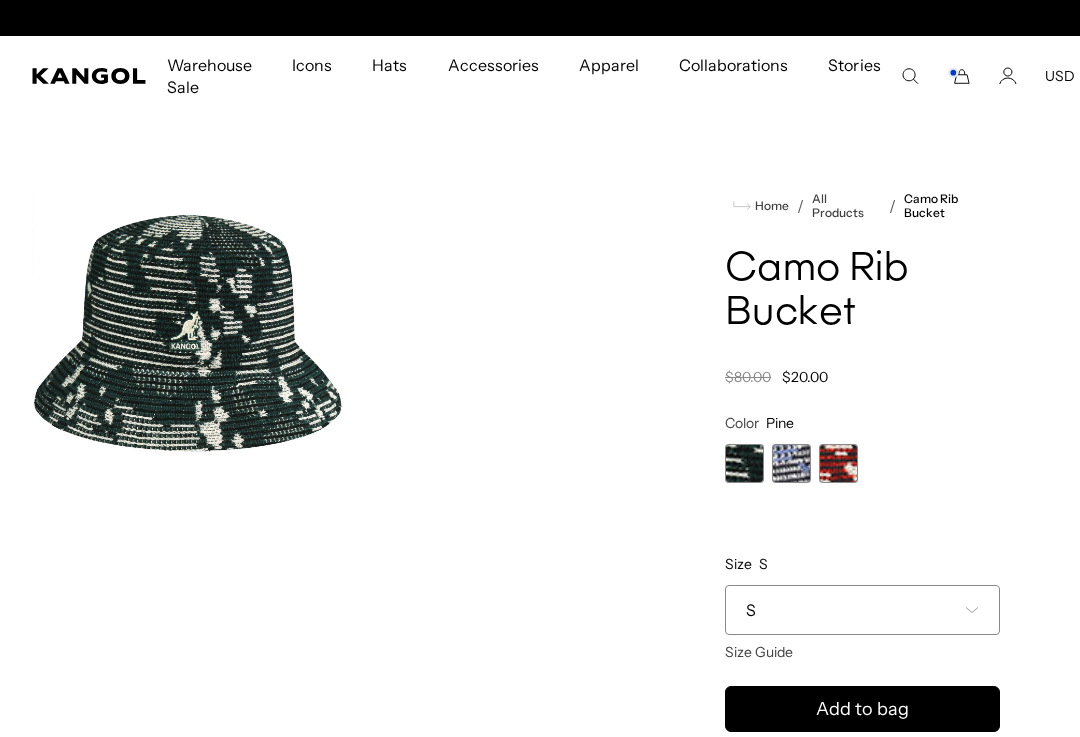 click at bounding box center (791, 463) 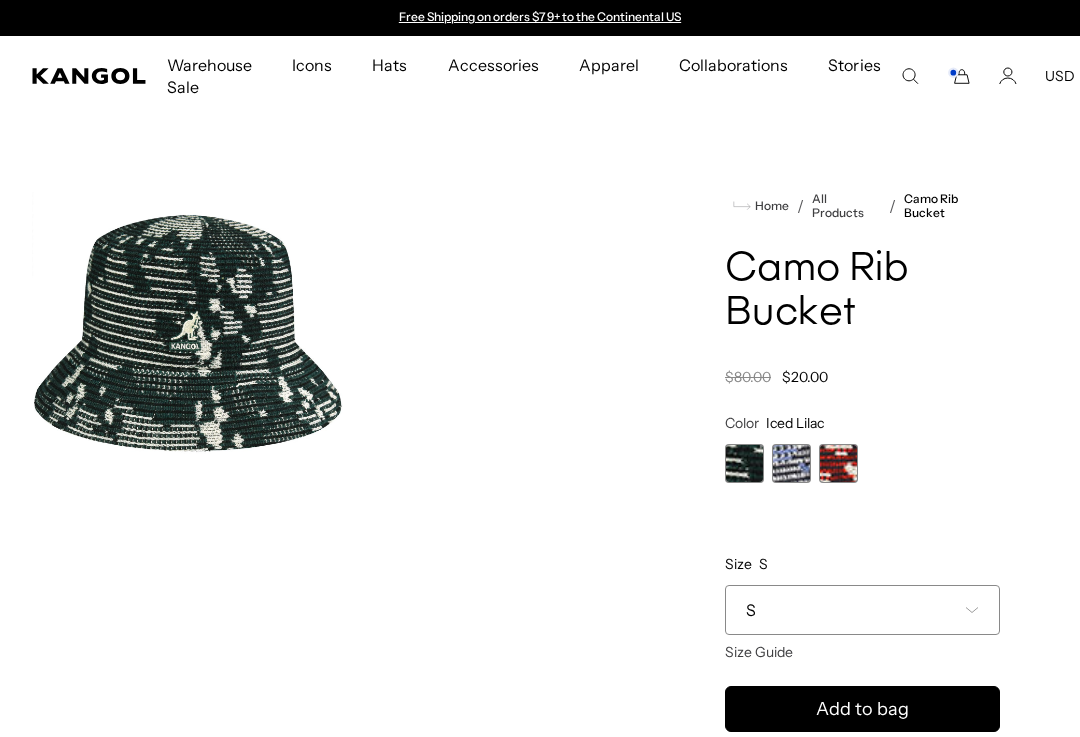 scroll, scrollTop: 0, scrollLeft: 412, axis: horizontal 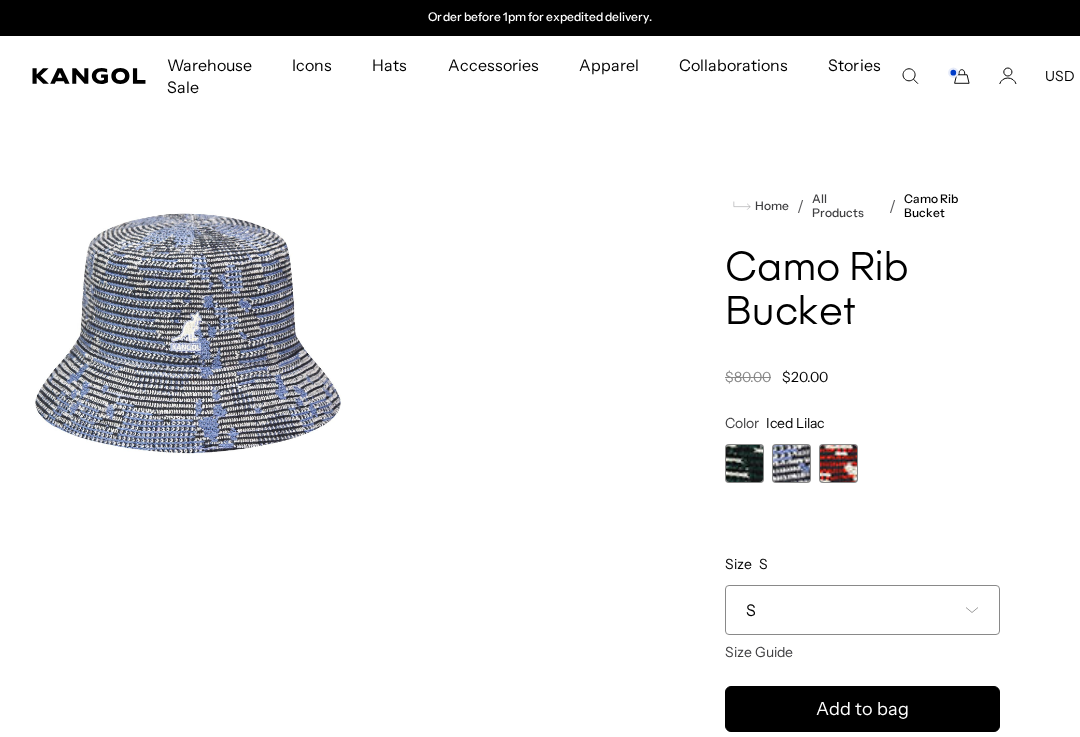 click at bounding box center (791, 463) 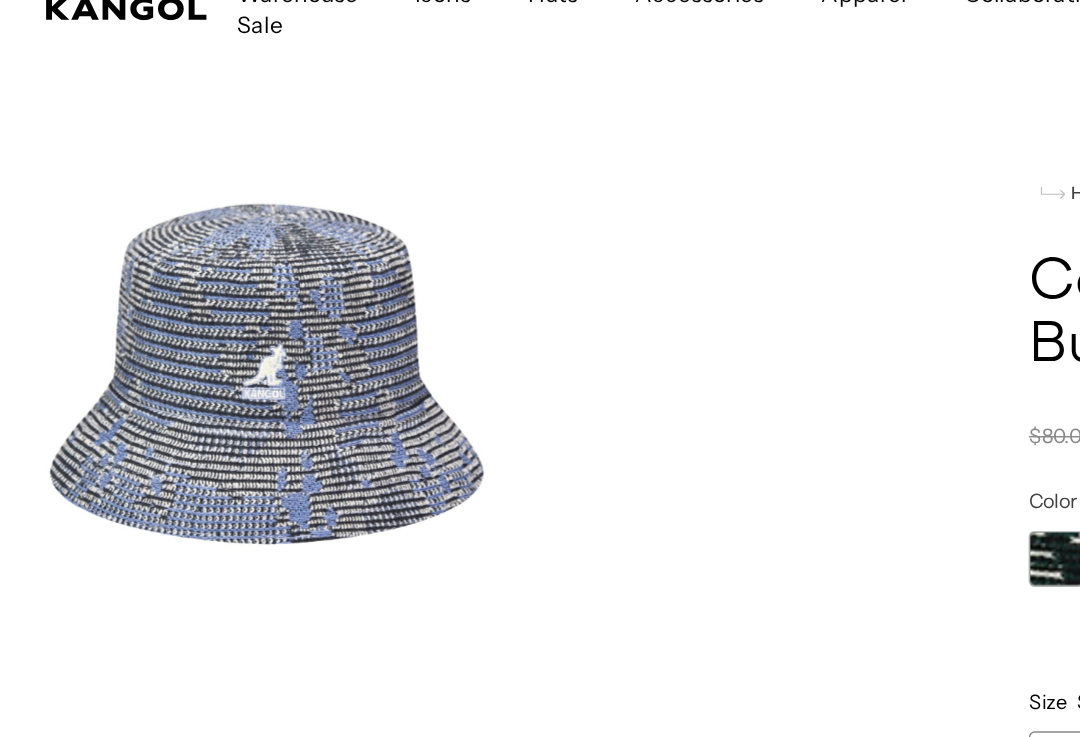 scroll, scrollTop: 0, scrollLeft: 0, axis: both 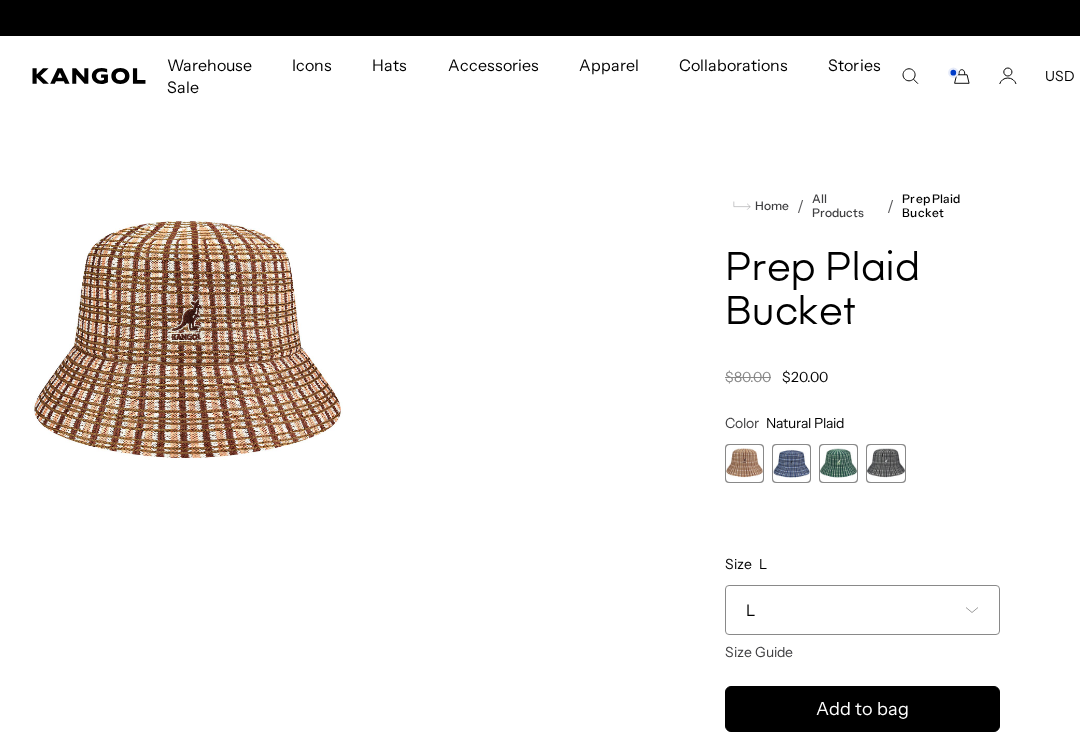 click at bounding box center [791, 463] 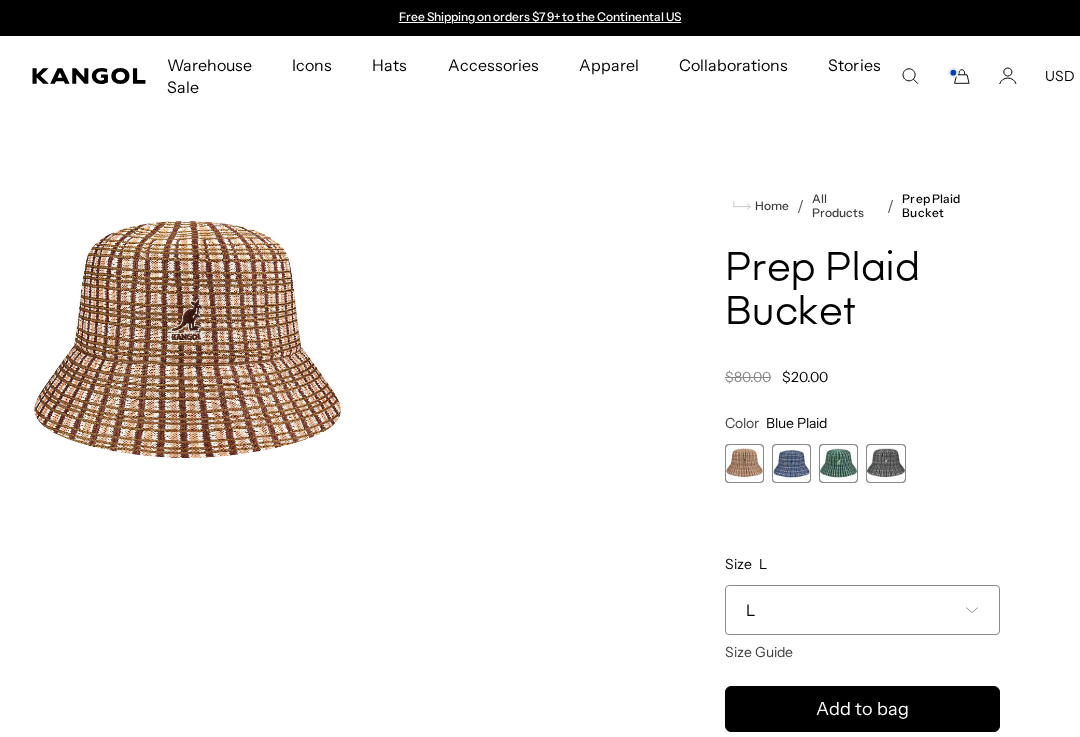 scroll, scrollTop: 0, scrollLeft: 412, axis: horizontal 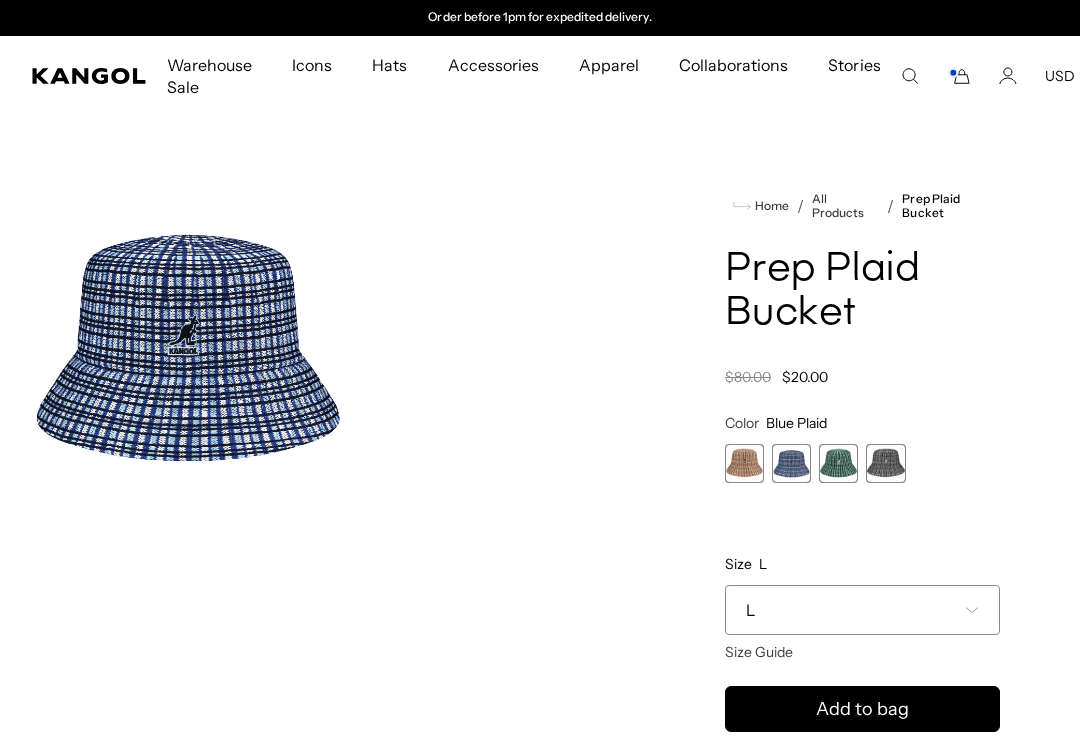 click on "L" at bounding box center [862, 610] 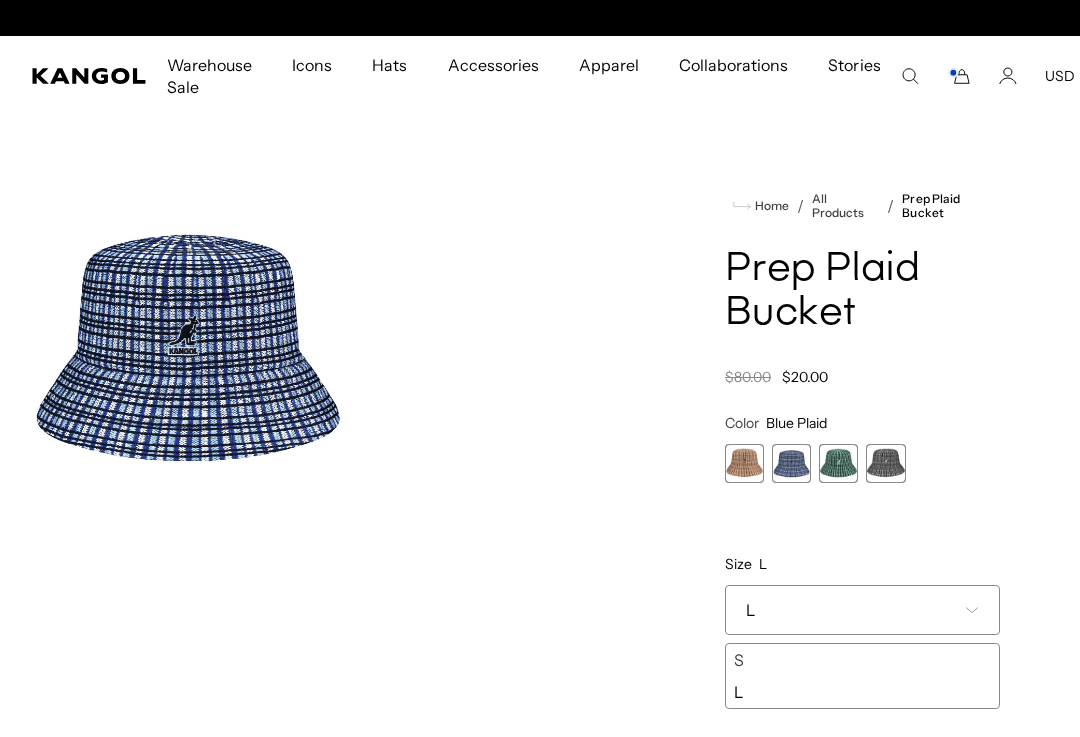 scroll, scrollTop: 0, scrollLeft: 412, axis: horizontal 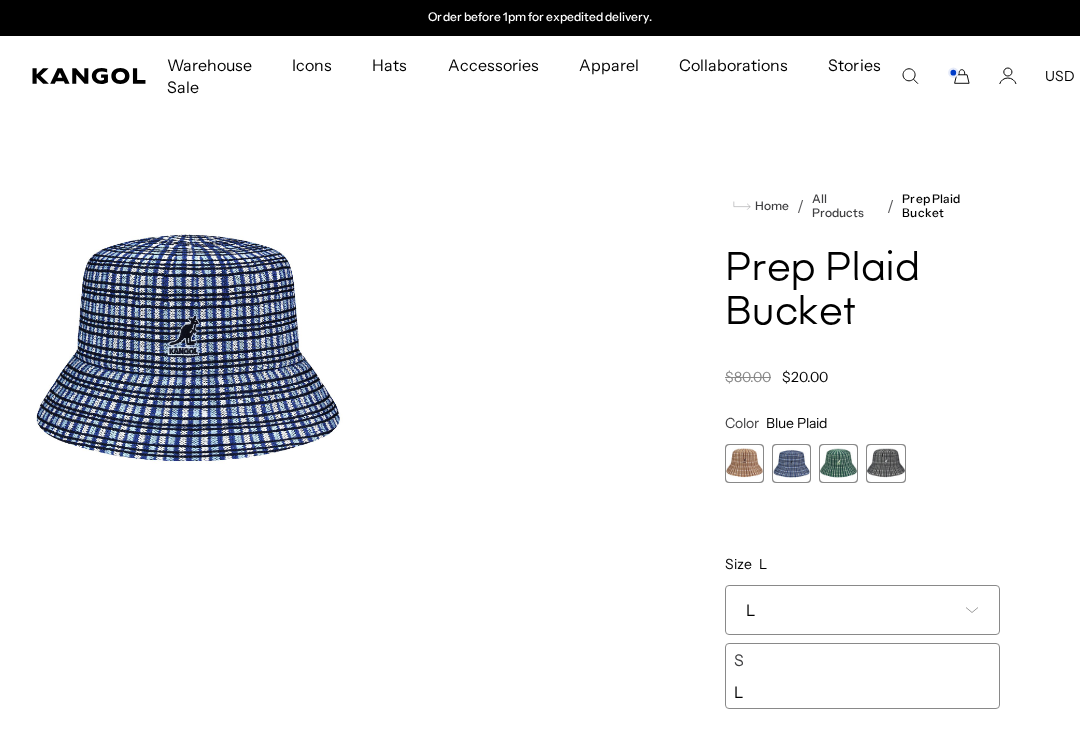 click on "S" at bounding box center [862, 660] 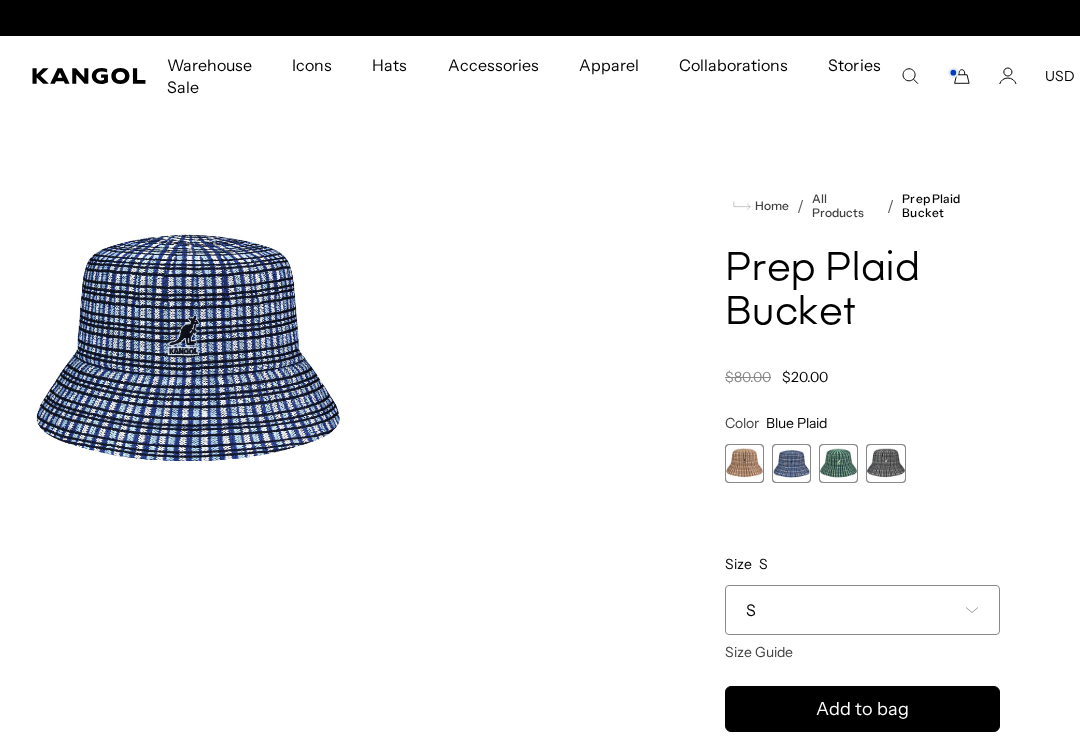 scroll, scrollTop: 0, scrollLeft: 0, axis: both 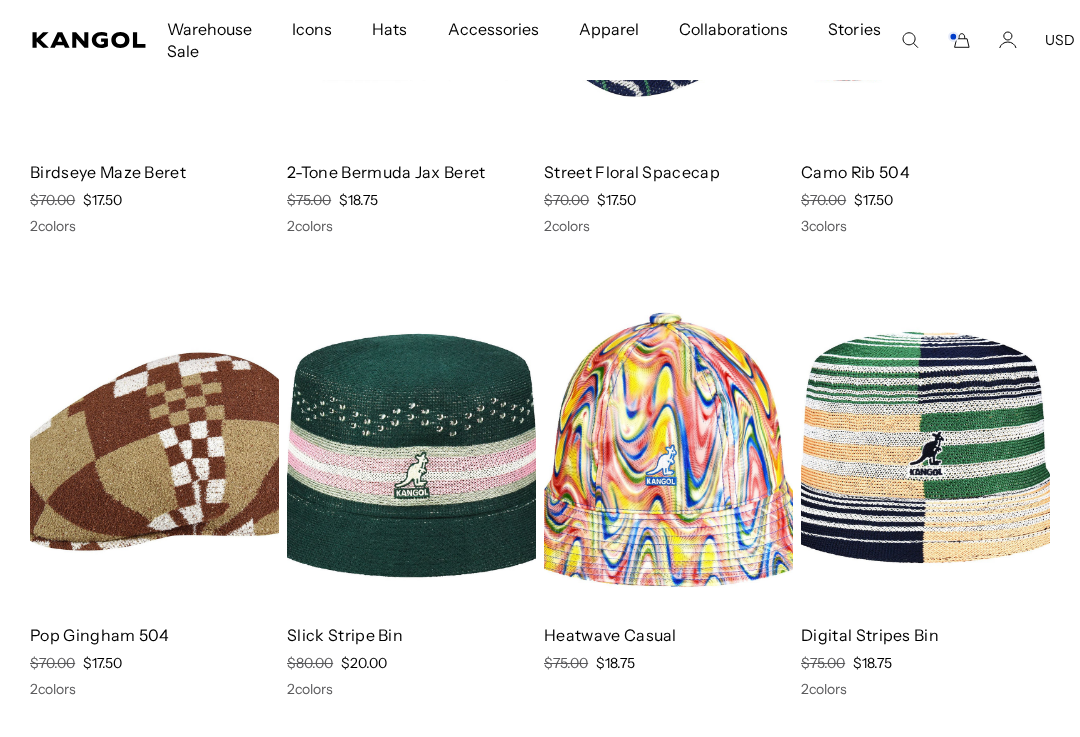 click 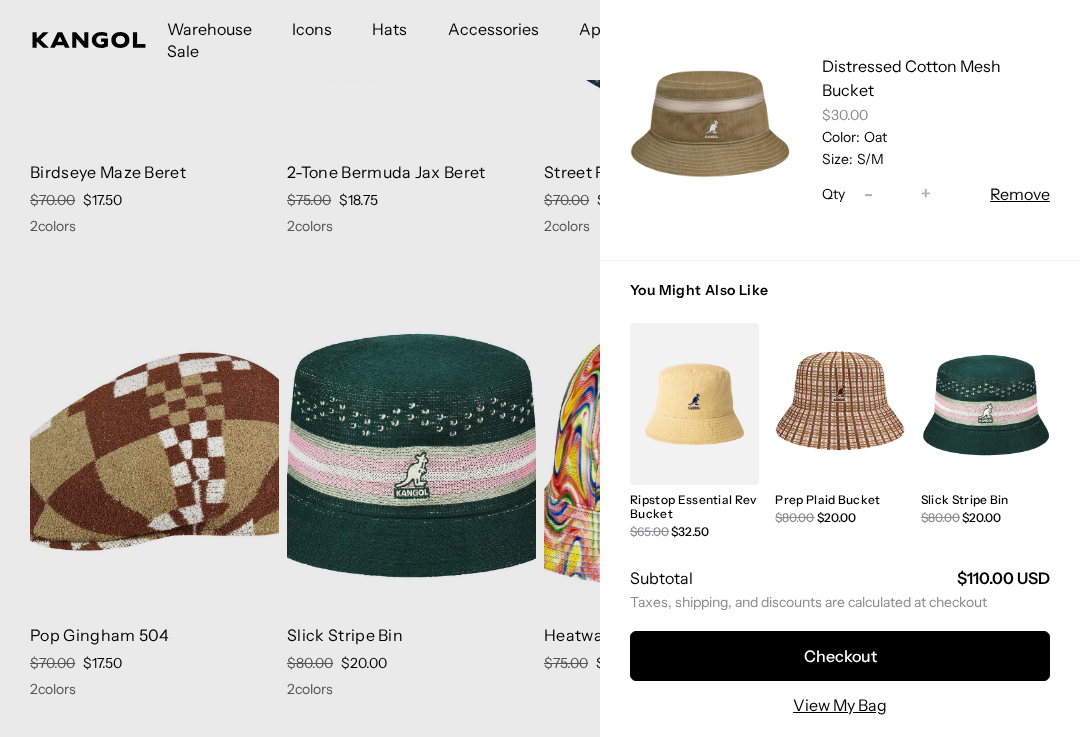 scroll, scrollTop: 995, scrollLeft: 0, axis: vertical 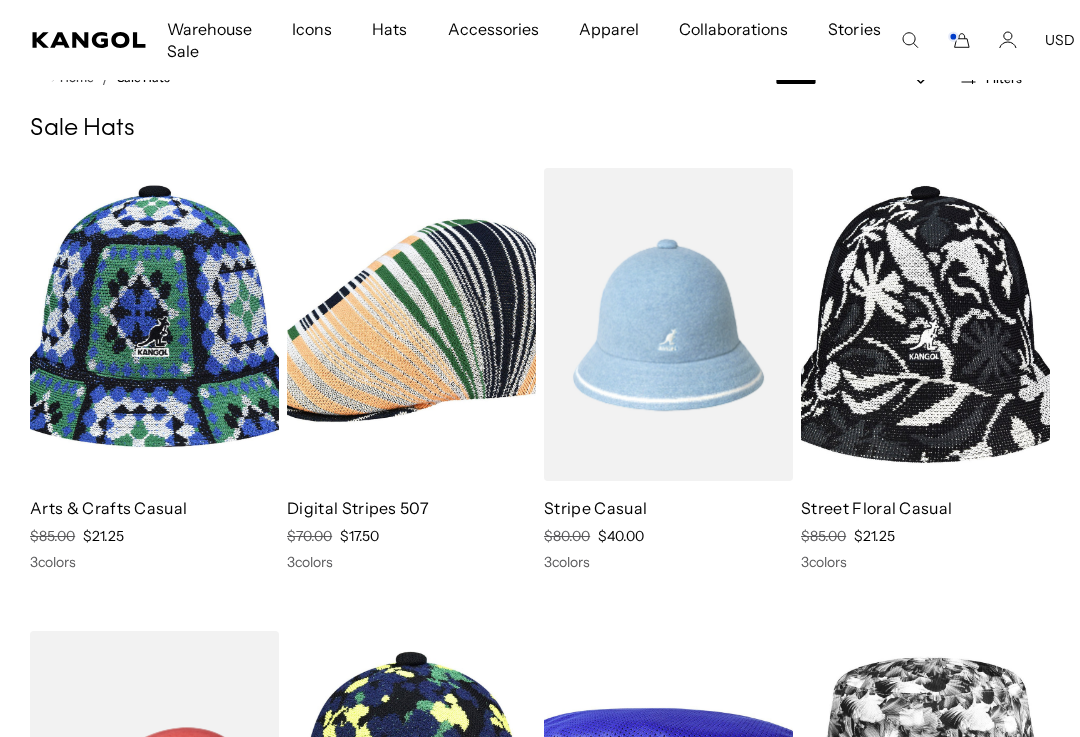 click 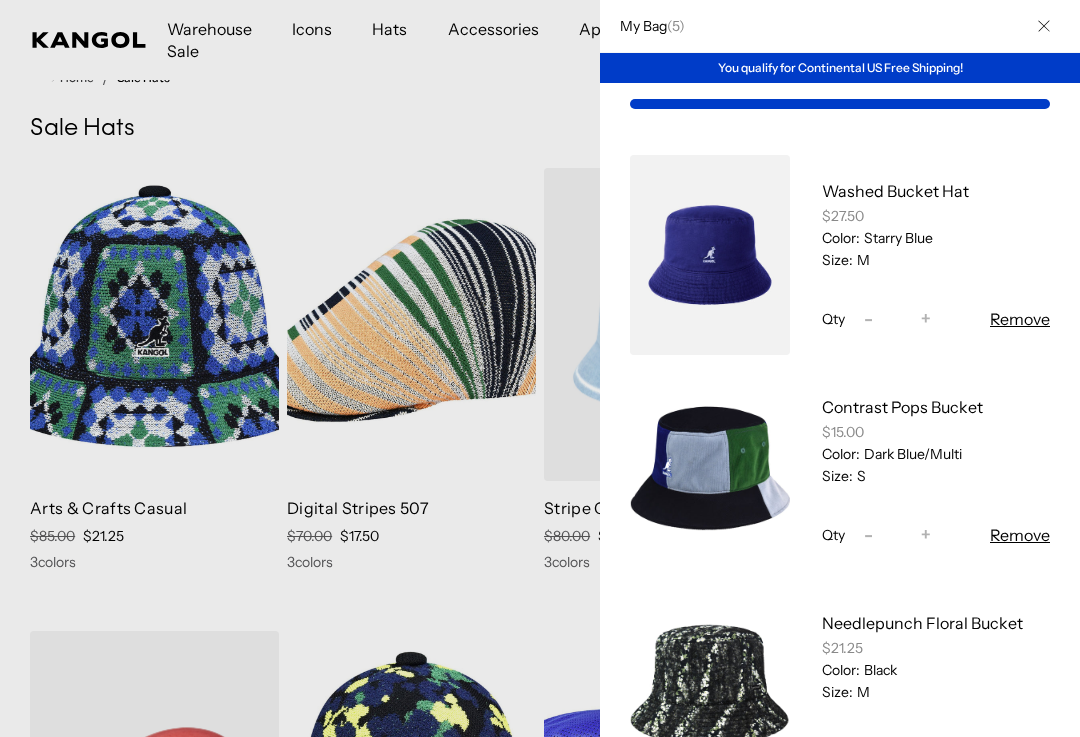 scroll, scrollTop: 0, scrollLeft: 0, axis: both 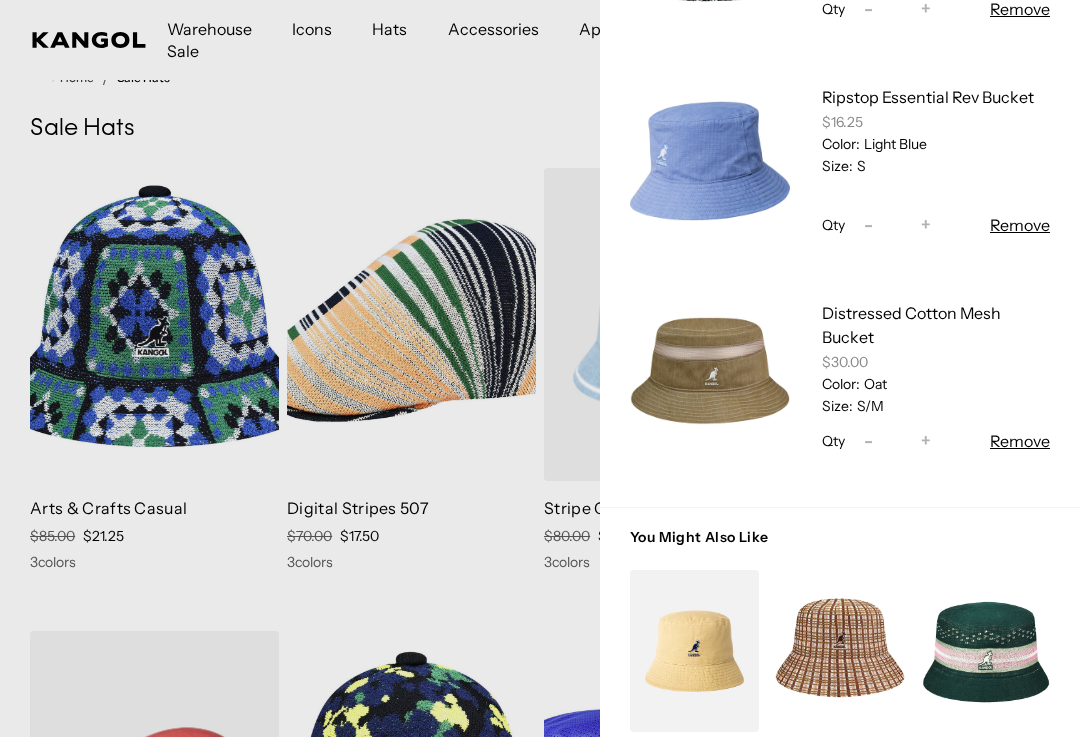 click at bounding box center (710, 161) 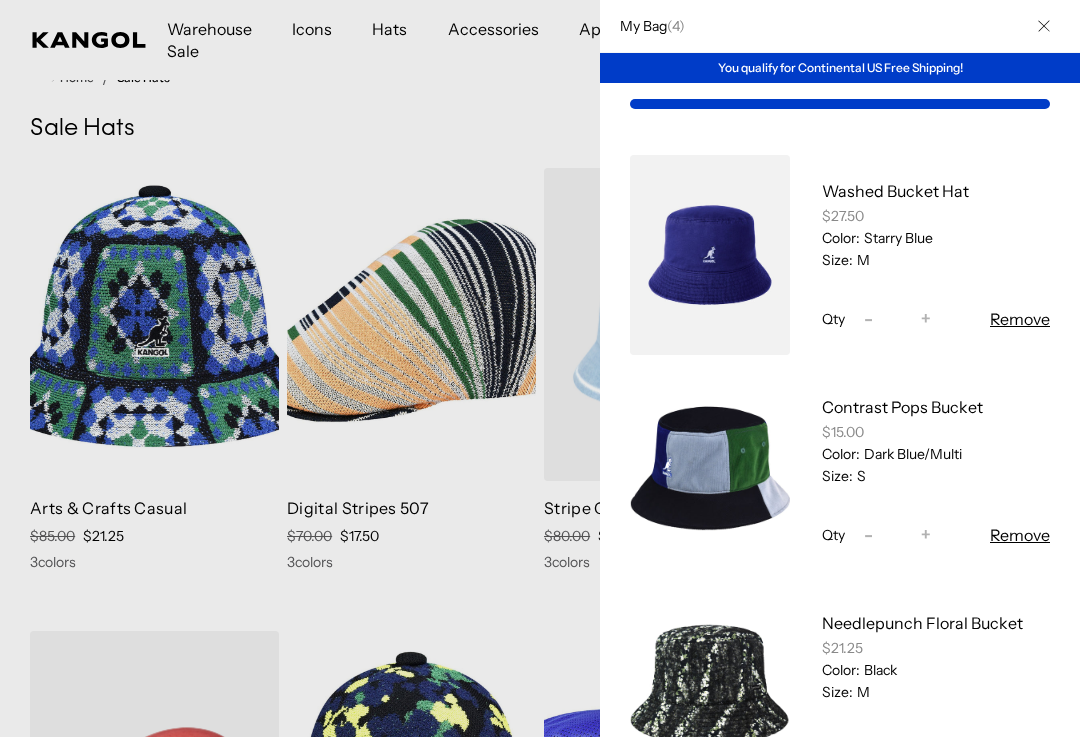 scroll, scrollTop: 0, scrollLeft: 0, axis: both 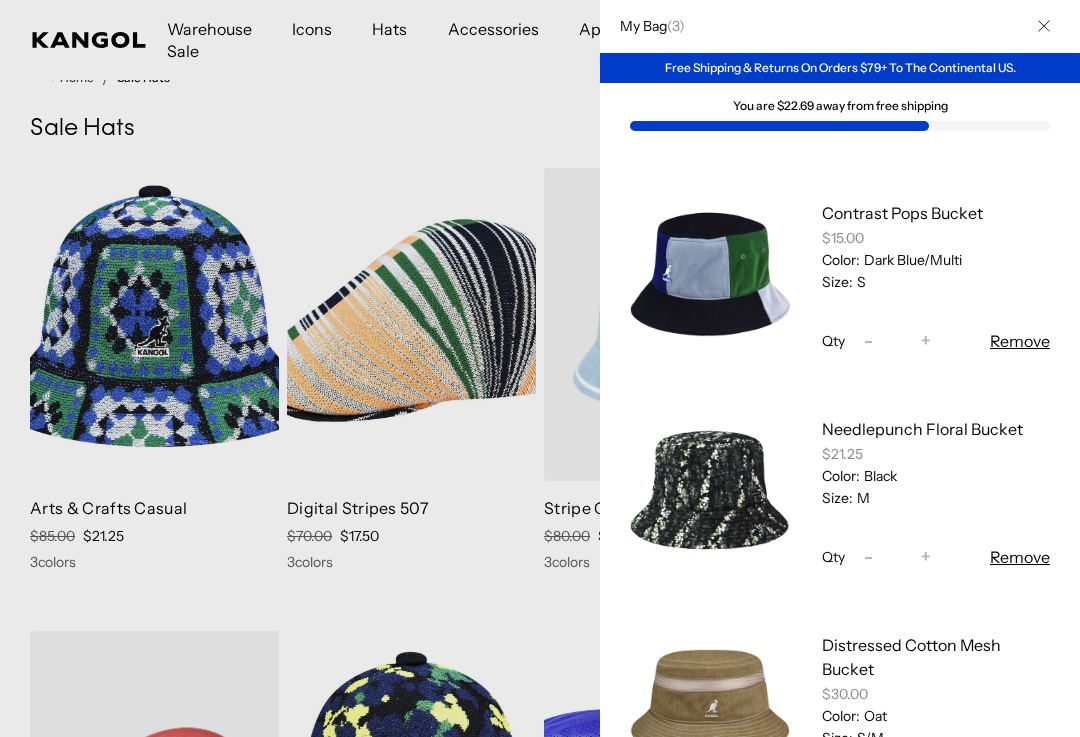 click on "Dark Blue/Multi" at bounding box center [911, 260] 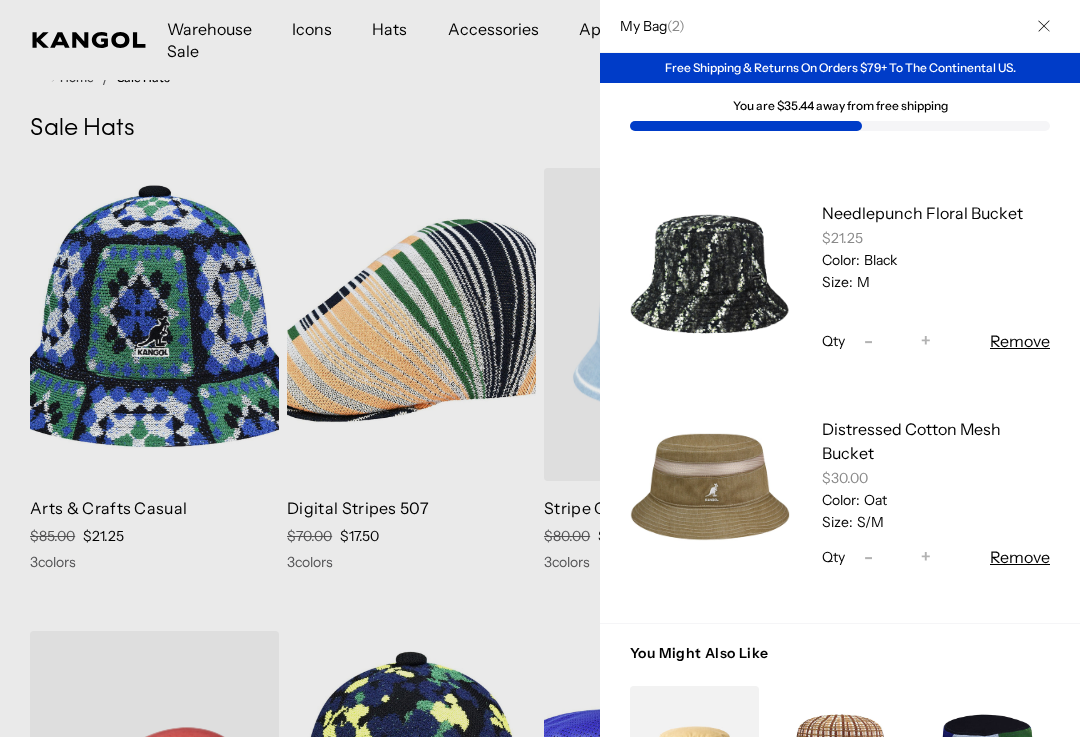 scroll, scrollTop: 37, scrollLeft: 0, axis: vertical 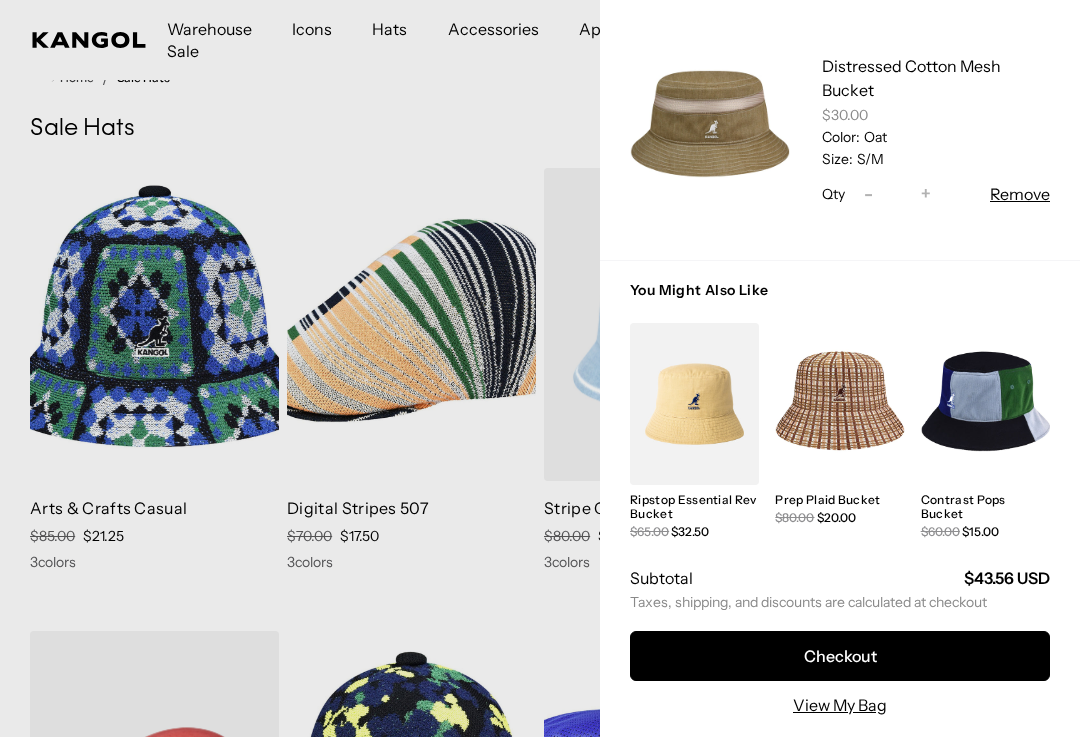 click on "Checkout" at bounding box center [840, 656] 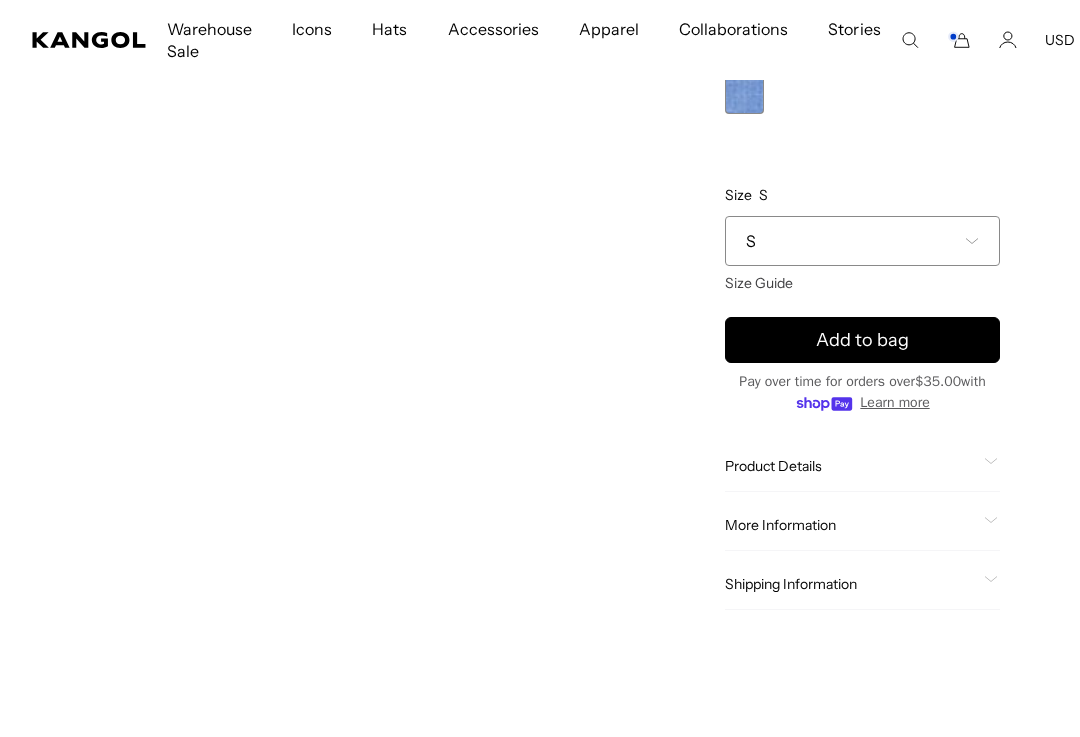 scroll, scrollTop: 549, scrollLeft: 0, axis: vertical 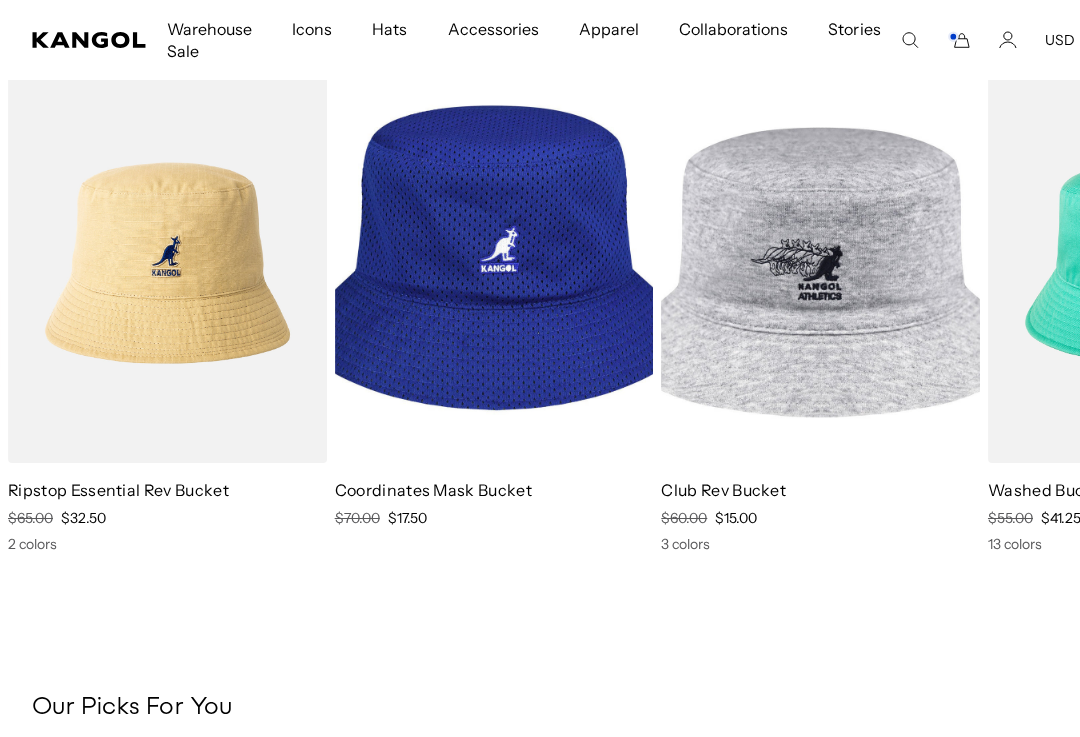 click on "Club Rev Bucket" at bounding box center (723, 490) 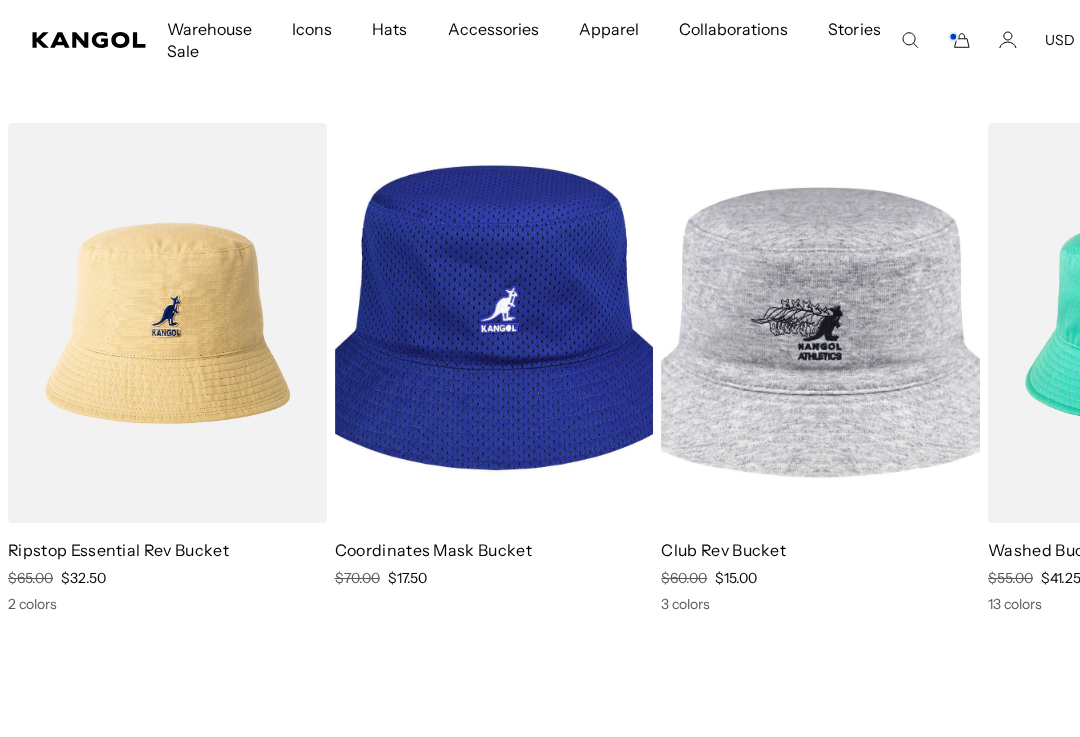 scroll, scrollTop: 1255, scrollLeft: 0, axis: vertical 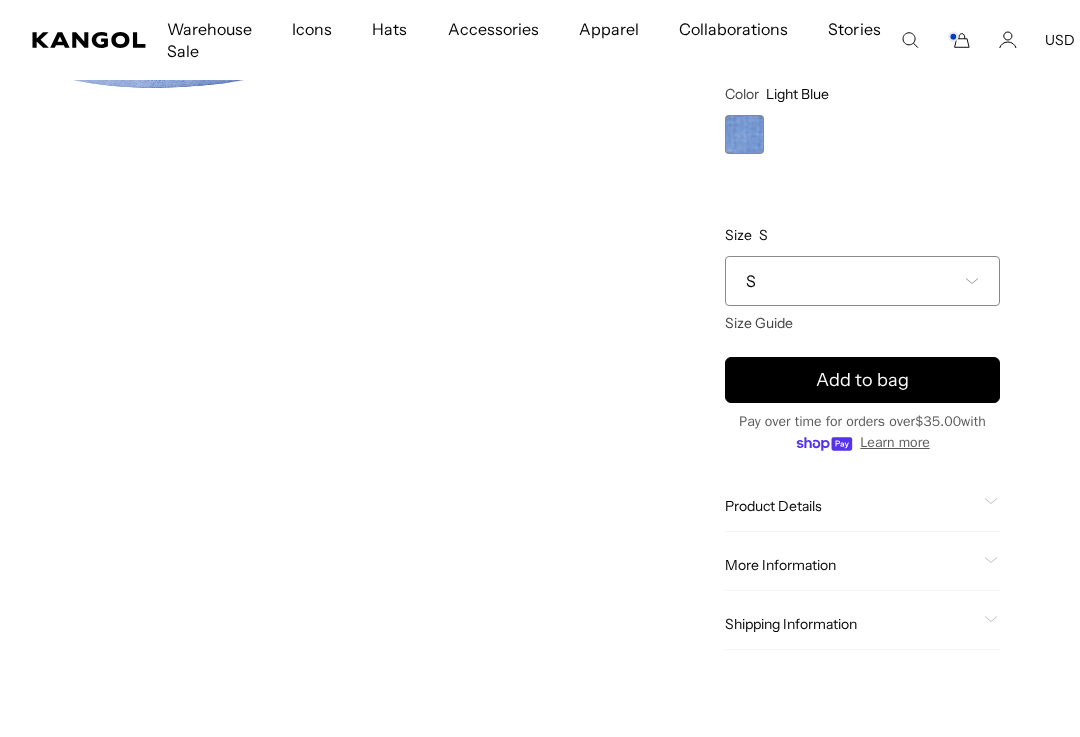 click on "Product Details" 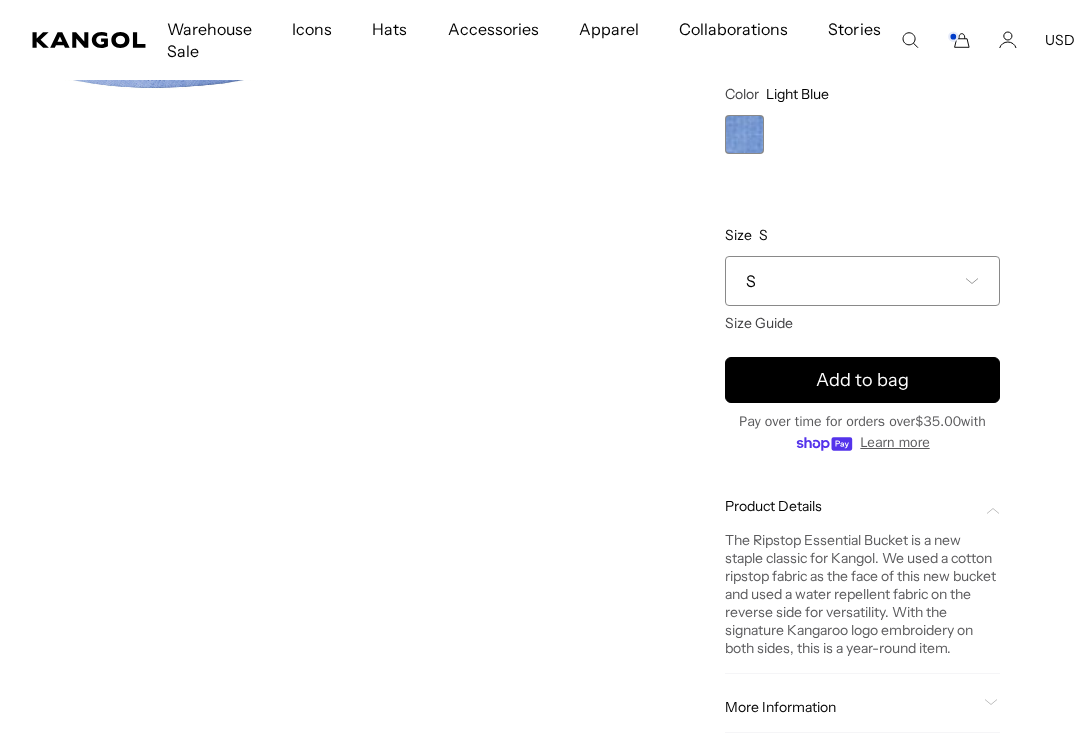 scroll, scrollTop: 0, scrollLeft: 0, axis: both 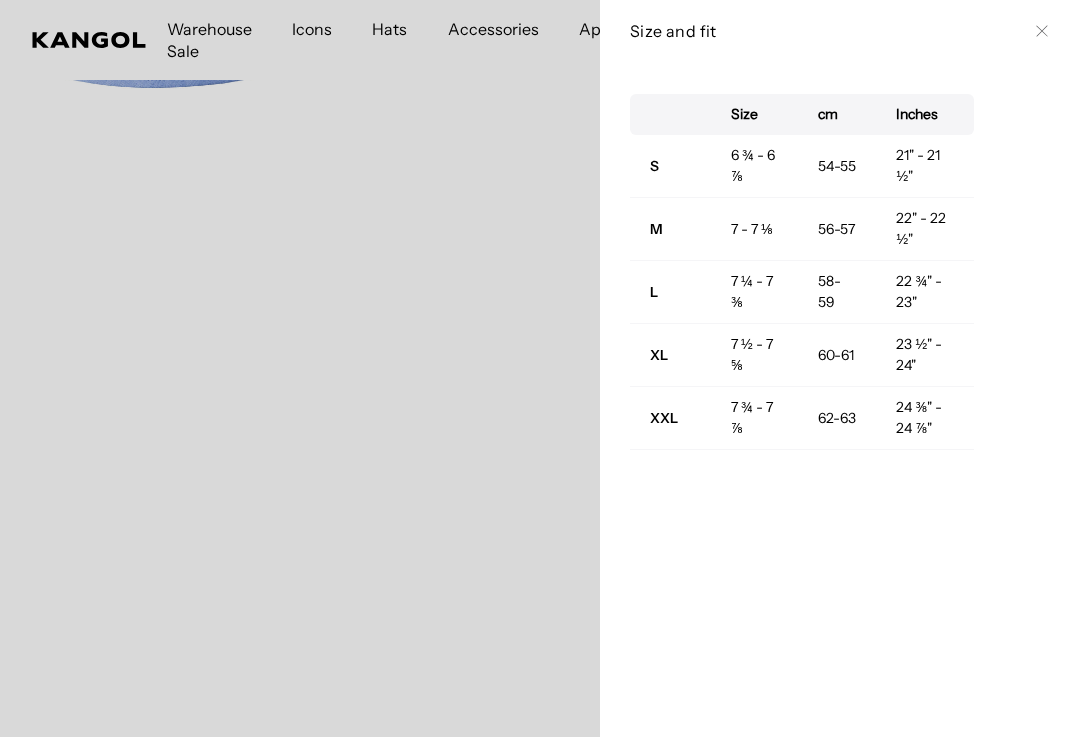 click 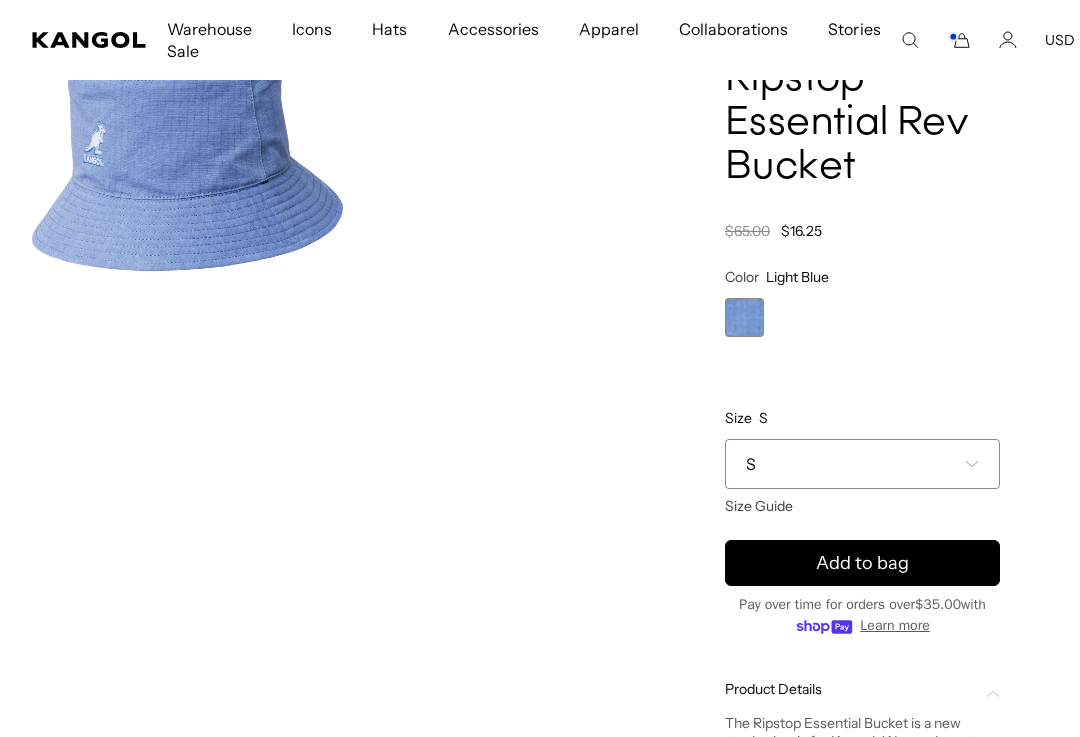 scroll, scrollTop: 0, scrollLeft: 0, axis: both 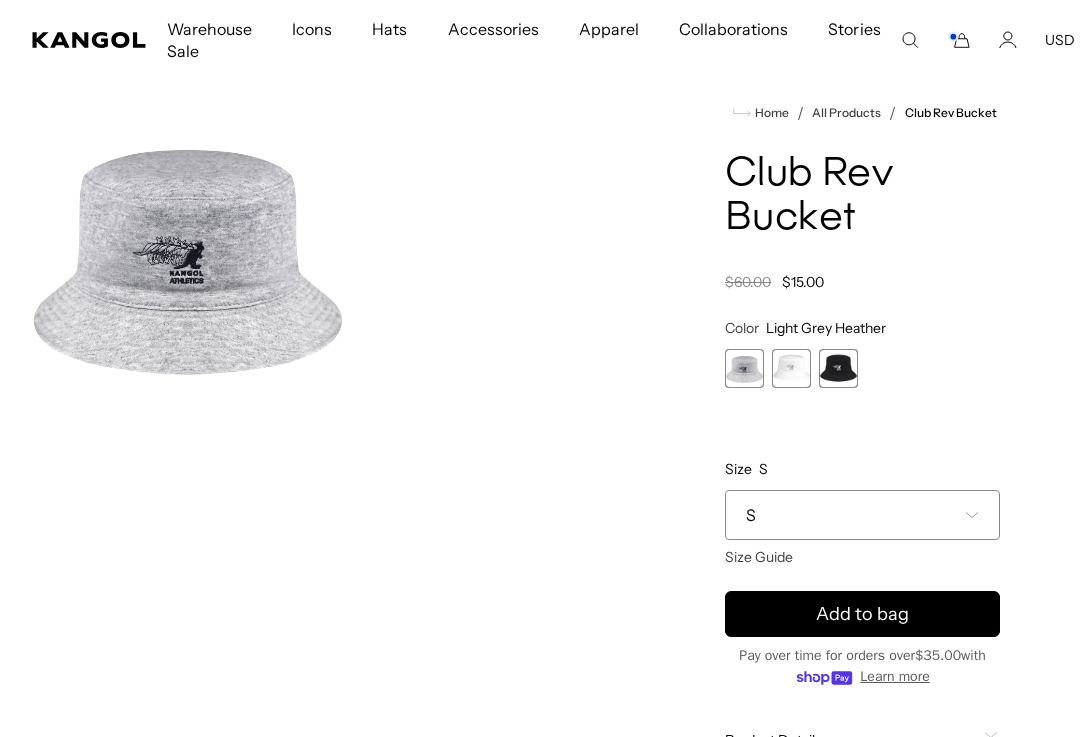 click 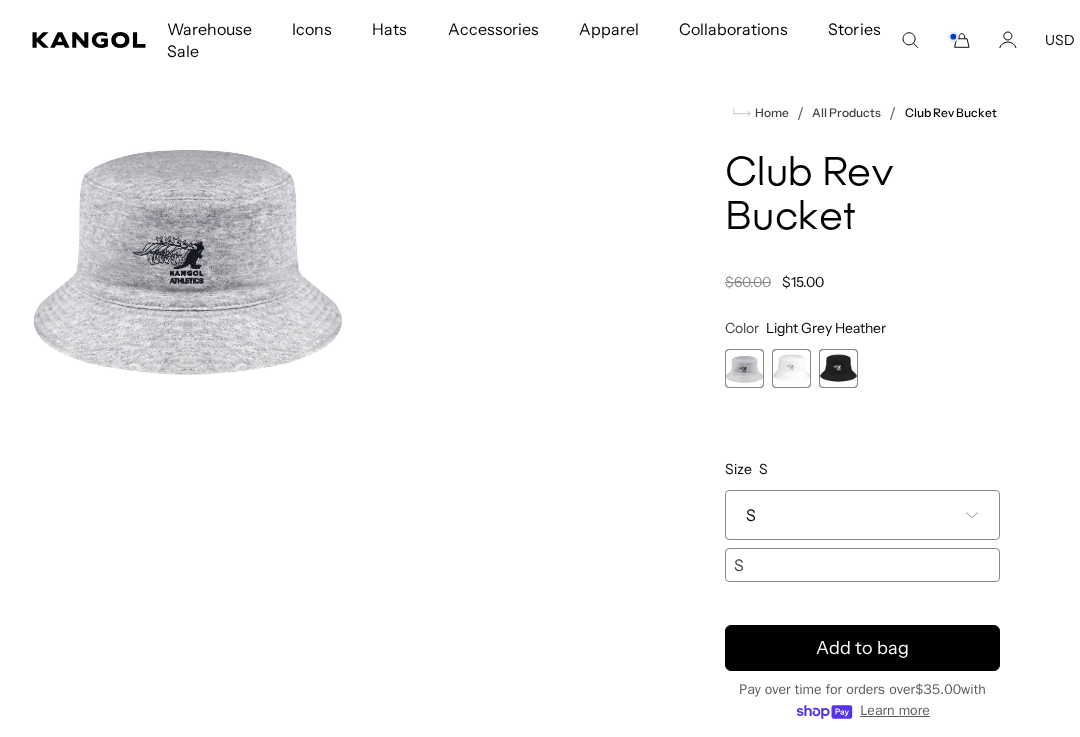 click at bounding box center [791, 368] 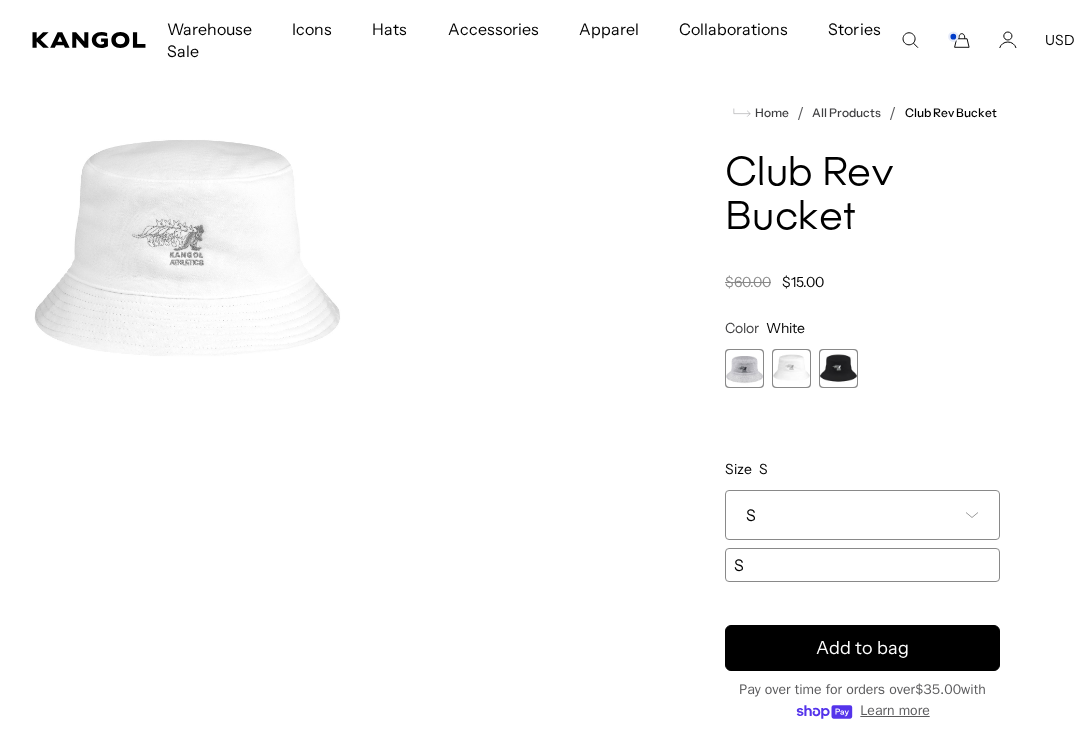 scroll, scrollTop: 0, scrollLeft: 0, axis: both 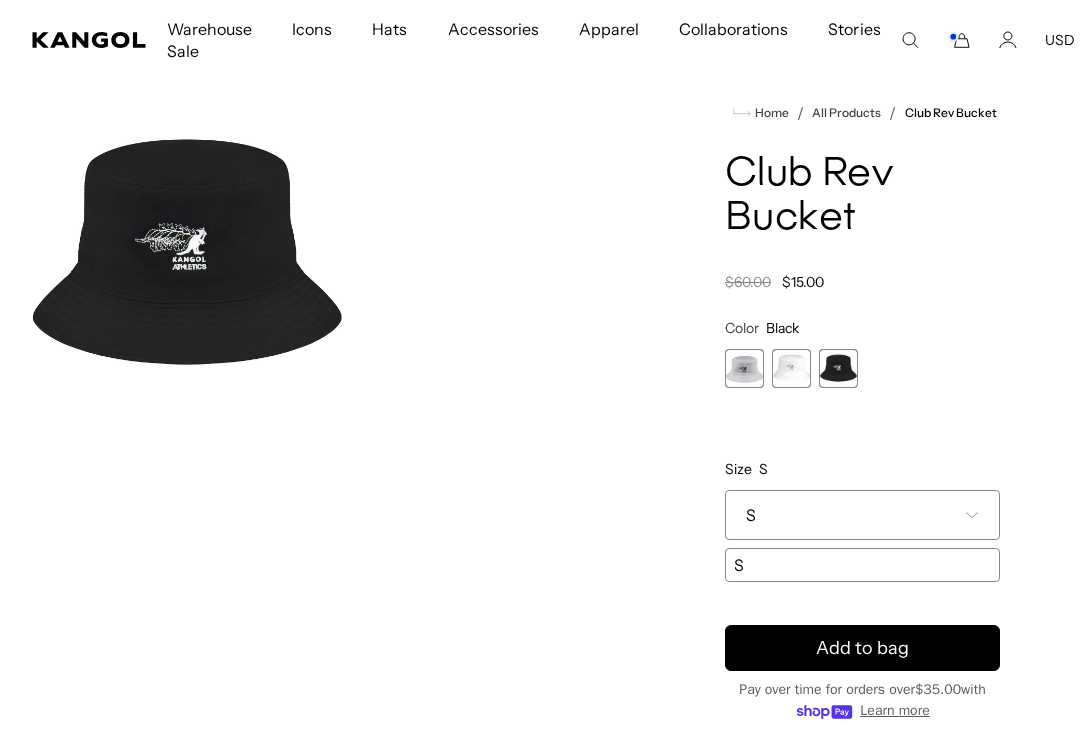 click on "S" at bounding box center [862, 515] 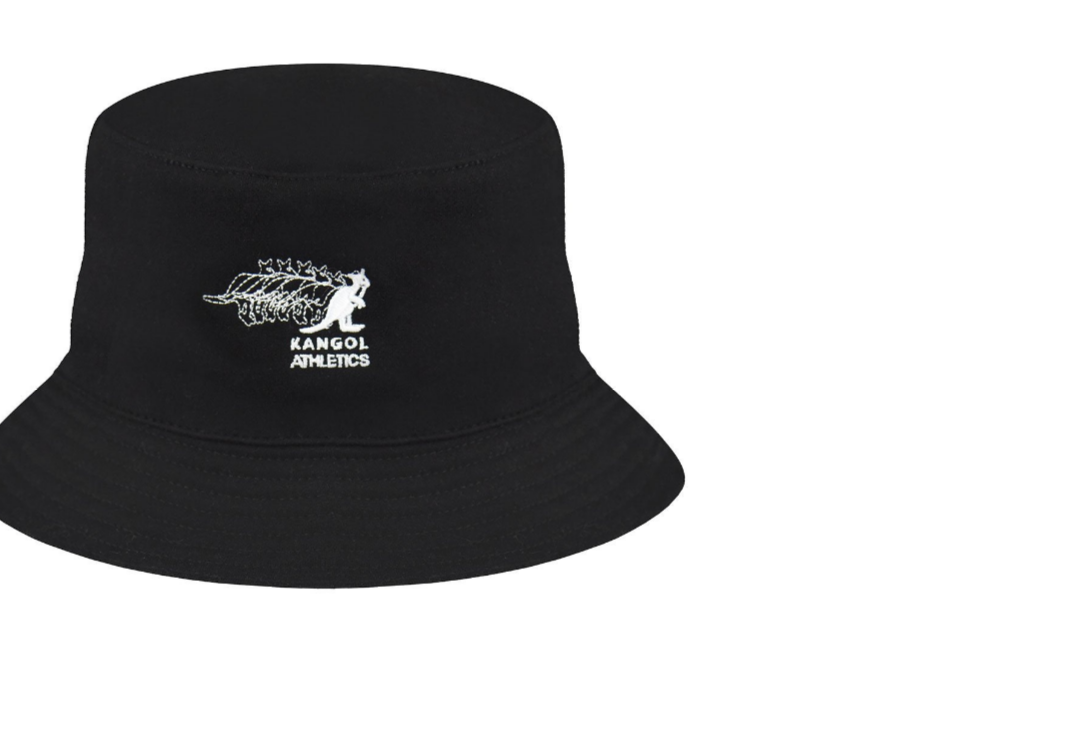 scroll, scrollTop: 0, scrollLeft: 412, axis: horizontal 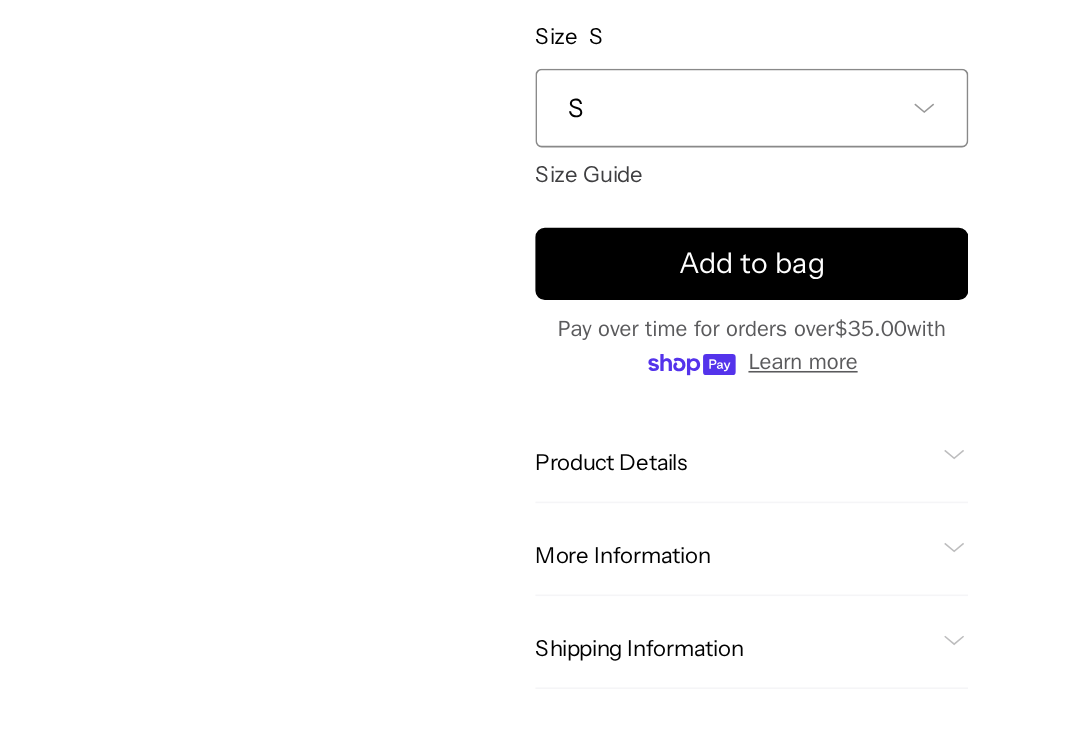 click on "Product Details" 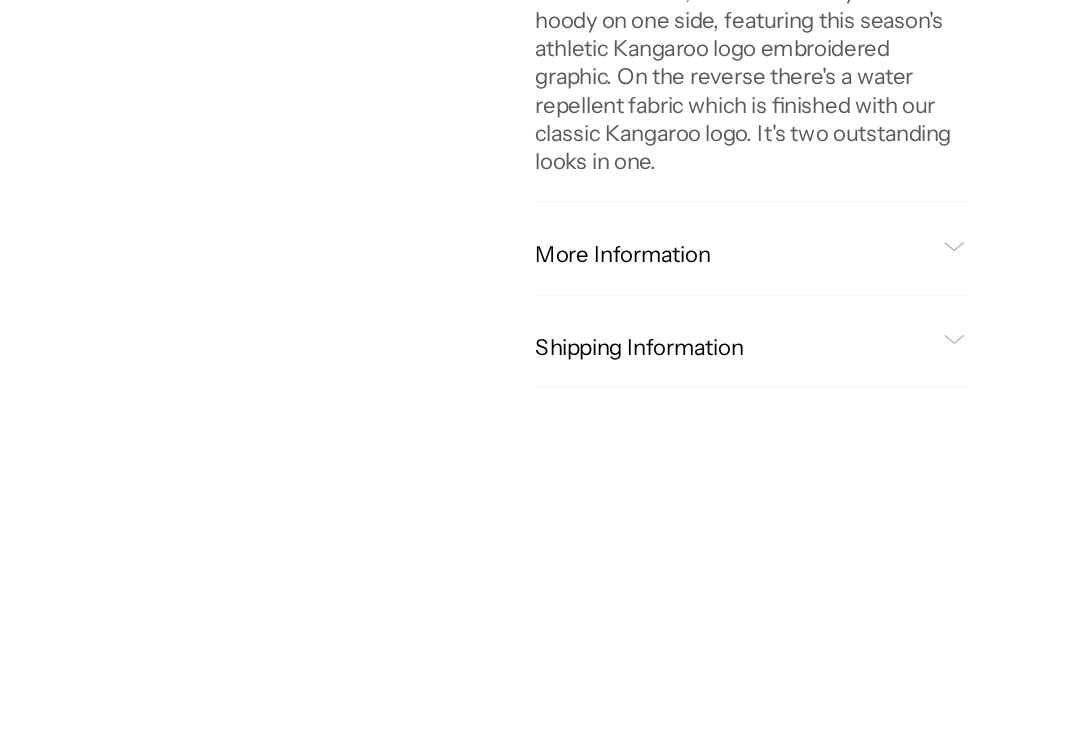 scroll, scrollTop: 662, scrollLeft: 0, axis: vertical 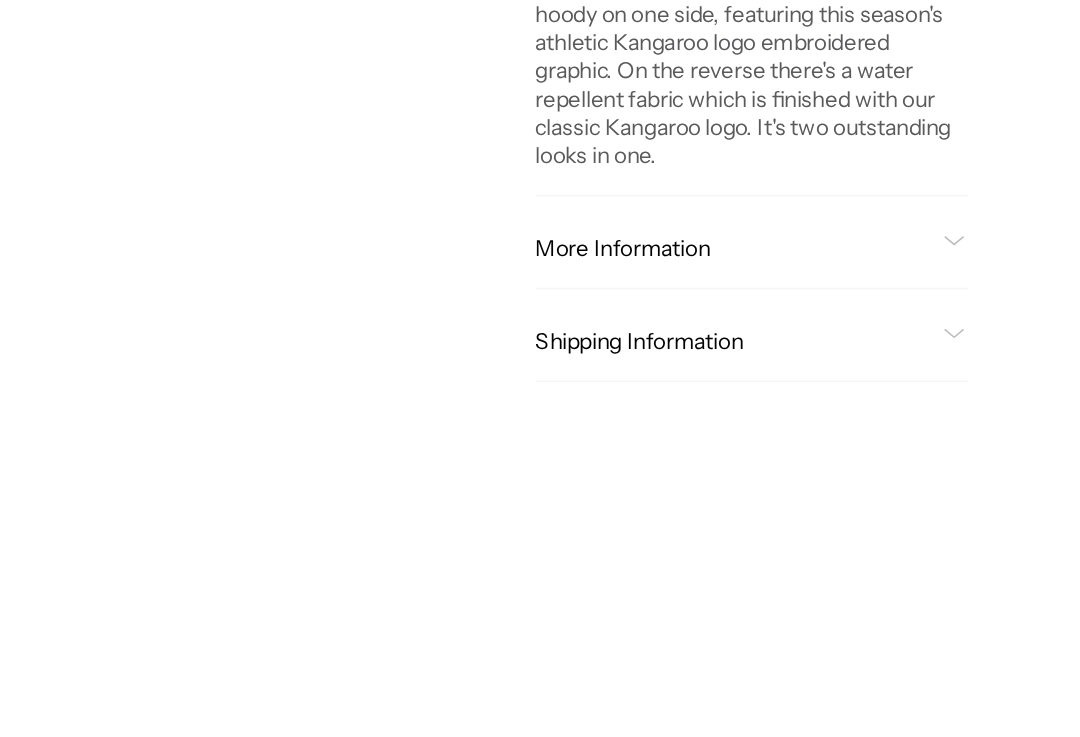 click on "More Information" 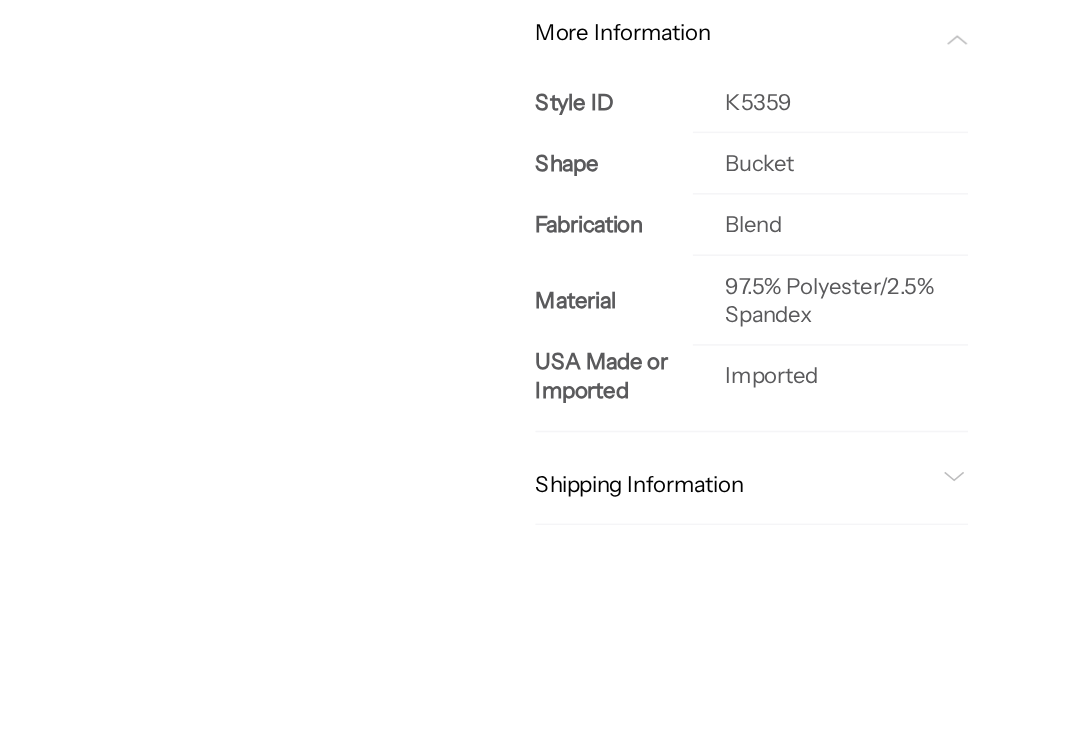 scroll, scrollTop: 831, scrollLeft: 0, axis: vertical 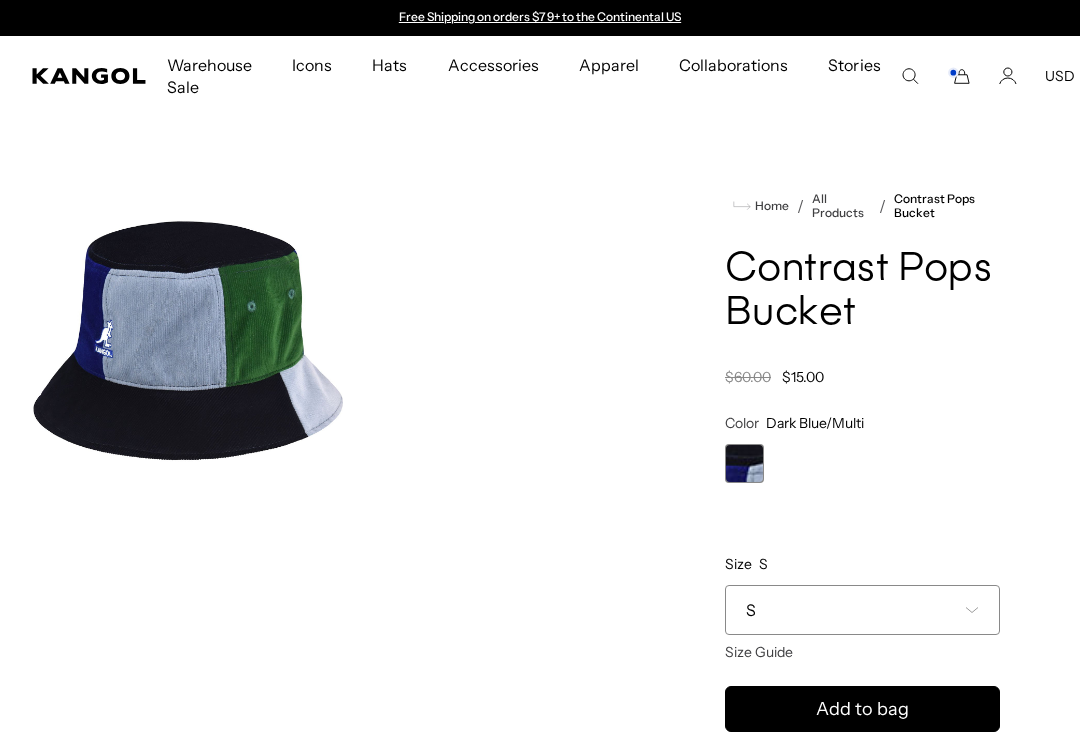 click on "S" at bounding box center (862, 610) 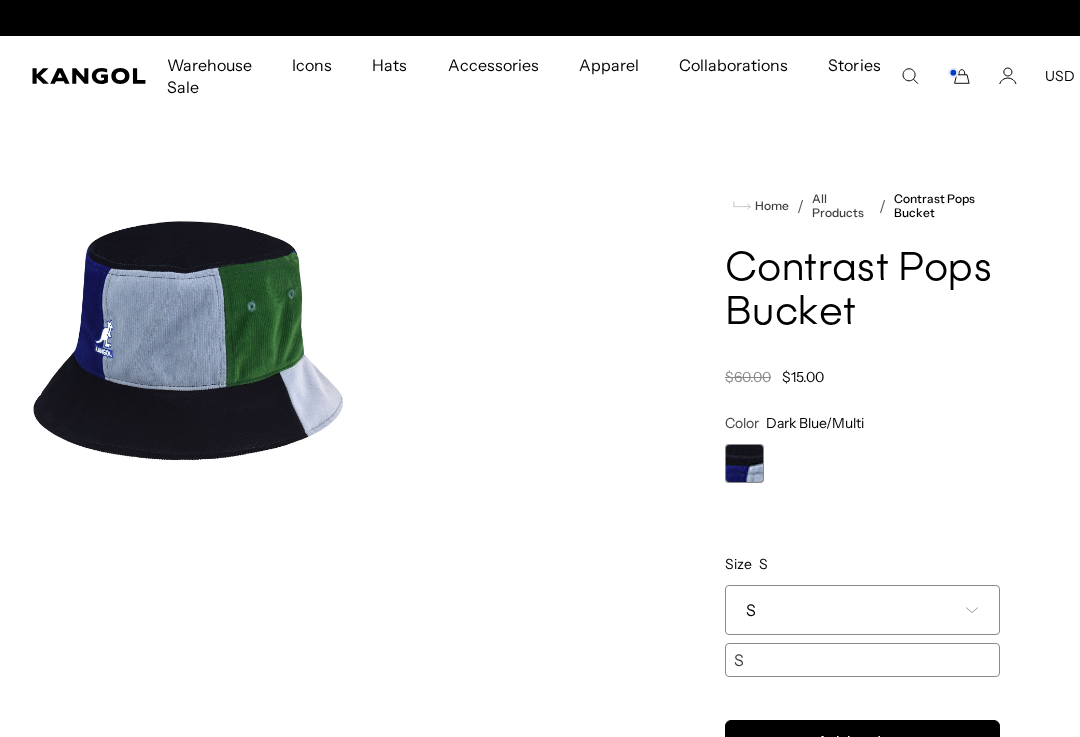 scroll, scrollTop: 0, scrollLeft: 412, axis: horizontal 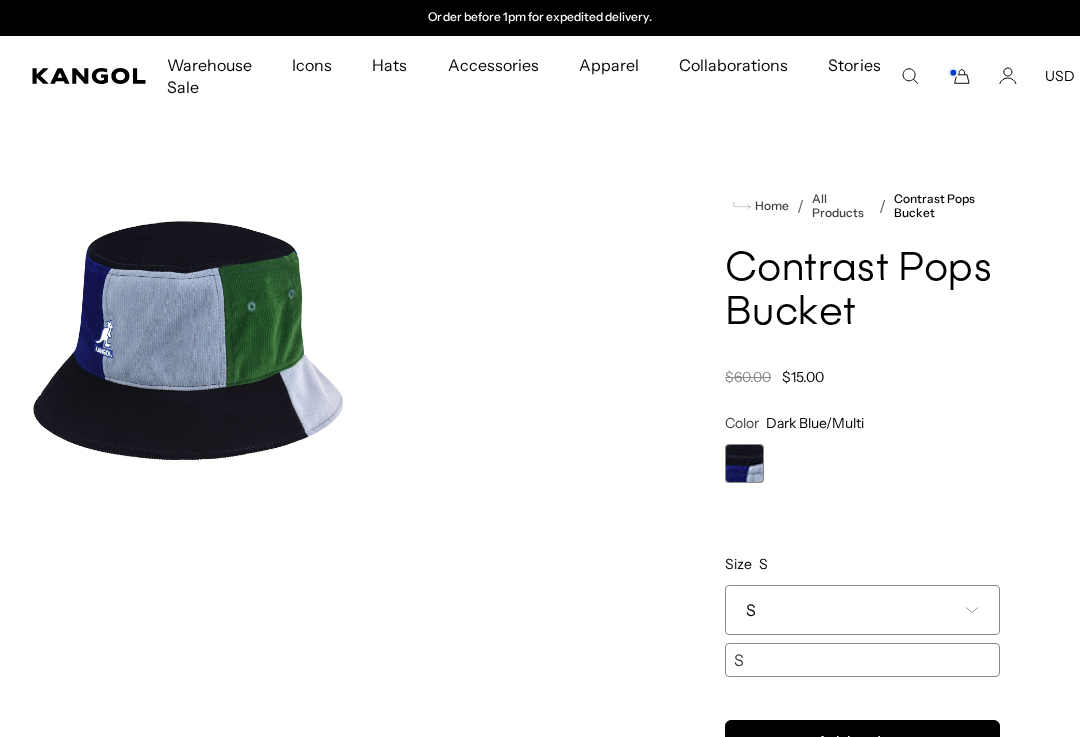 click at bounding box center [346, 346] 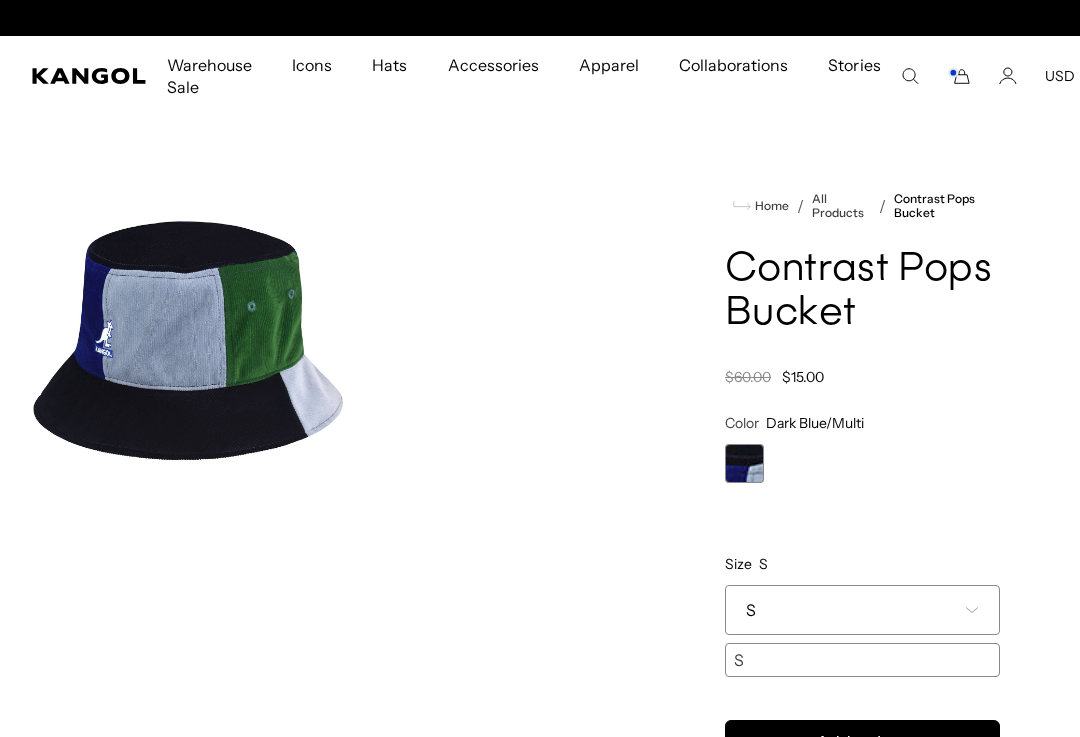 scroll, scrollTop: 0, scrollLeft: 0, axis: both 